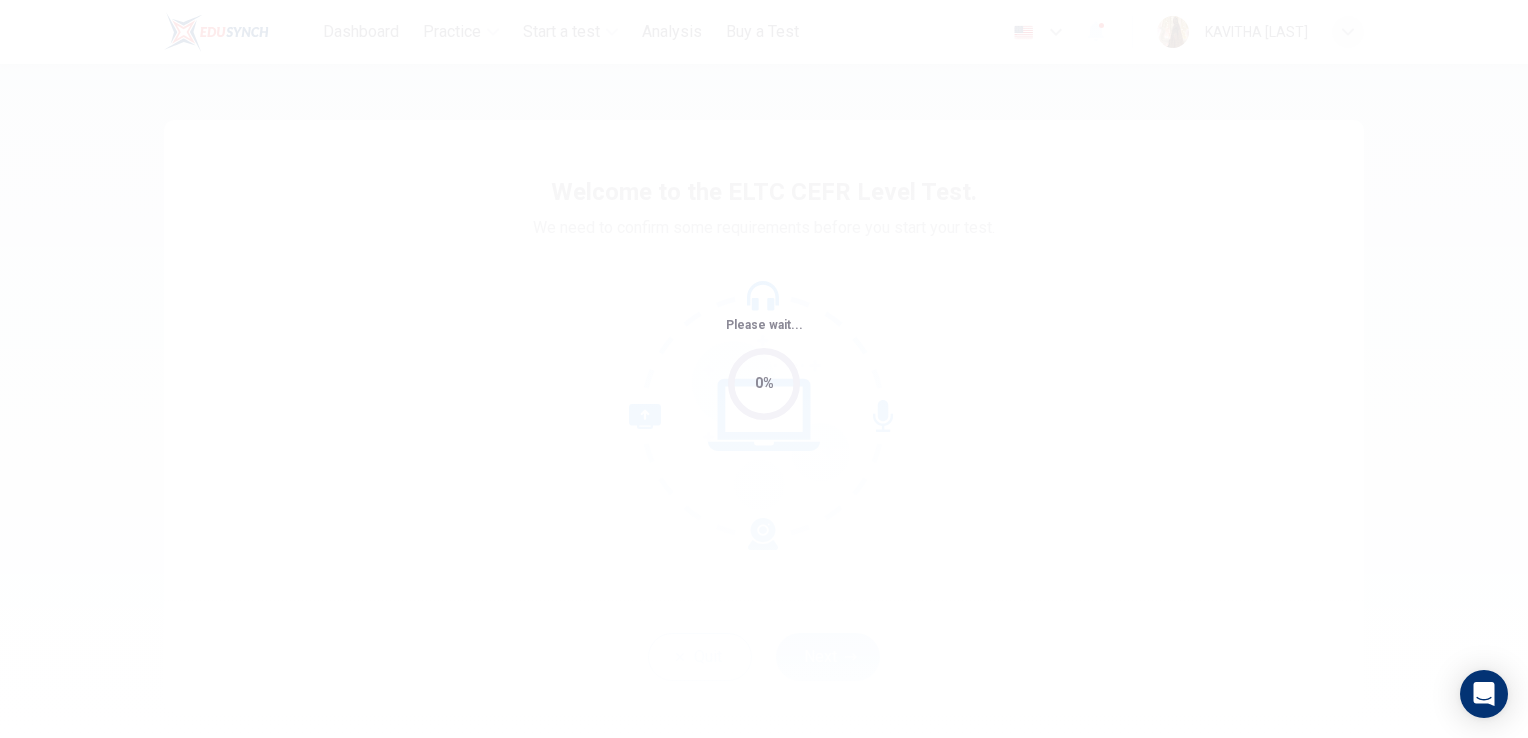 scroll, scrollTop: 0, scrollLeft: 0, axis: both 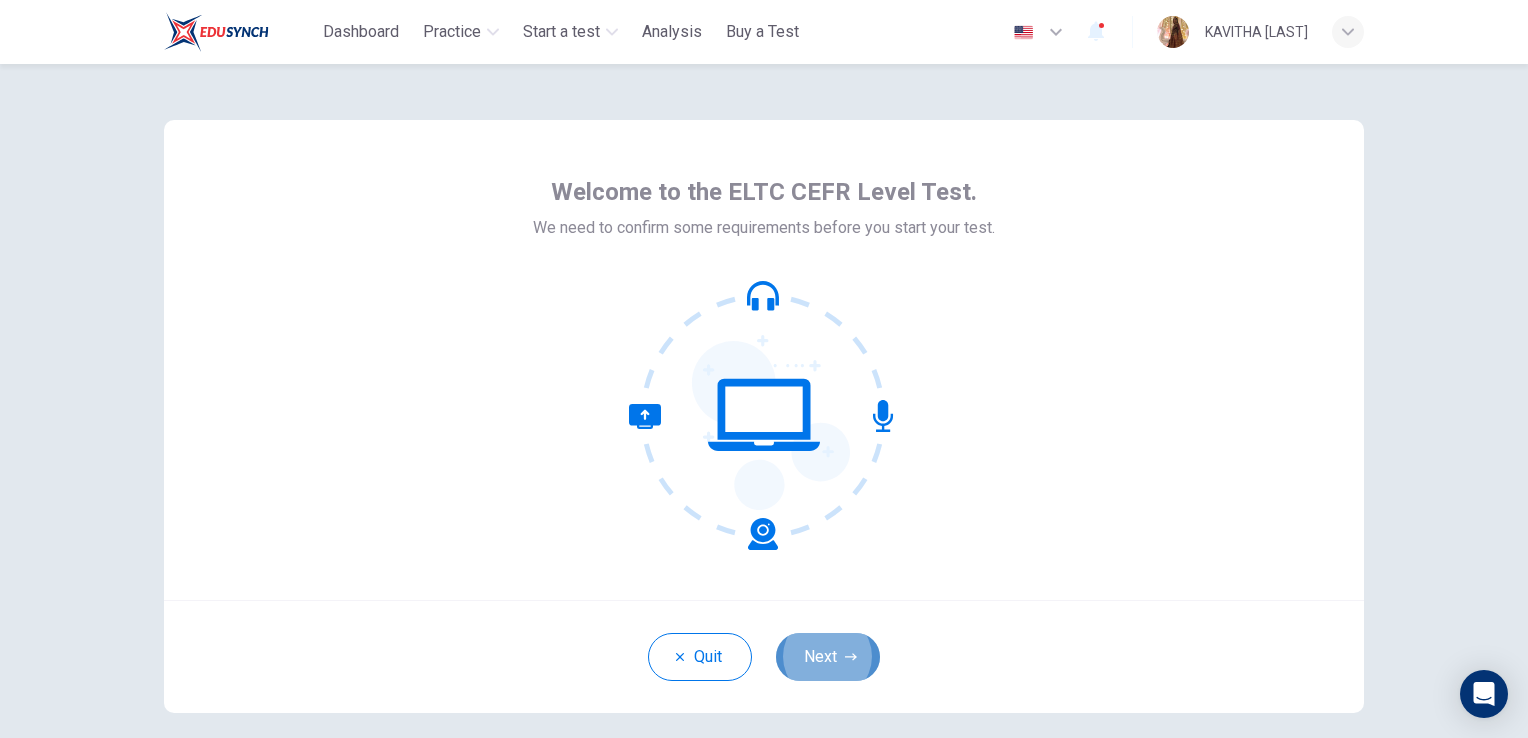 click on "Next" at bounding box center [828, 657] 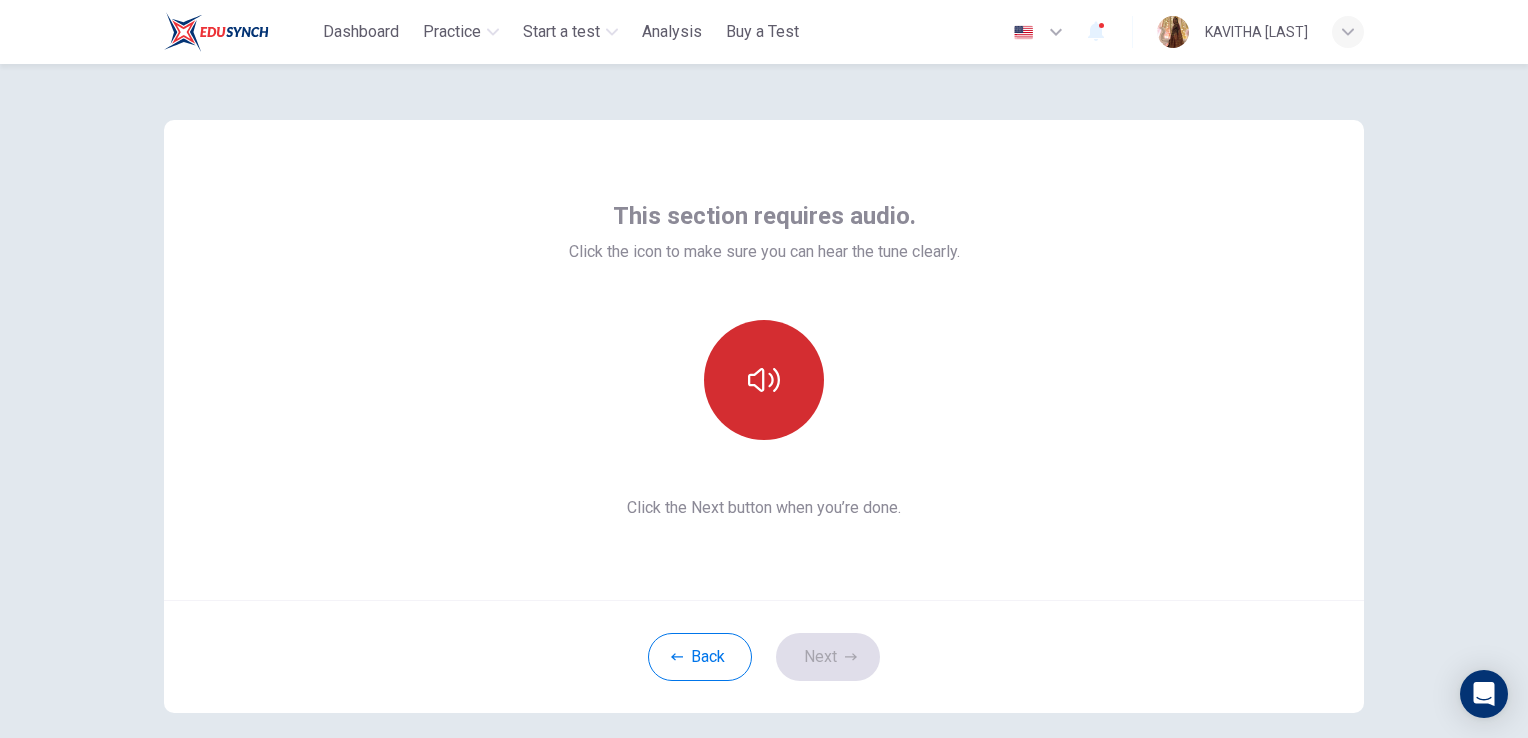 click 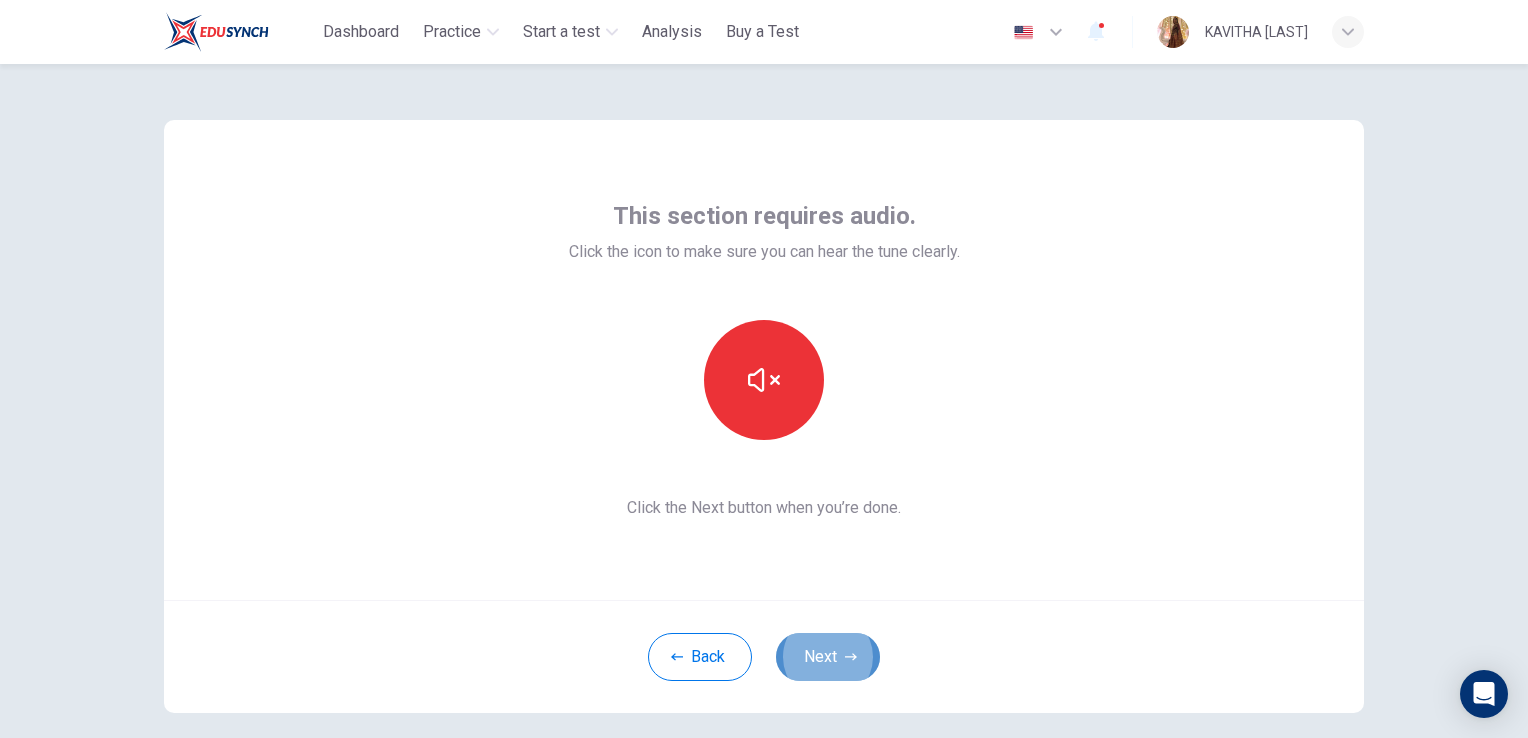 click on "Next" at bounding box center (828, 657) 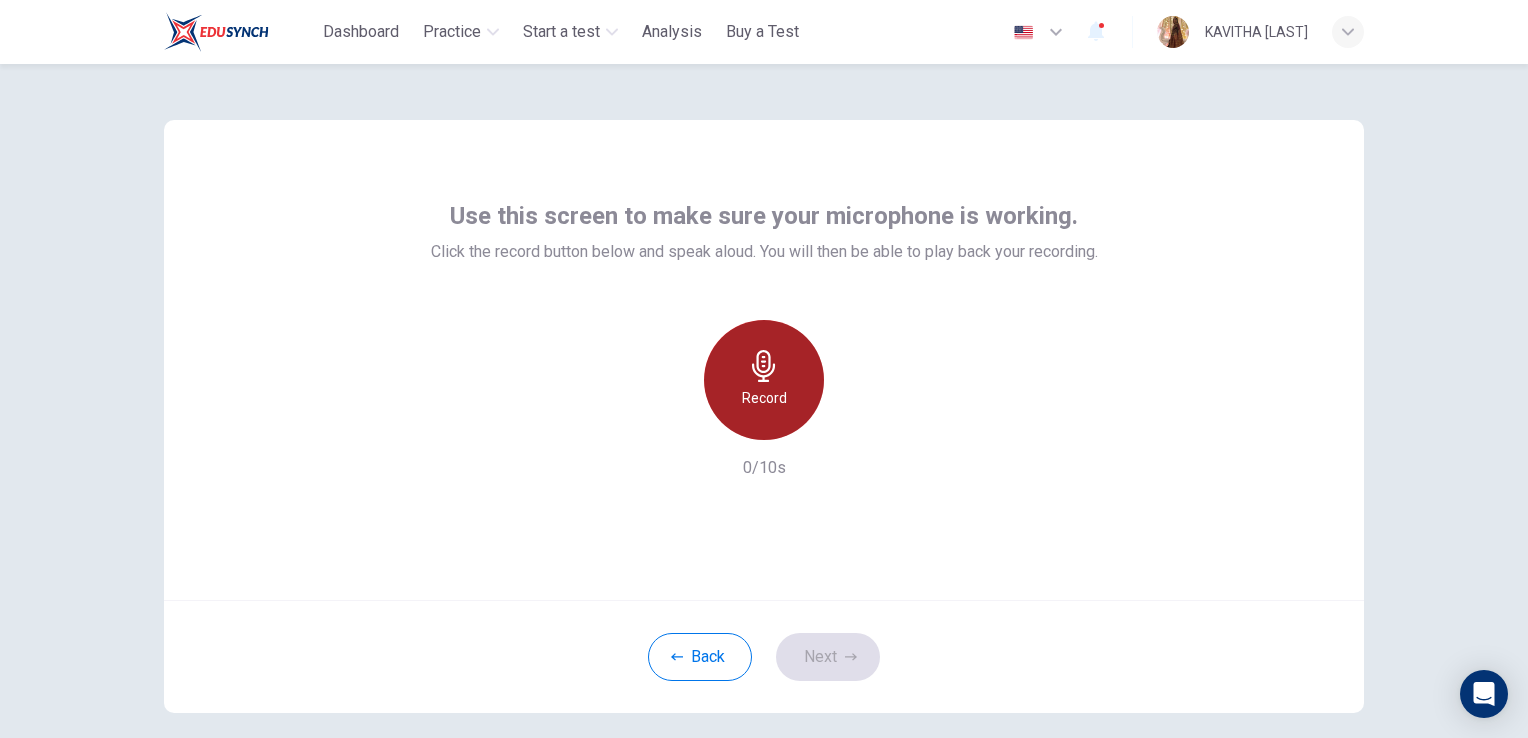 click 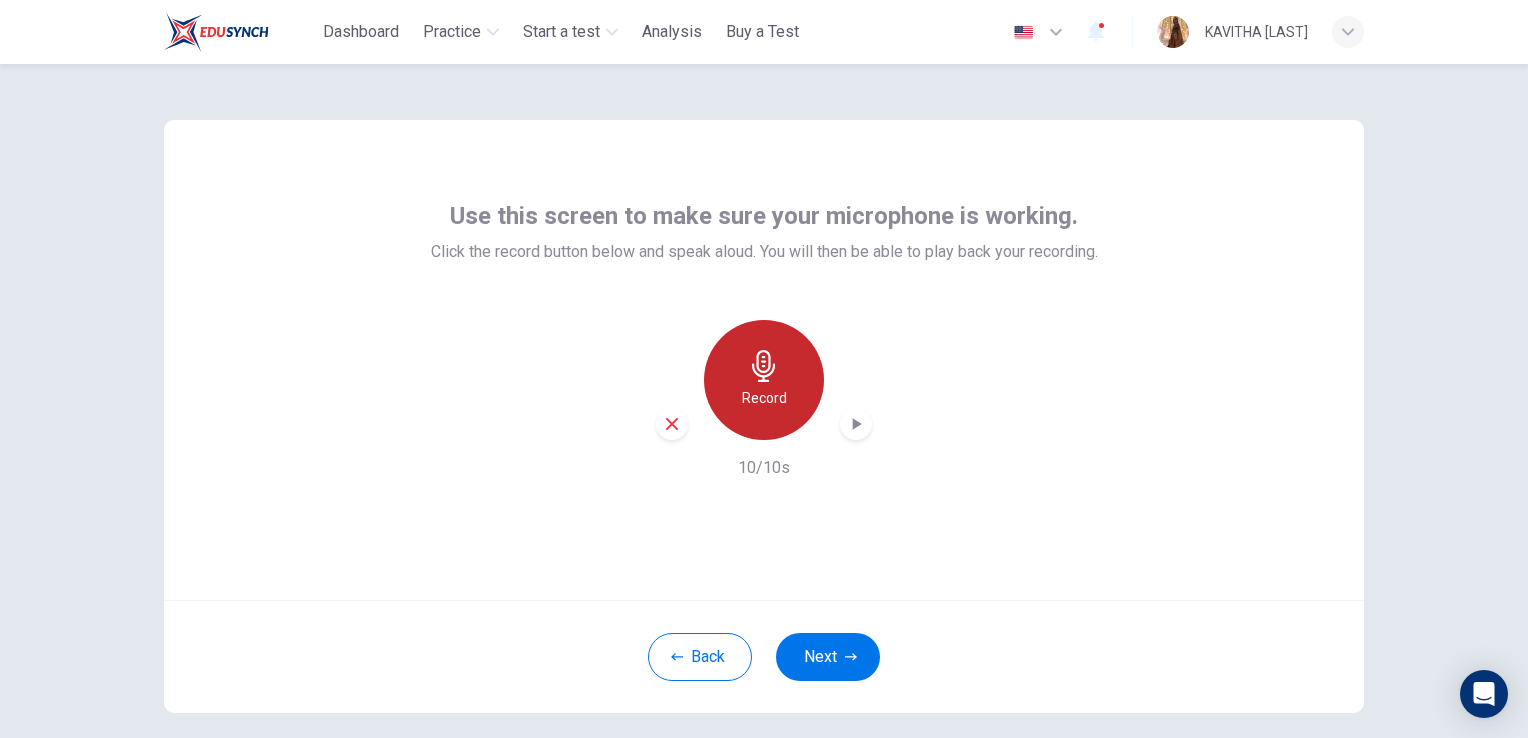click on "Record" at bounding box center (764, 398) 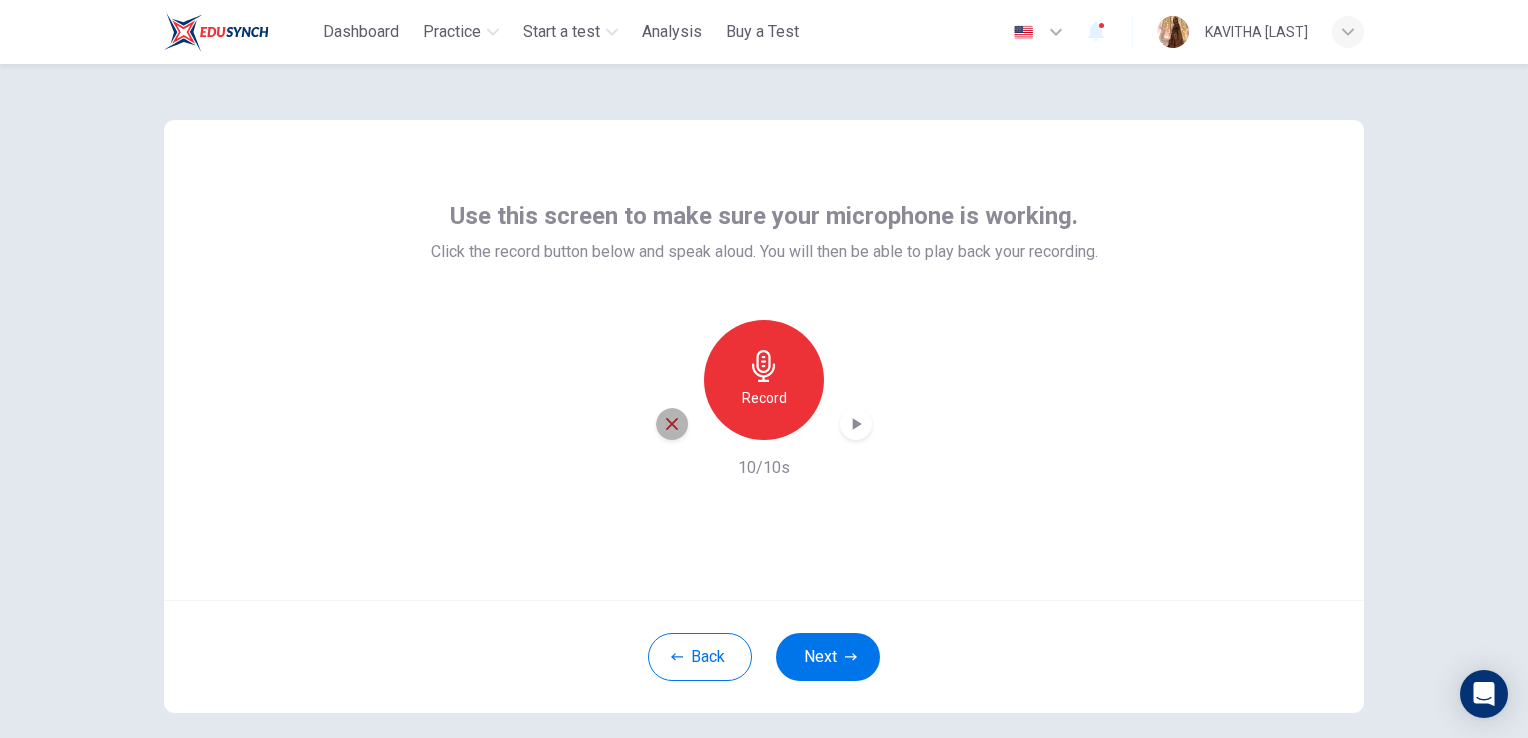 click 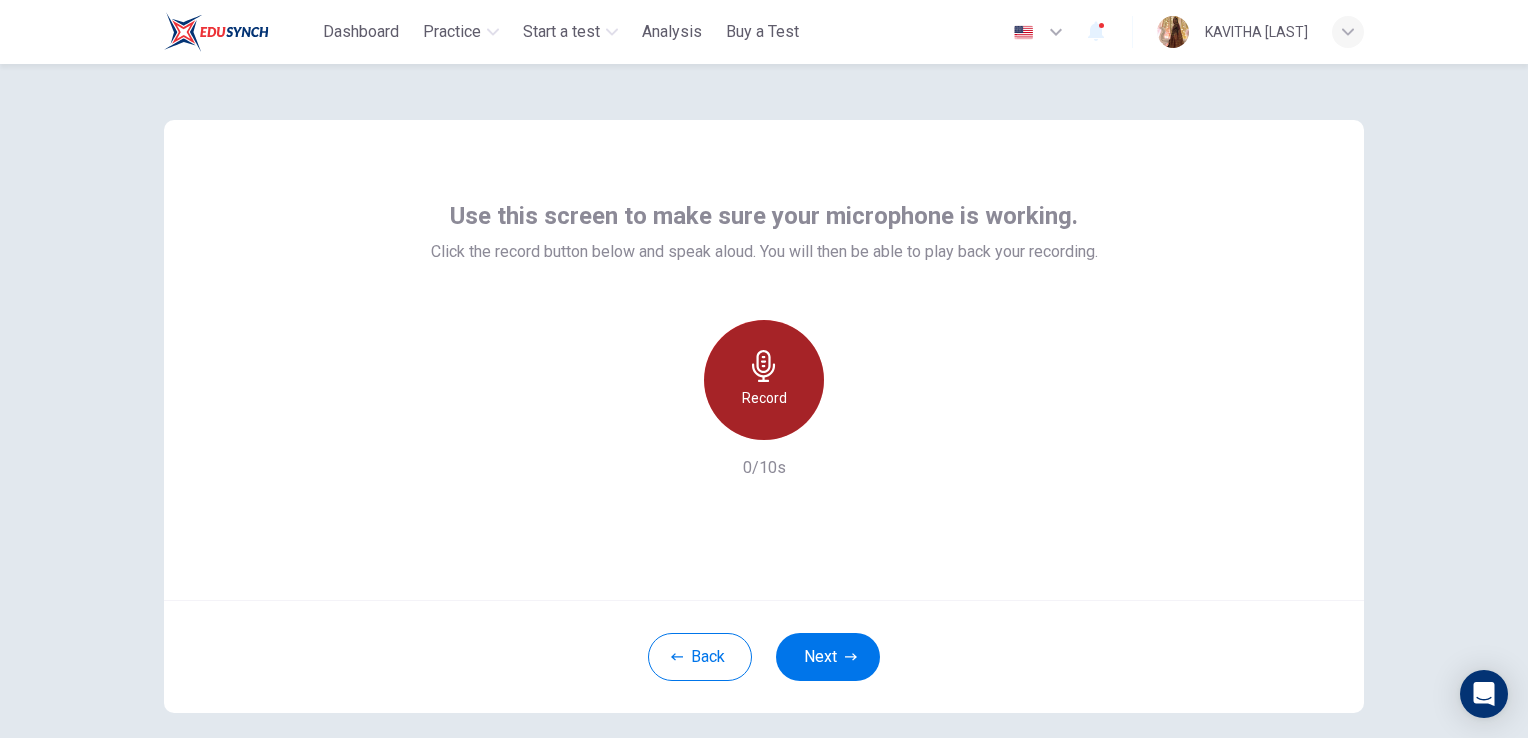 click on "Record" at bounding box center [764, 380] 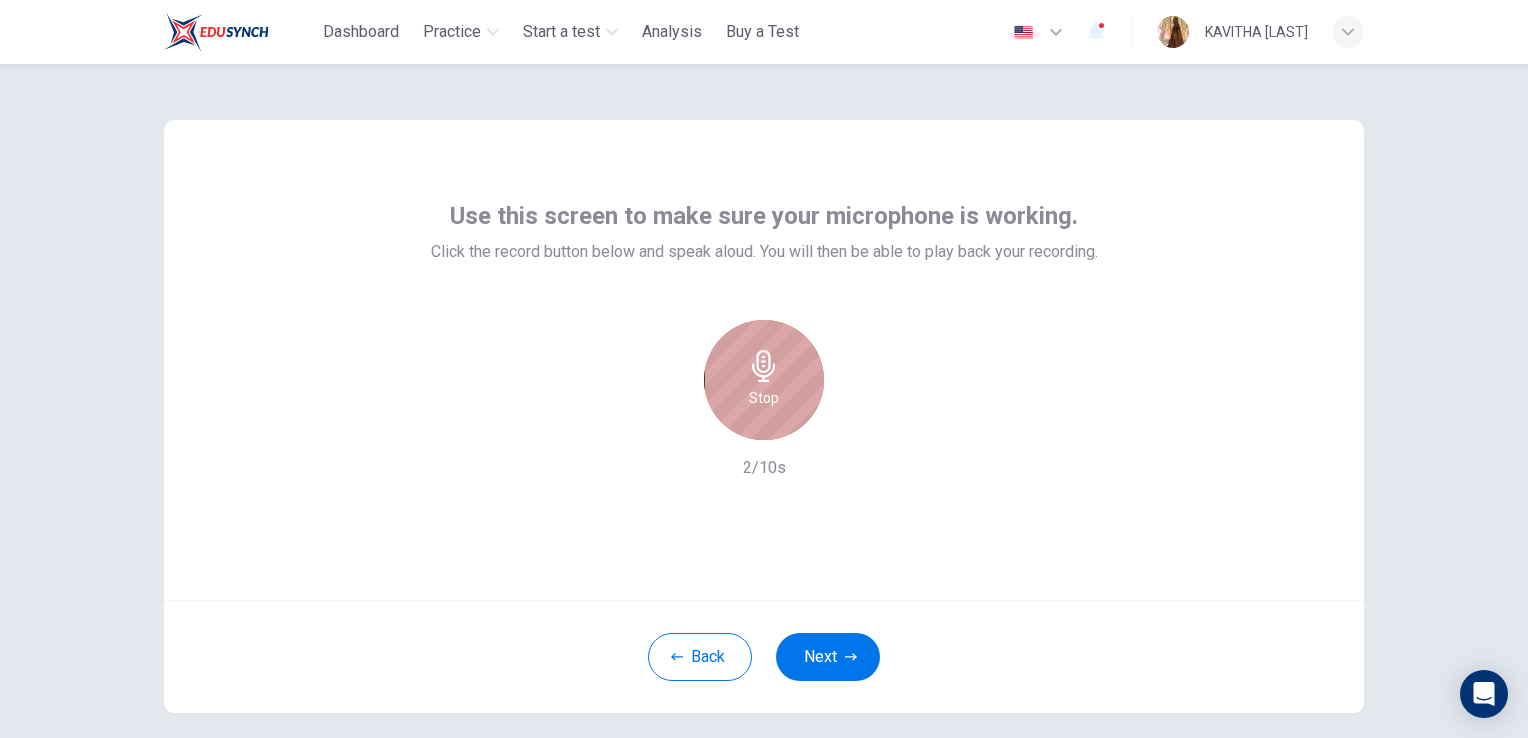 click on "Stop" at bounding box center [764, 380] 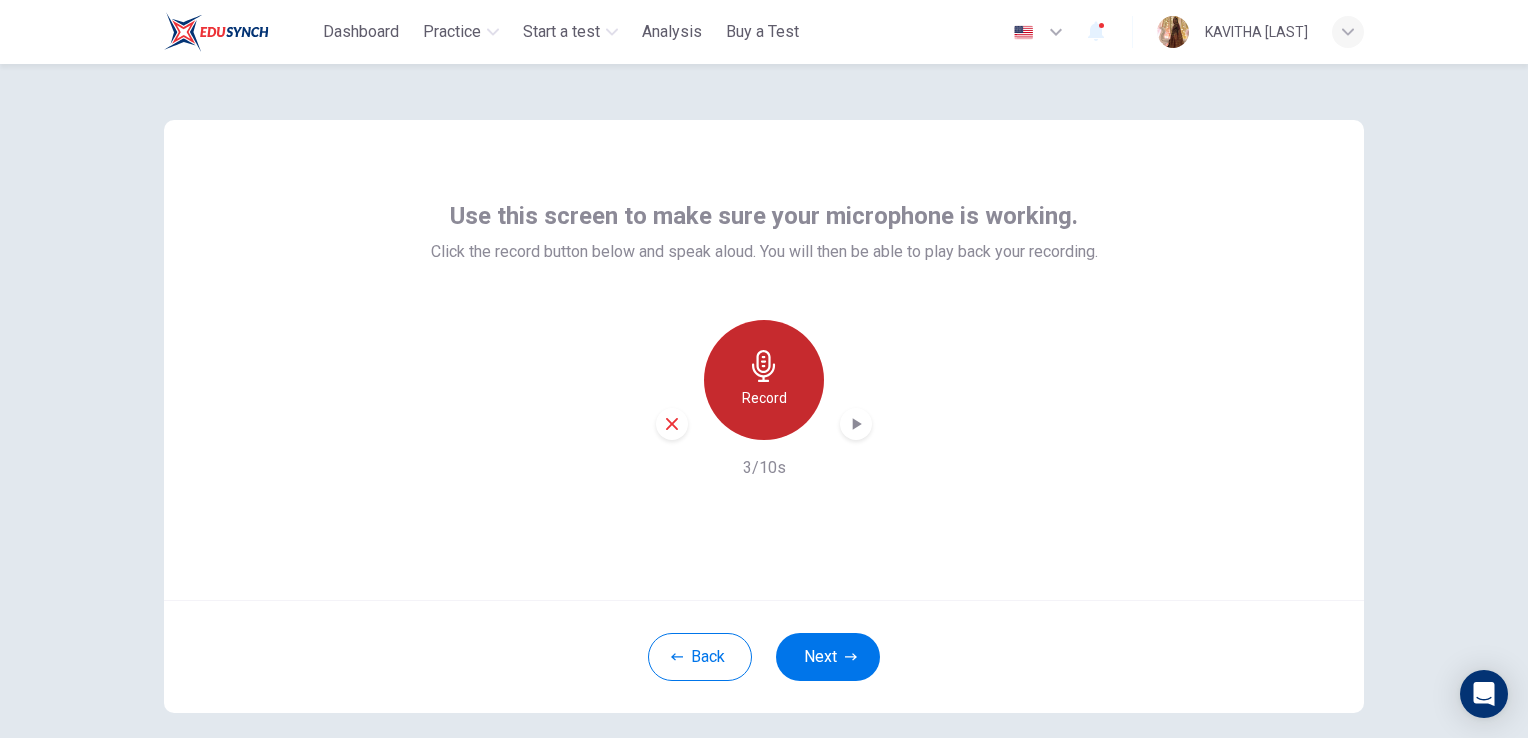 click on "Record" at bounding box center (764, 398) 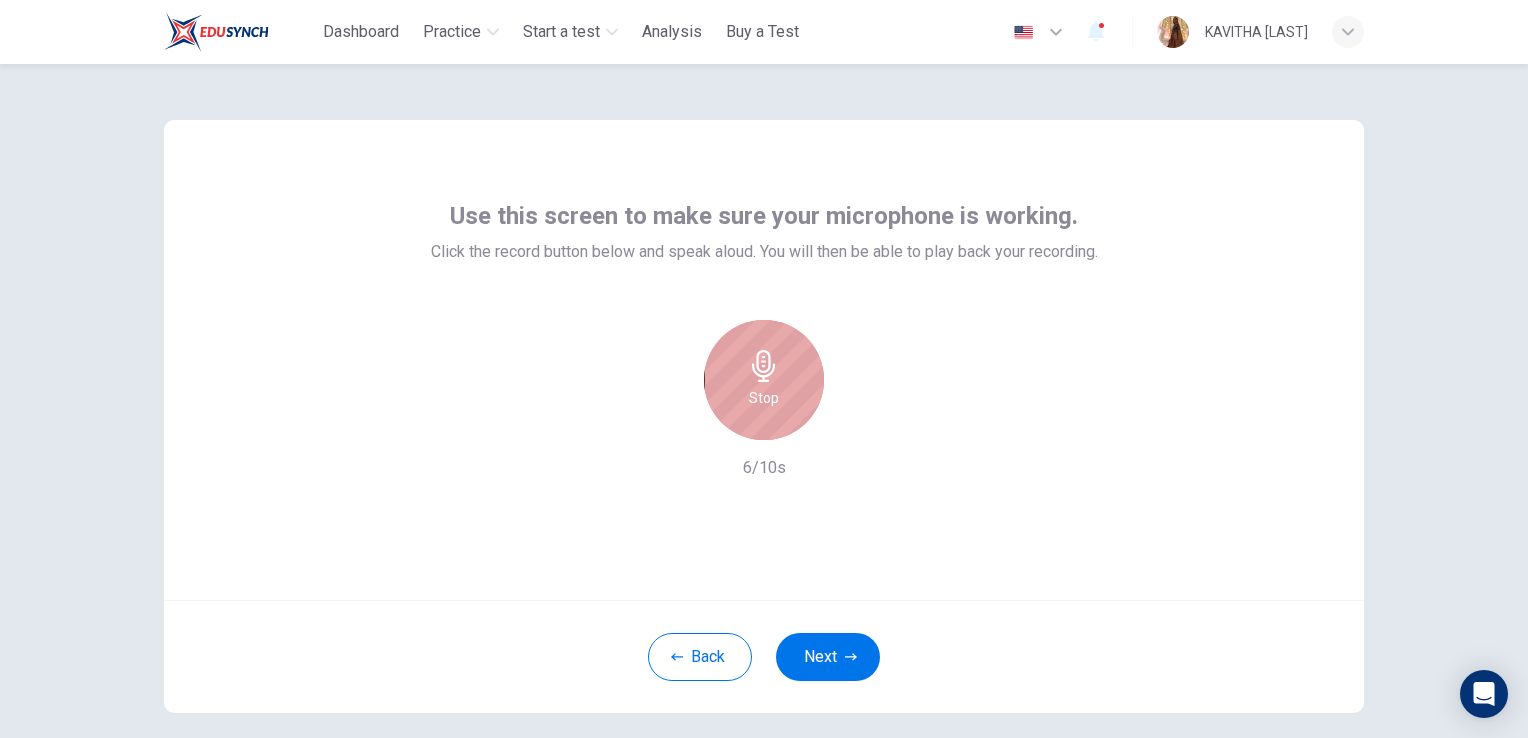 click on "Stop" at bounding box center (764, 398) 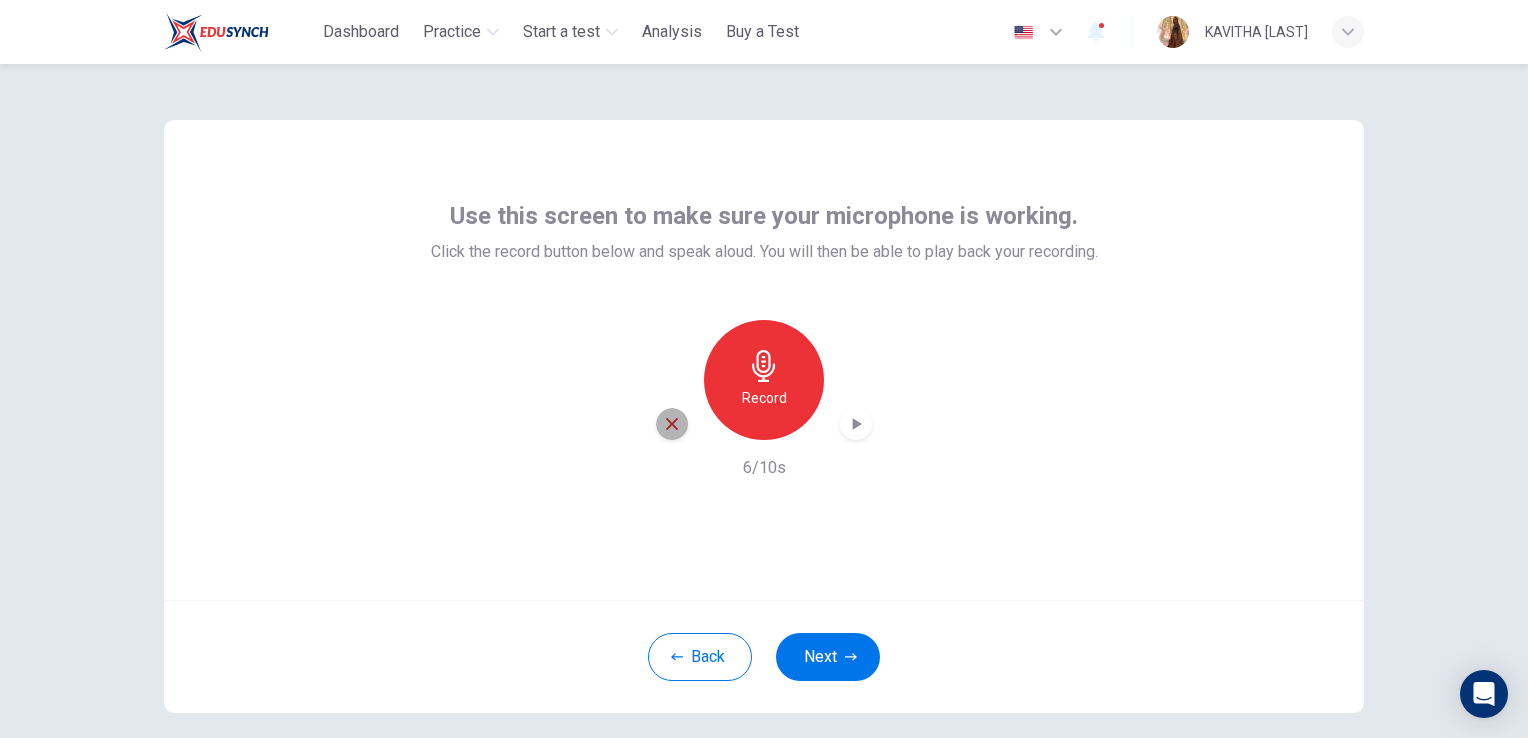 click 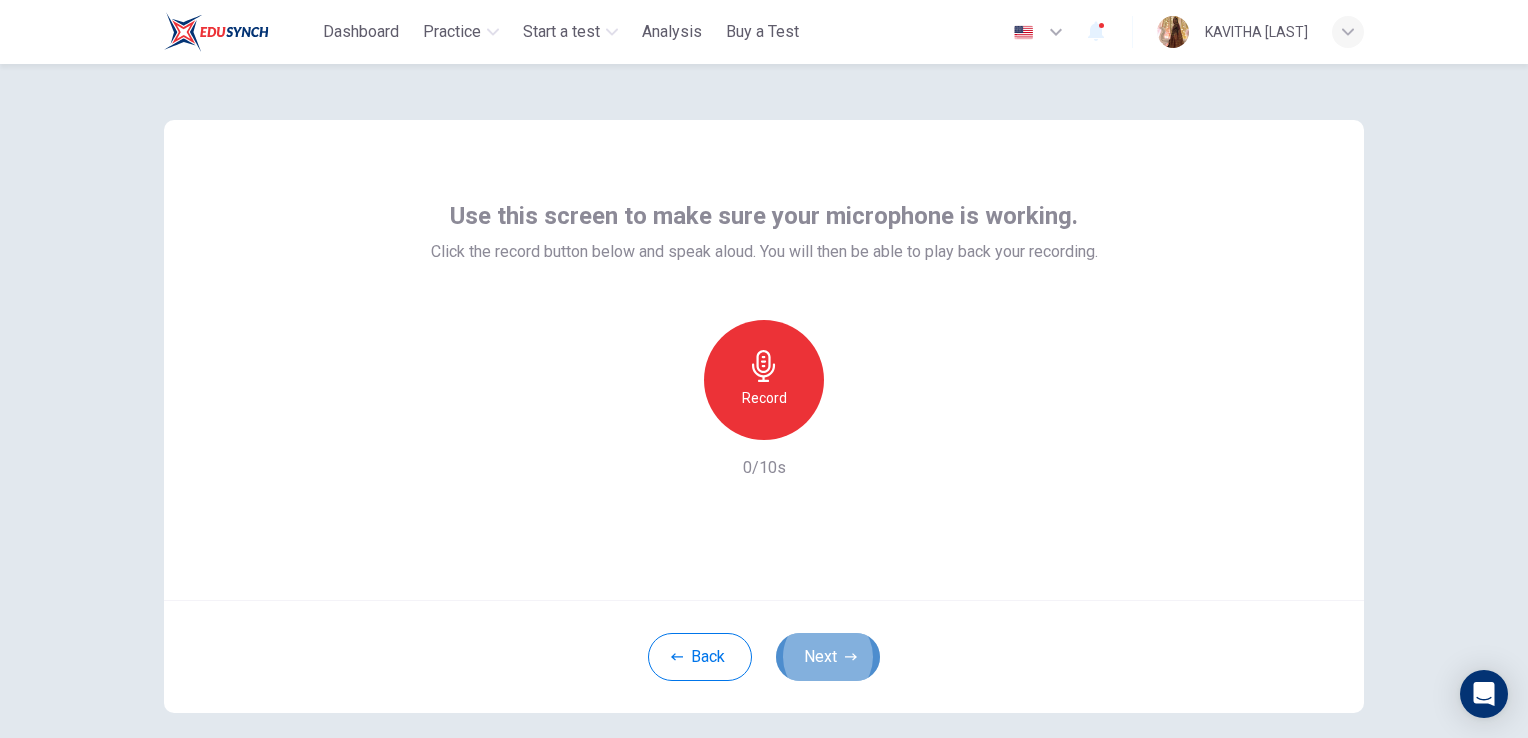 click 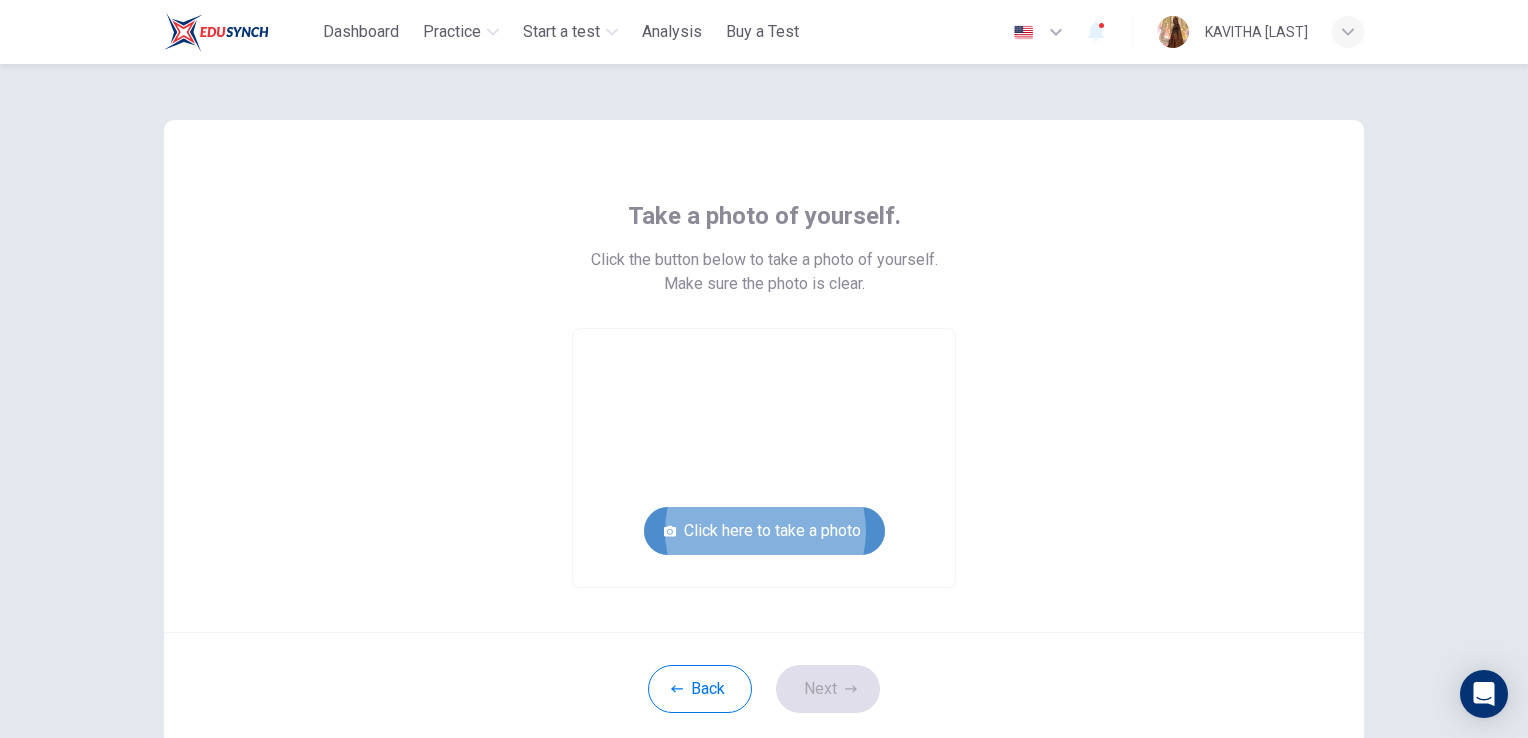 click on "Click here to take a photo" at bounding box center (764, 531) 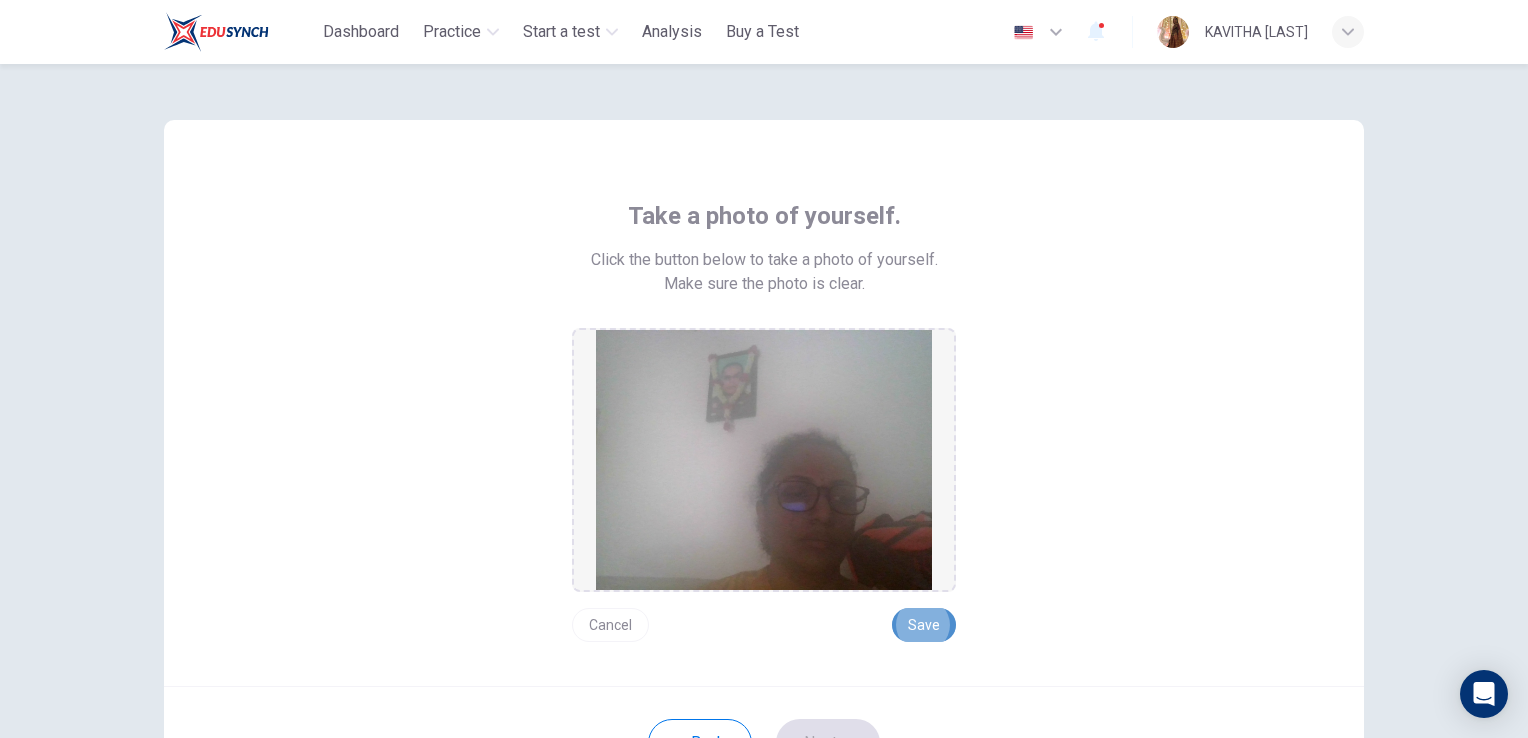 click on "Save" at bounding box center (924, 625) 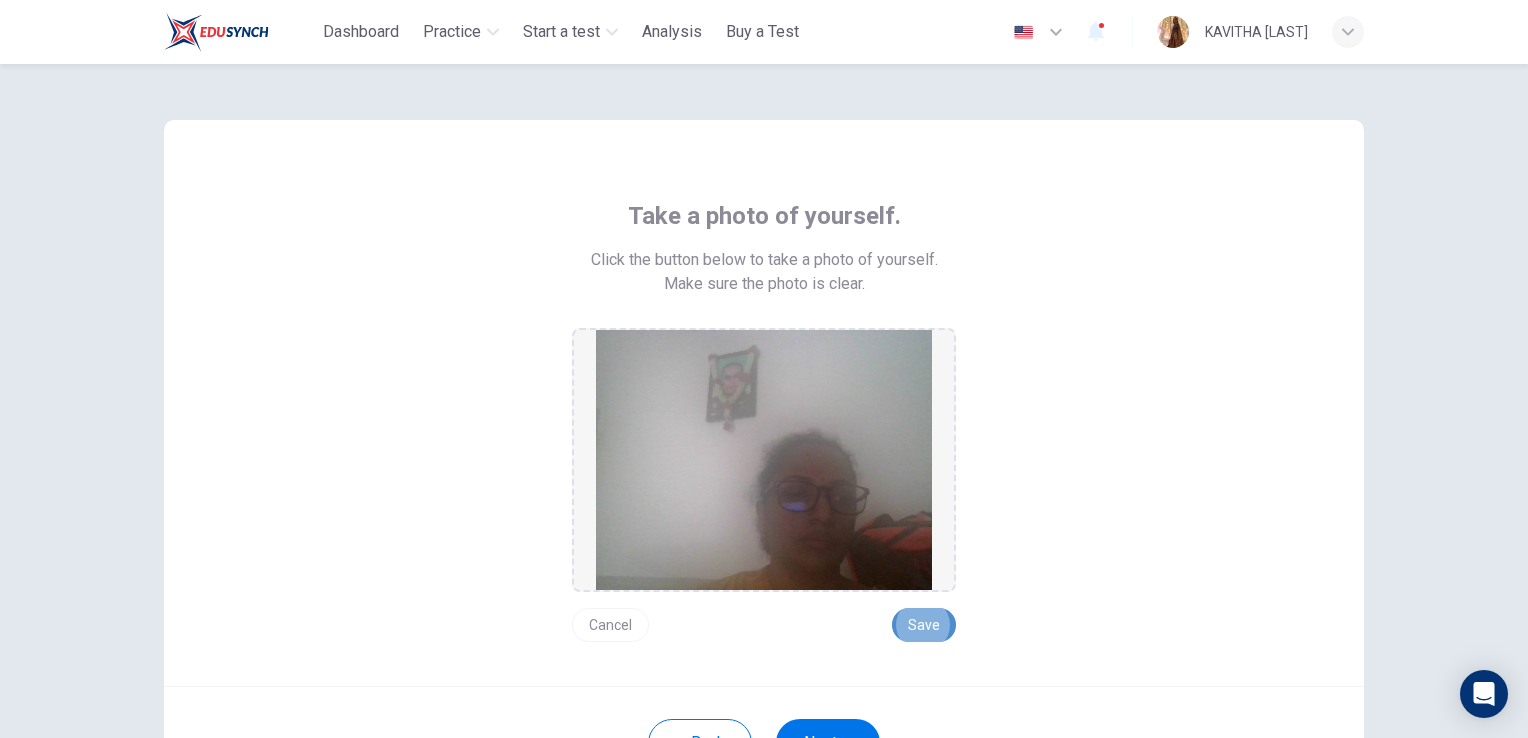 click on "Save" at bounding box center (924, 625) 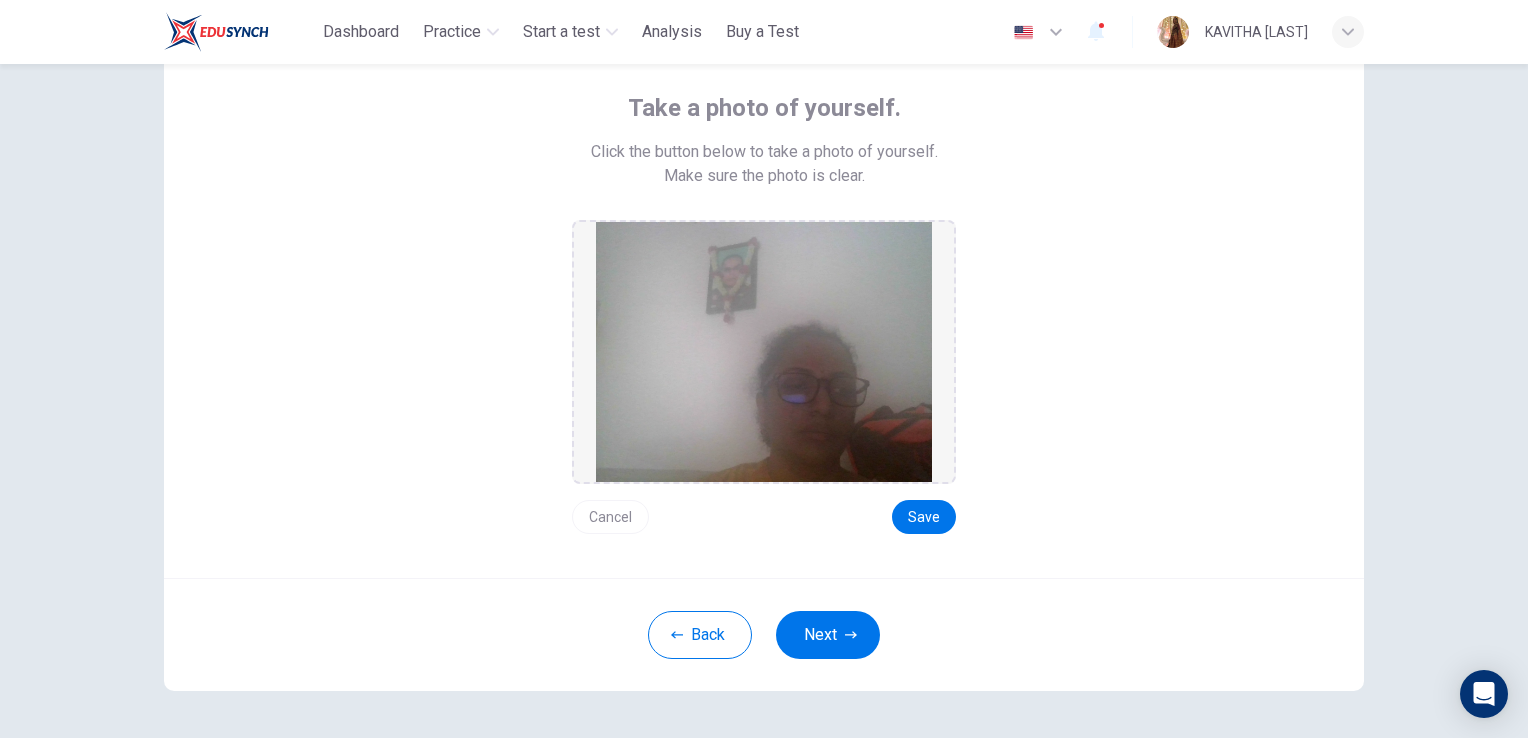 scroll, scrollTop: 162, scrollLeft: 0, axis: vertical 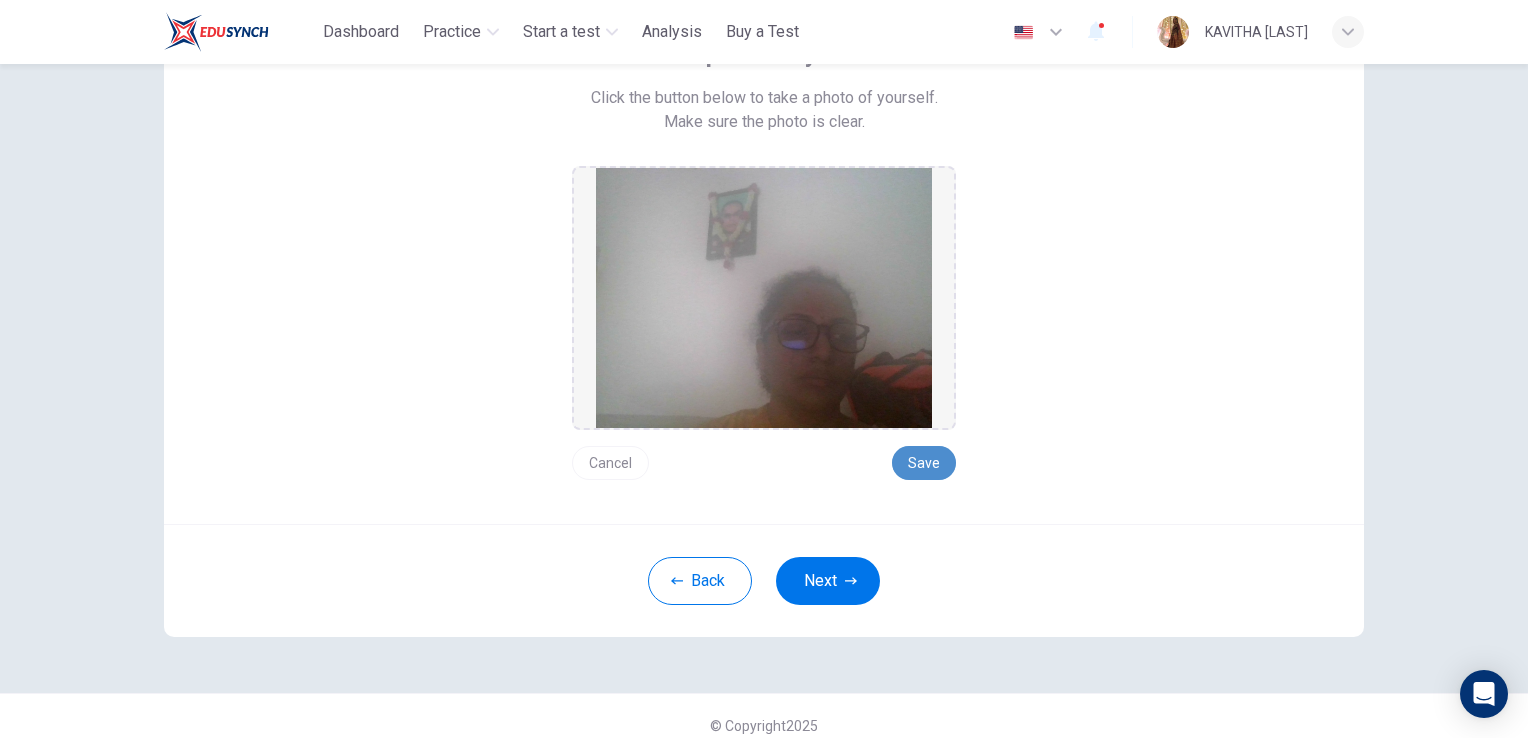 click on "Save" at bounding box center (924, 463) 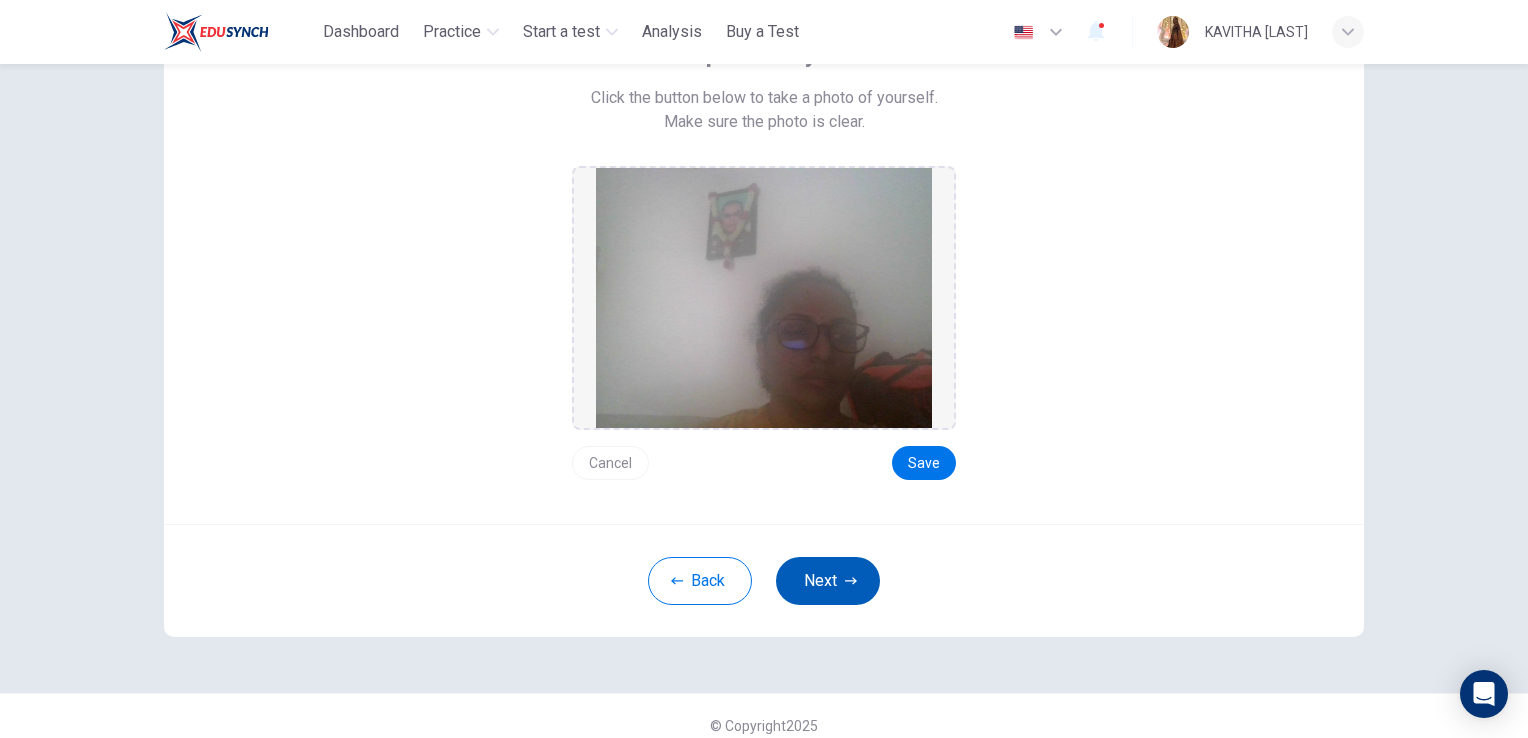 click on "Next" at bounding box center (828, 581) 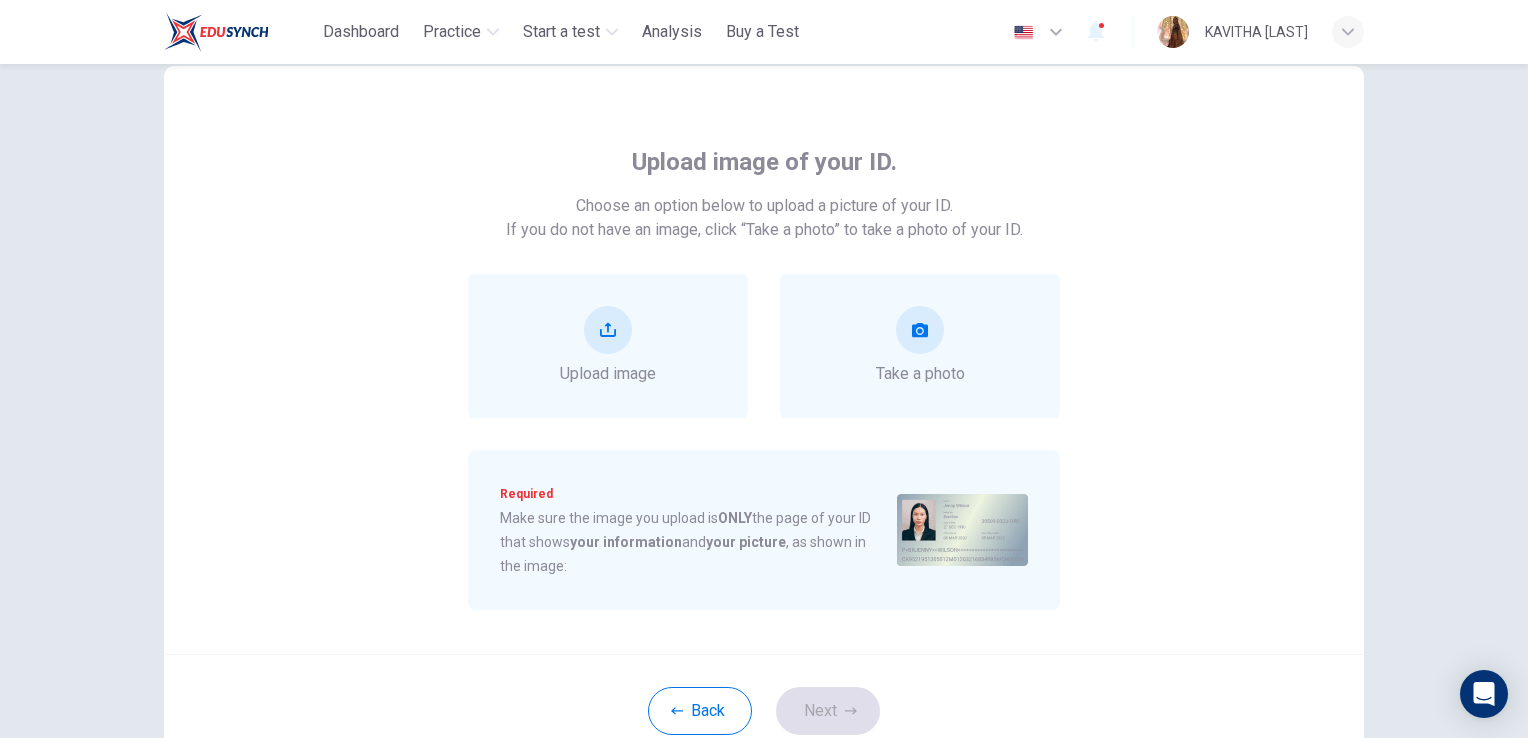 scroll, scrollTop: 6, scrollLeft: 0, axis: vertical 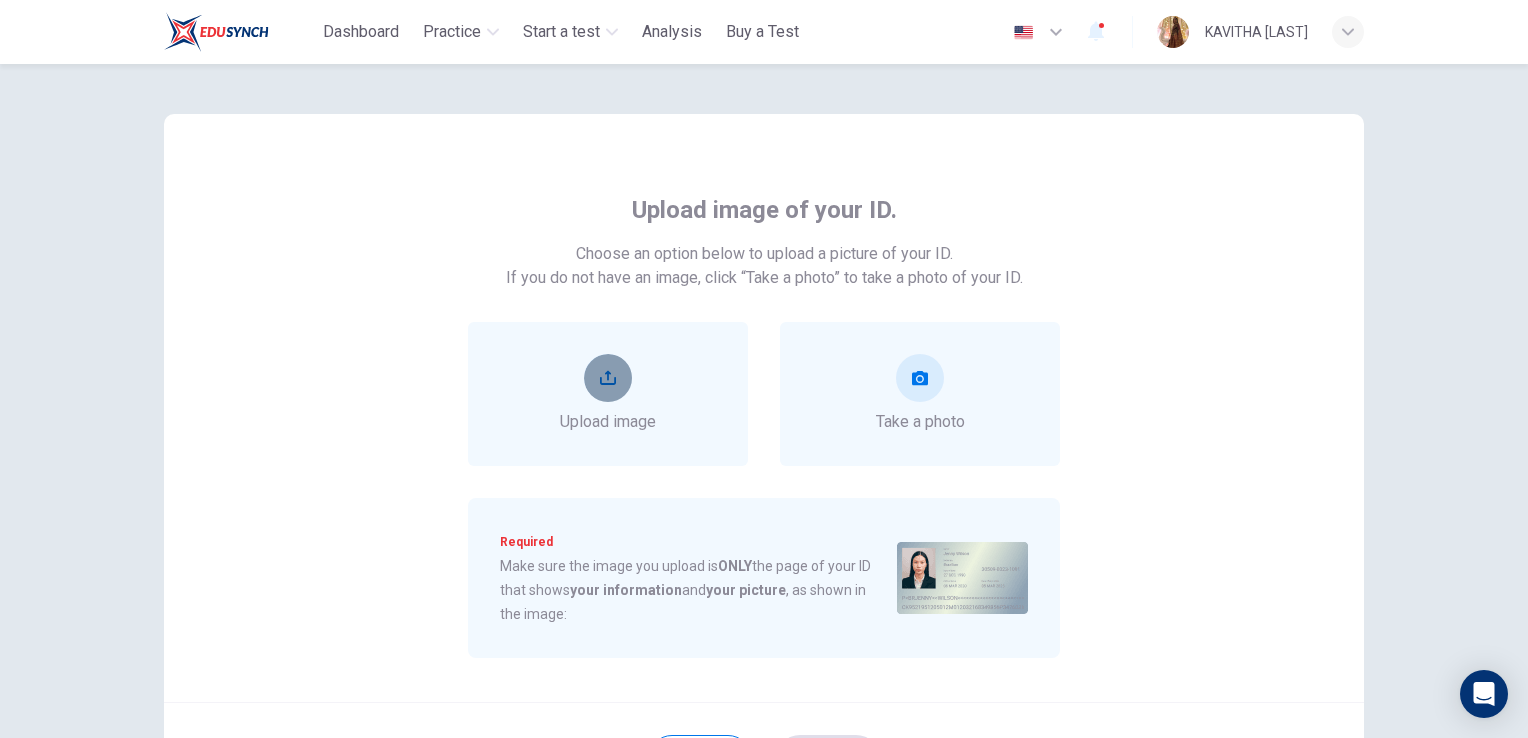 click 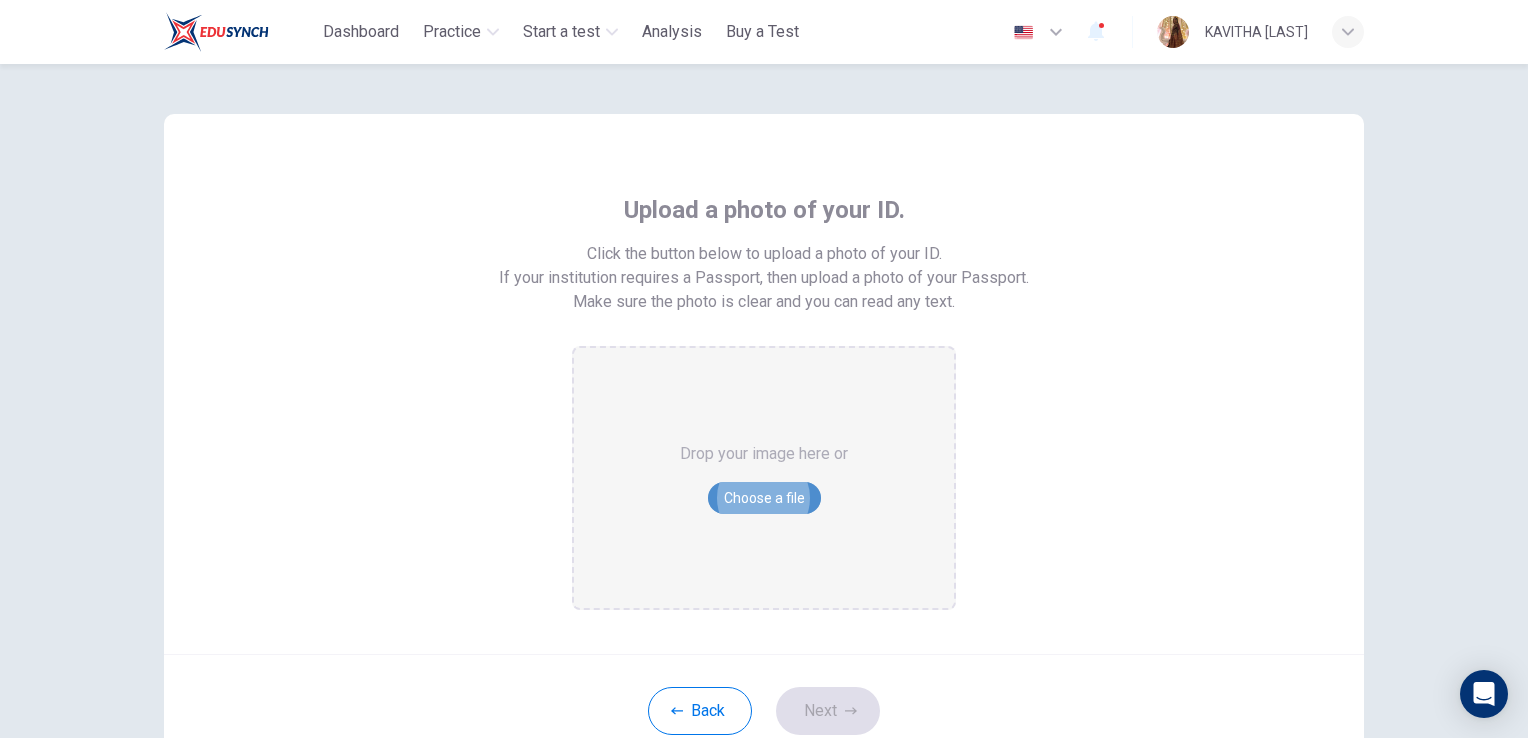 click on "Choose a file" at bounding box center [764, 498] 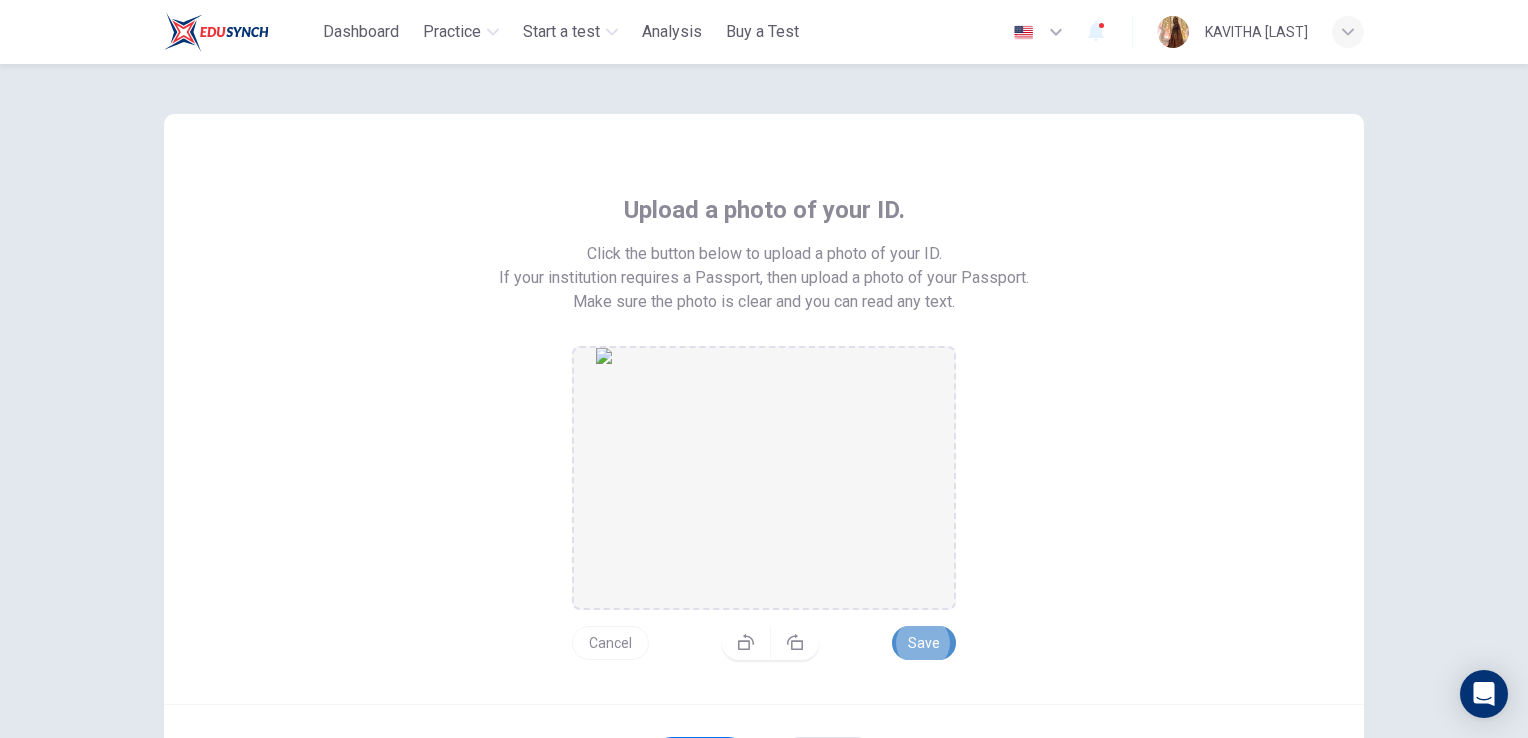 click on "Save" at bounding box center (924, 643) 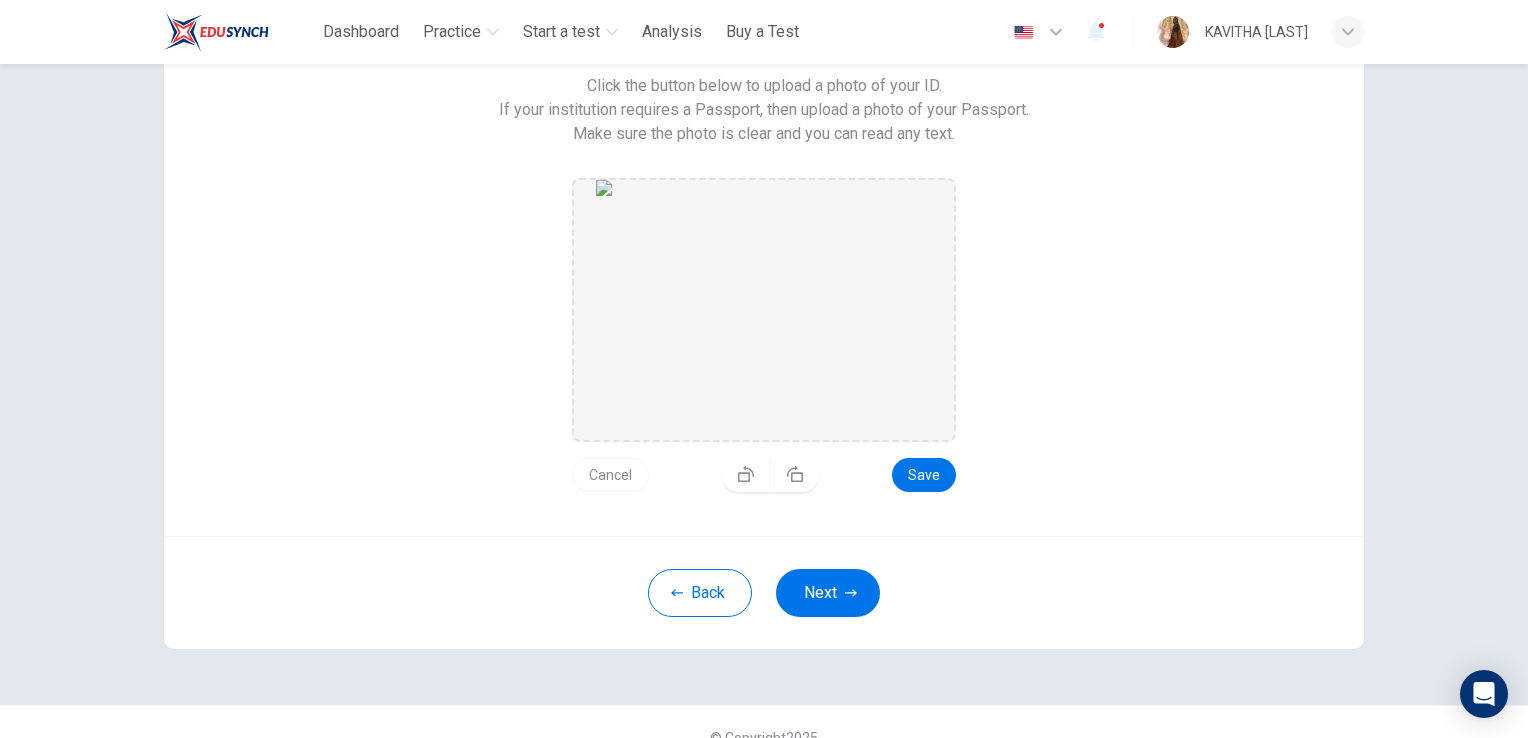 scroll, scrollTop: 174, scrollLeft: 0, axis: vertical 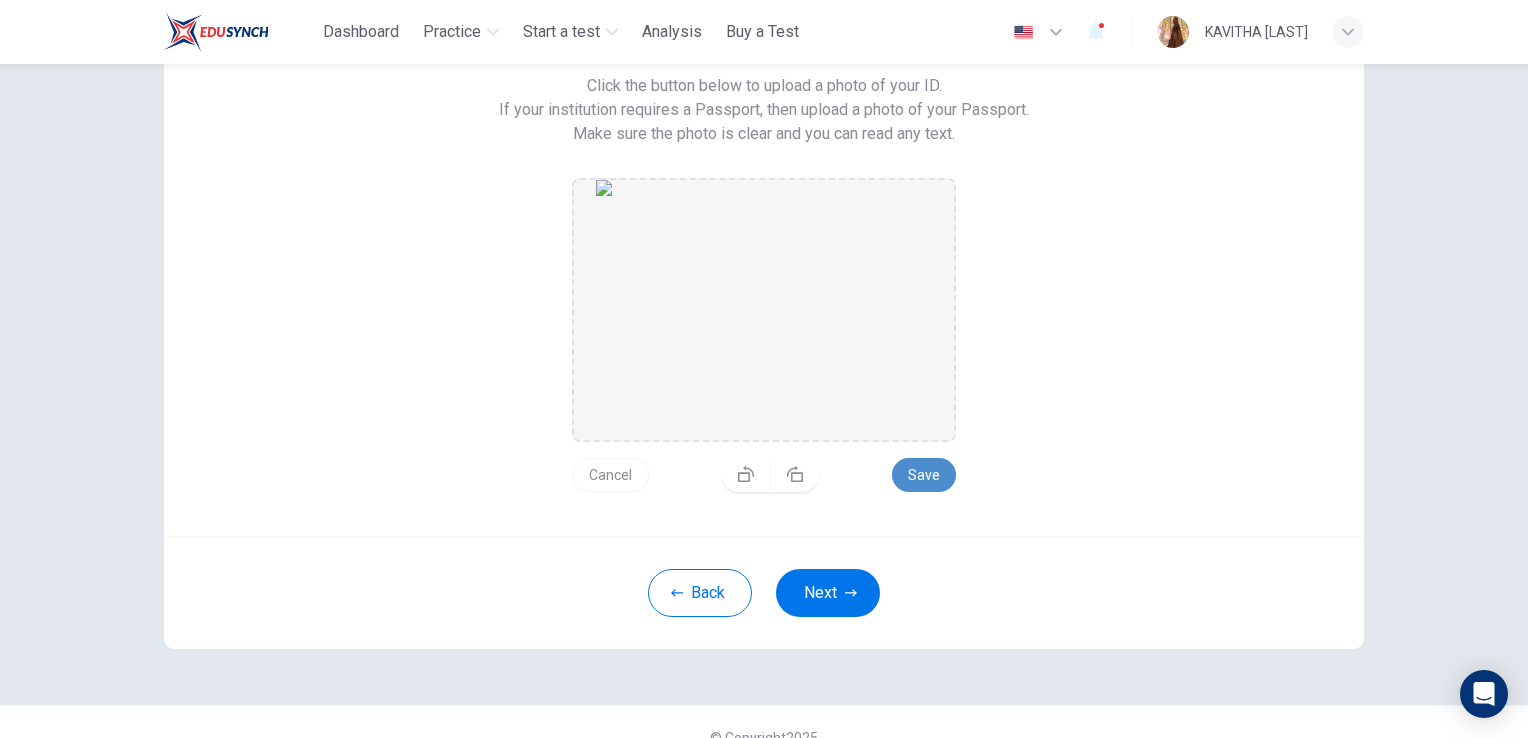 click on "Save" at bounding box center (924, 475) 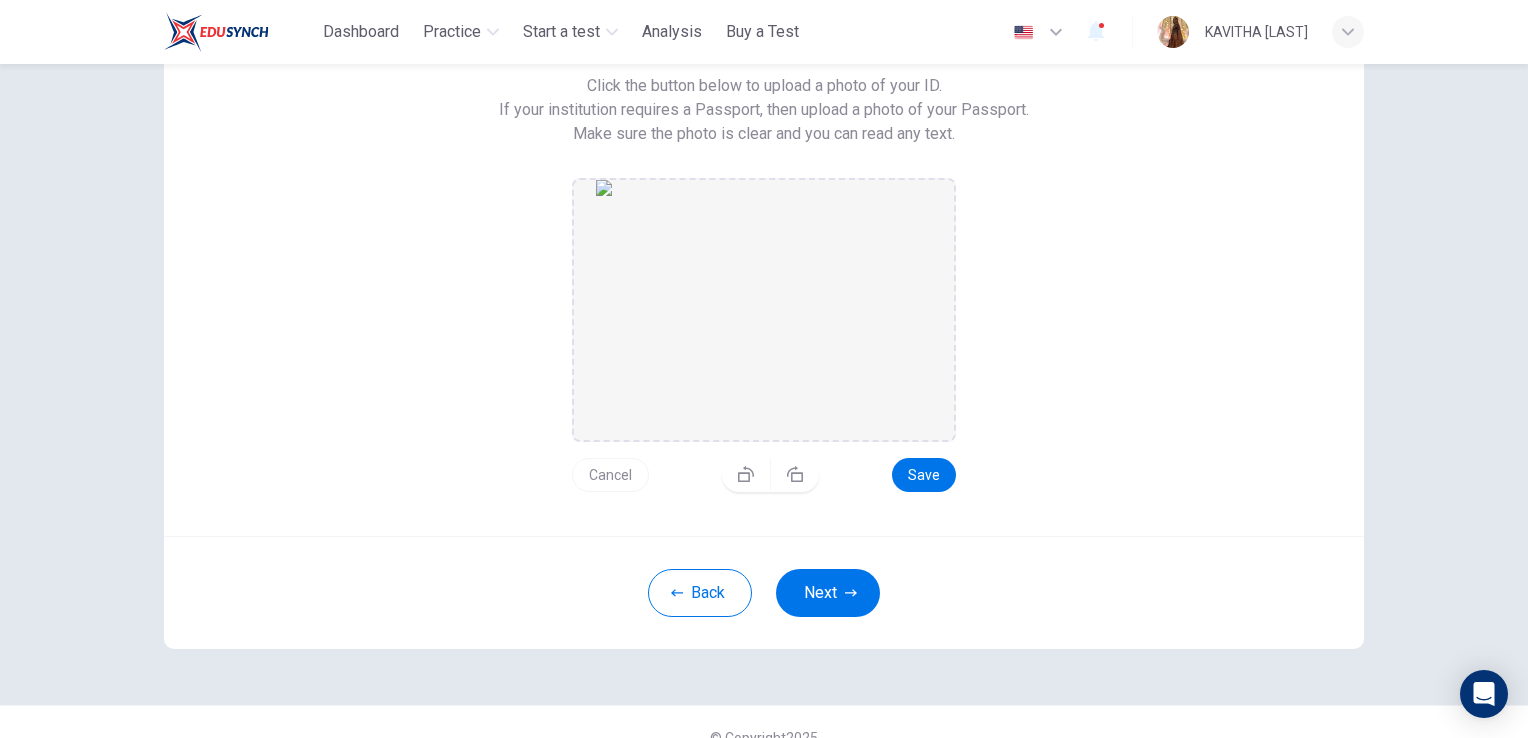 click at bounding box center [764, 310] 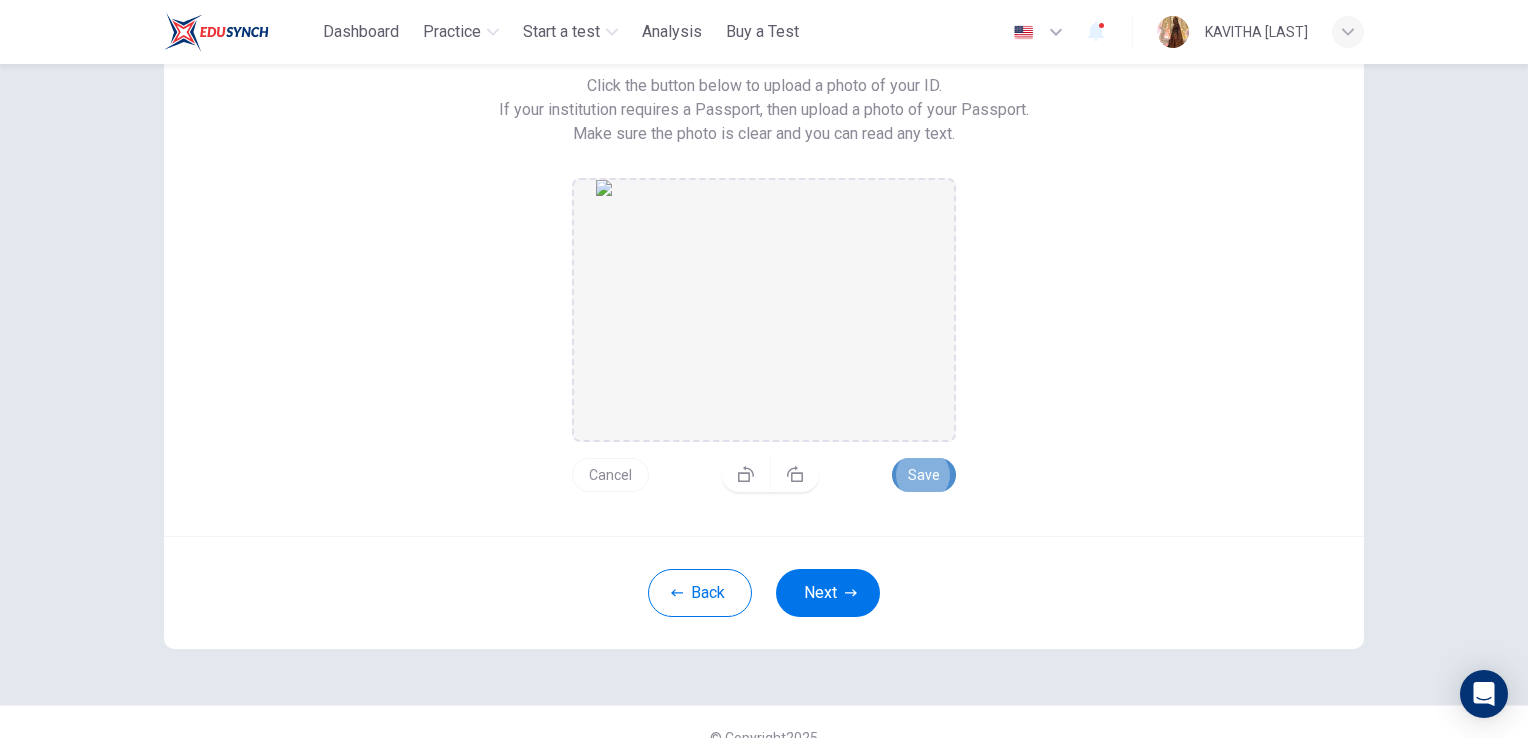 click on "Save" at bounding box center (924, 475) 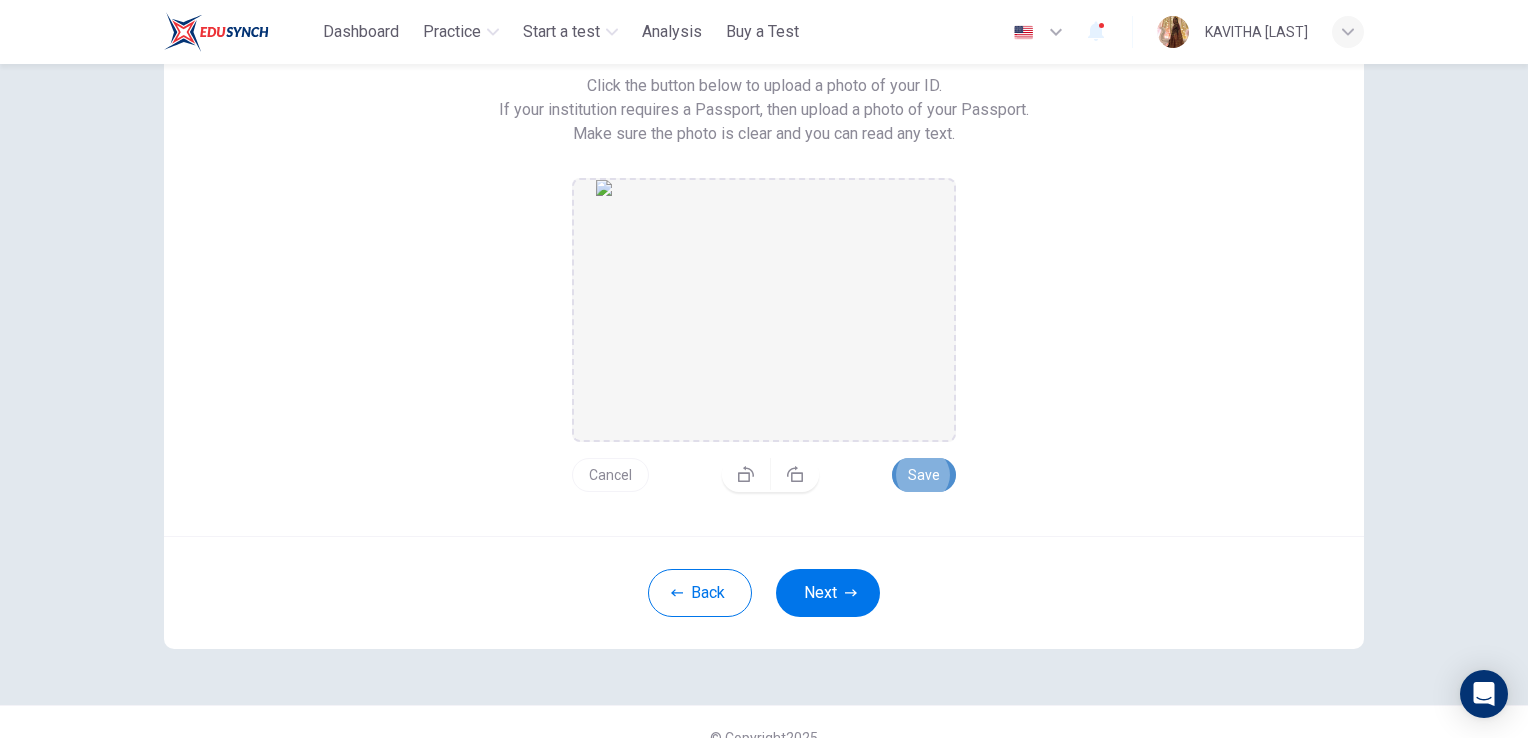 click on "Save" at bounding box center (924, 475) 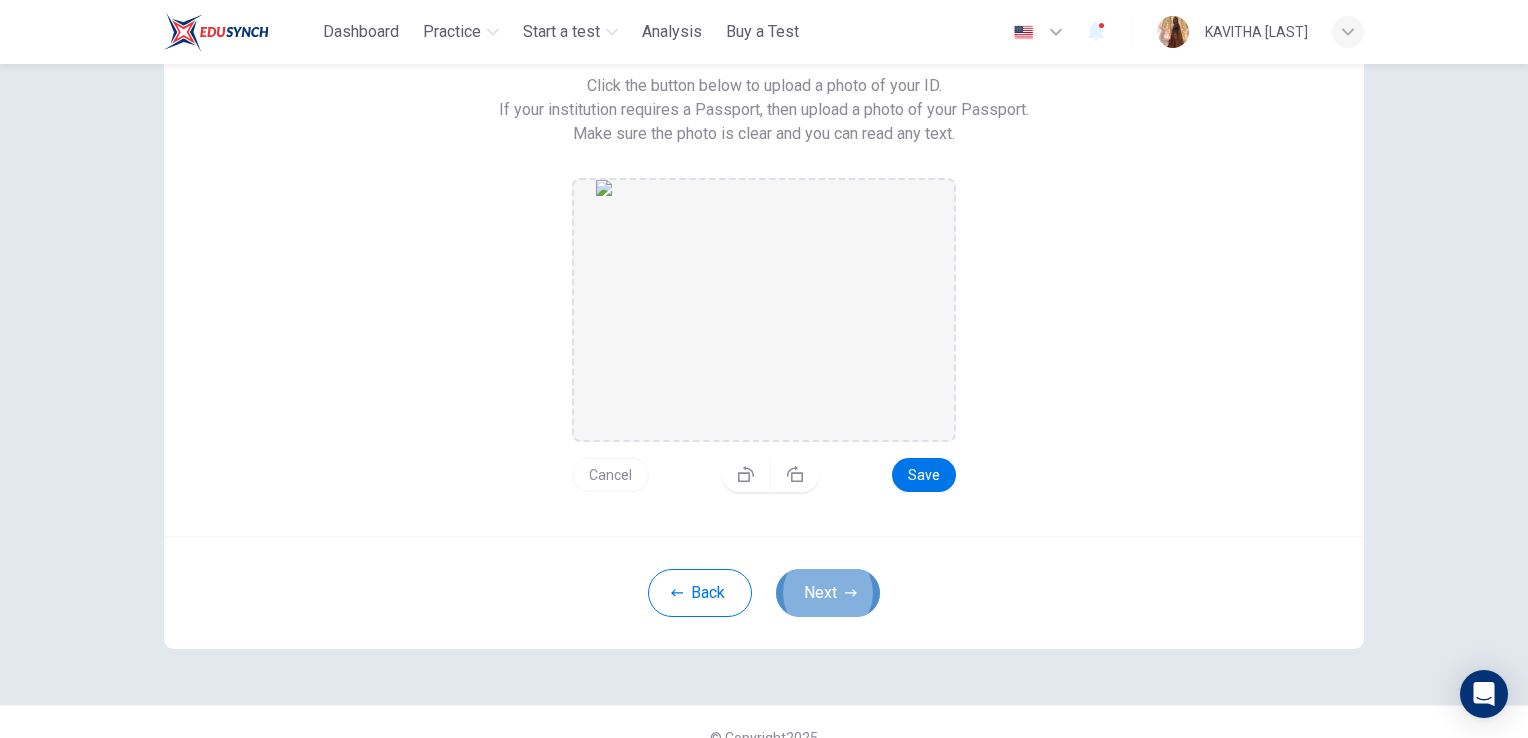 click on "Next" at bounding box center (828, 593) 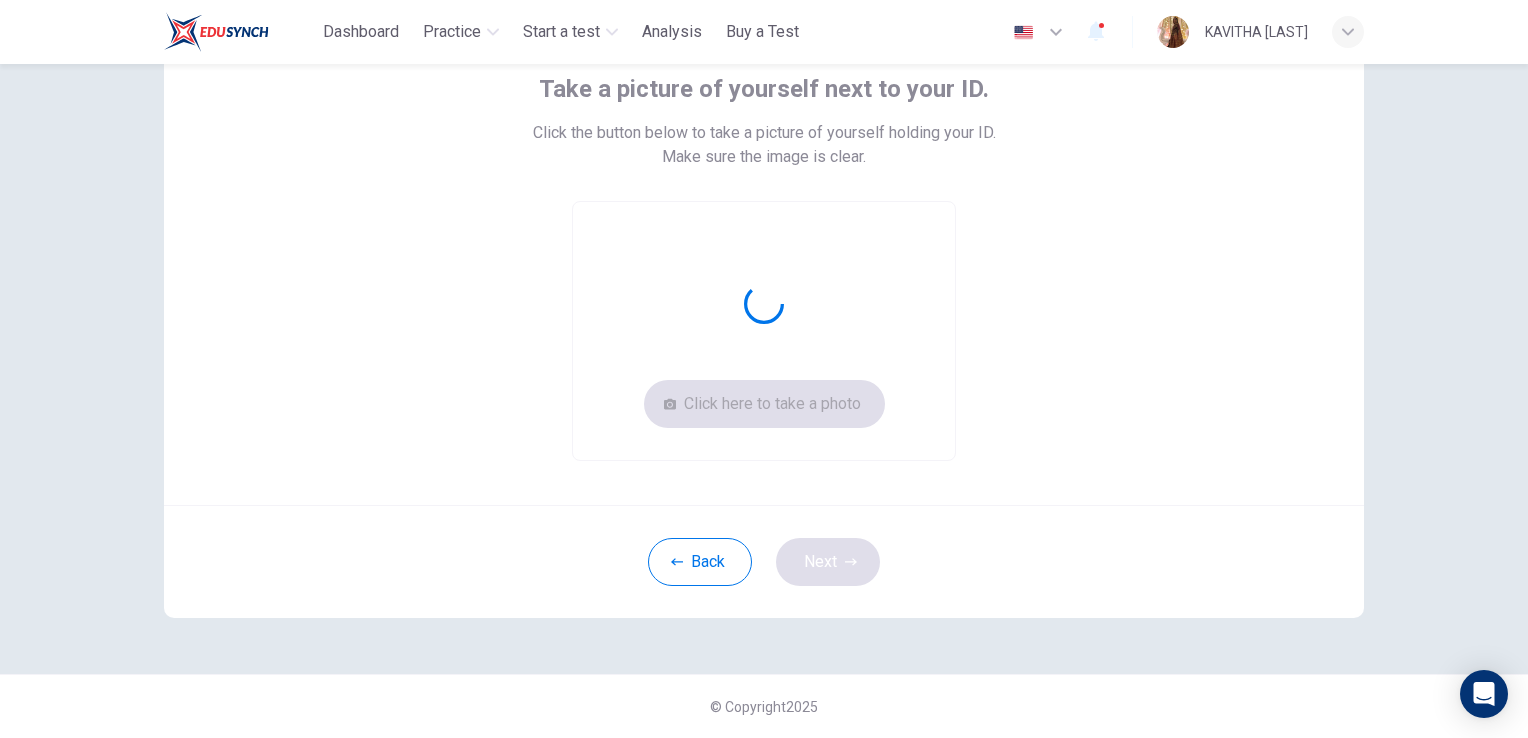 scroll, scrollTop: 126, scrollLeft: 0, axis: vertical 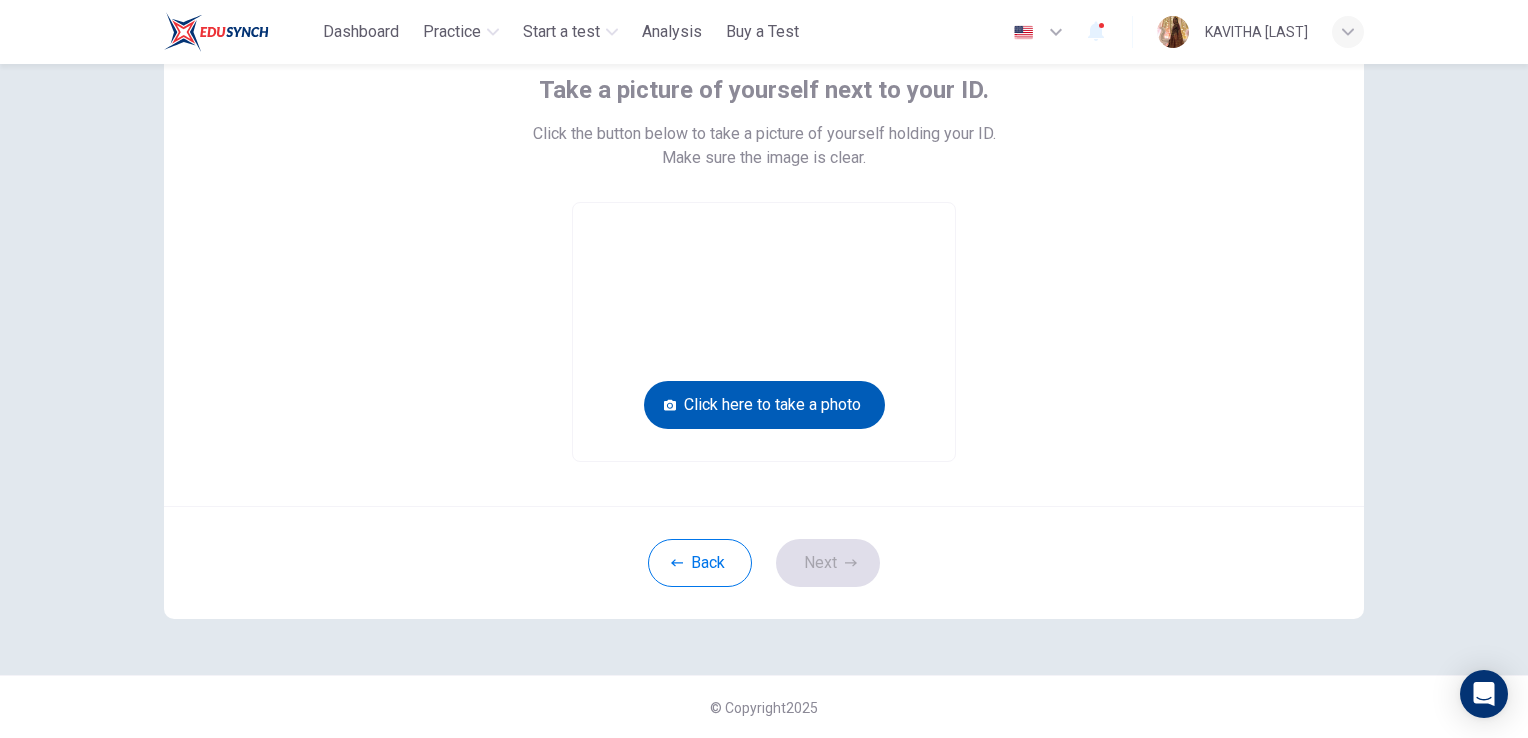 click on "Click here to take a photo" at bounding box center [764, 405] 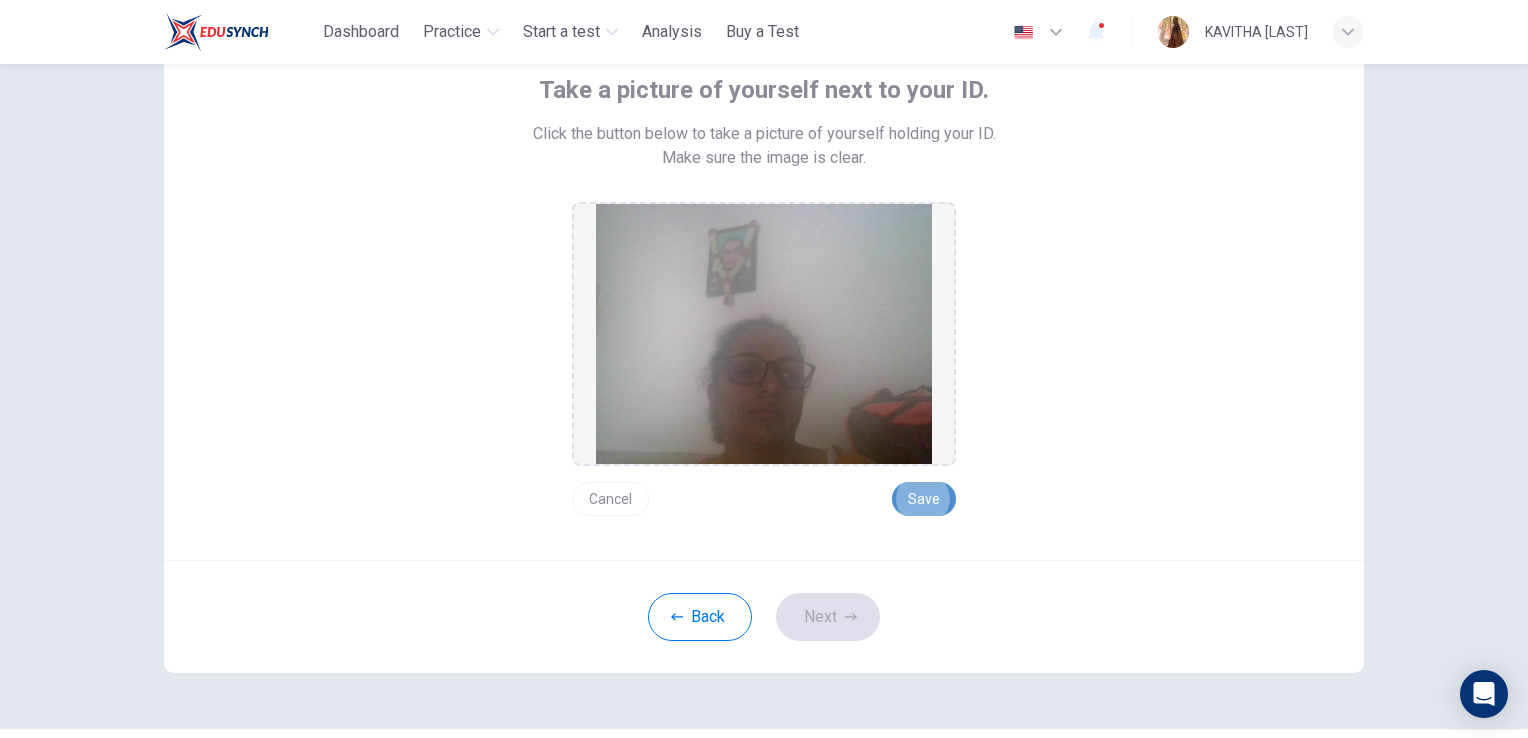 click on "Save" at bounding box center [924, 499] 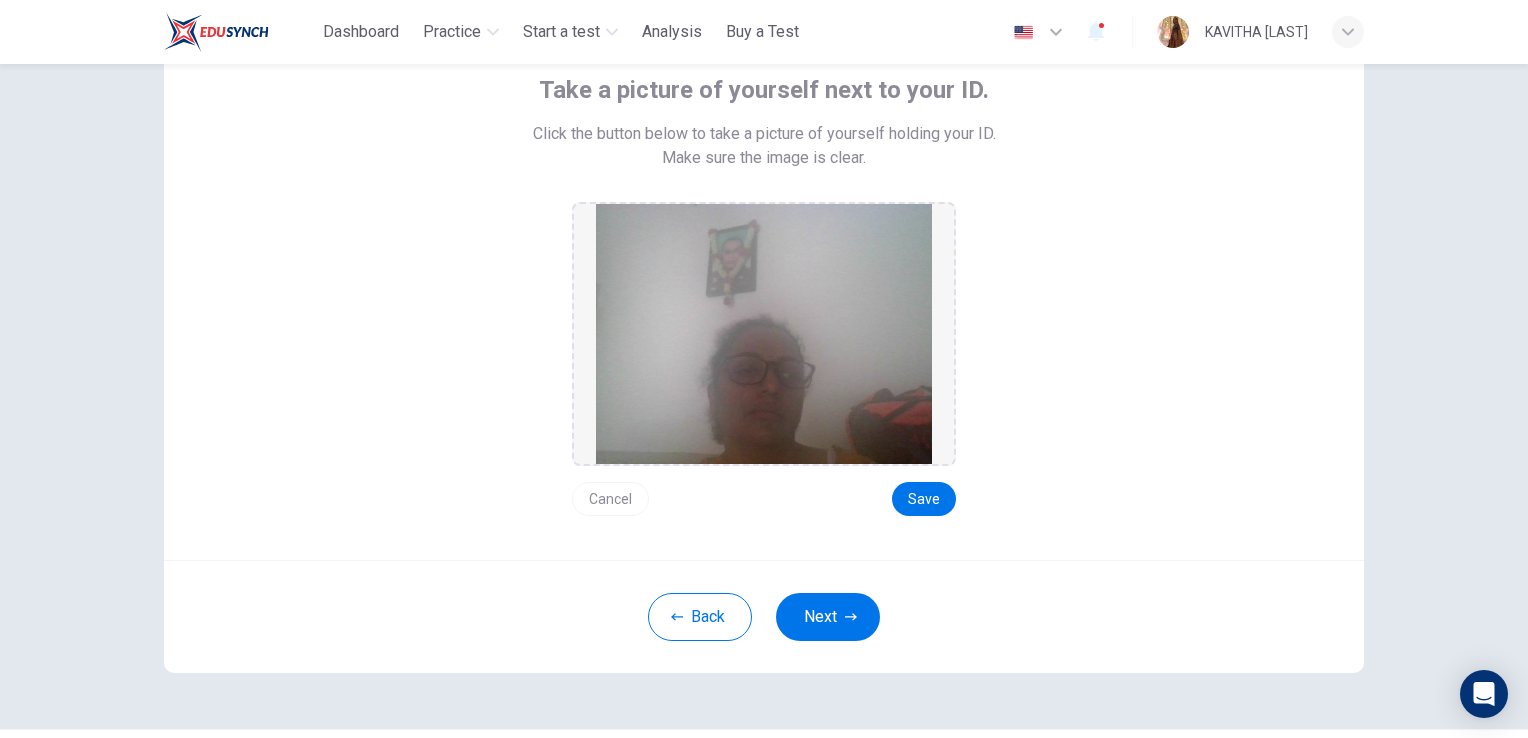click on "Back Next" at bounding box center (764, 616) 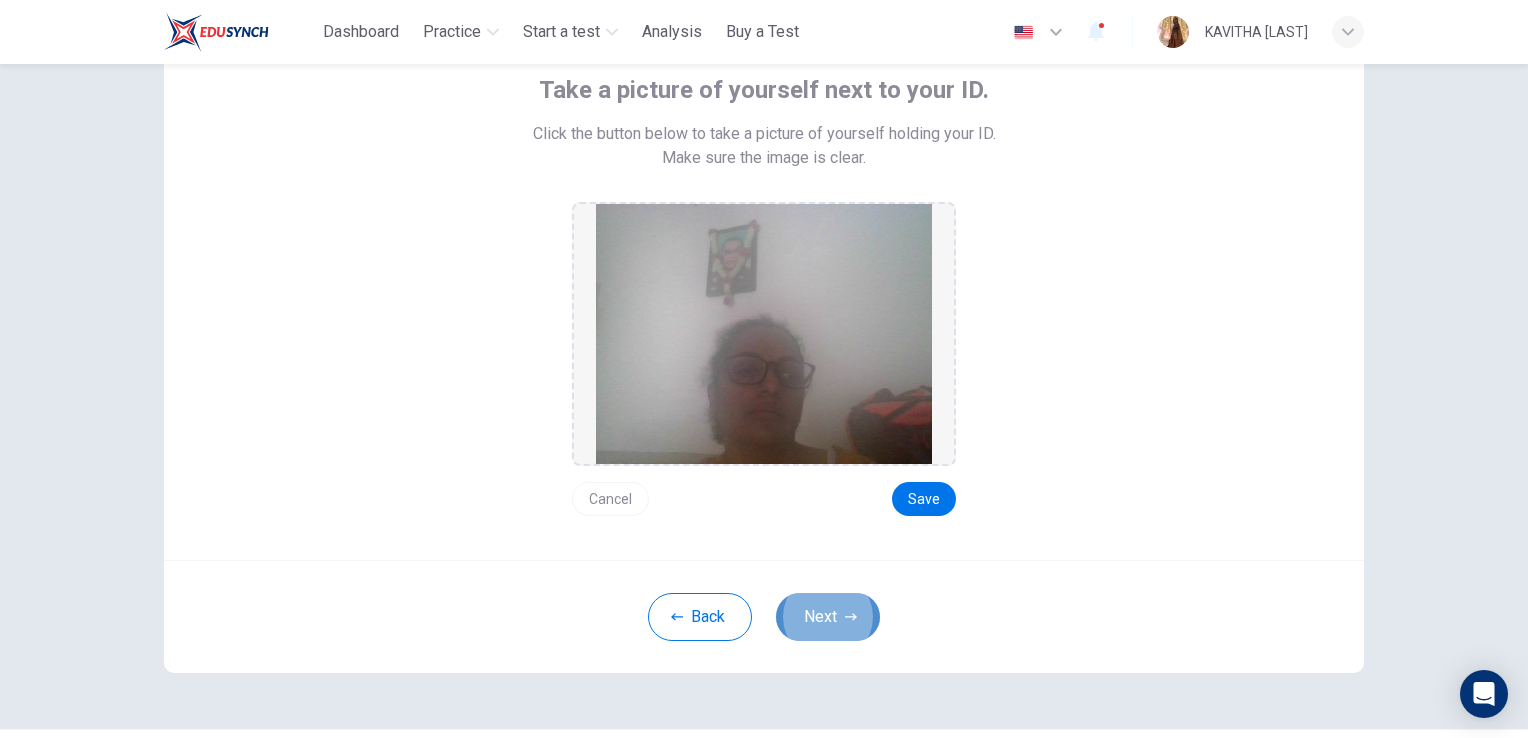 click on "Next" at bounding box center [828, 617] 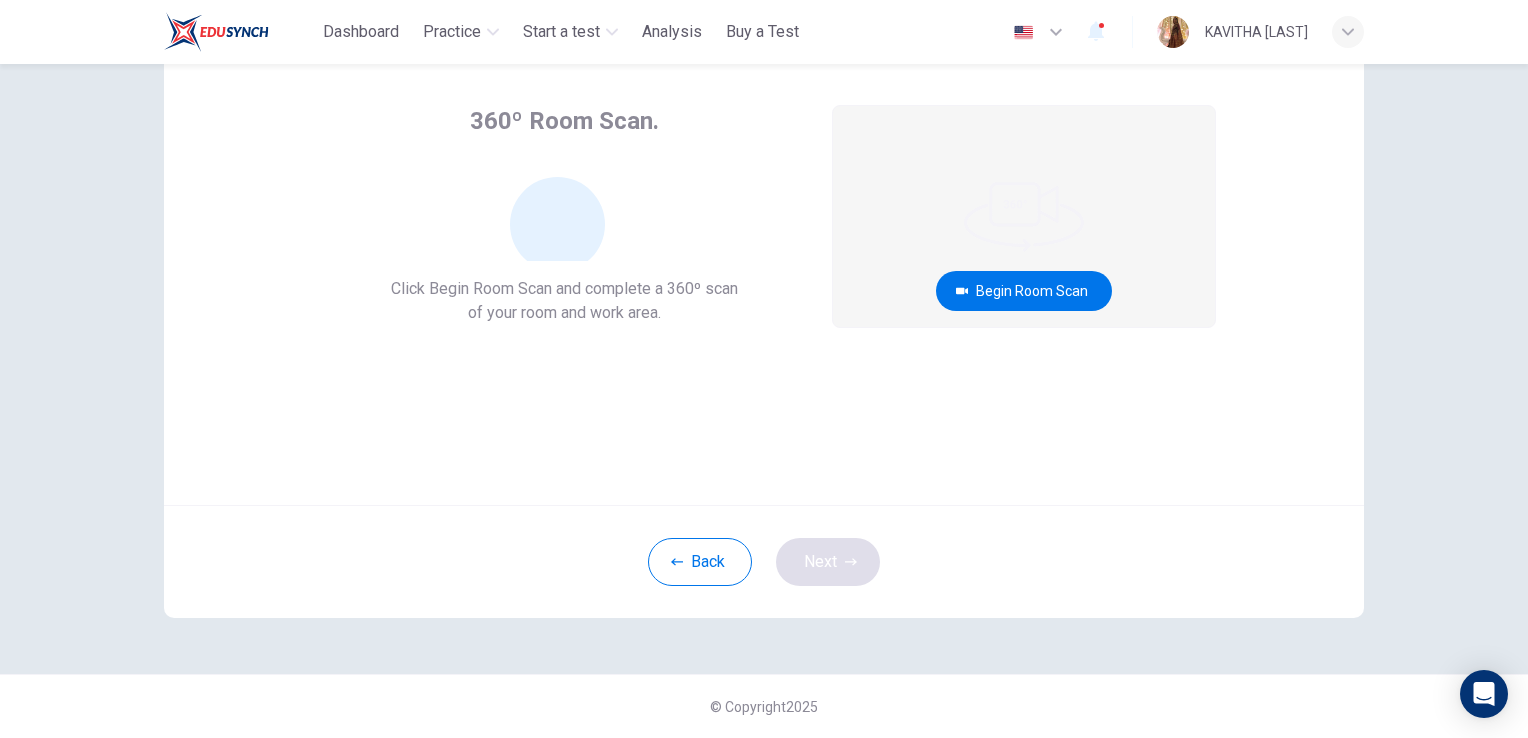 scroll, scrollTop: 94, scrollLeft: 0, axis: vertical 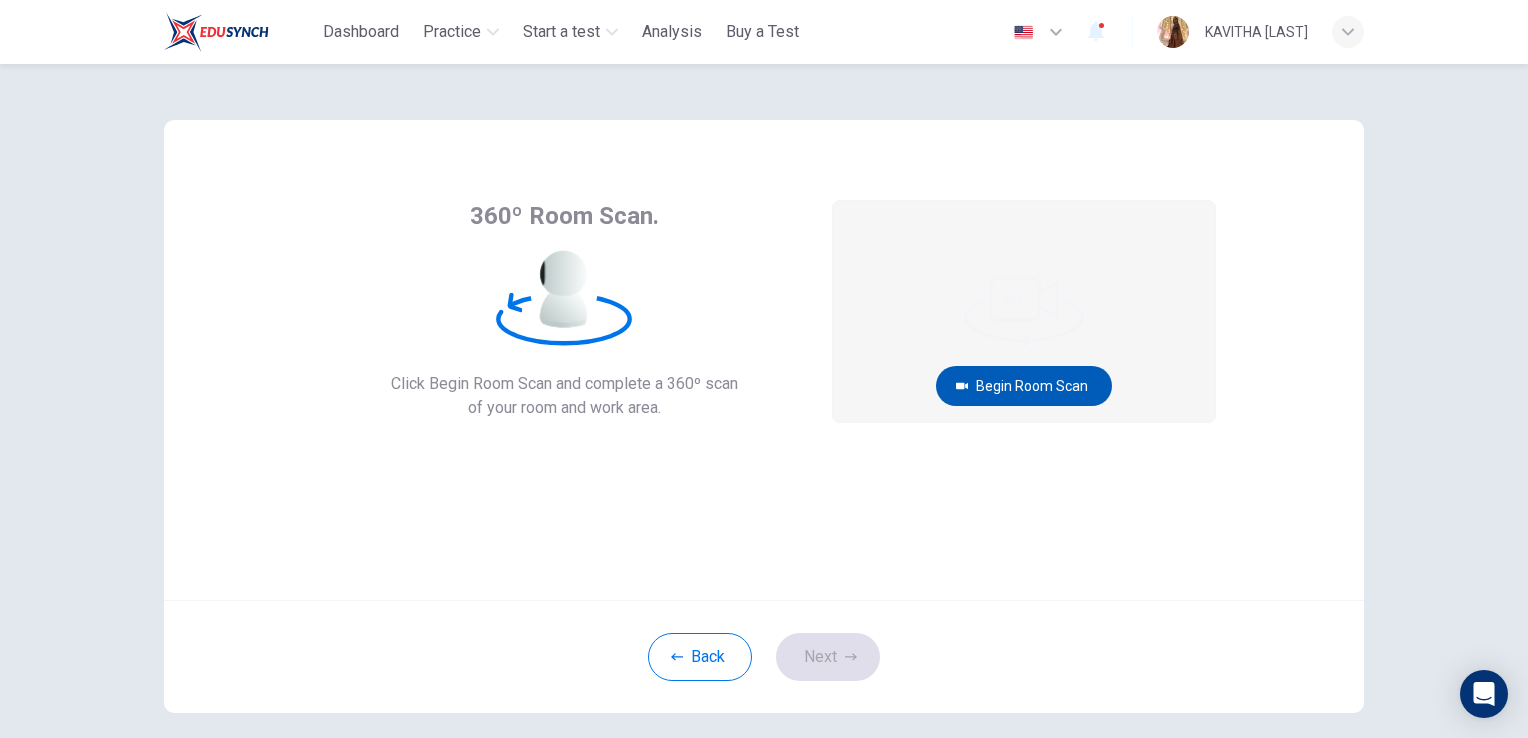 click on "Begin Room Scan" at bounding box center (1024, 386) 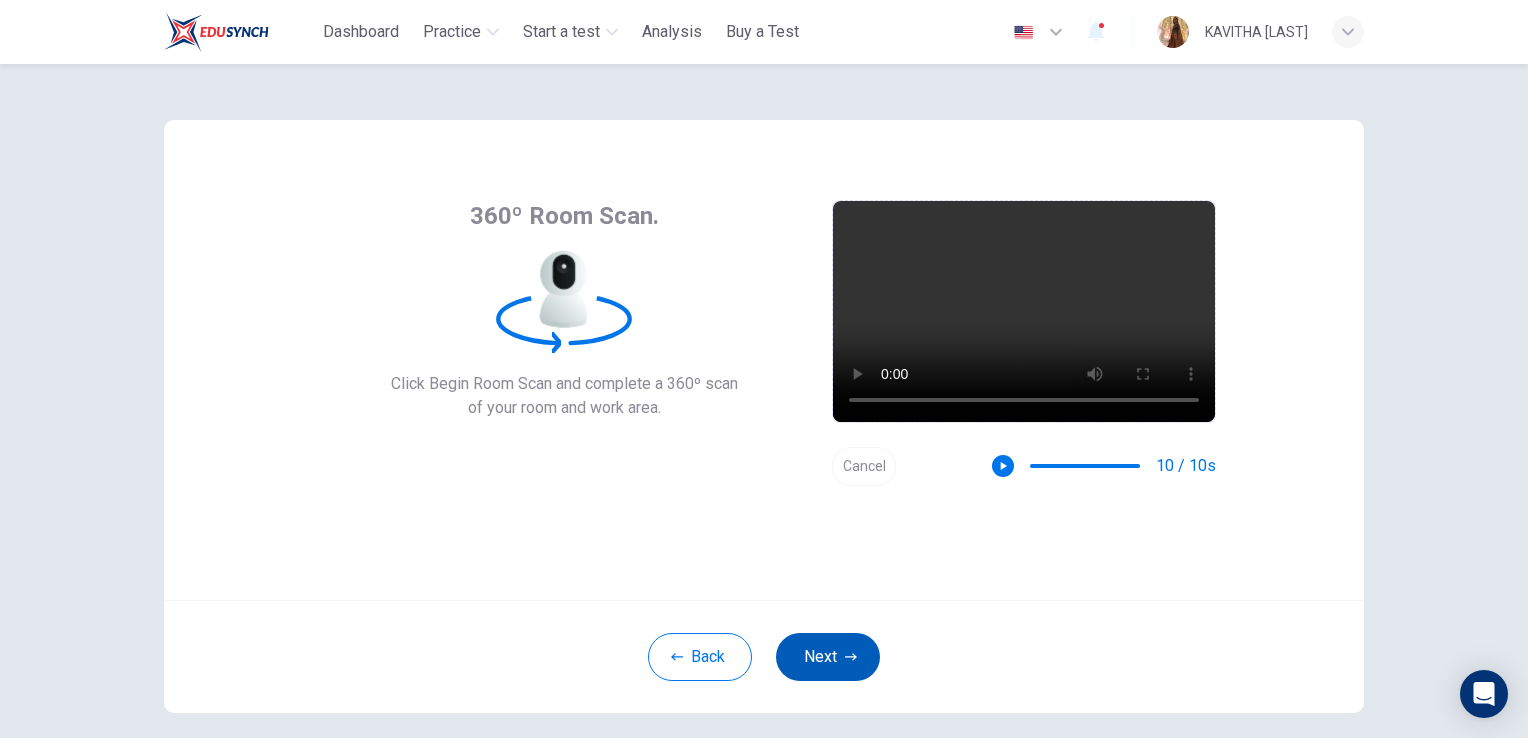 click on "Next" at bounding box center [828, 657] 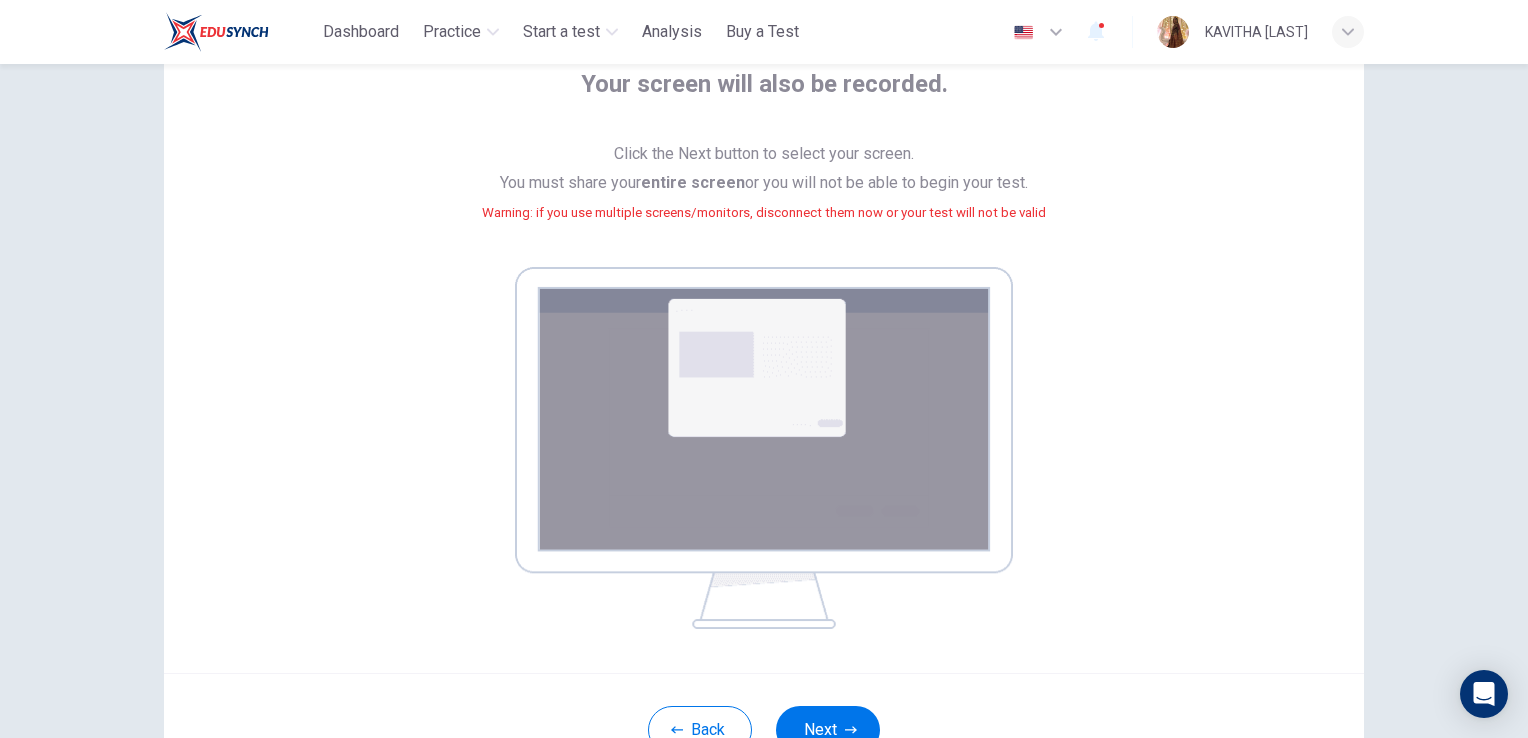 scroll, scrollTop: 182, scrollLeft: 0, axis: vertical 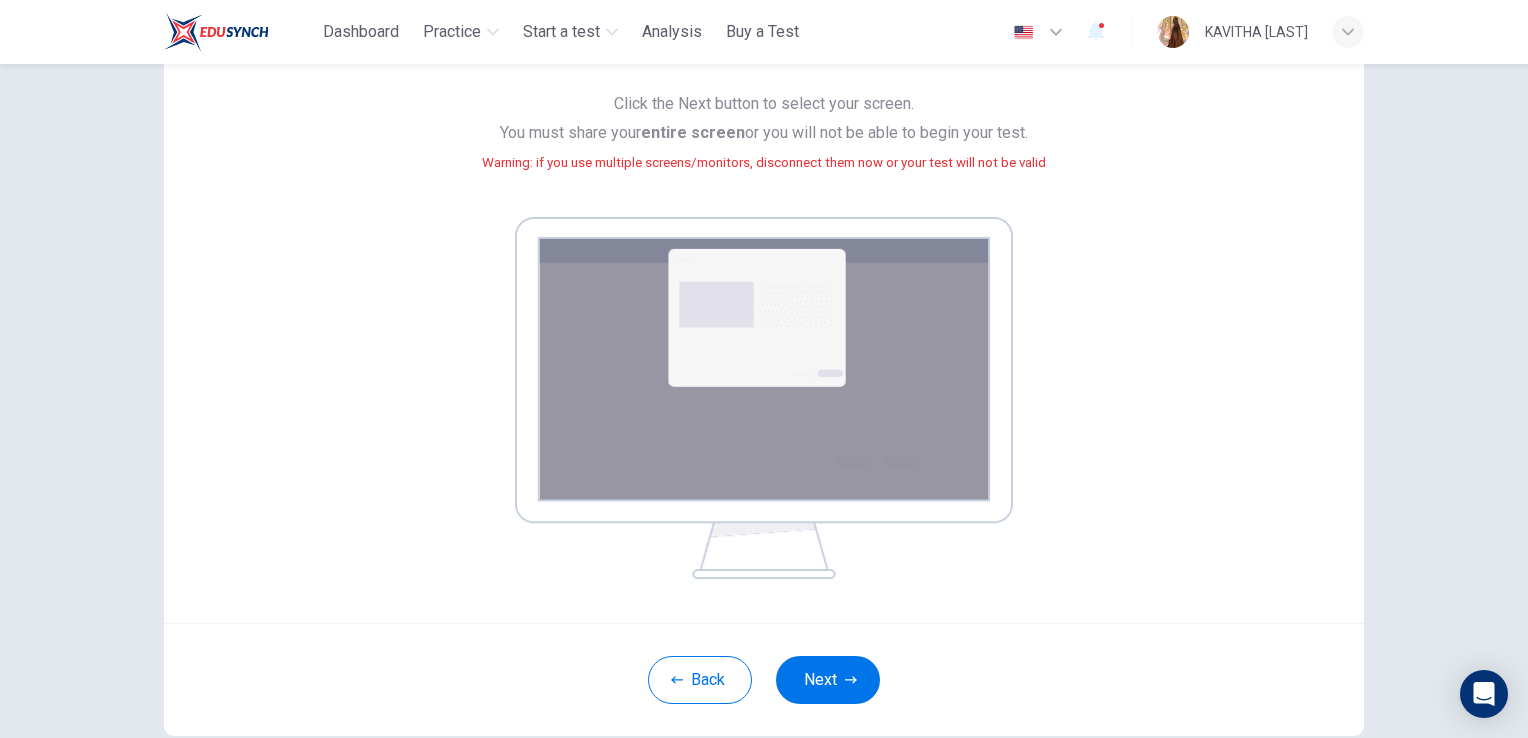 click at bounding box center (764, 398) 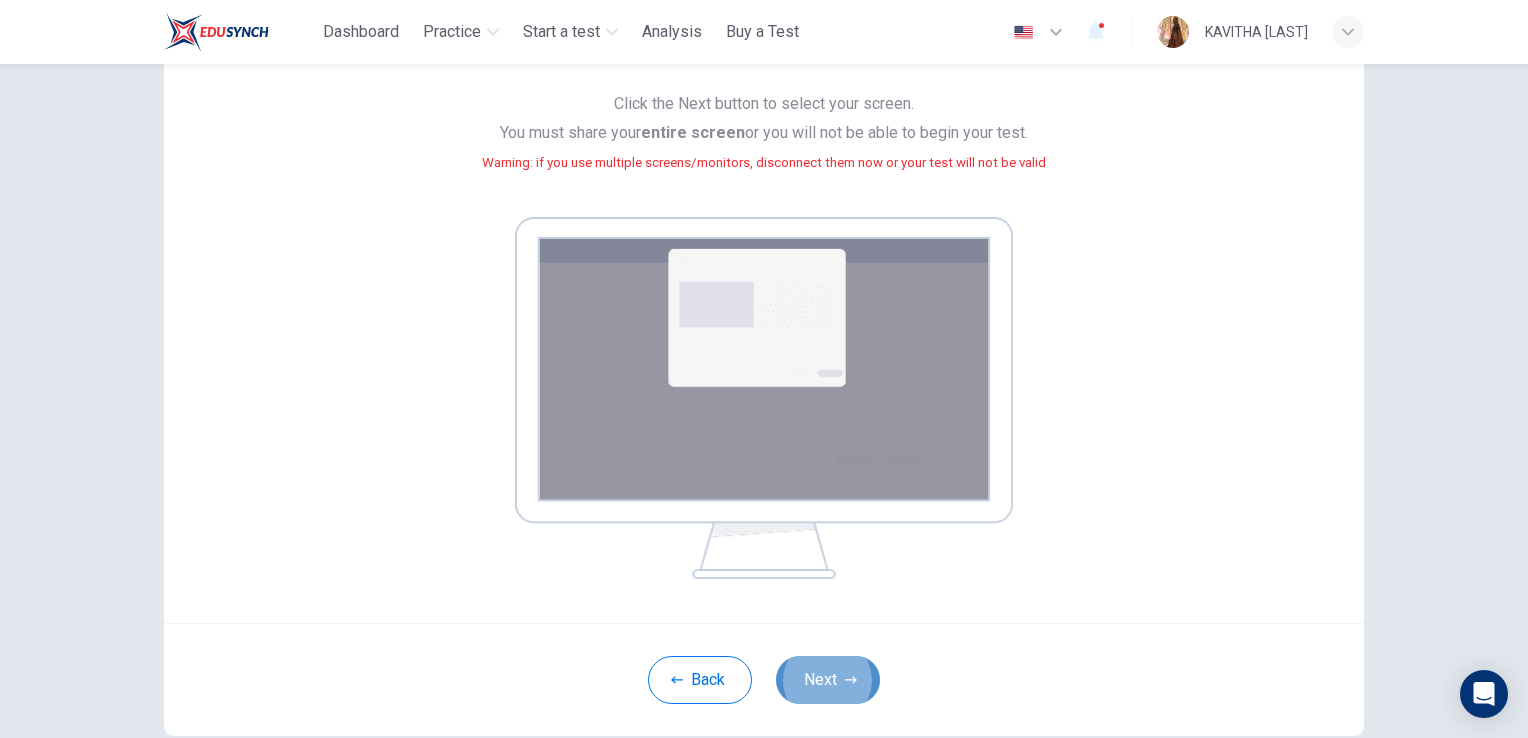 click on "Next" at bounding box center [828, 680] 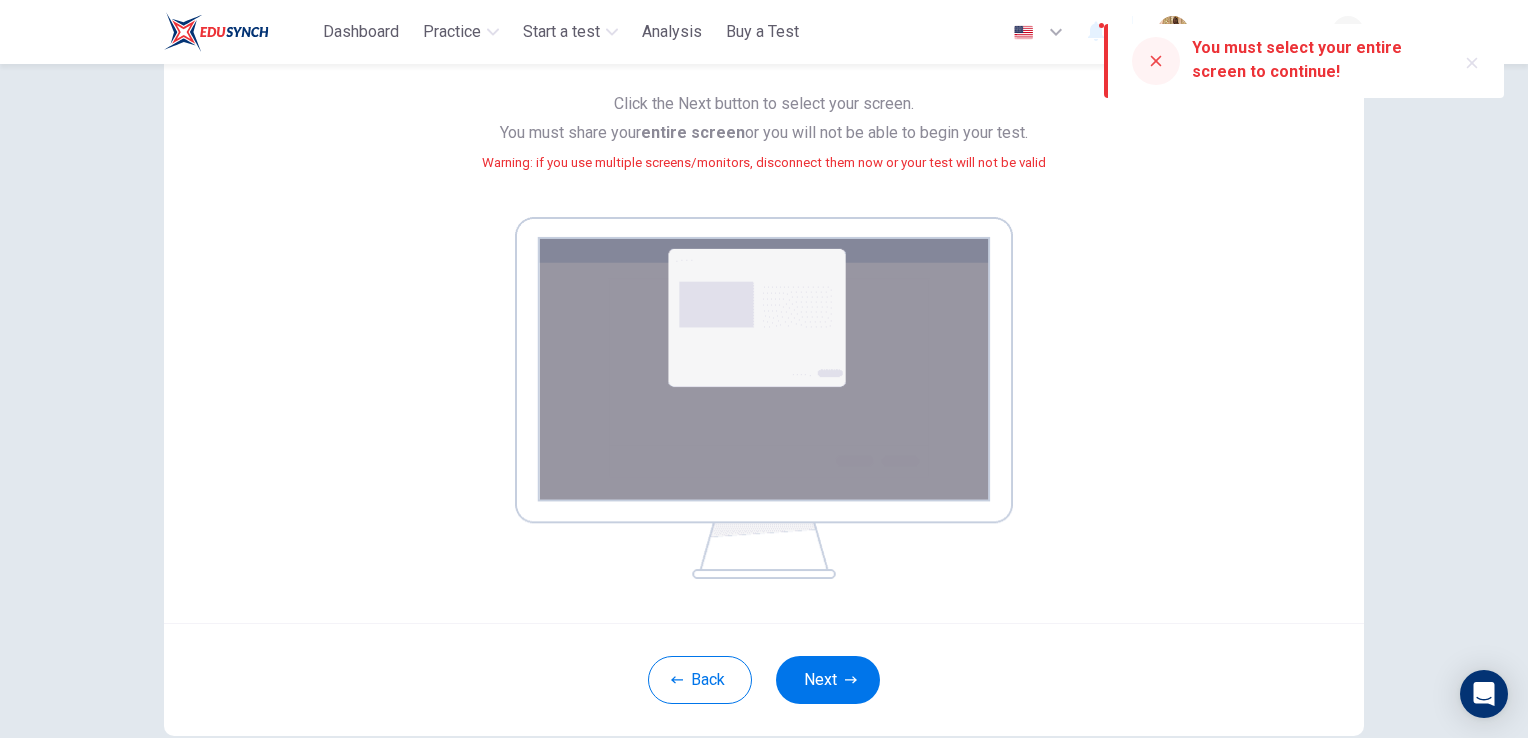 click 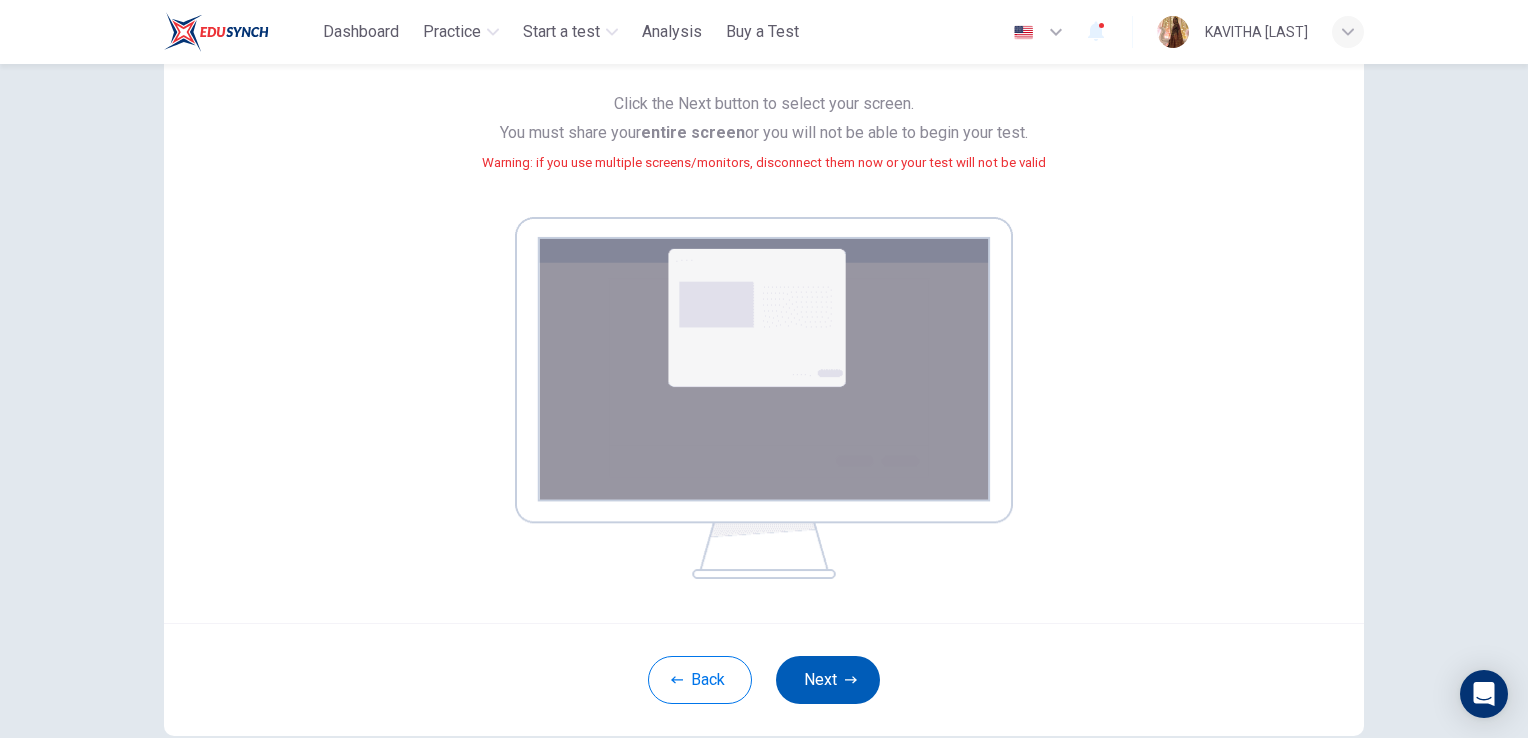 click on "Next" at bounding box center (828, 680) 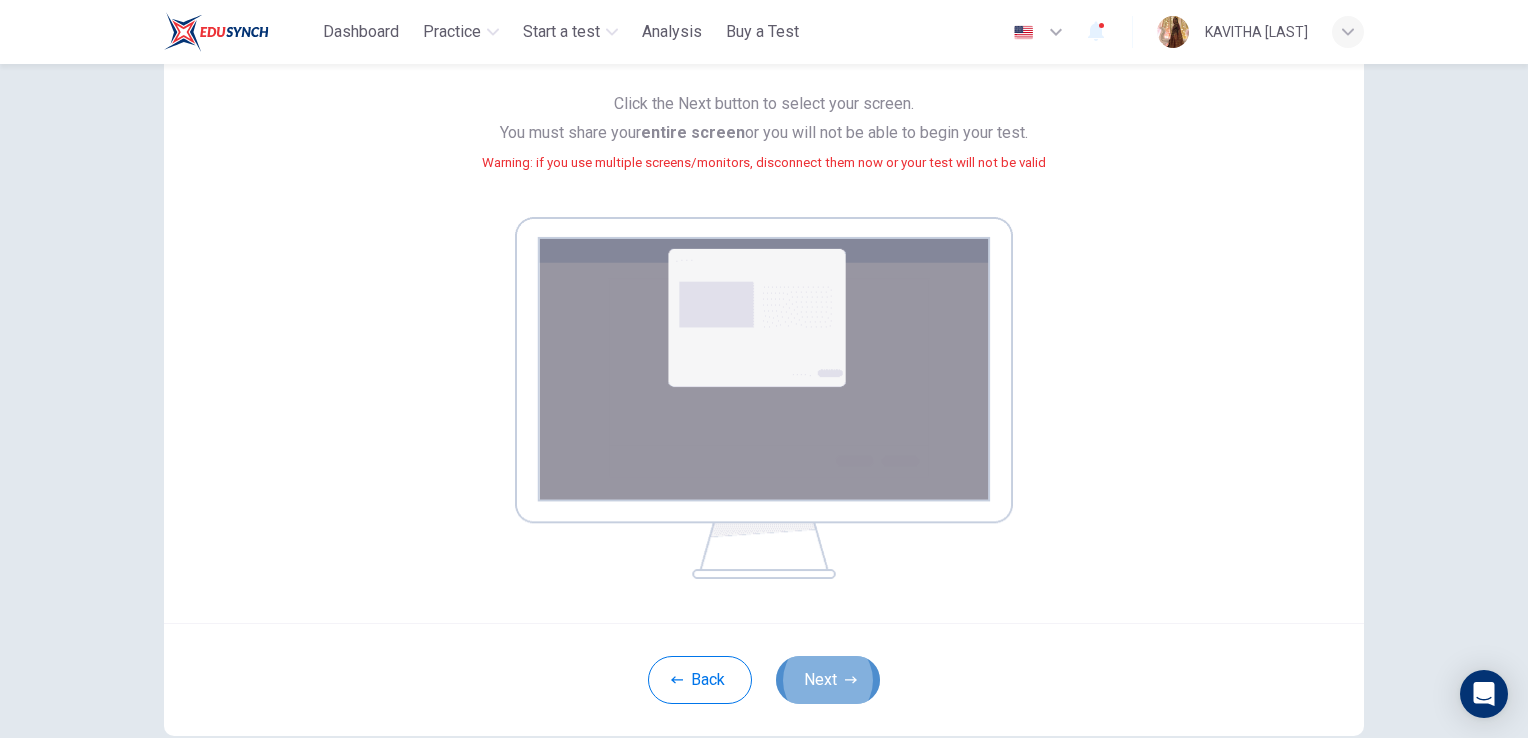 click on "Next" at bounding box center [828, 680] 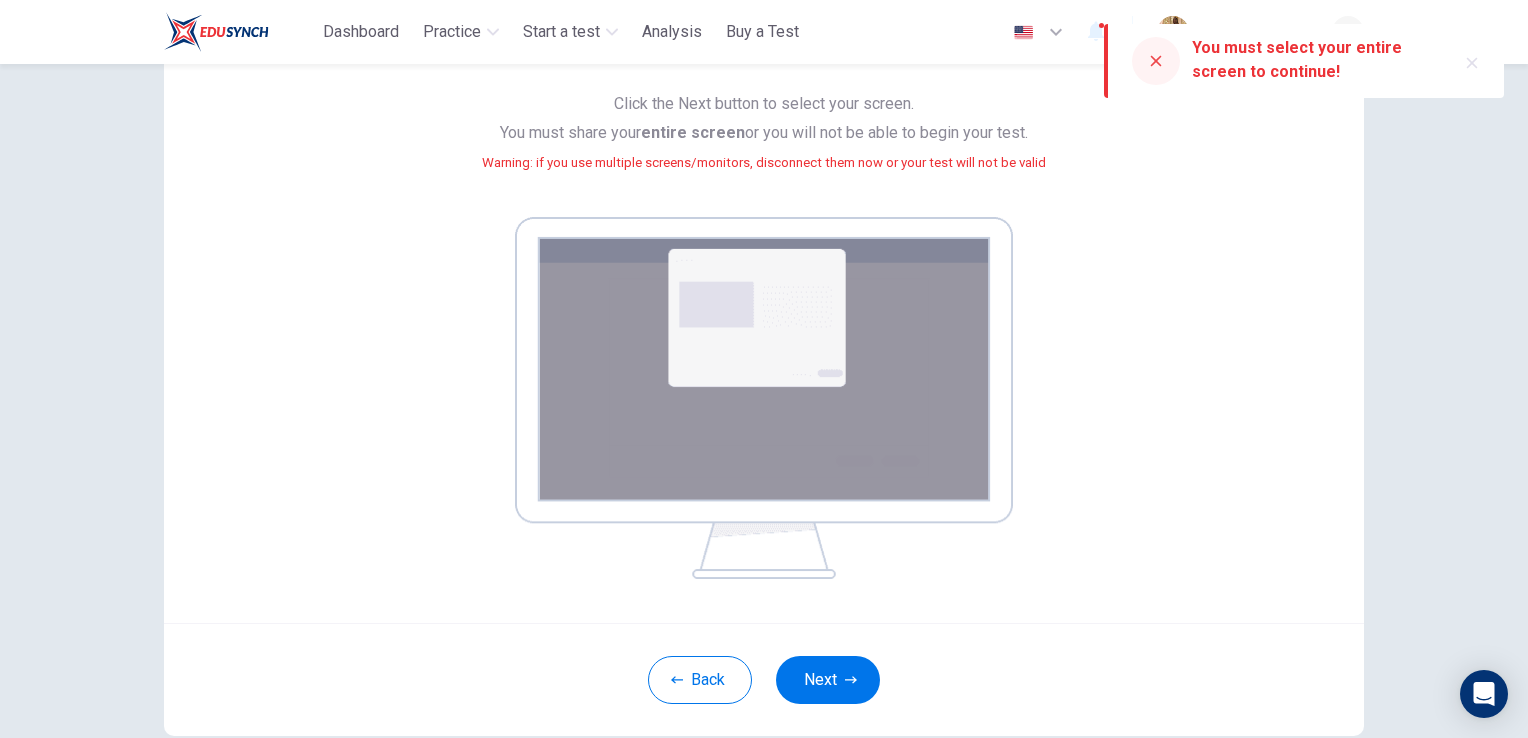 click 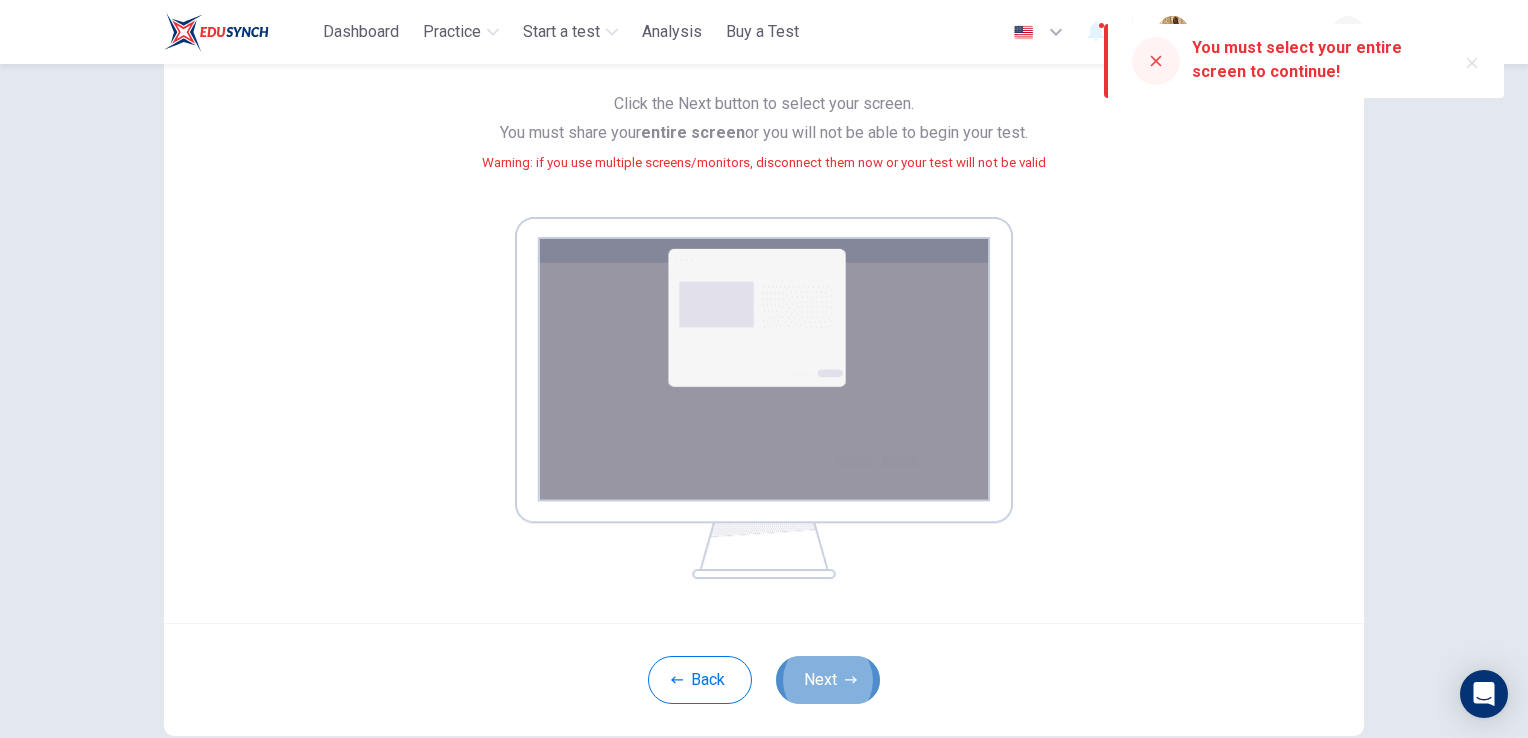 click on "Next" at bounding box center [828, 680] 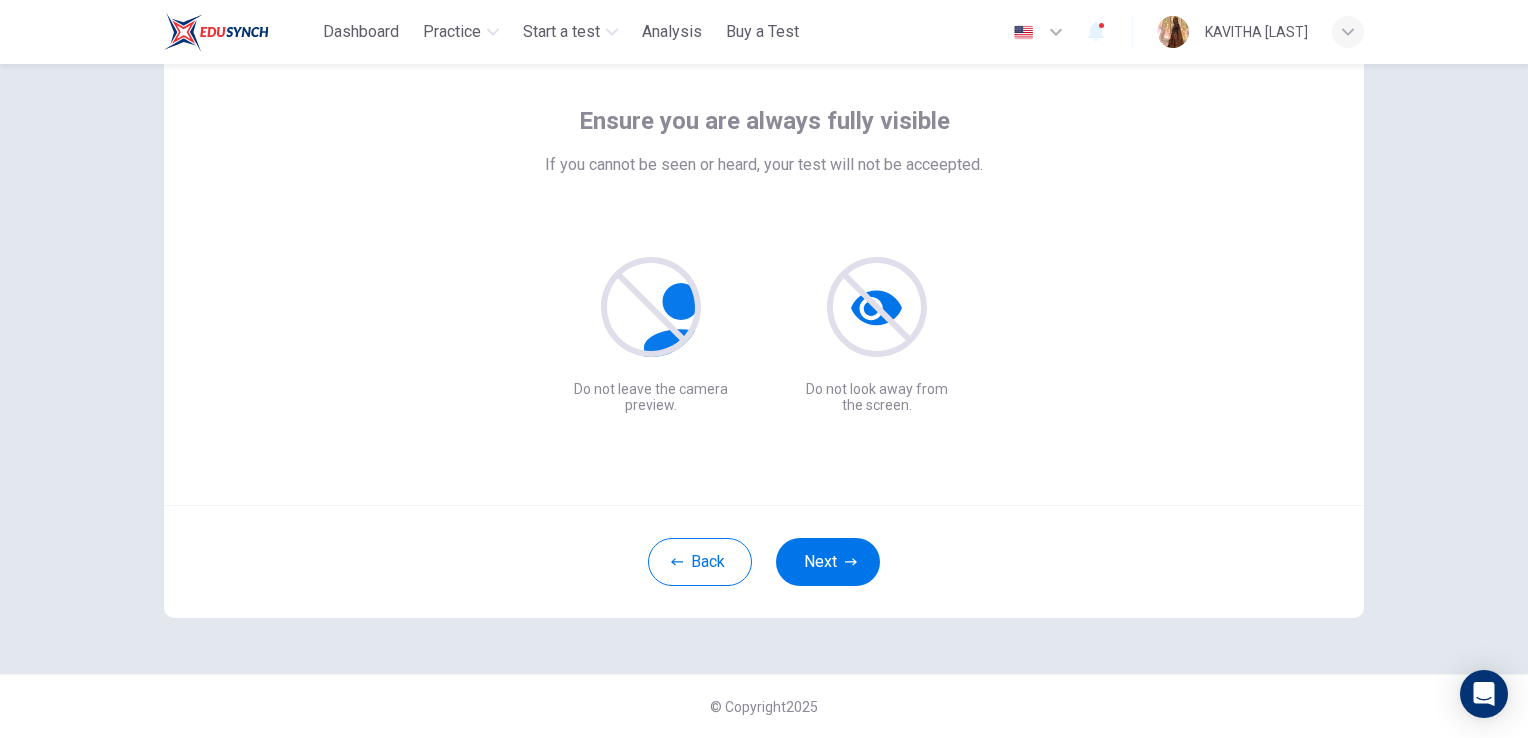 scroll, scrollTop: 94, scrollLeft: 0, axis: vertical 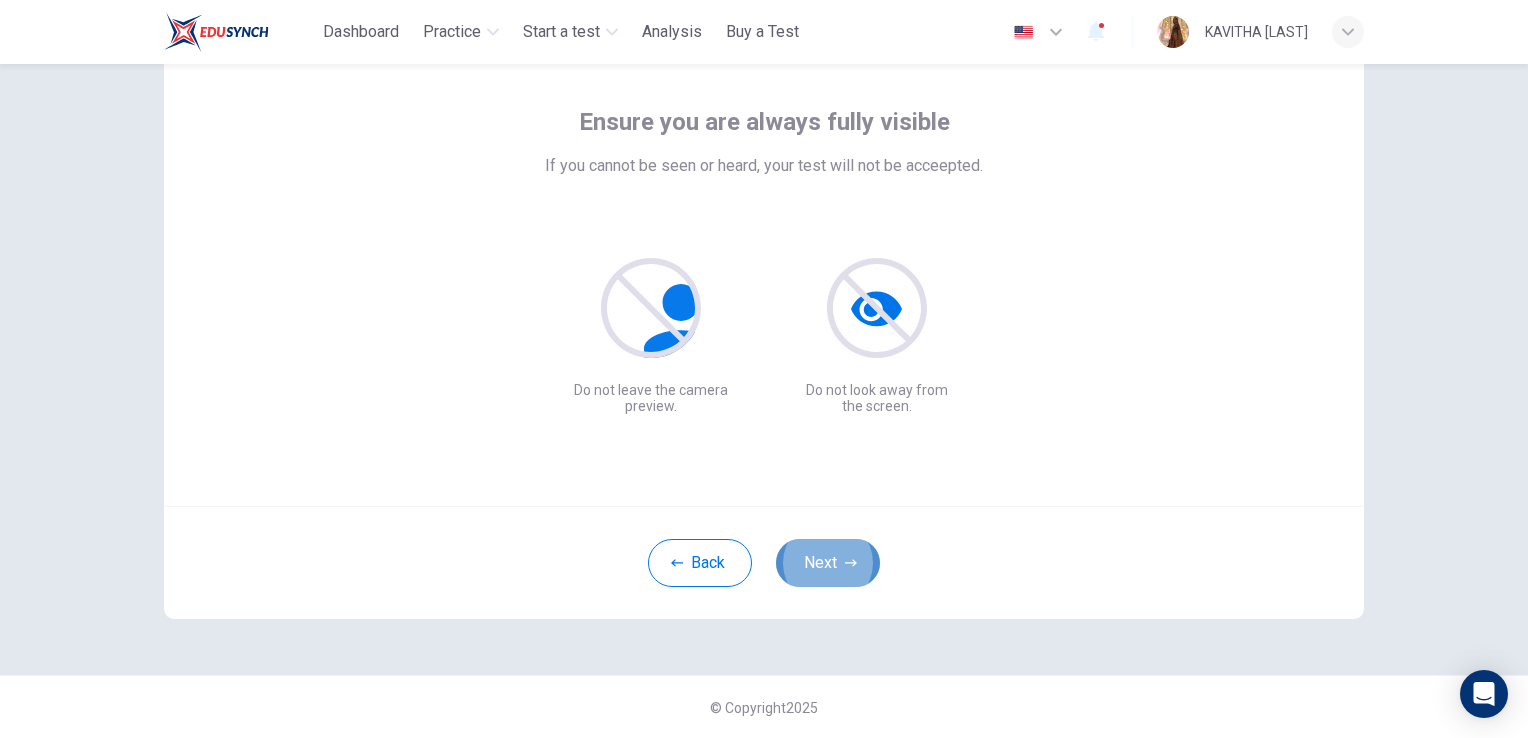 click on "Next" at bounding box center [828, 563] 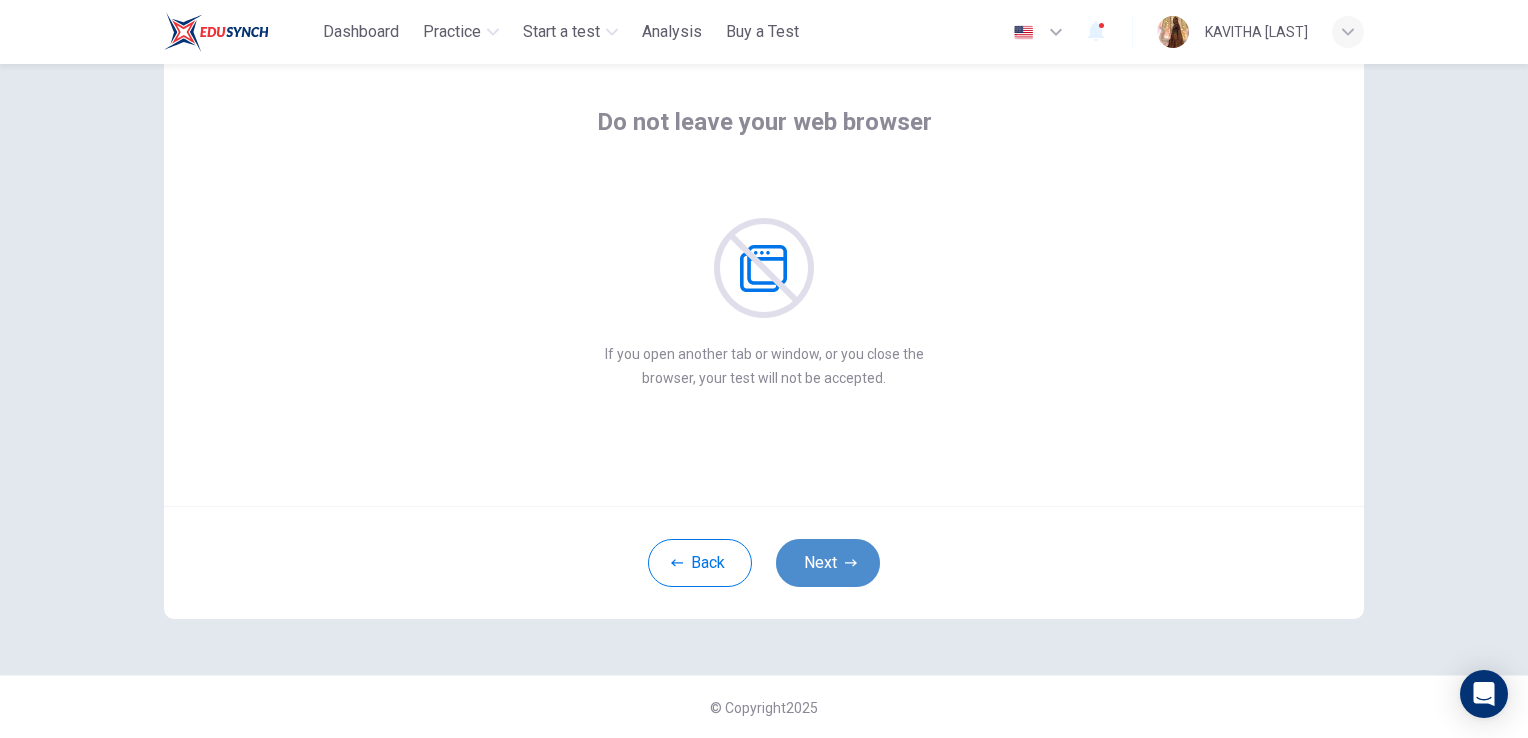 click on "Next" at bounding box center (828, 563) 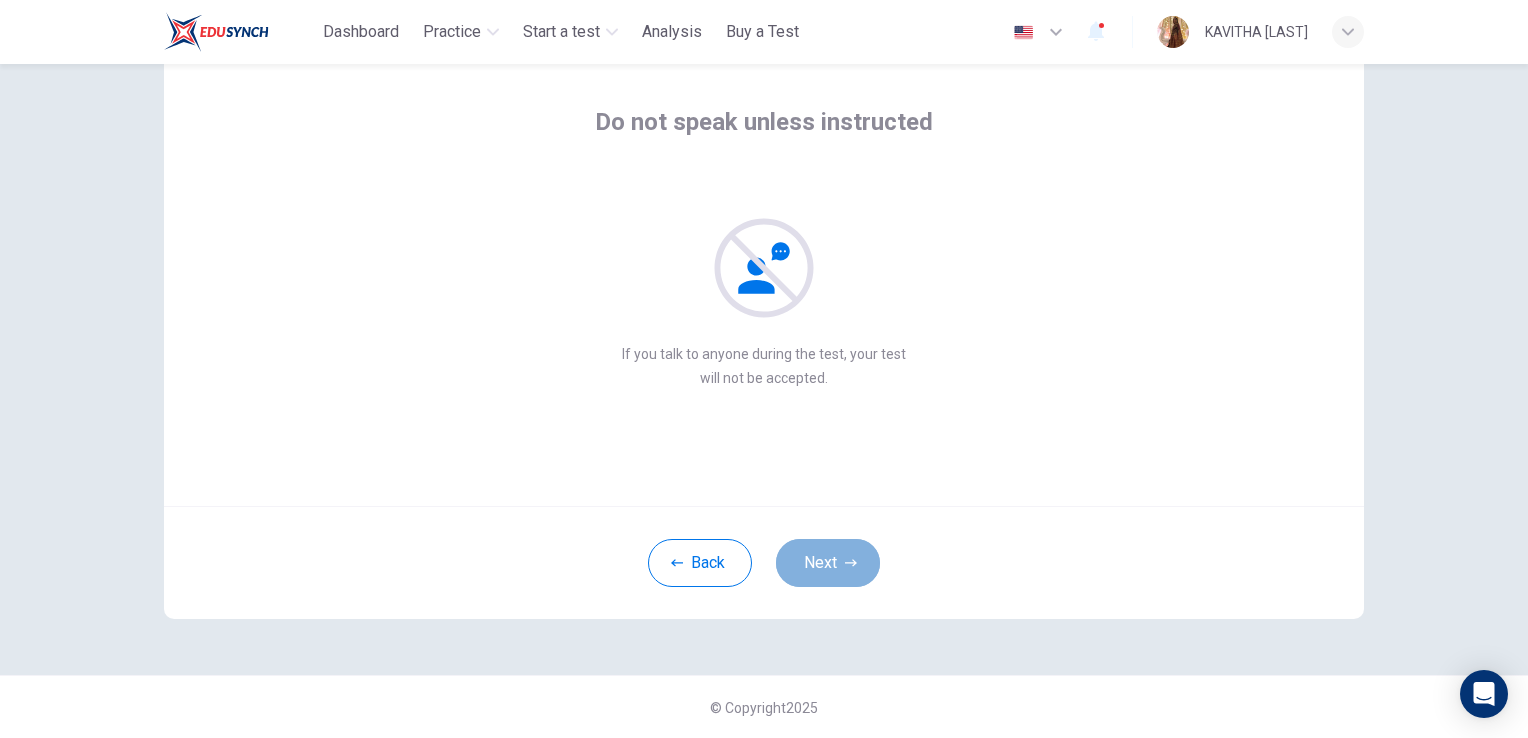 click on "Next" at bounding box center [828, 563] 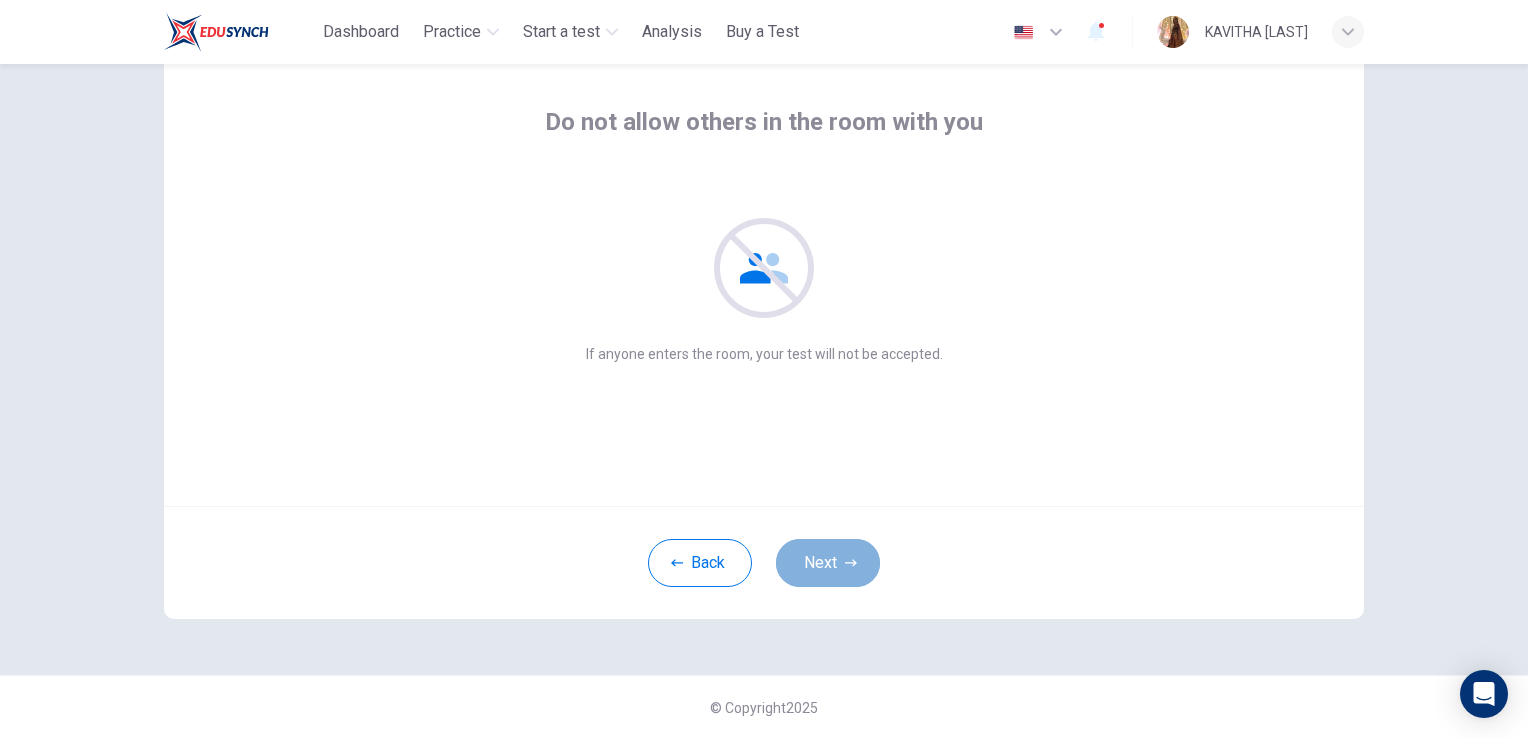 click on "Next" at bounding box center [828, 563] 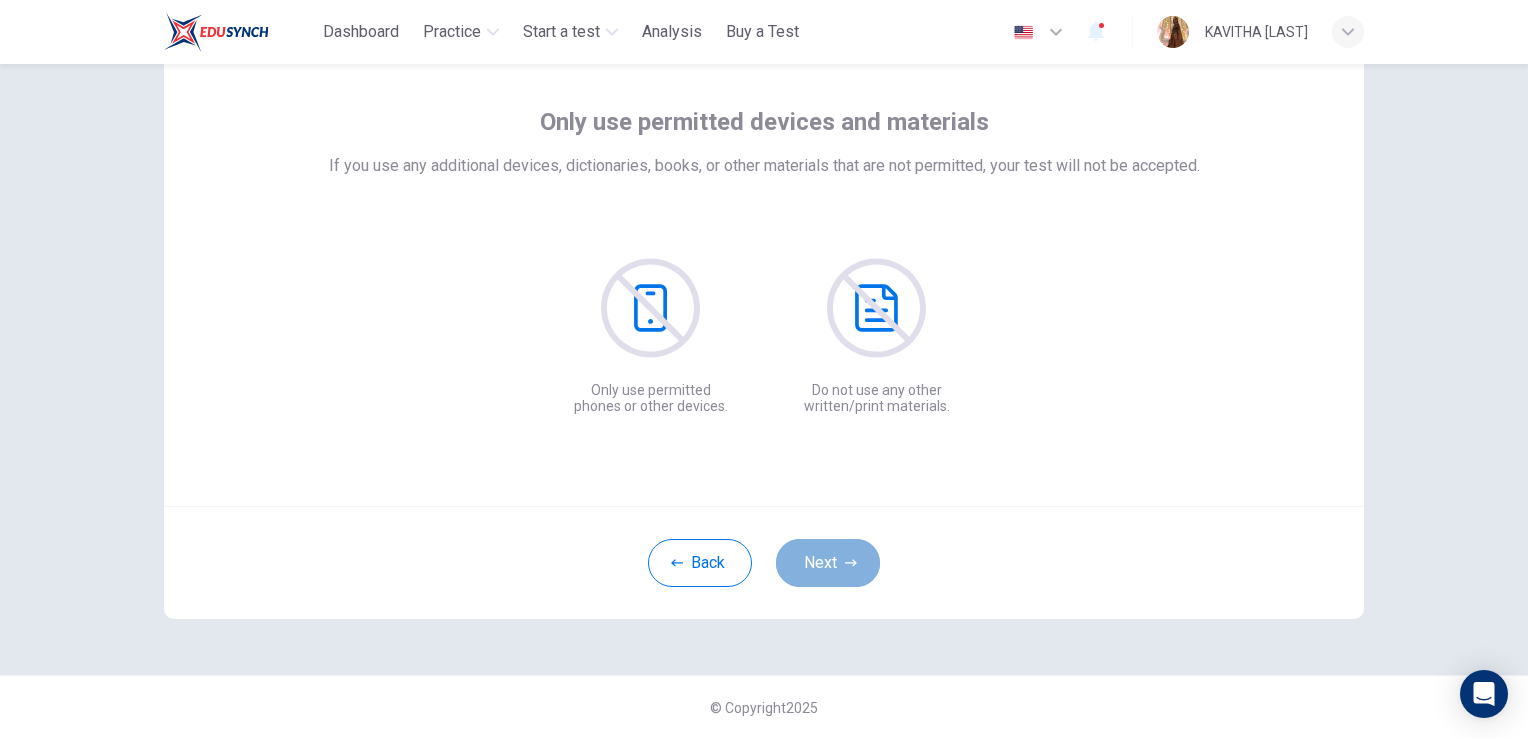 click on "Next" at bounding box center (828, 563) 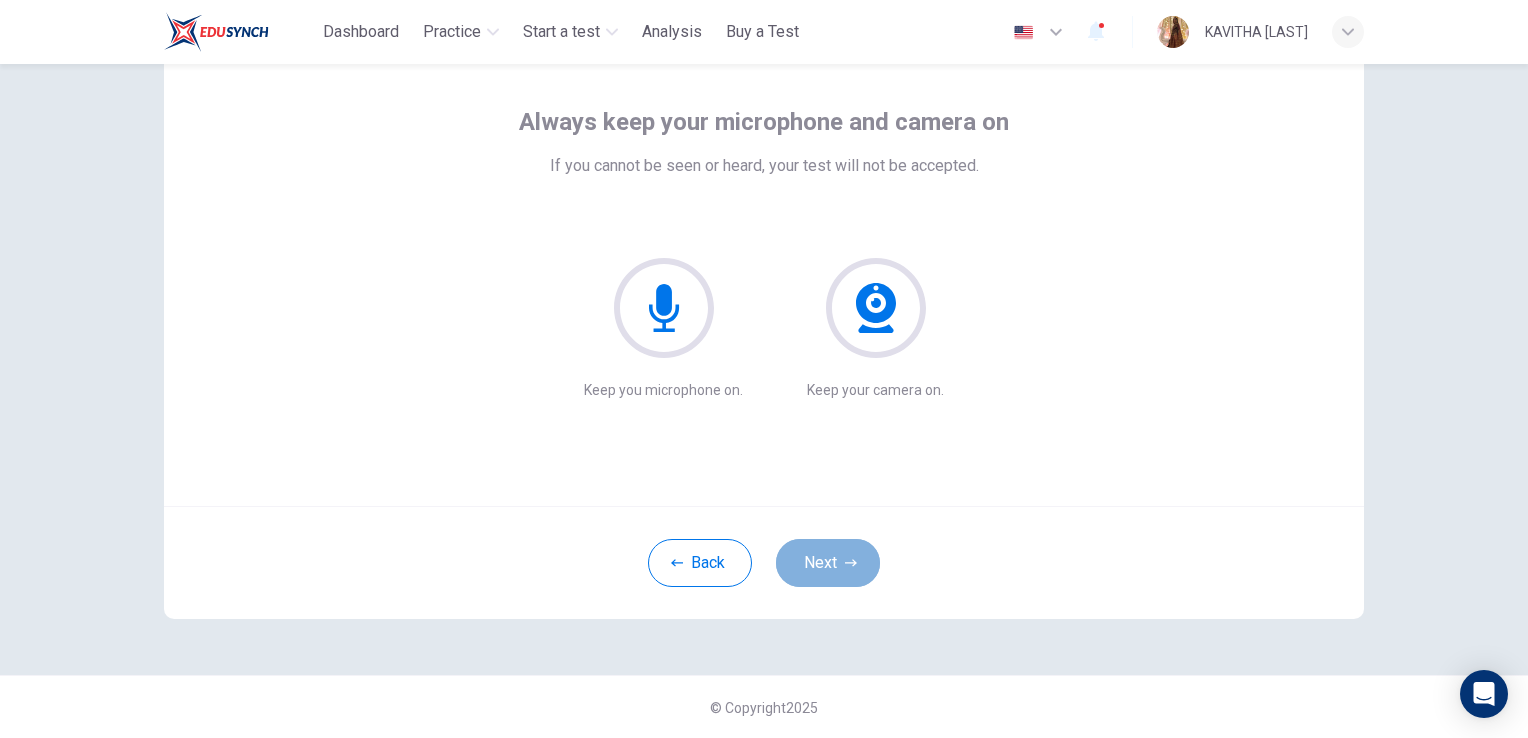 click on "Next" at bounding box center [828, 563] 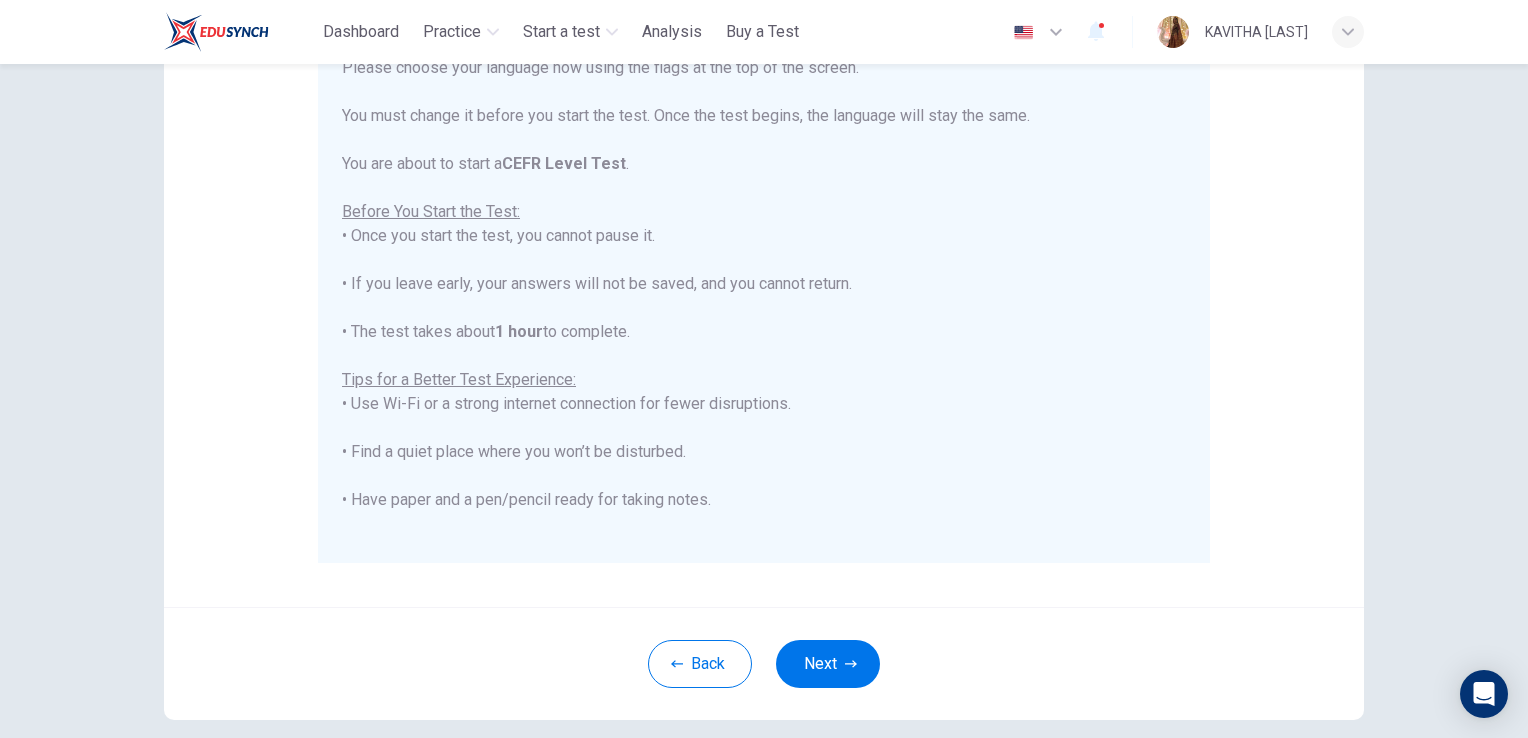 scroll, scrollTop: 270, scrollLeft: 0, axis: vertical 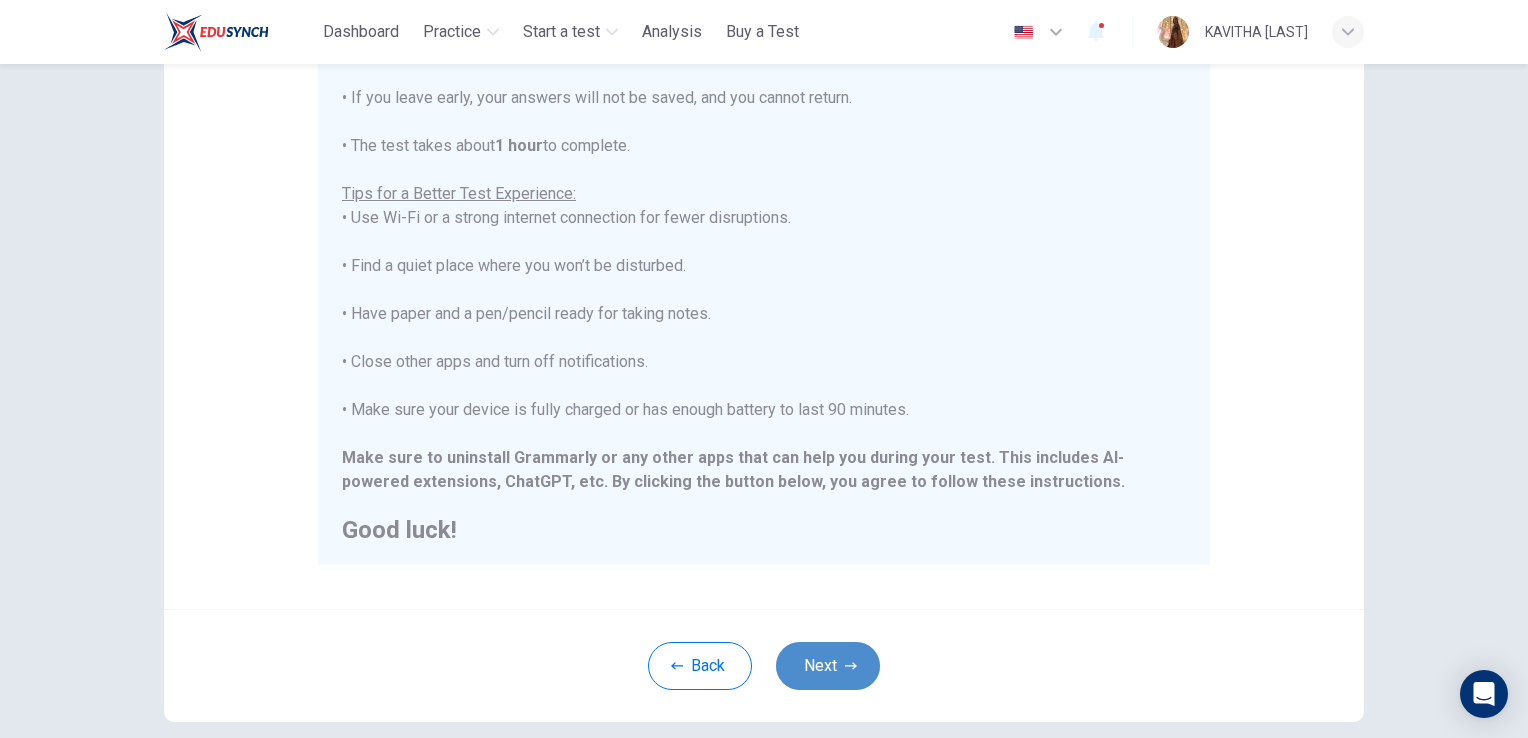 click on "Next" at bounding box center [828, 666] 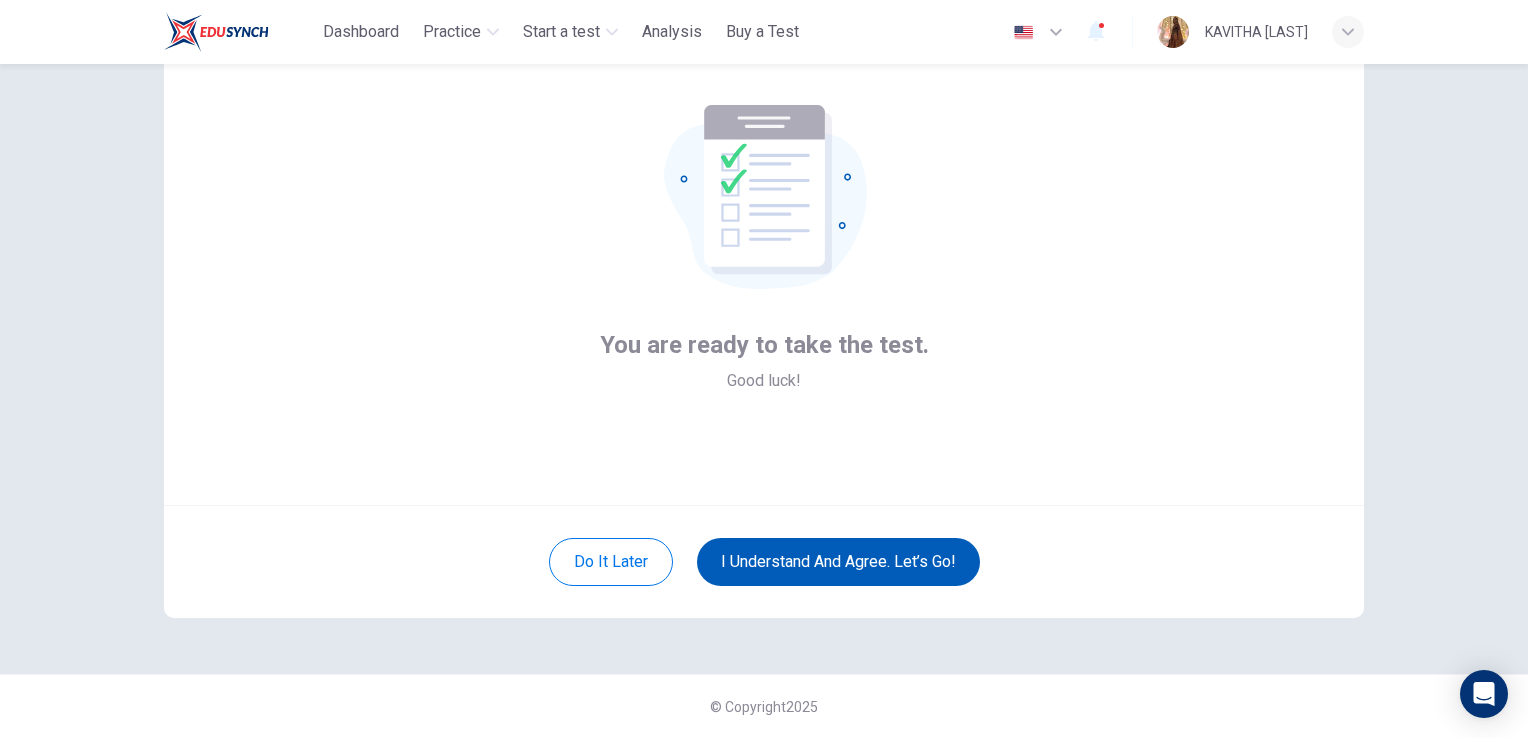 scroll, scrollTop: 94, scrollLeft: 0, axis: vertical 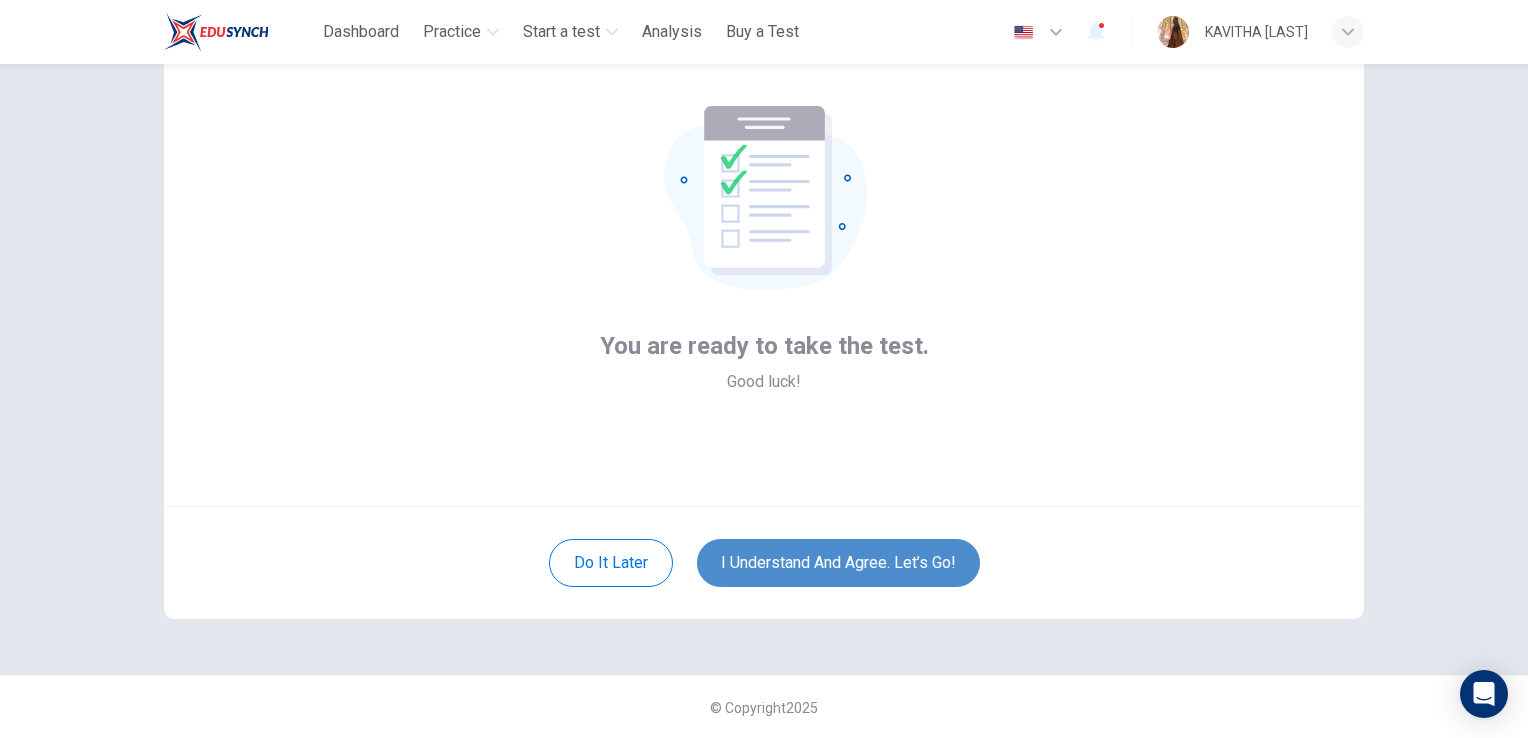 click on "I understand and agree. Let’s go!" at bounding box center [838, 563] 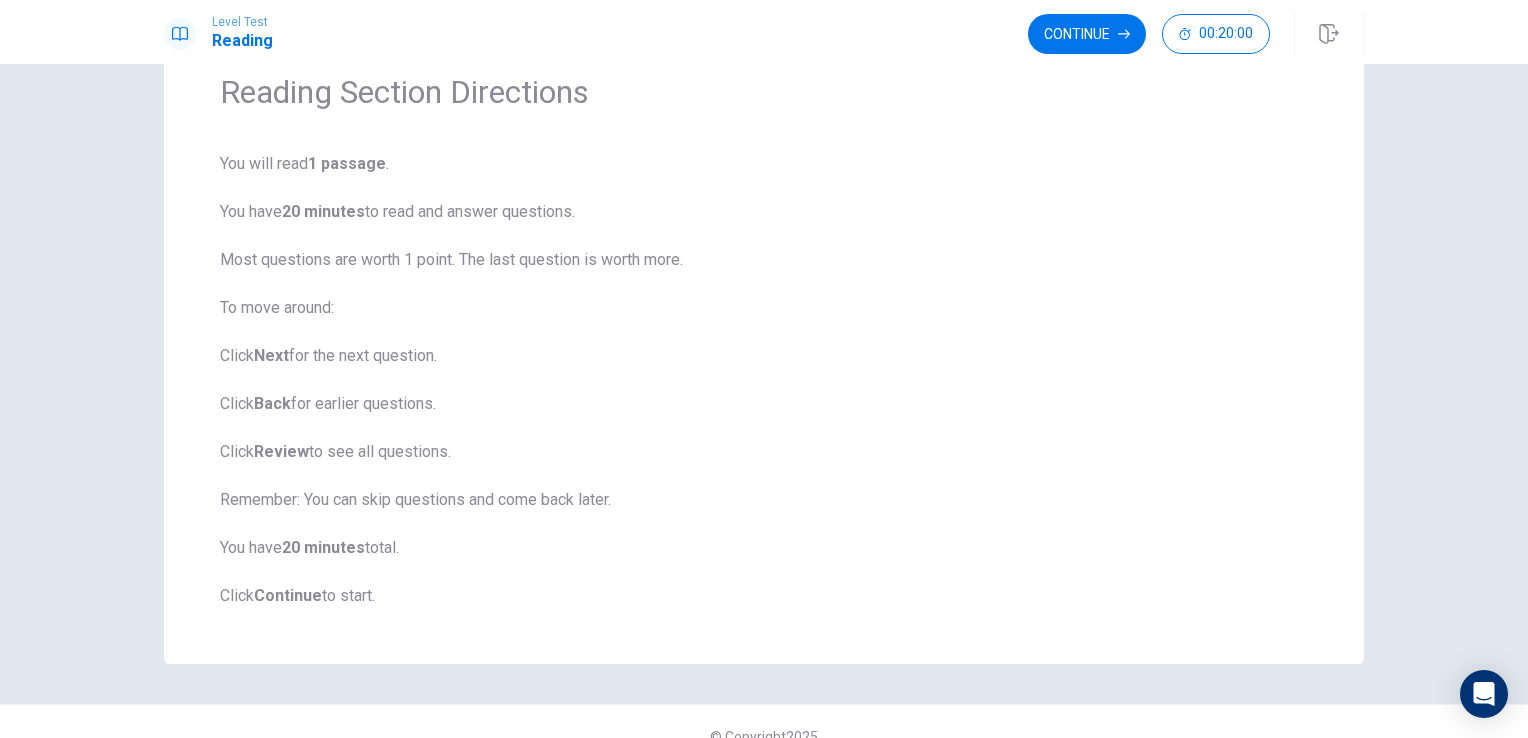 scroll, scrollTop: 93, scrollLeft: 0, axis: vertical 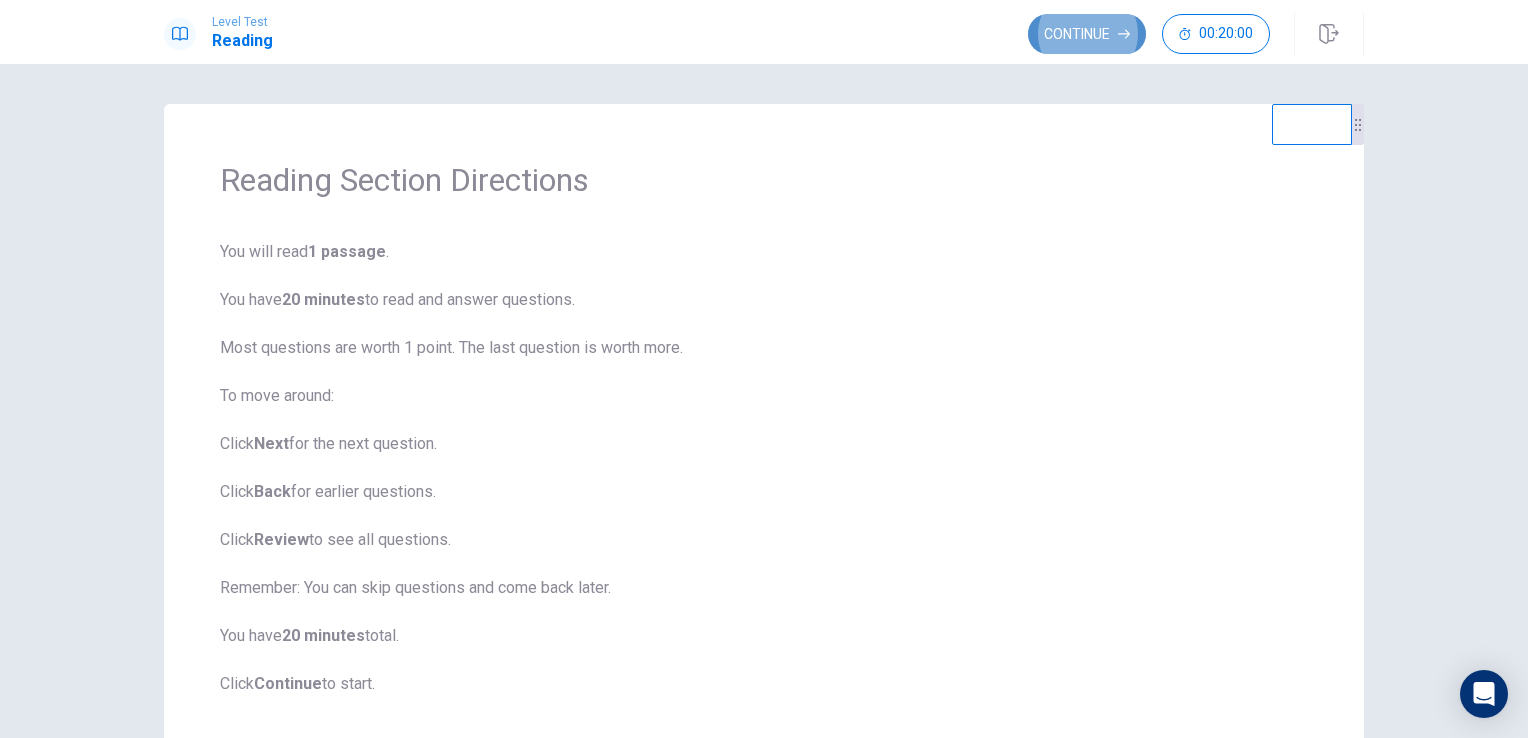 click on "Continue" at bounding box center [1087, 34] 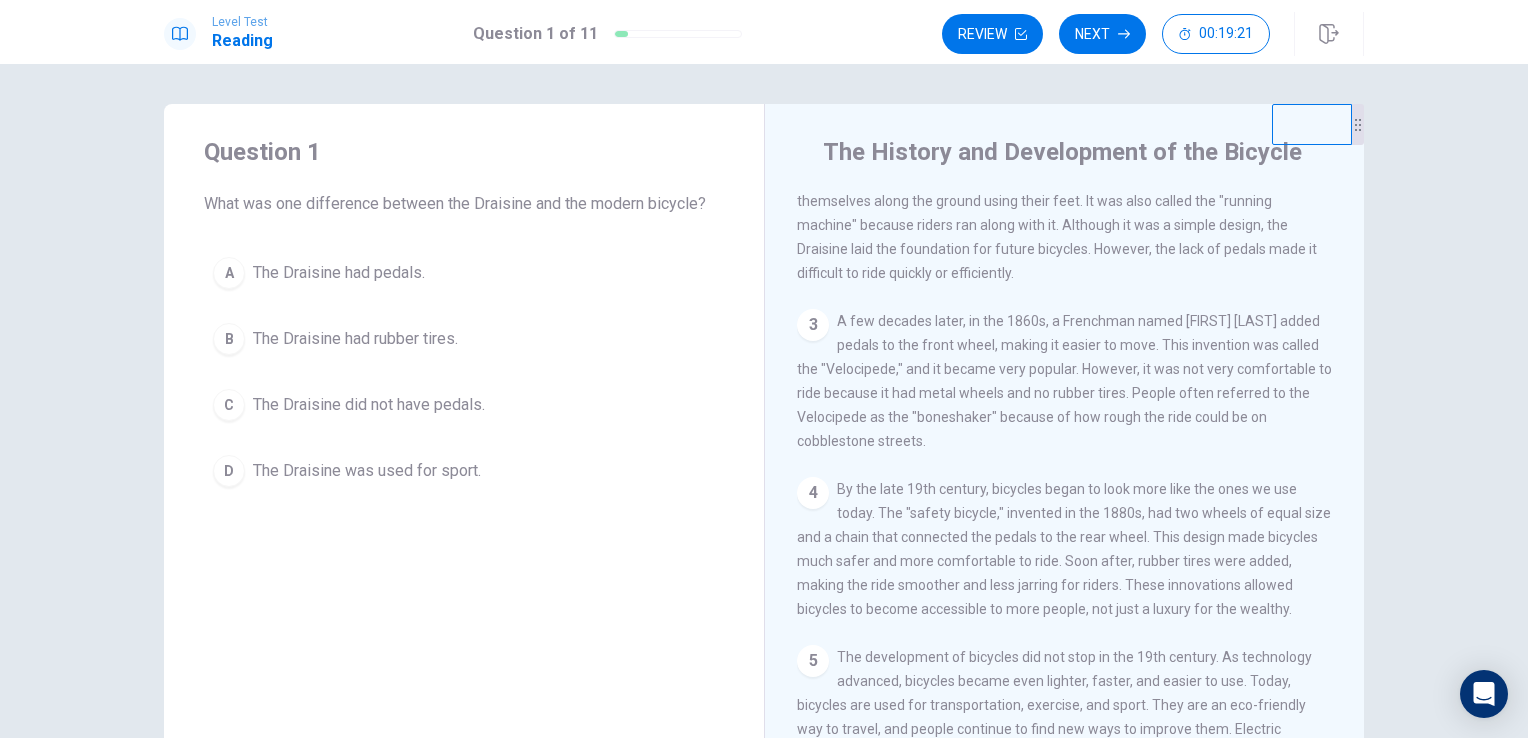 scroll, scrollTop: 196, scrollLeft: 0, axis: vertical 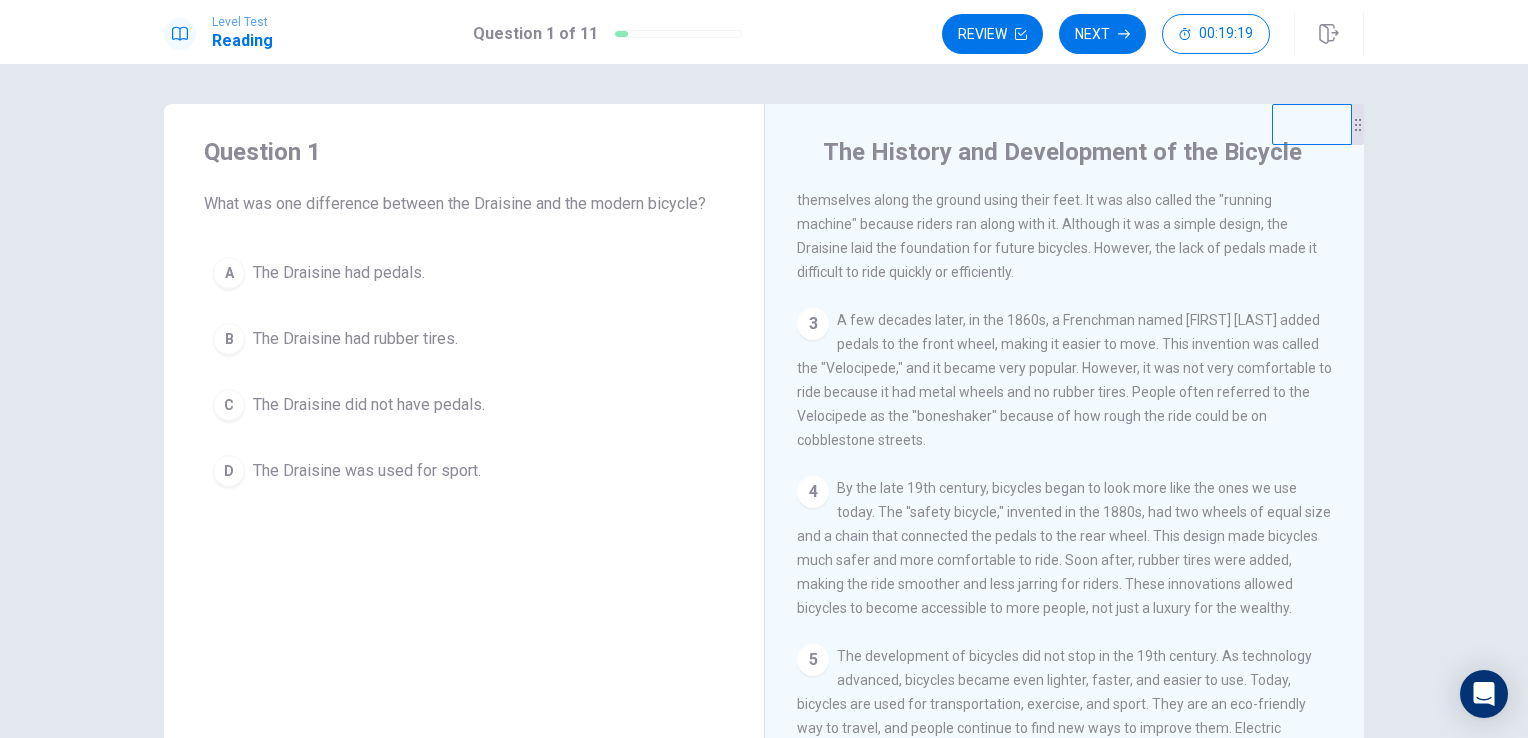 drag, startPoint x: 1352, startPoint y: 319, endPoint x: 1380, endPoint y: 447, distance: 131.02672 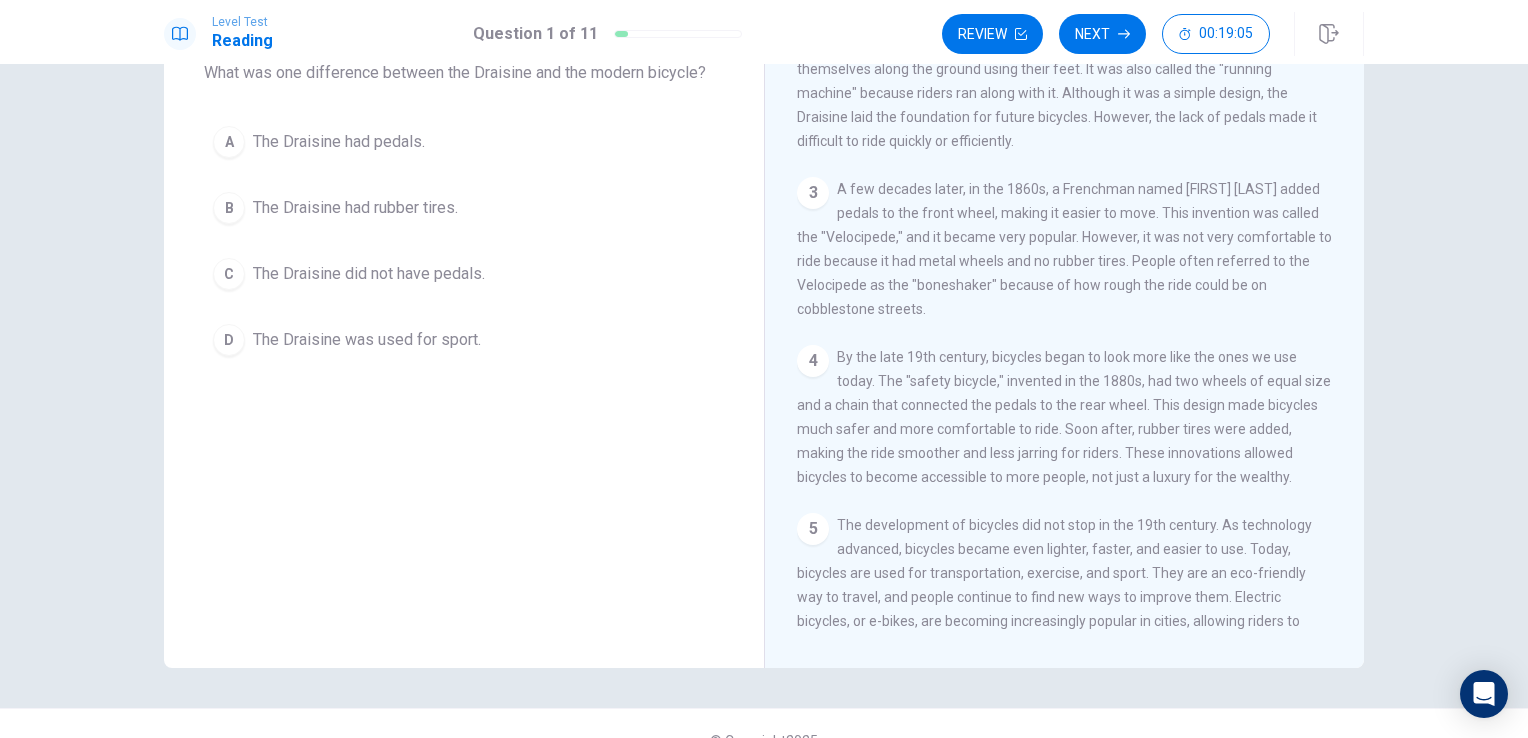 scroll, scrollTop: 132, scrollLeft: 0, axis: vertical 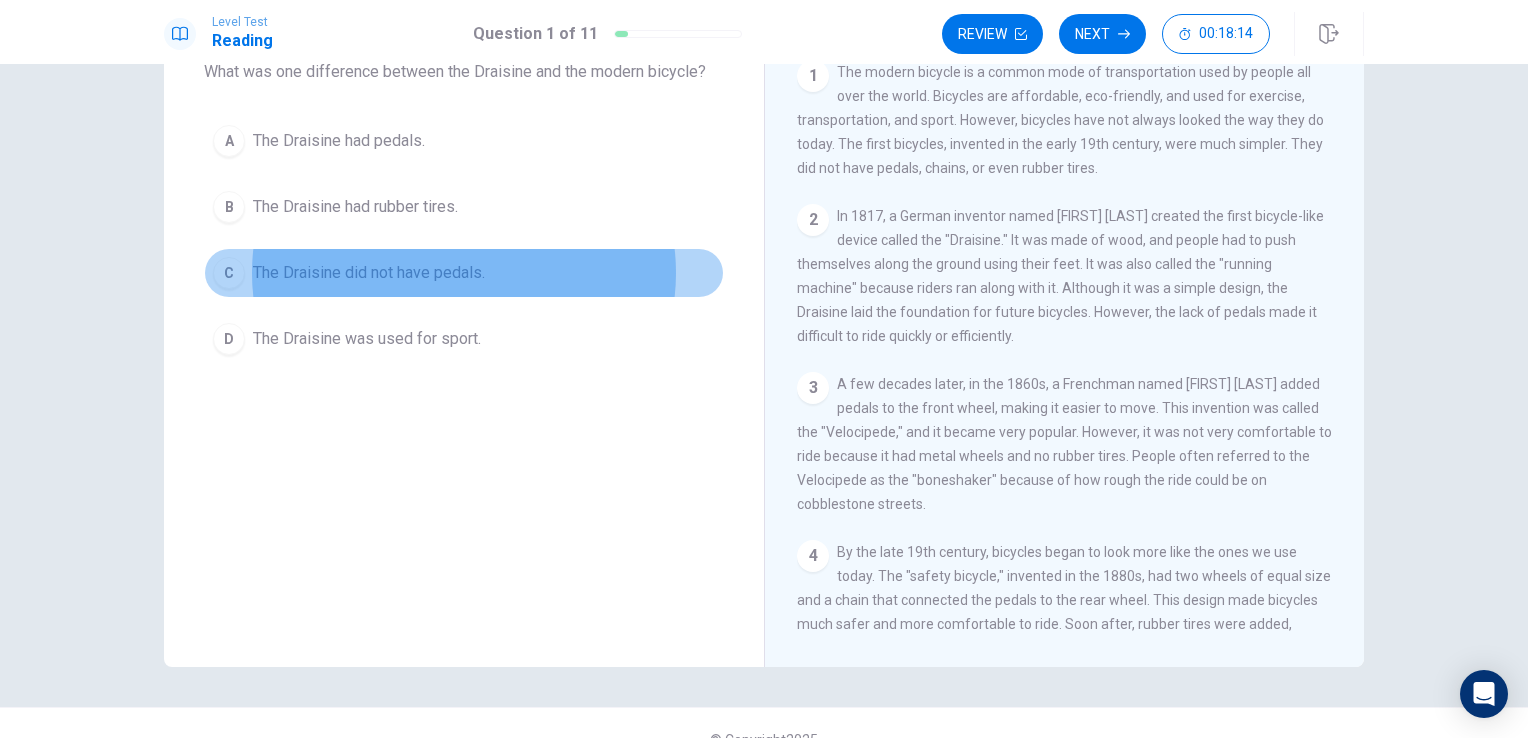 click on "The Draisine did not have pedals." at bounding box center (369, 273) 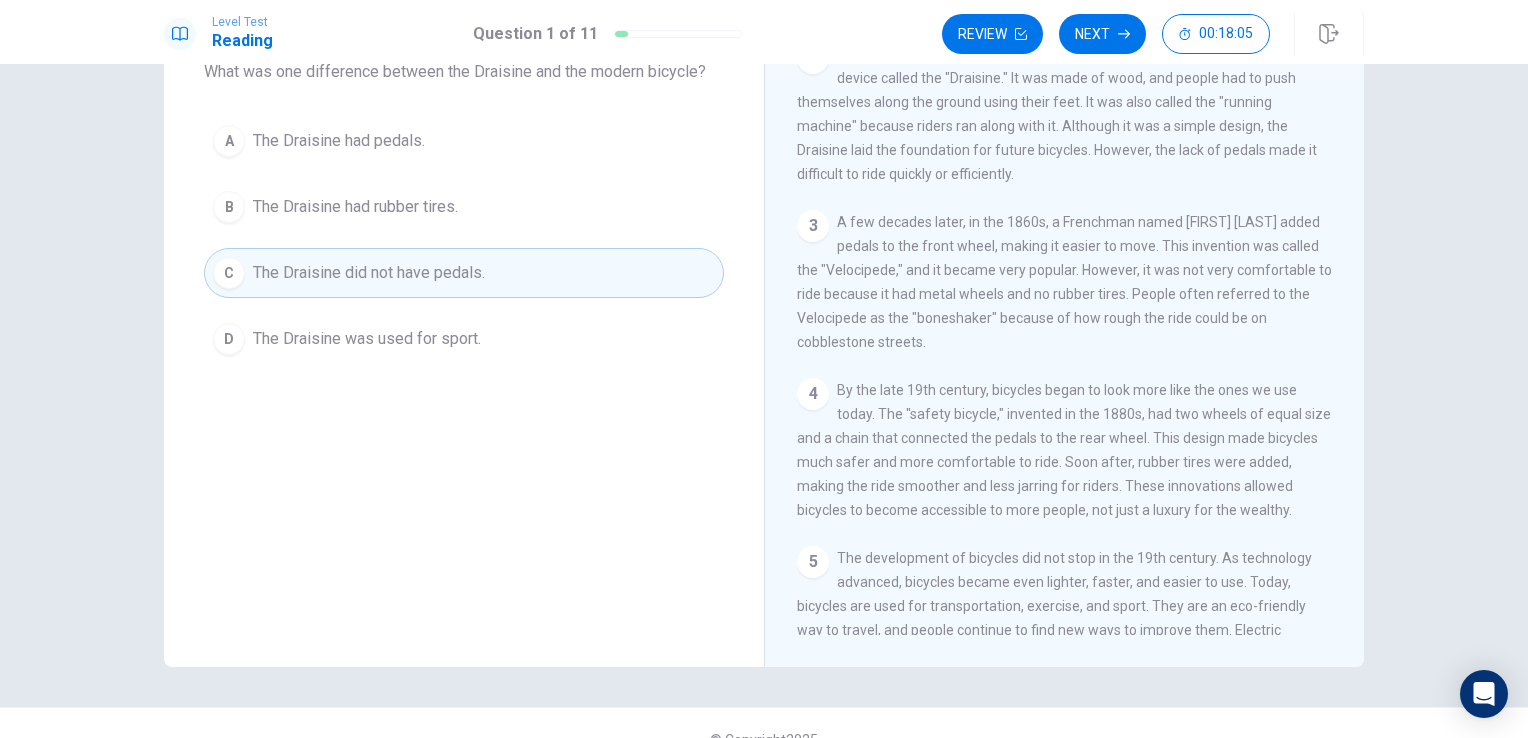 scroll, scrollTop: 264, scrollLeft: 0, axis: vertical 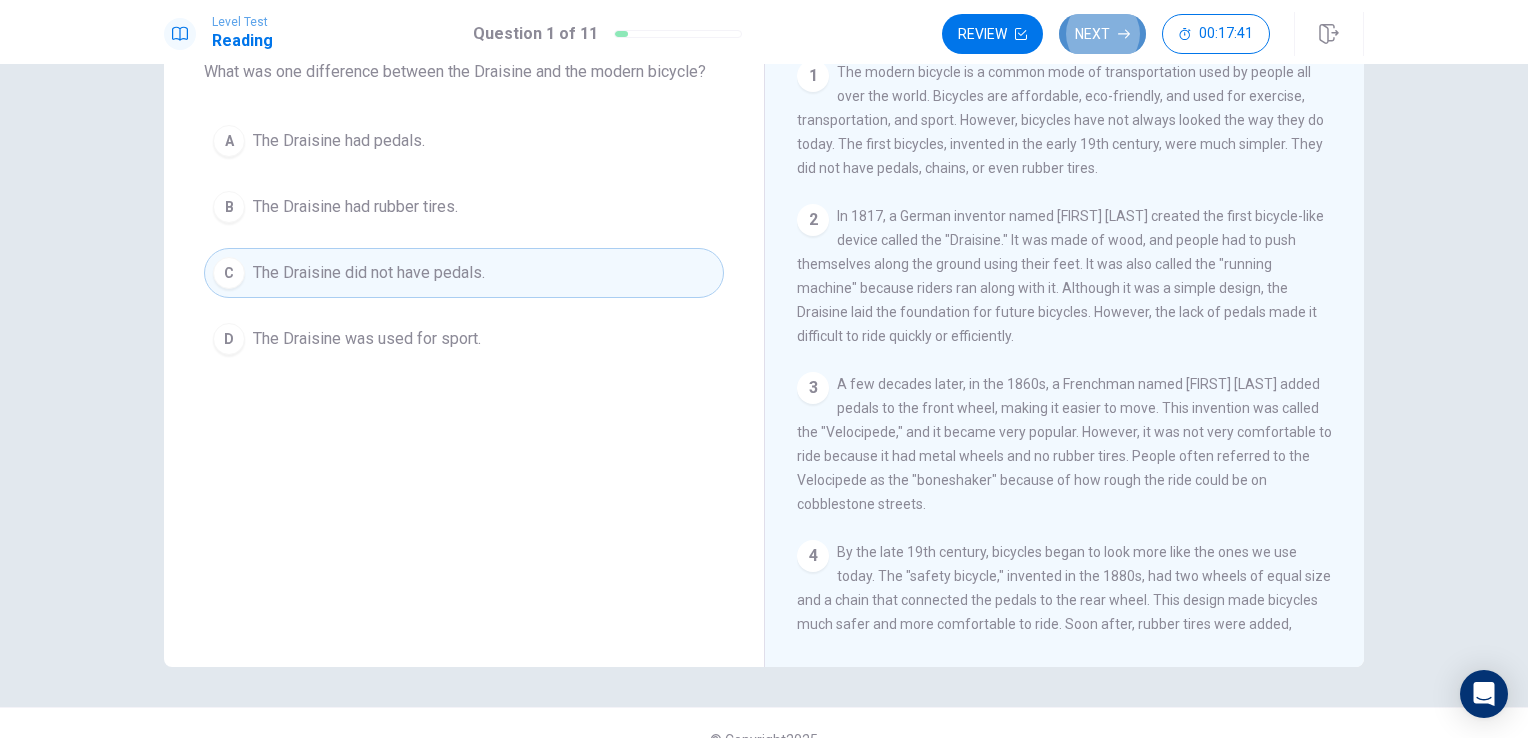 click on "Next" at bounding box center (1102, 34) 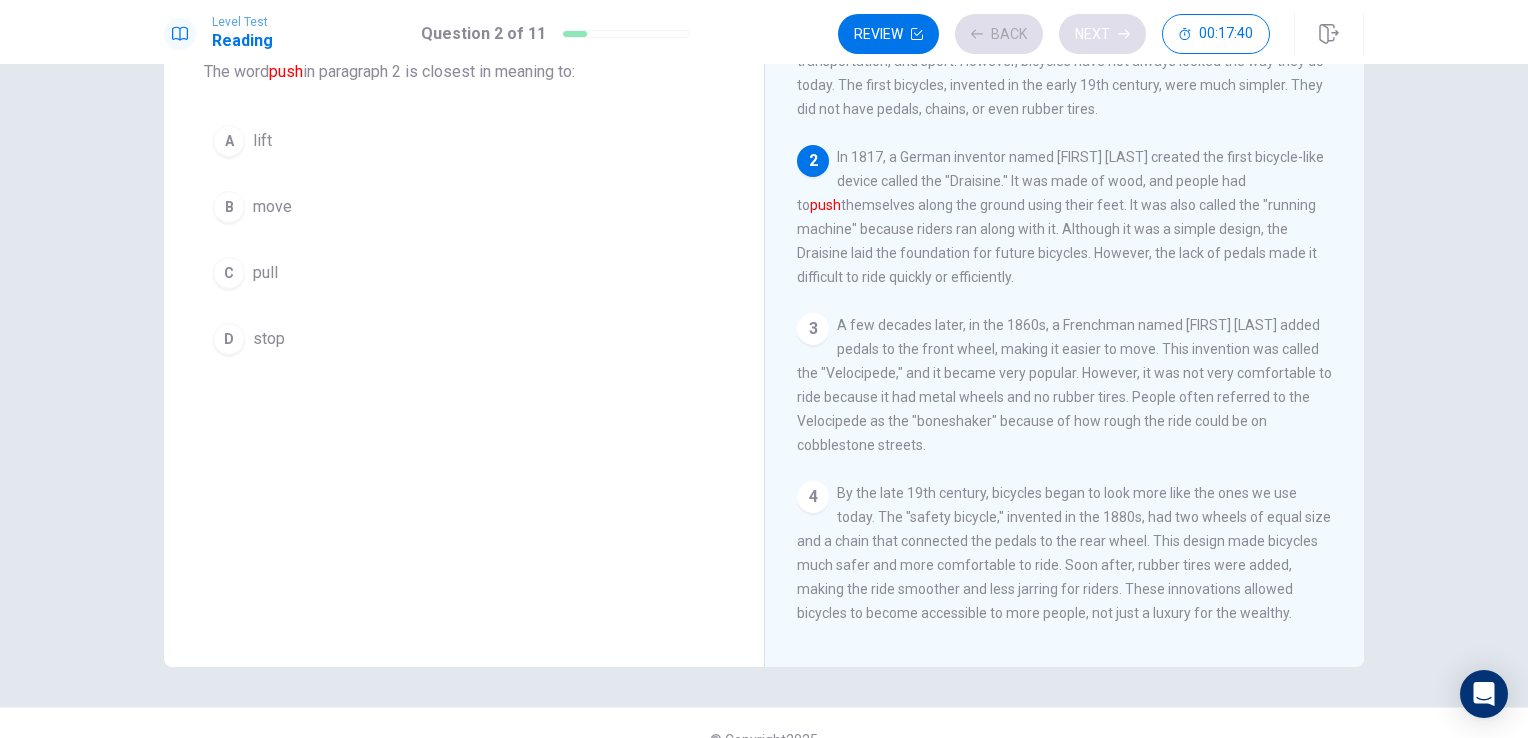 scroll, scrollTop: 148, scrollLeft: 0, axis: vertical 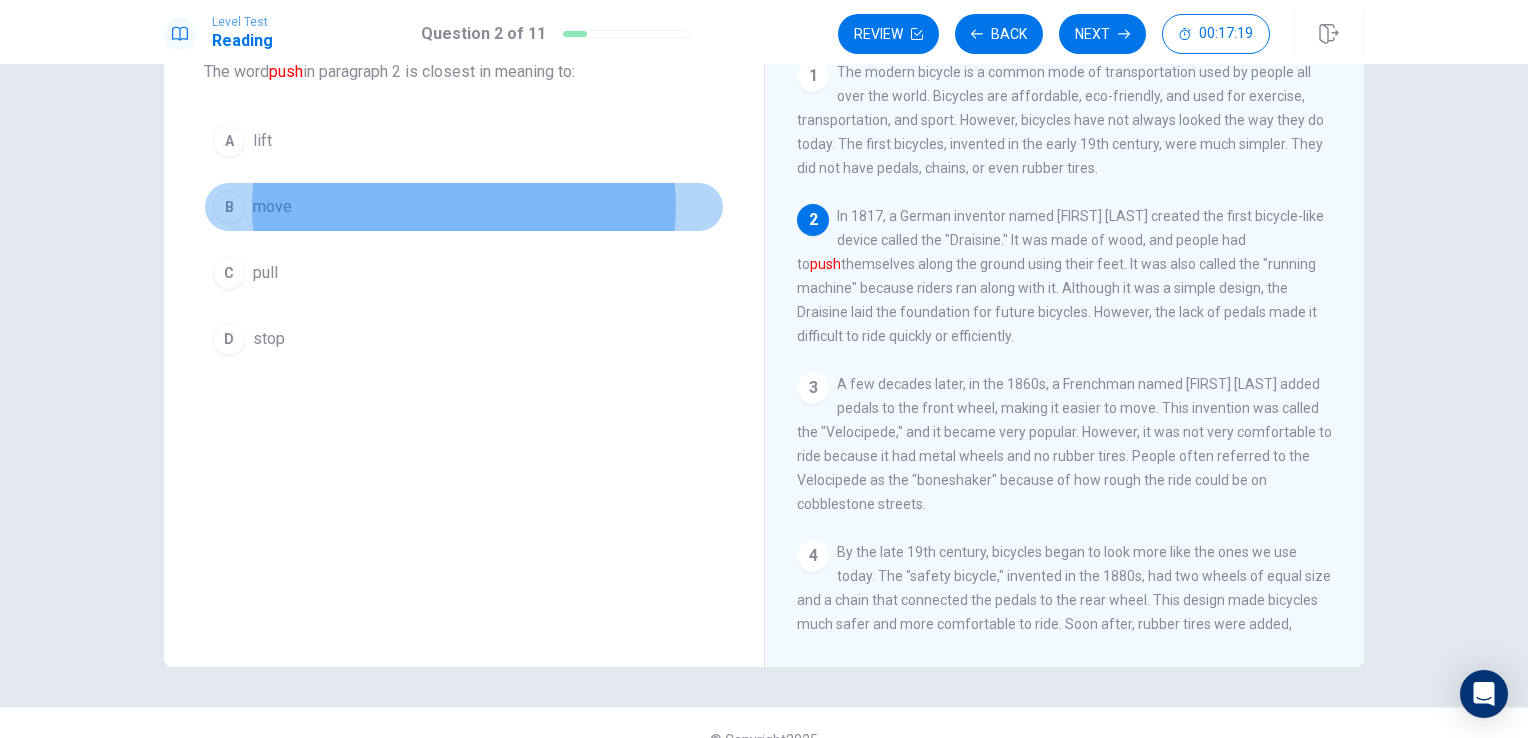 click on "move" at bounding box center (272, 207) 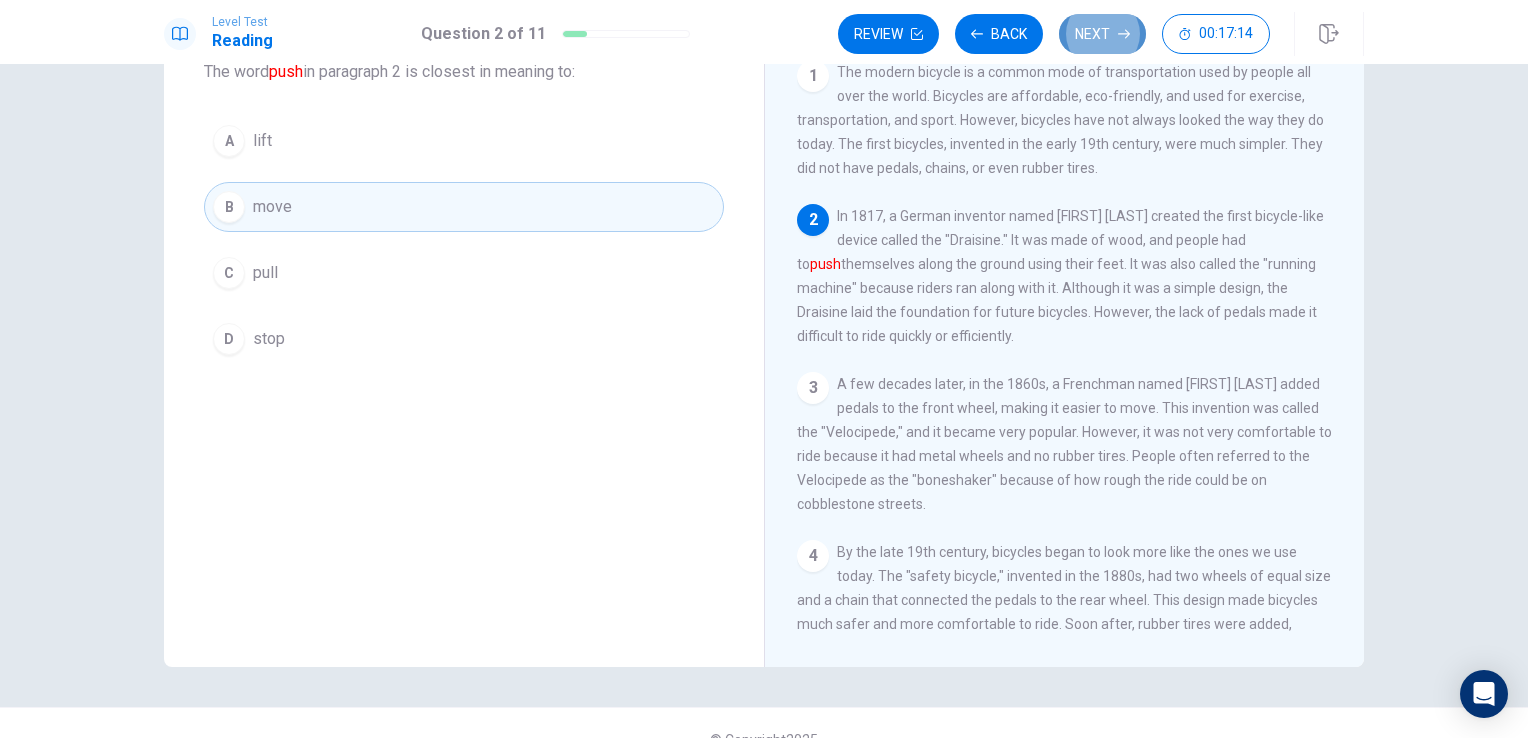 click on "Next" at bounding box center (1102, 34) 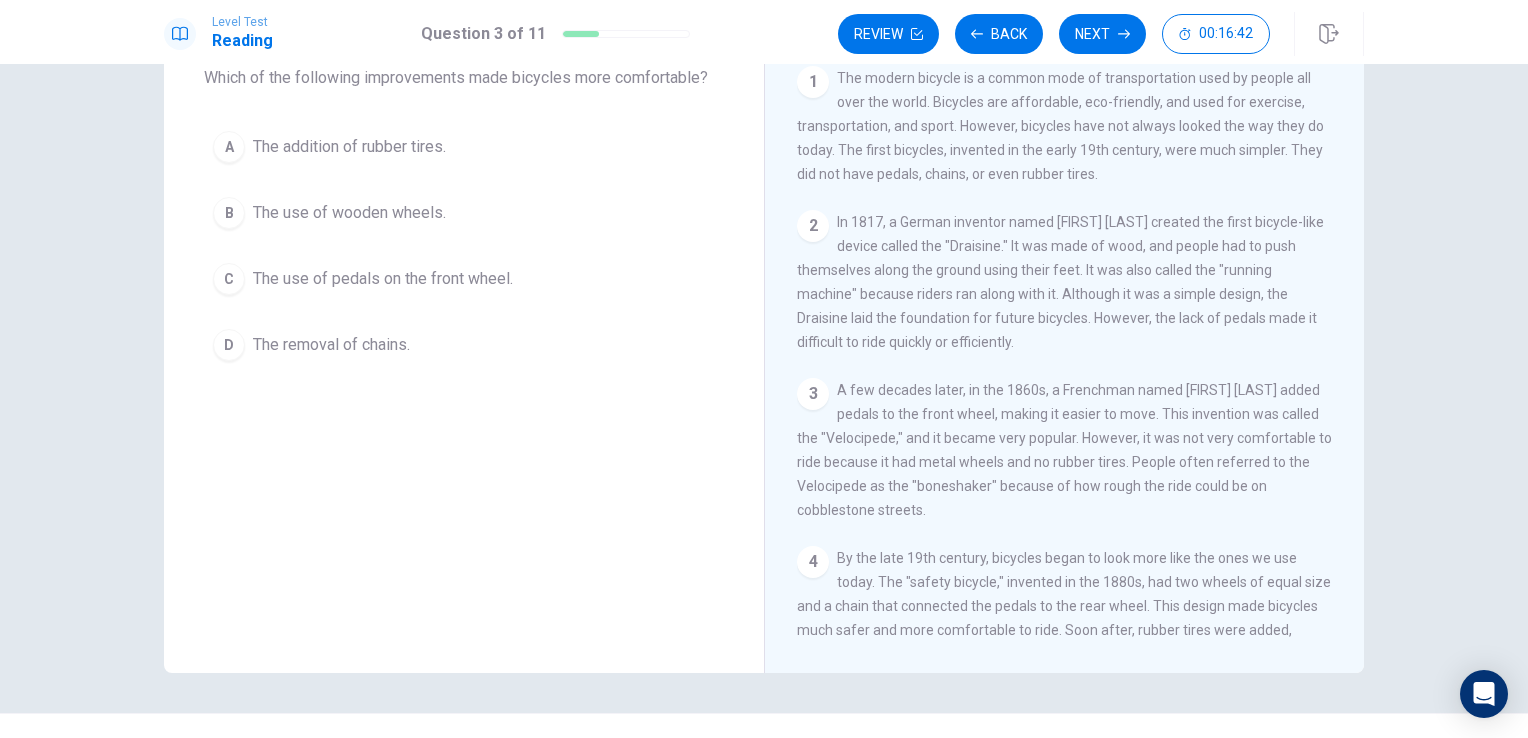 scroll, scrollTop: 124, scrollLeft: 0, axis: vertical 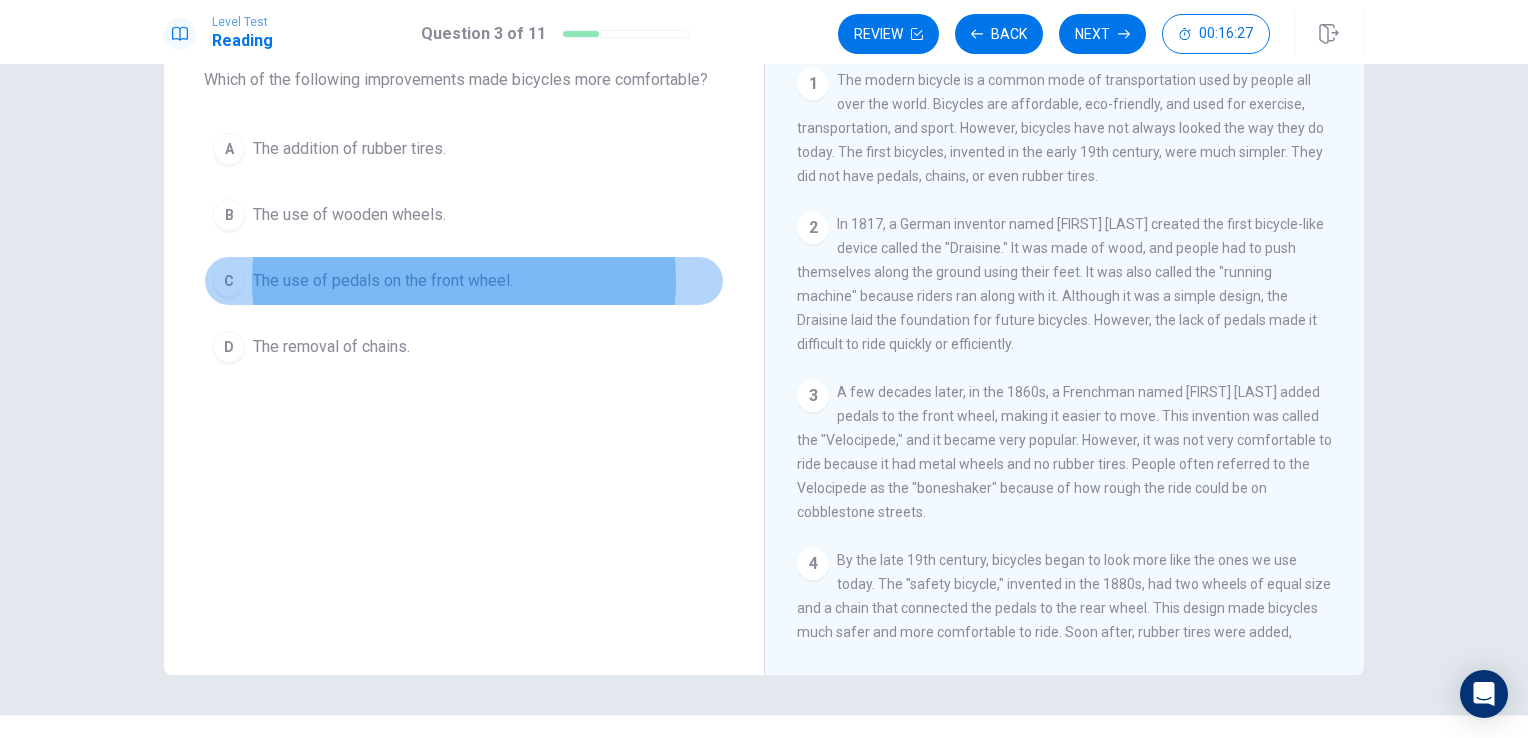 click on "The use of pedals on the front wheel." at bounding box center [383, 281] 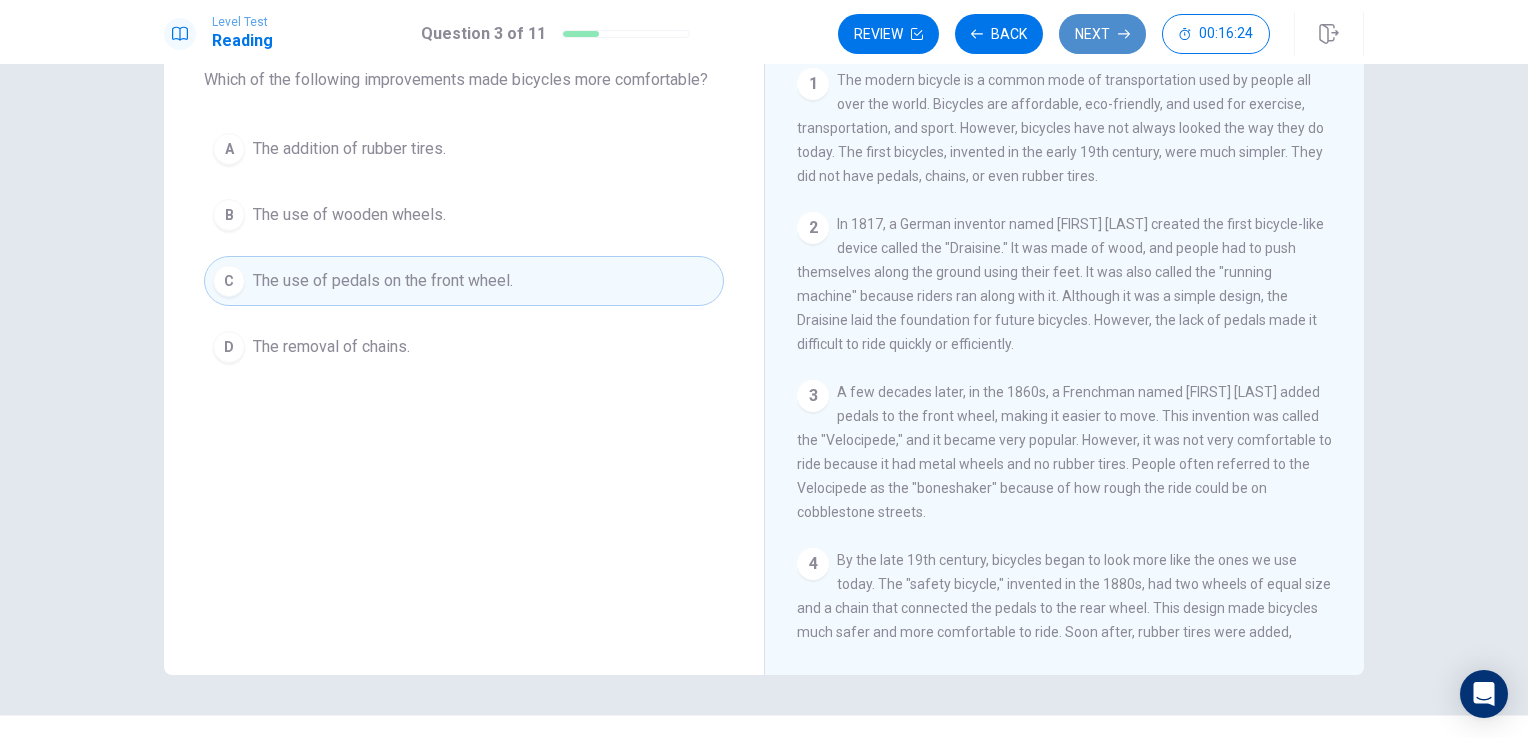 click on "Next" at bounding box center [1102, 34] 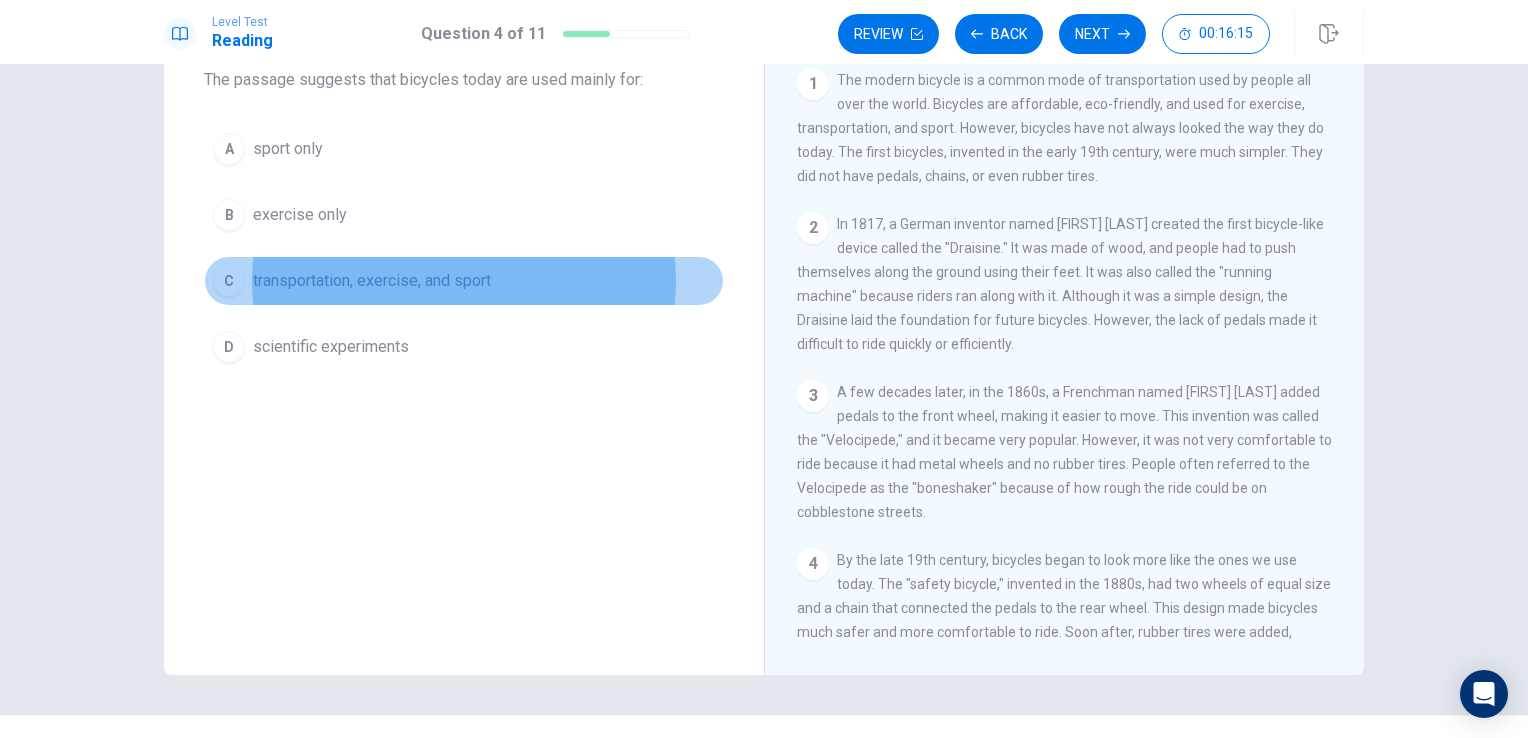 click on "transportation, exercise, and sport" at bounding box center (372, 281) 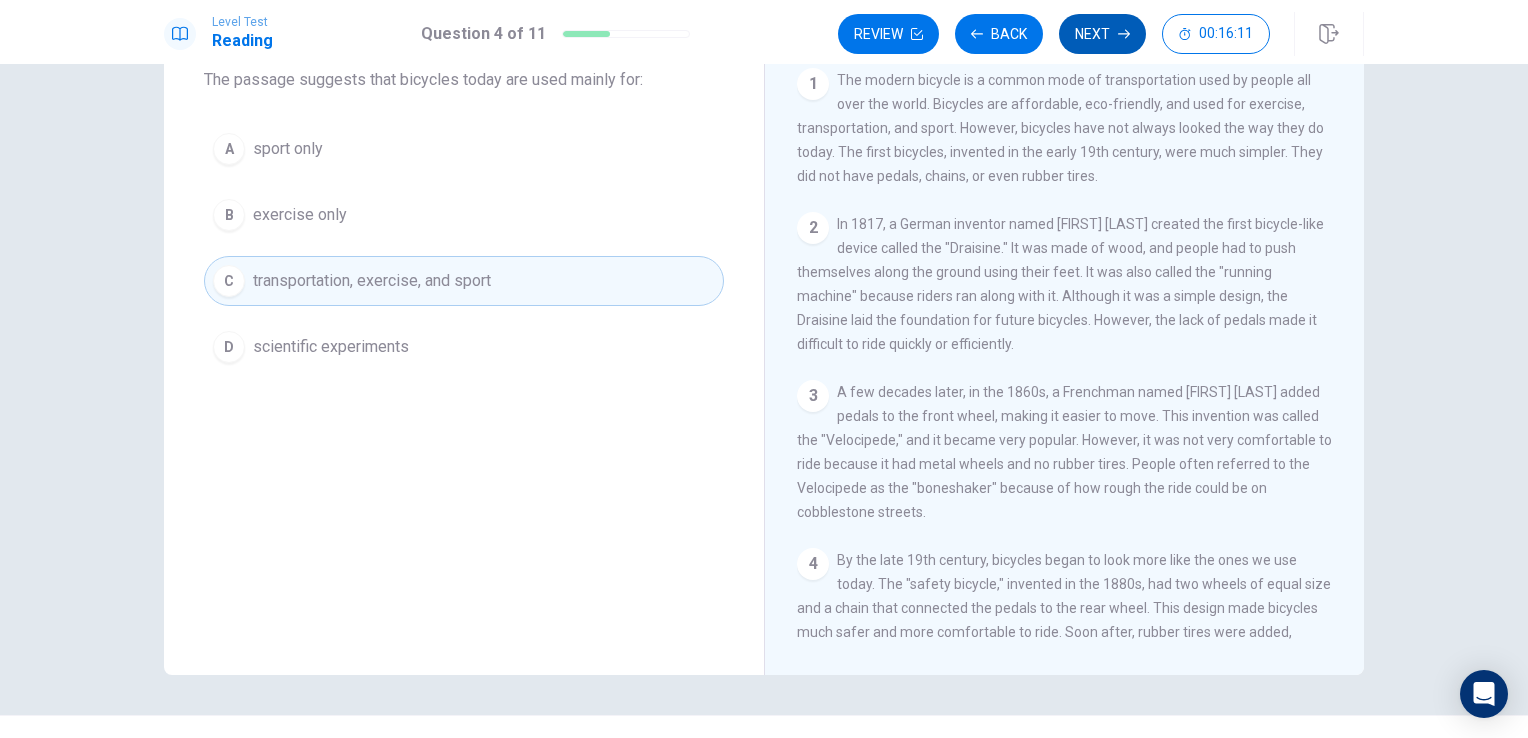 click on "Next" at bounding box center (1102, 34) 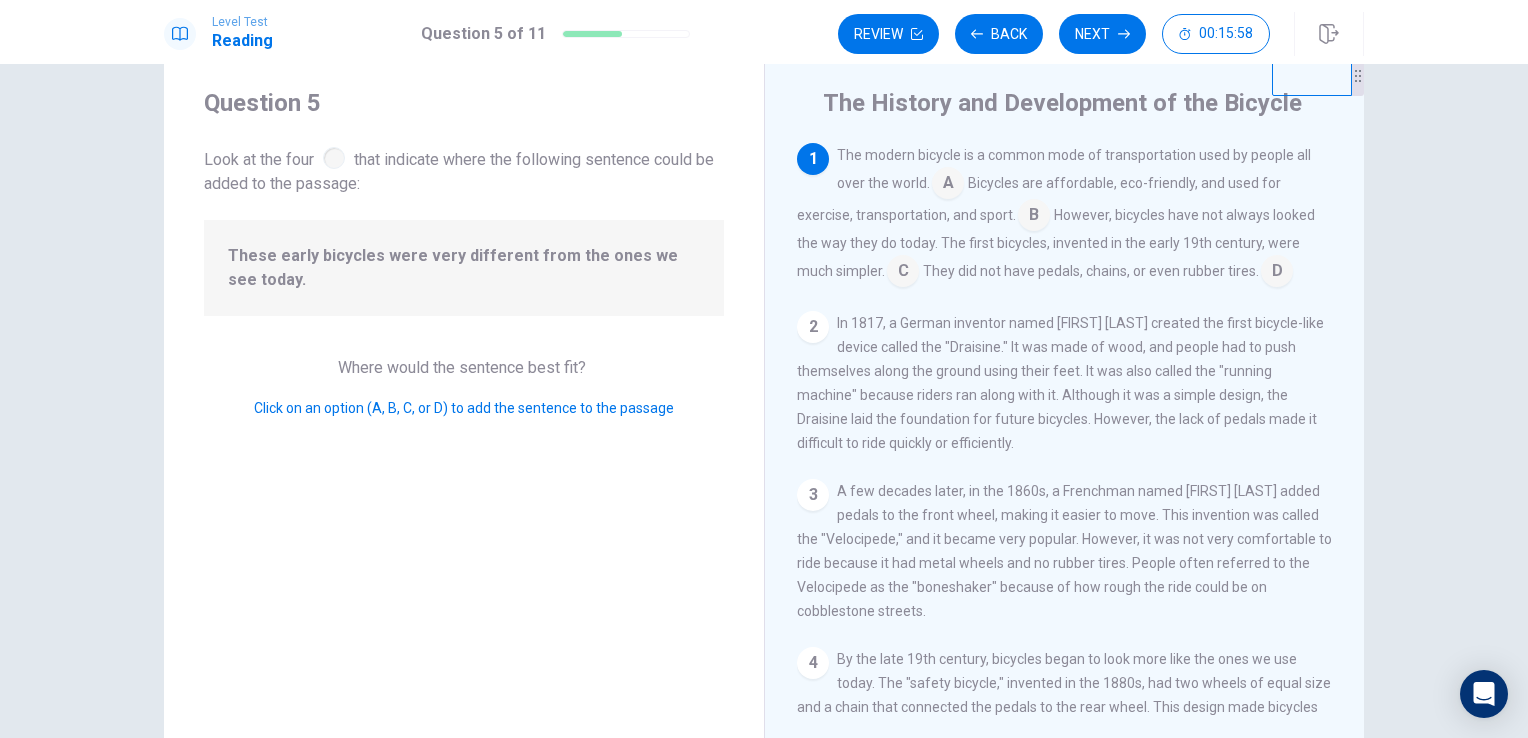 scroll, scrollTop: 48, scrollLeft: 0, axis: vertical 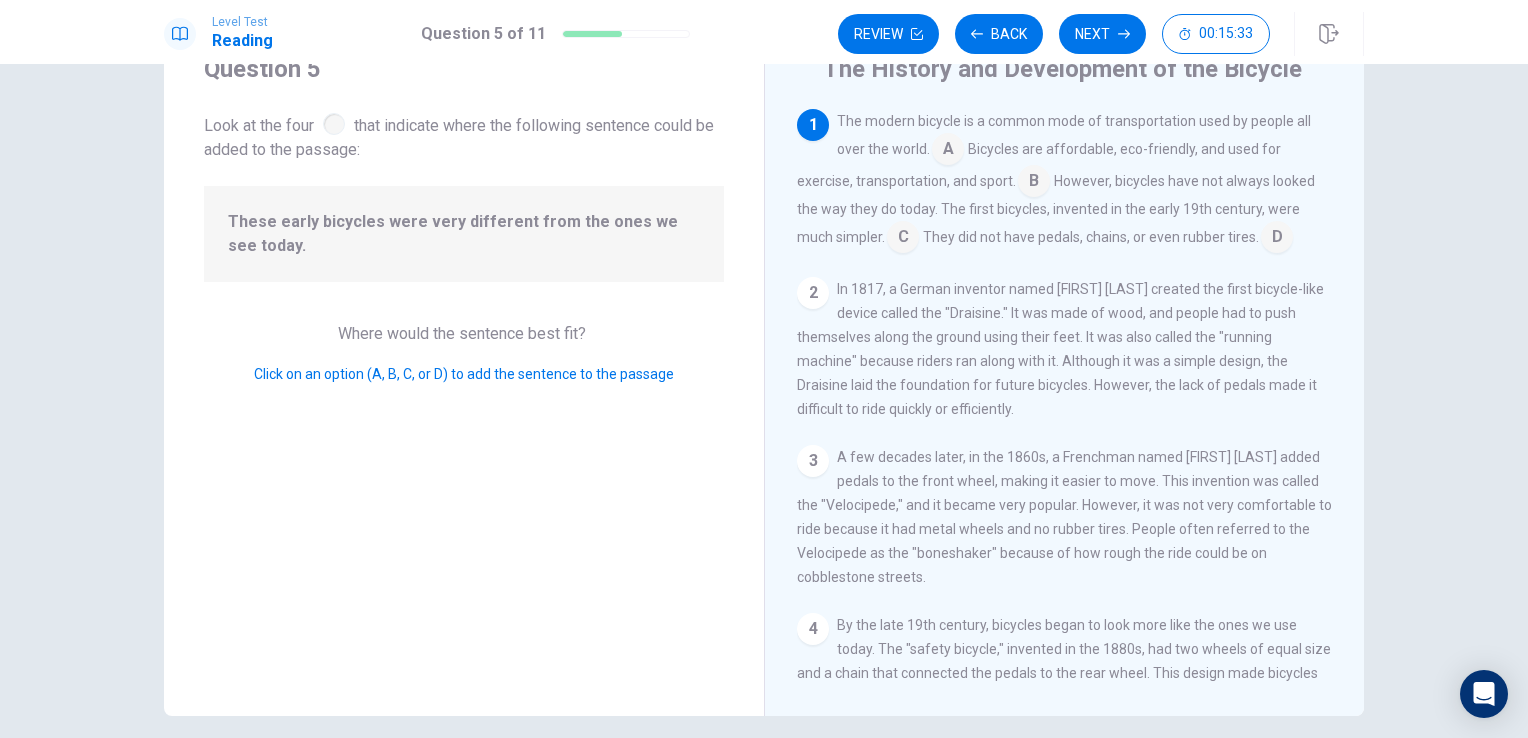 click at bounding box center (1277, 239) 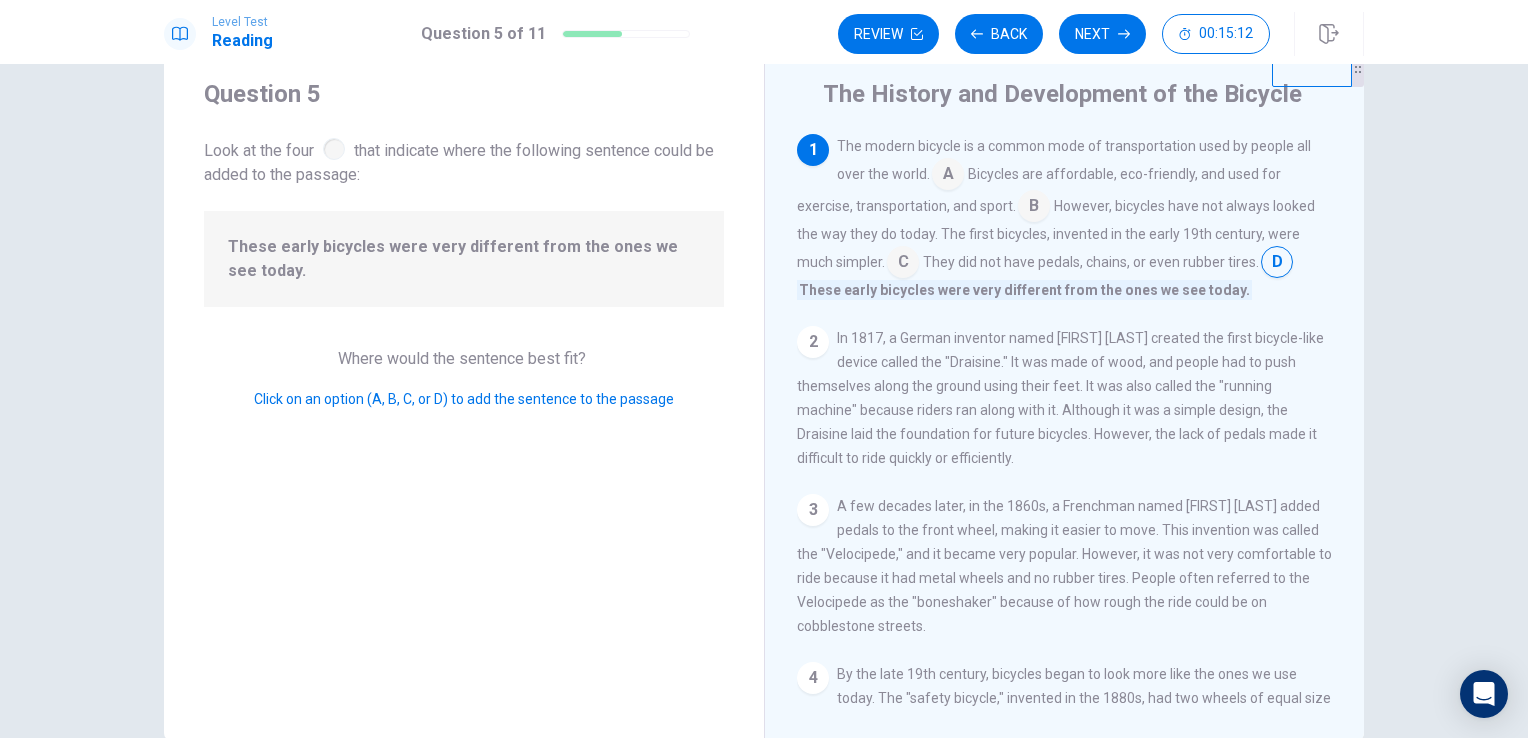 scroll, scrollTop: 0, scrollLeft: 0, axis: both 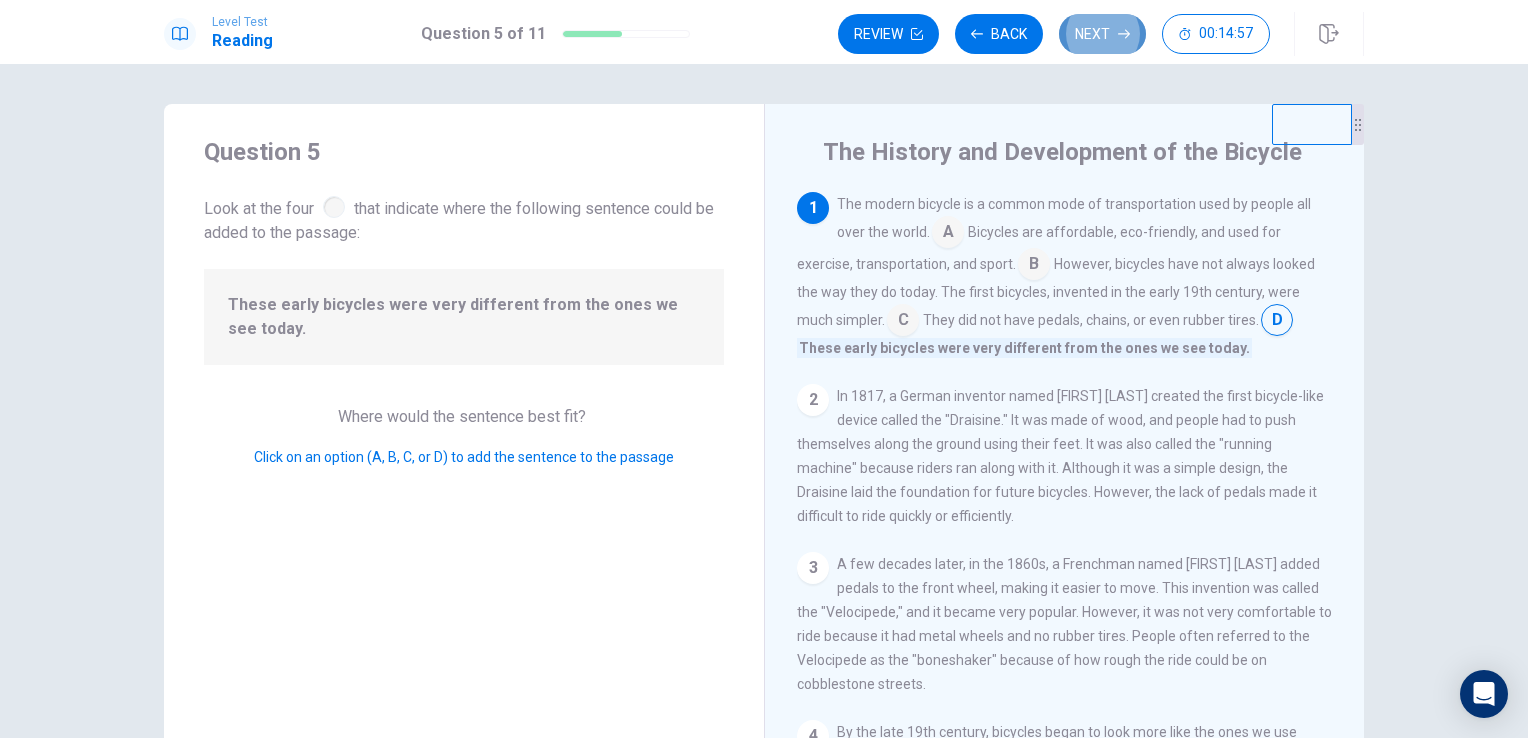 click on "Next" at bounding box center (1102, 34) 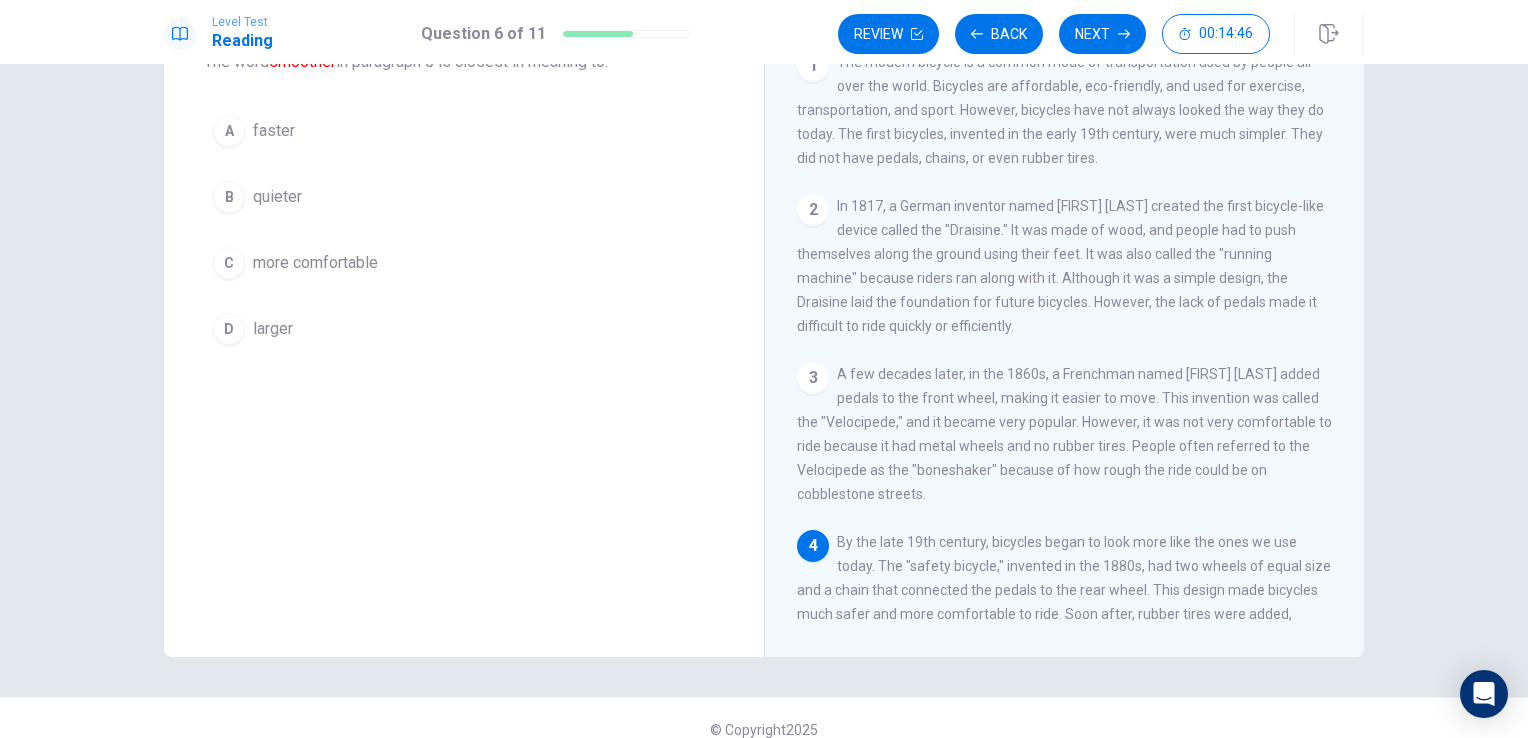 scroll, scrollTop: 145, scrollLeft: 0, axis: vertical 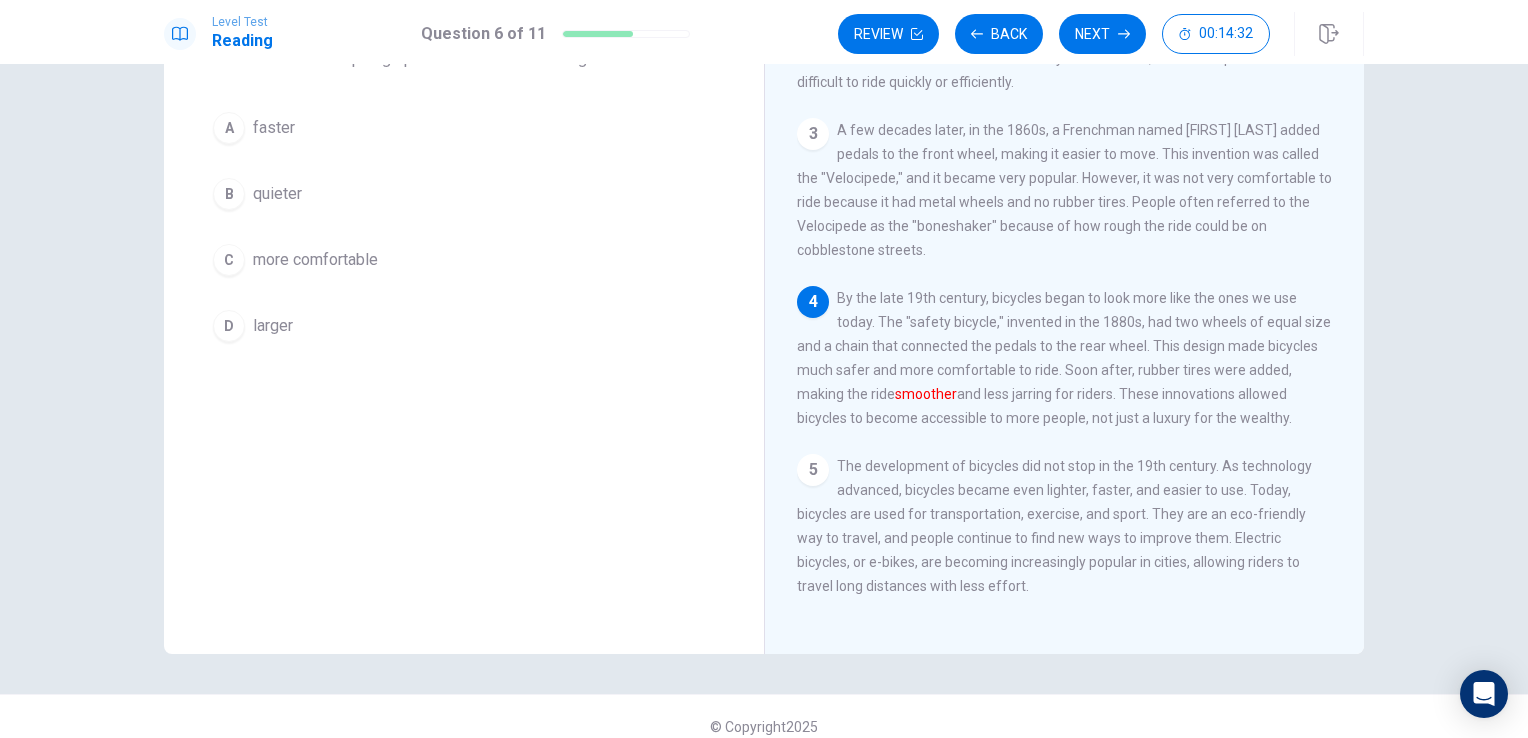 click on "more comfortable" at bounding box center (315, 260) 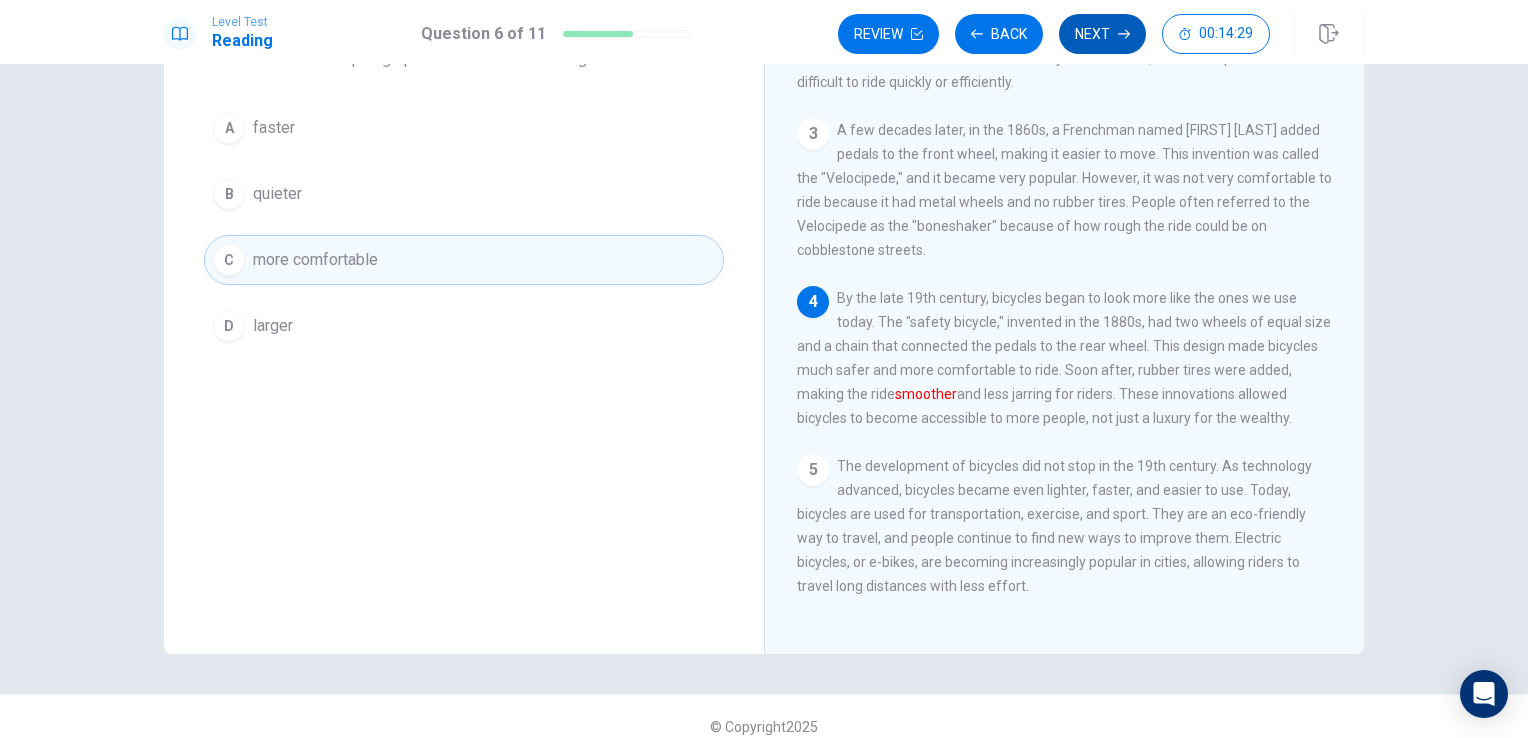 click on "Next" at bounding box center (1102, 34) 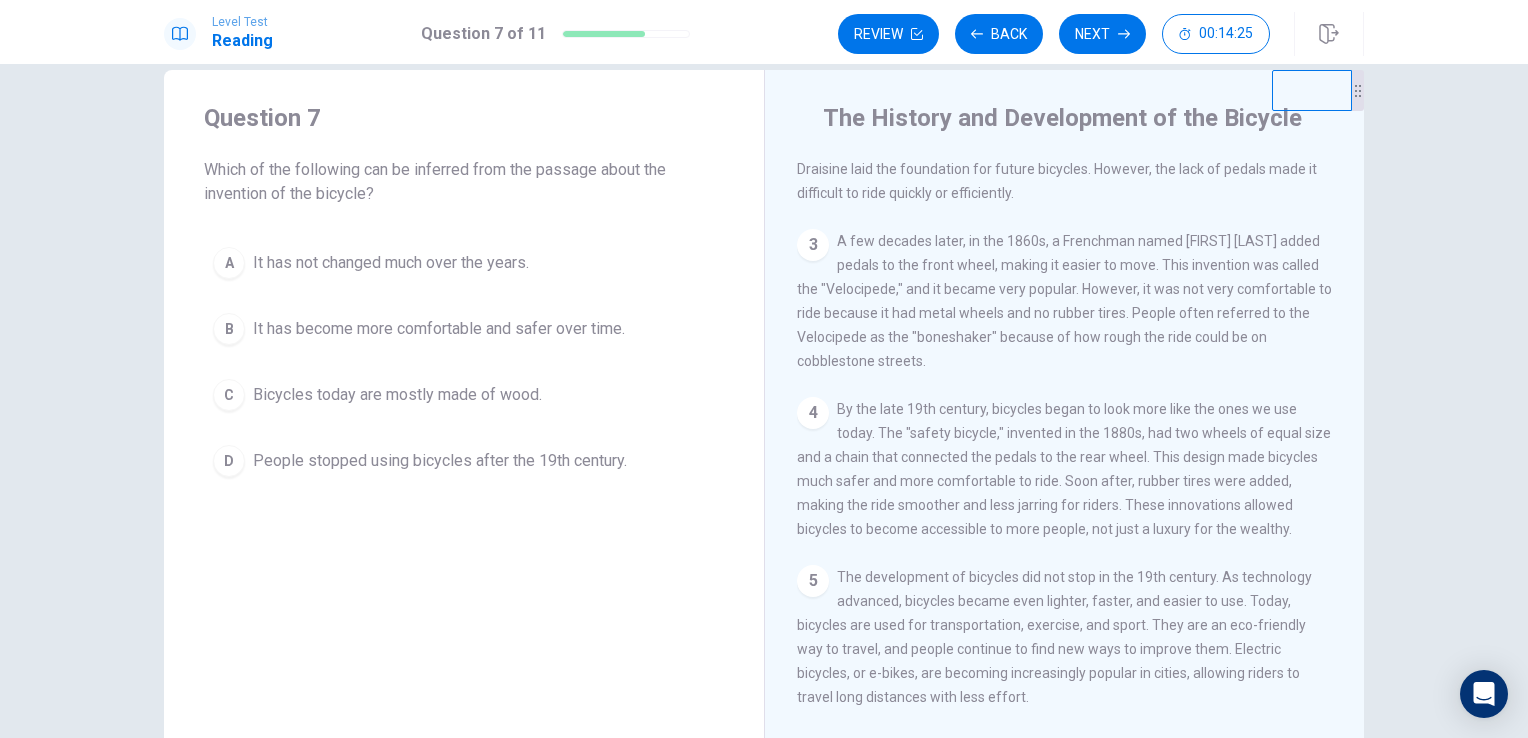 scroll, scrollTop: 33, scrollLeft: 0, axis: vertical 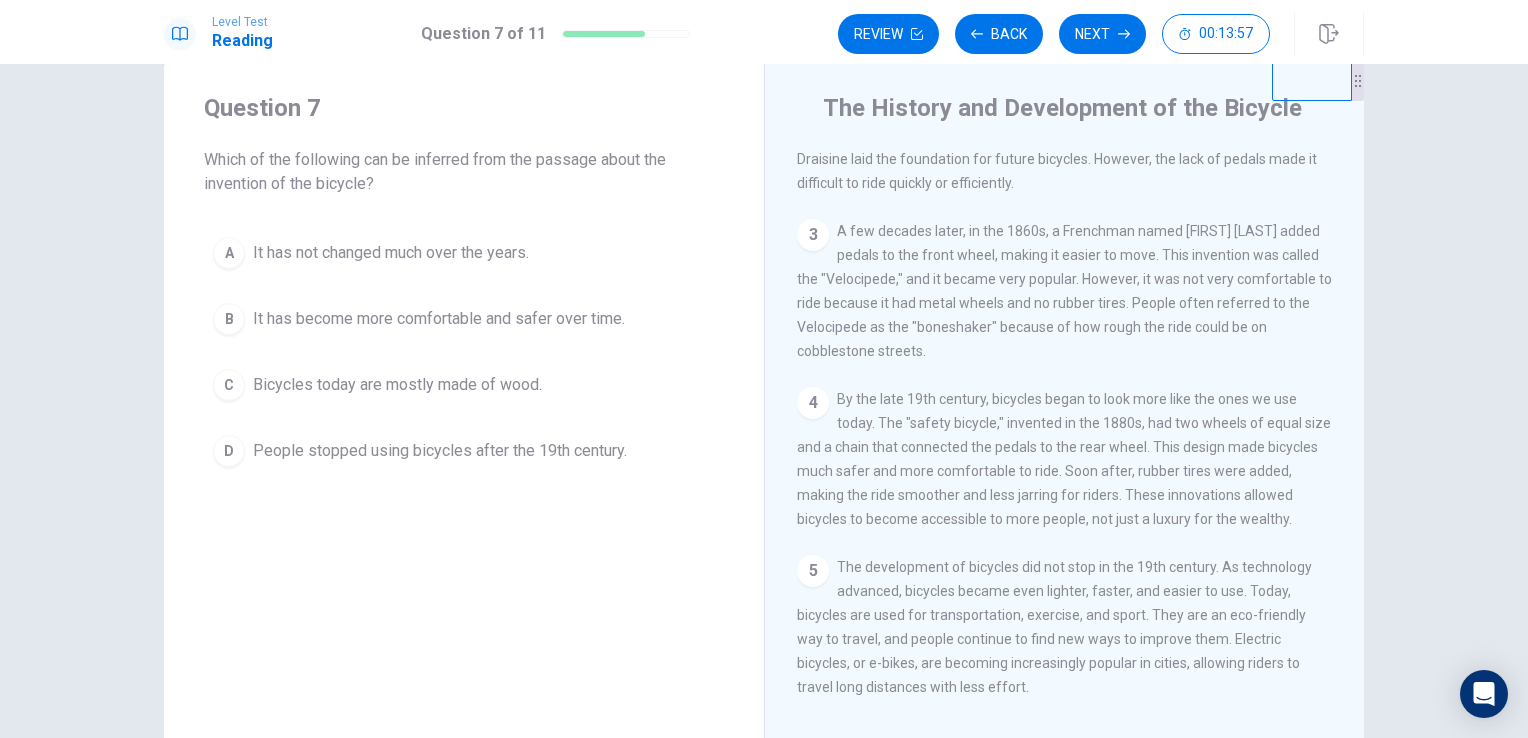 click on "It has become more comfortable and safer over time." at bounding box center (439, 319) 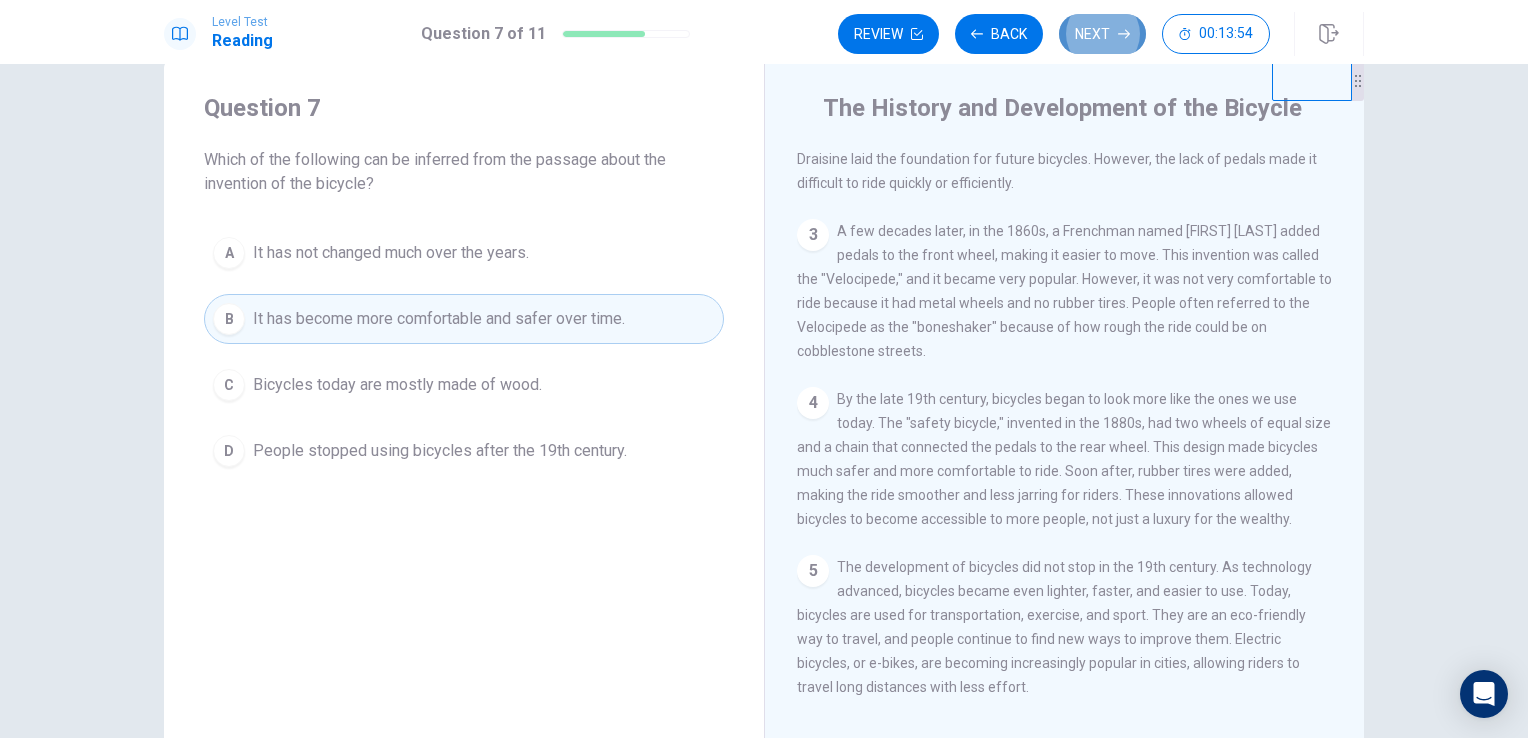 click 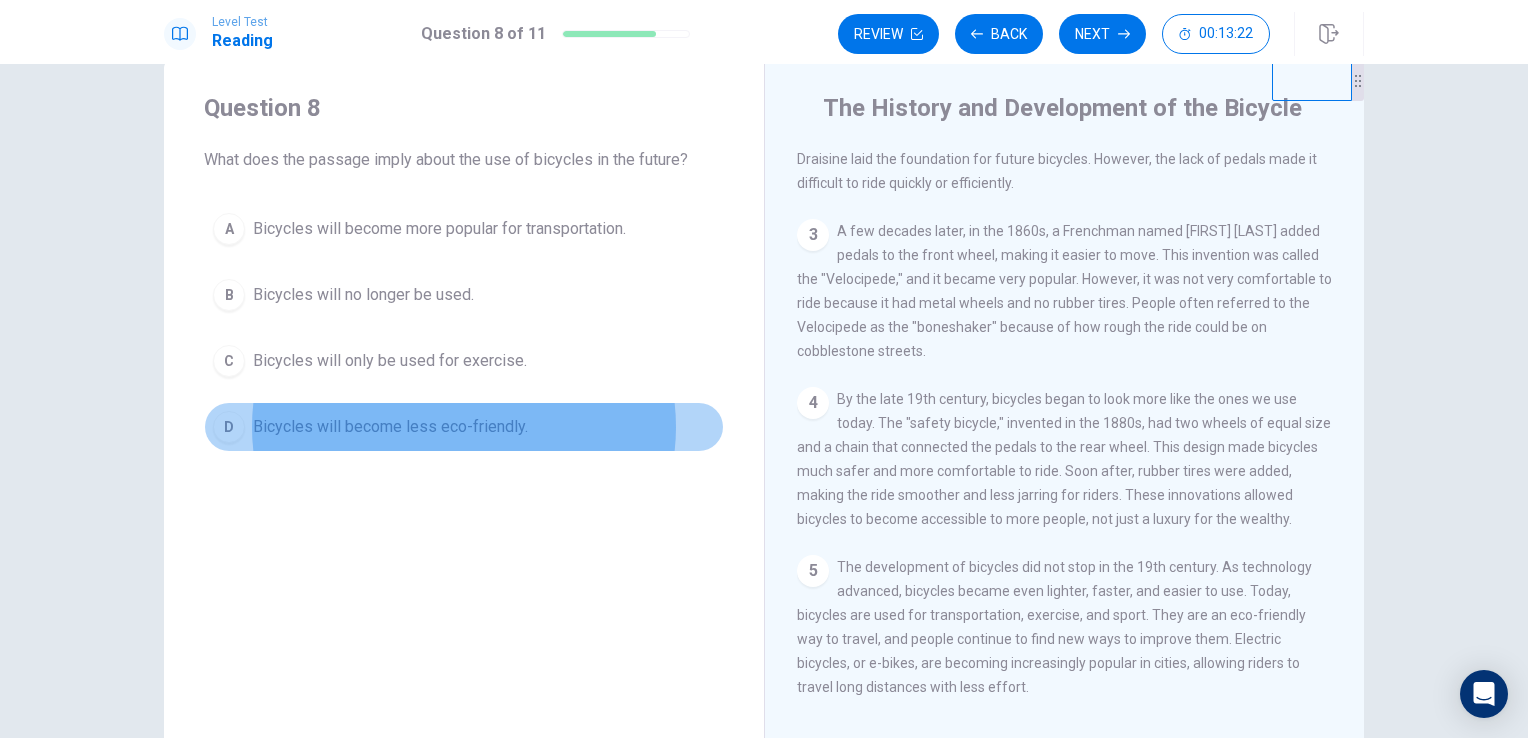 click on "Bicycles will become less eco-friendly." at bounding box center (390, 427) 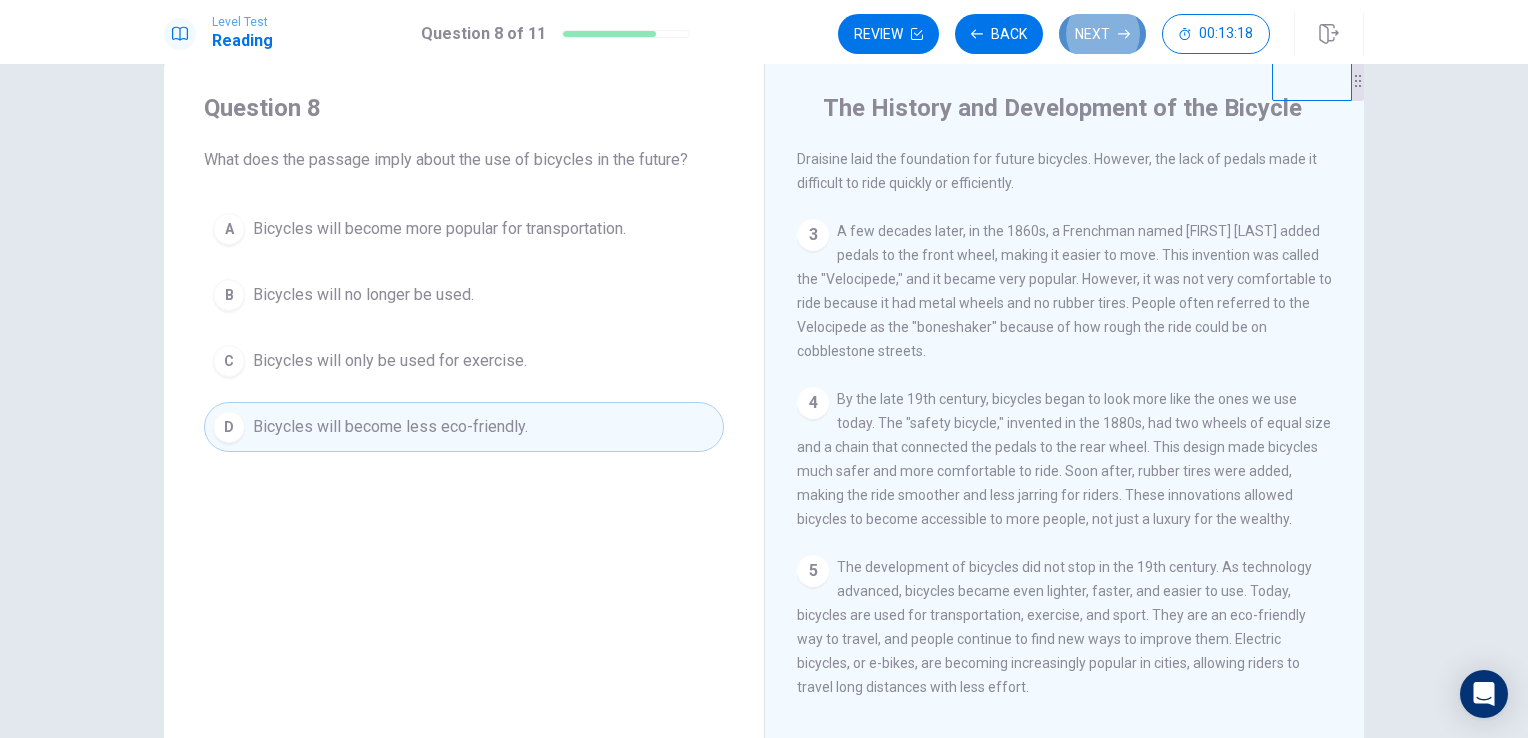 click 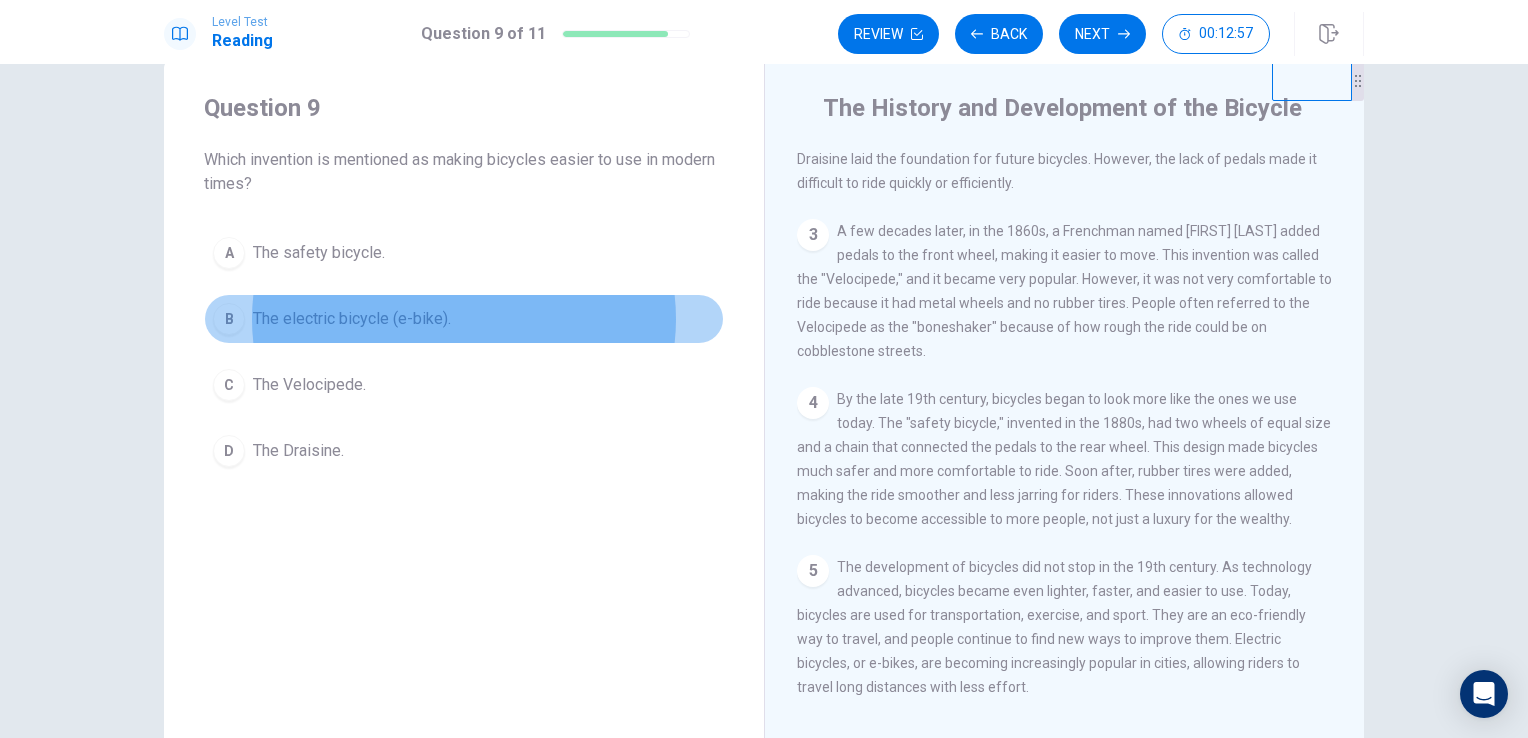 click on "The electric bicycle (e-bike)." at bounding box center [352, 319] 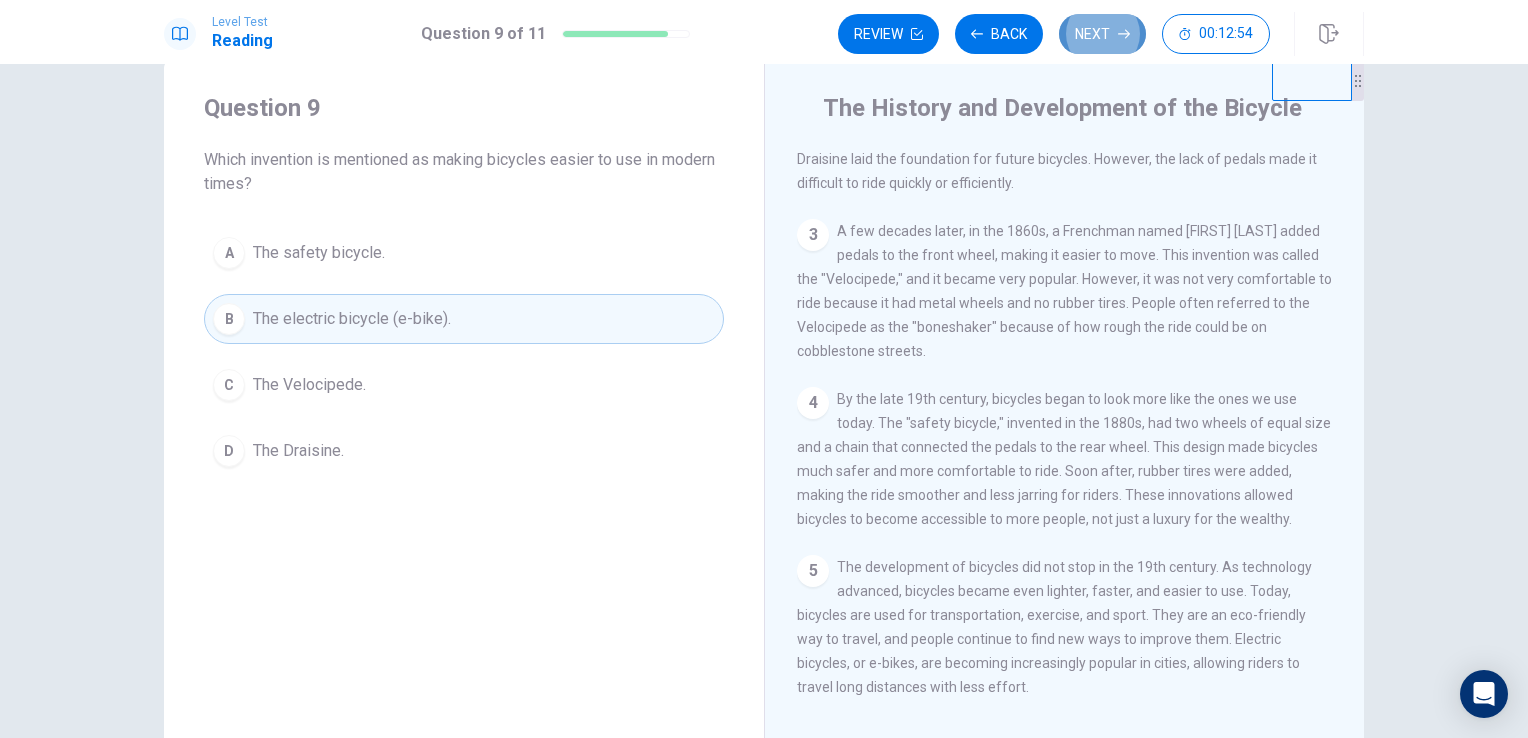 click on "Next" at bounding box center (1102, 34) 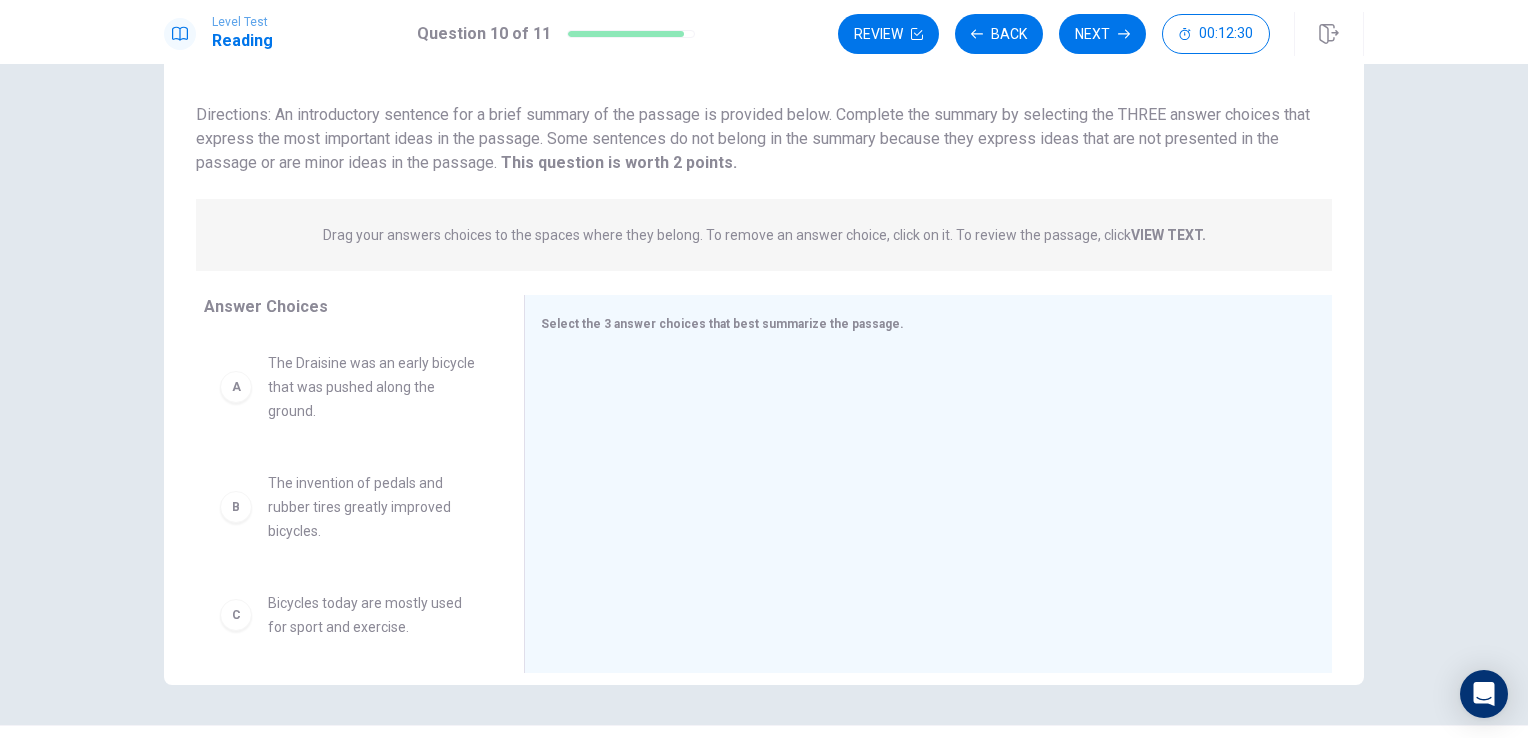 scroll, scrollTop: 116, scrollLeft: 0, axis: vertical 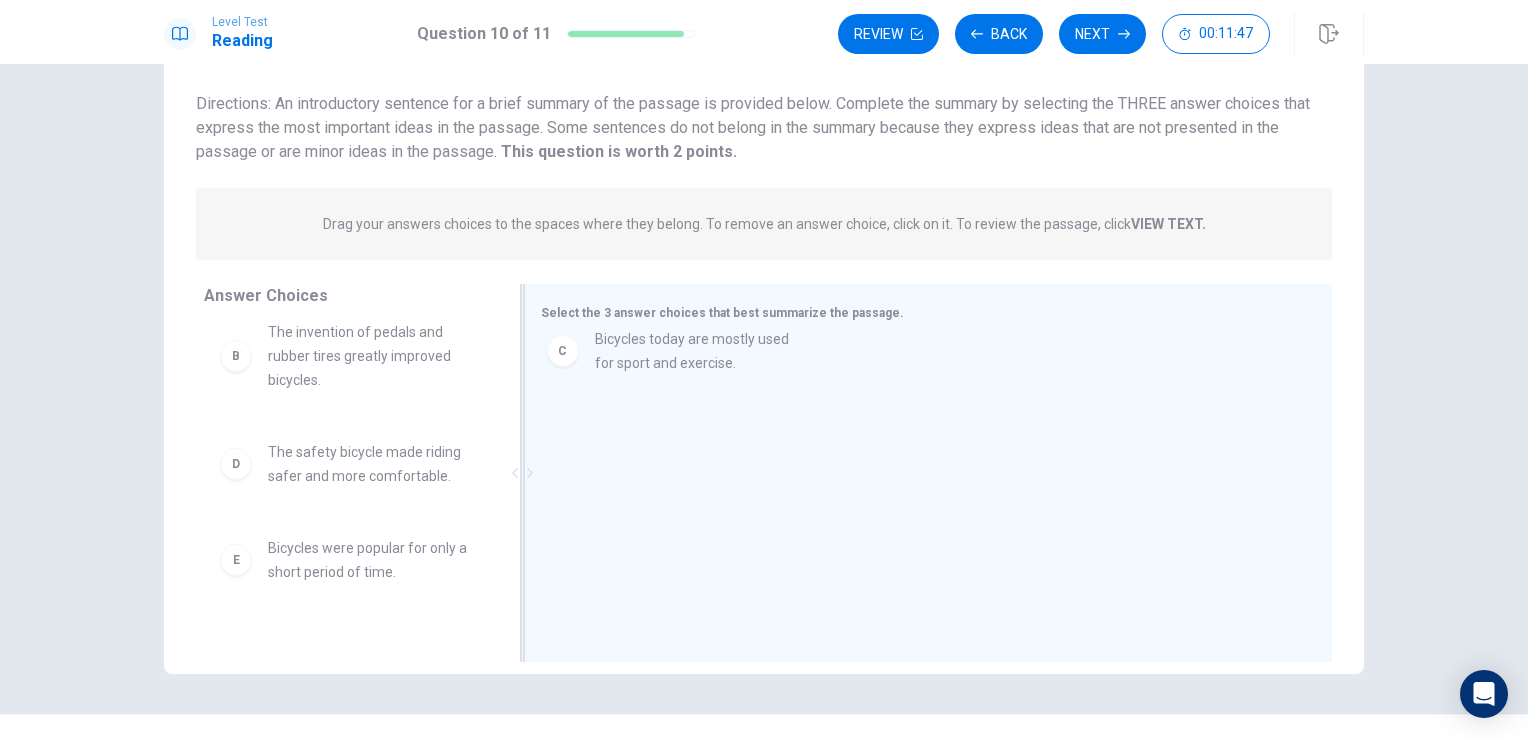 drag, startPoint x: 381, startPoint y: 469, endPoint x: 719, endPoint y: 355, distance: 356.70715 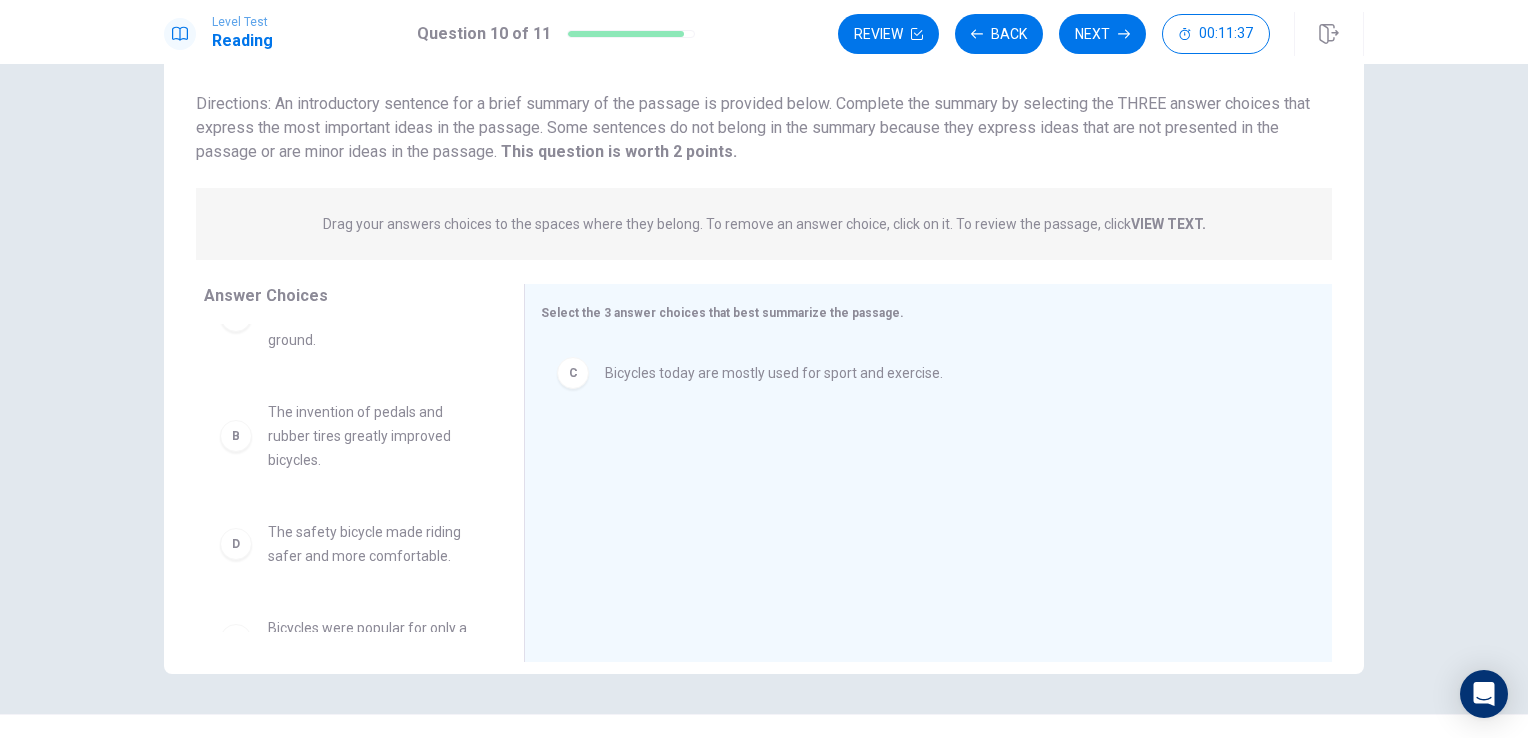 scroll, scrollTop: 57, scrollLeft: 0, axis: vertical 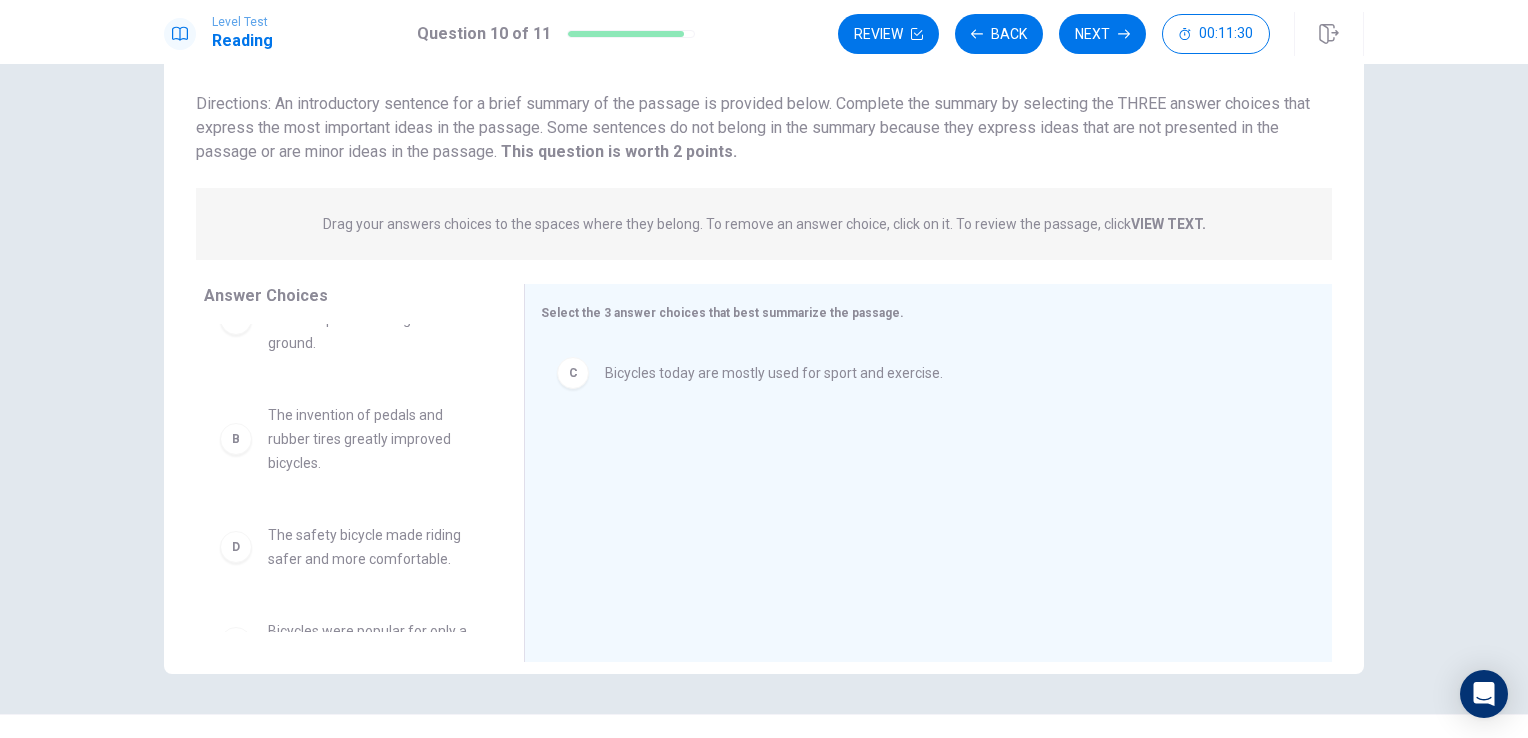 click on "The safety bicycle made riding safer and more comfortable." at bounding box center (372, 547) 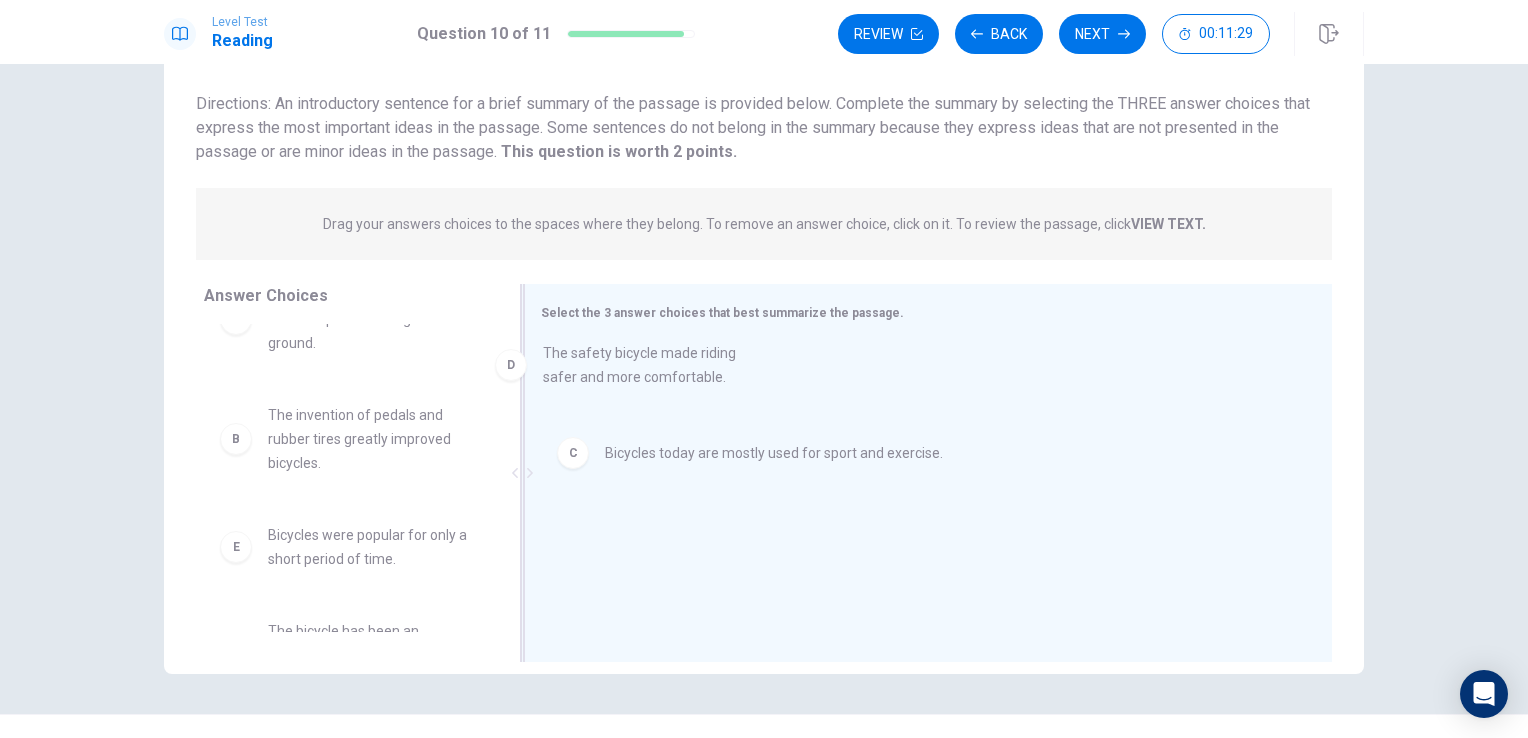 drag, startPoint x: 407, startPoint y: 544, endPoint x: 704, endPoint y: 354, distance: 352.57483 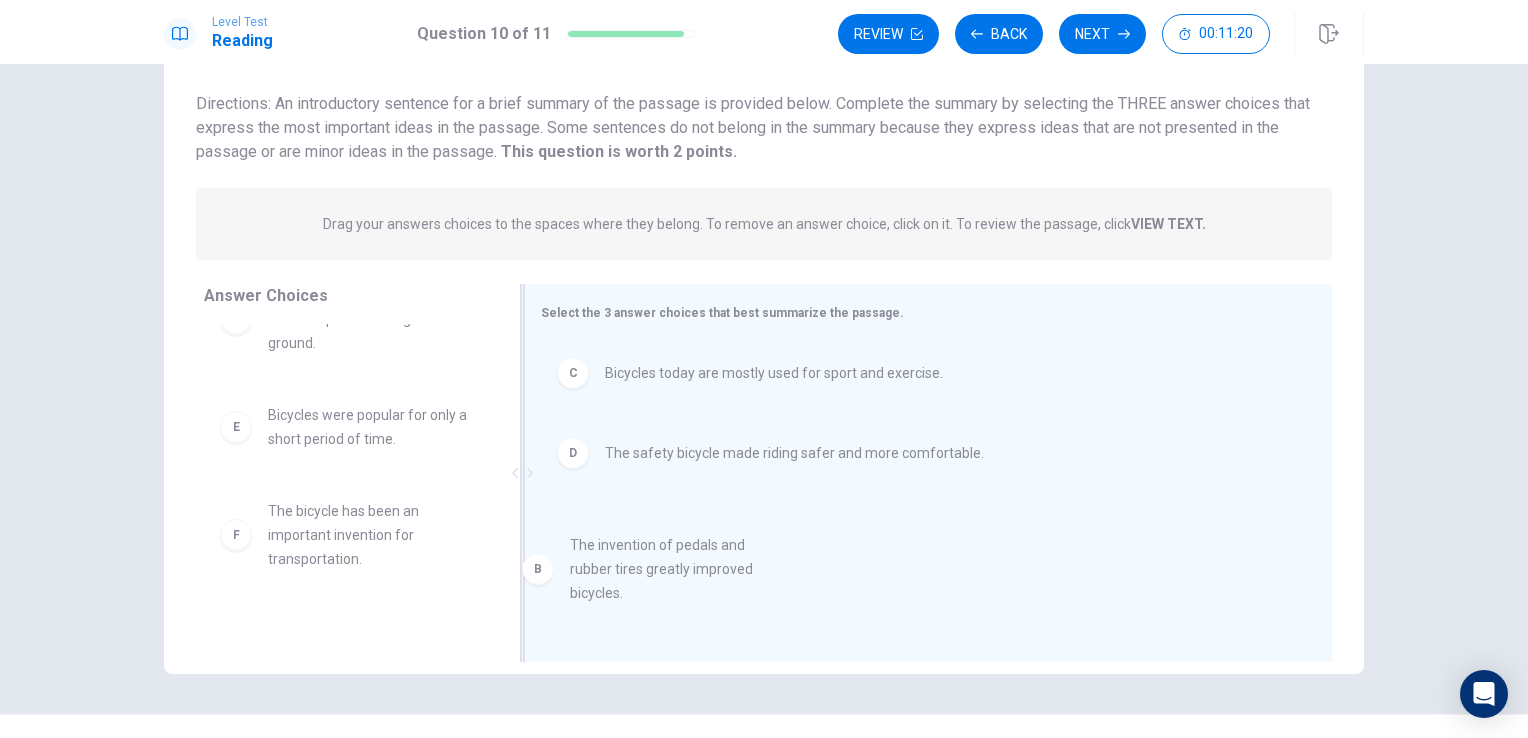 drag, startPoint x: 398, startPoint y: 423, endPoint x: 701, endPoint y: 534, distance: 322.6918 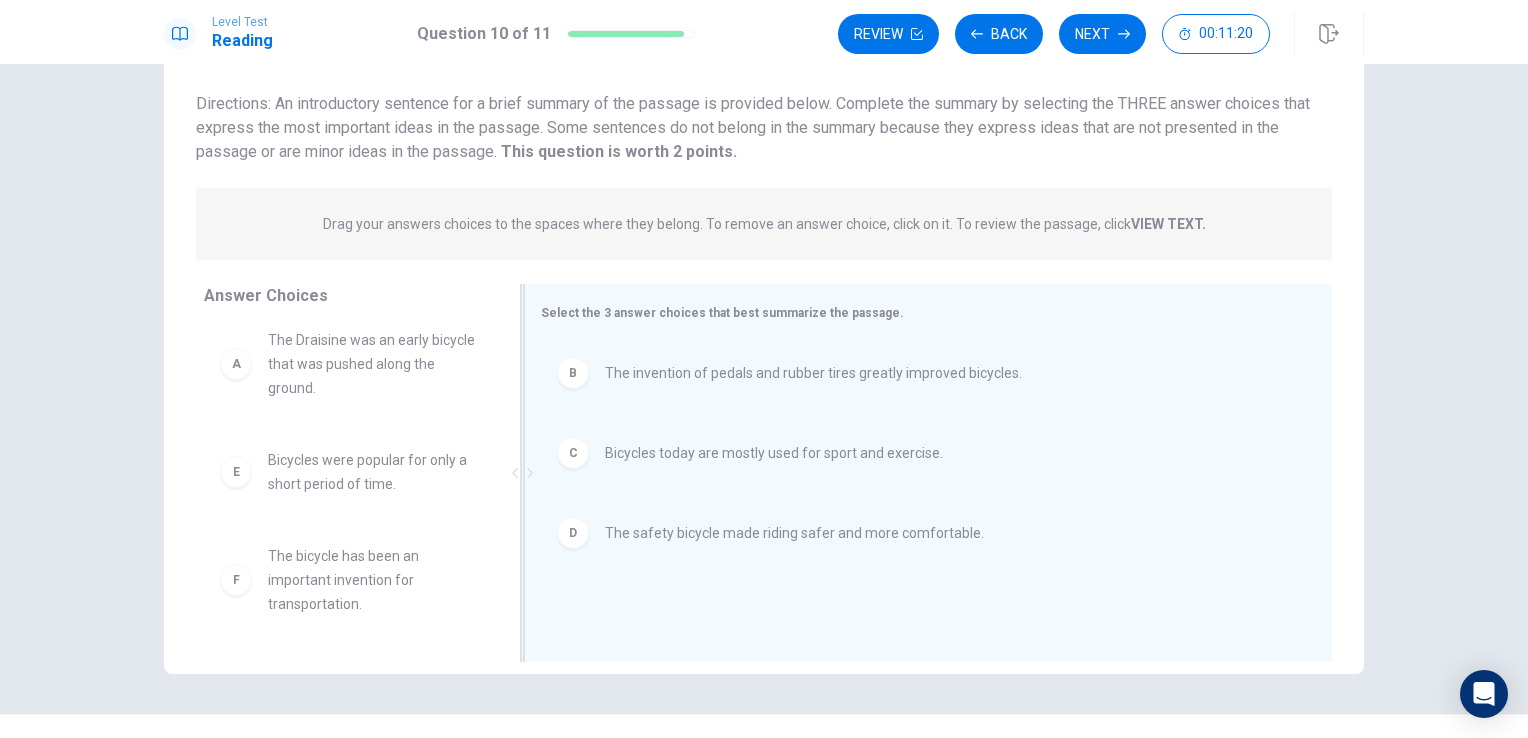 scroll, scrollTop: 12, scrollLeft: 0, axis: vertical 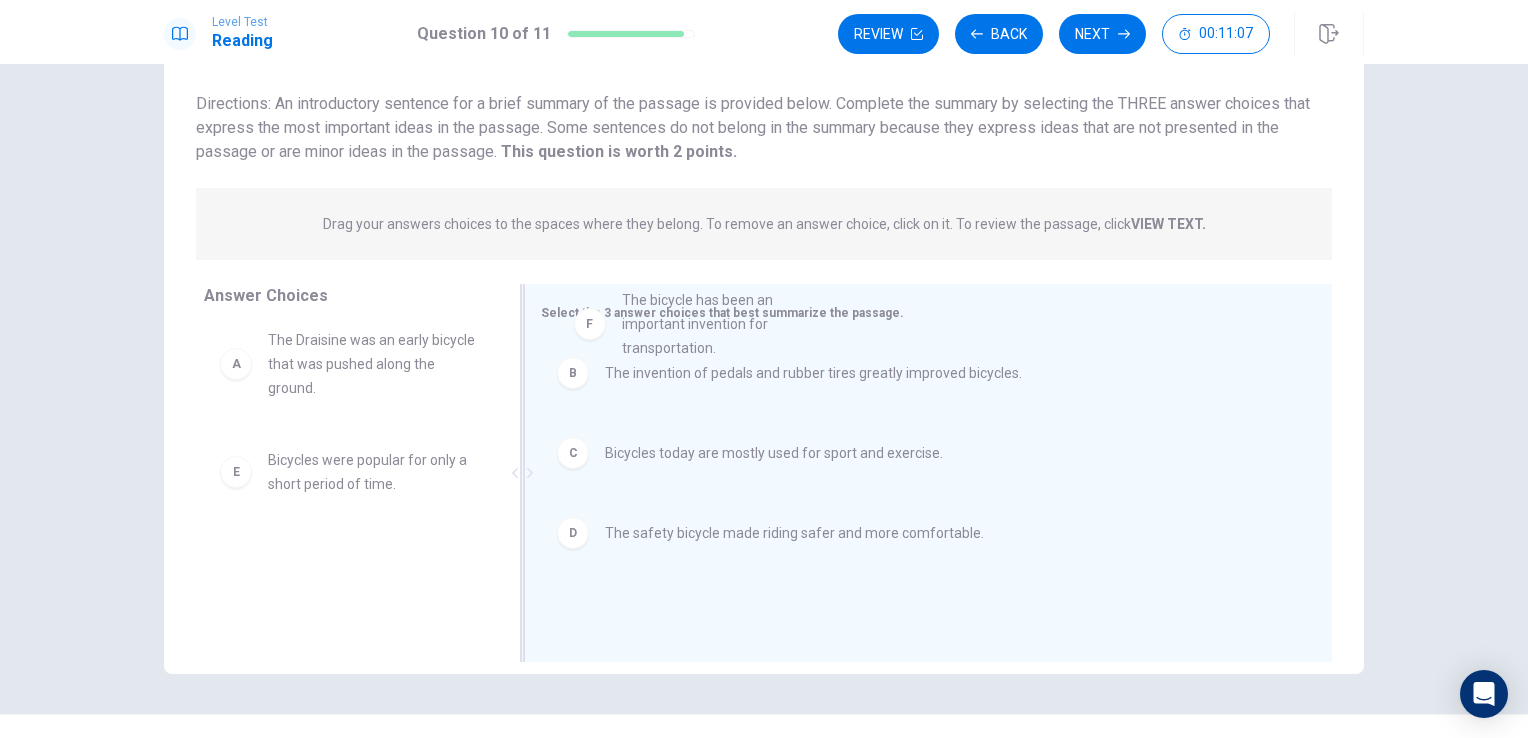 drag, startPoint x: 388, startPoint y: 576, endPoint x: 759, endPoint y: 309, distance: 457.08862 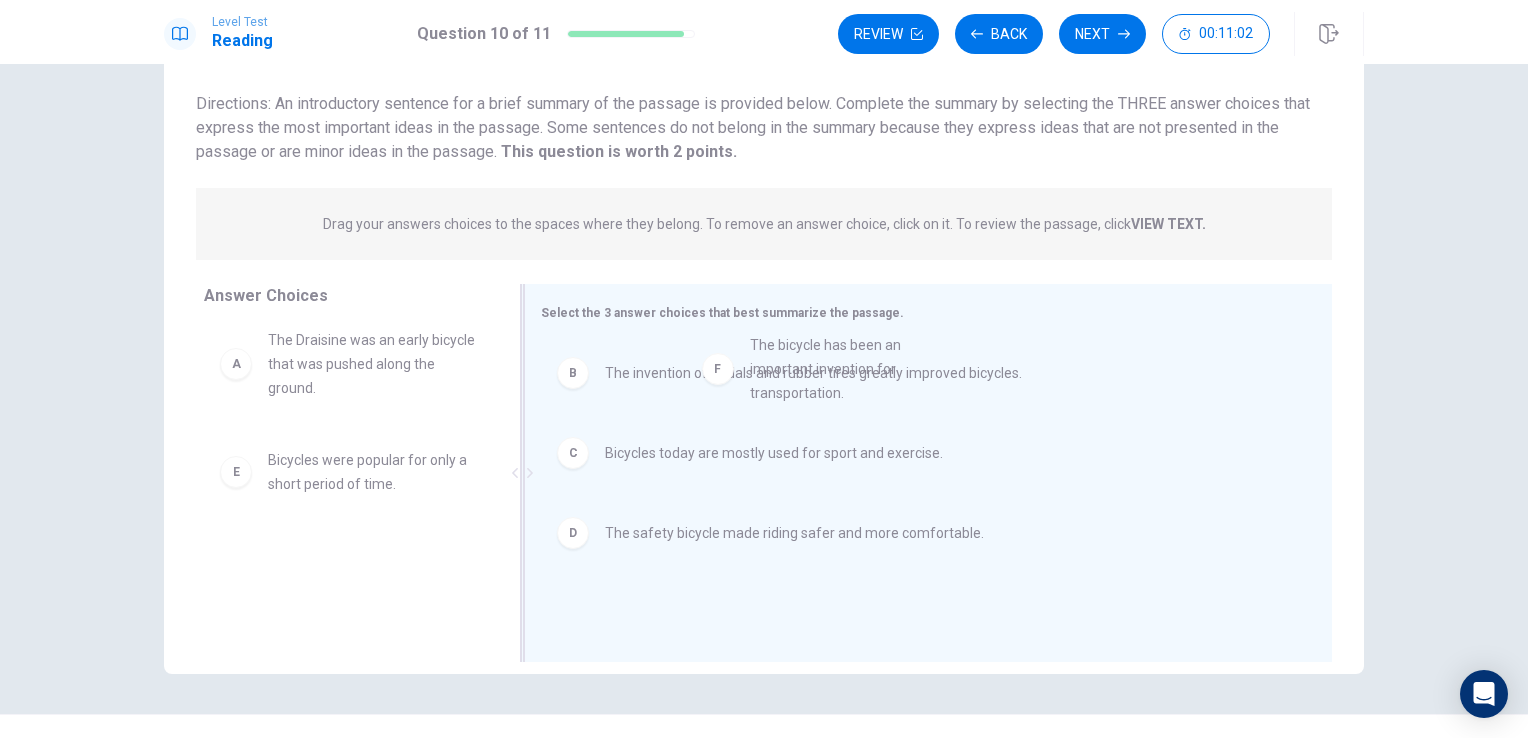 drag, startPoint x: 360, startPoint y: 569, endPoint x: 868, endPoint y: 344, distance: 555.5979 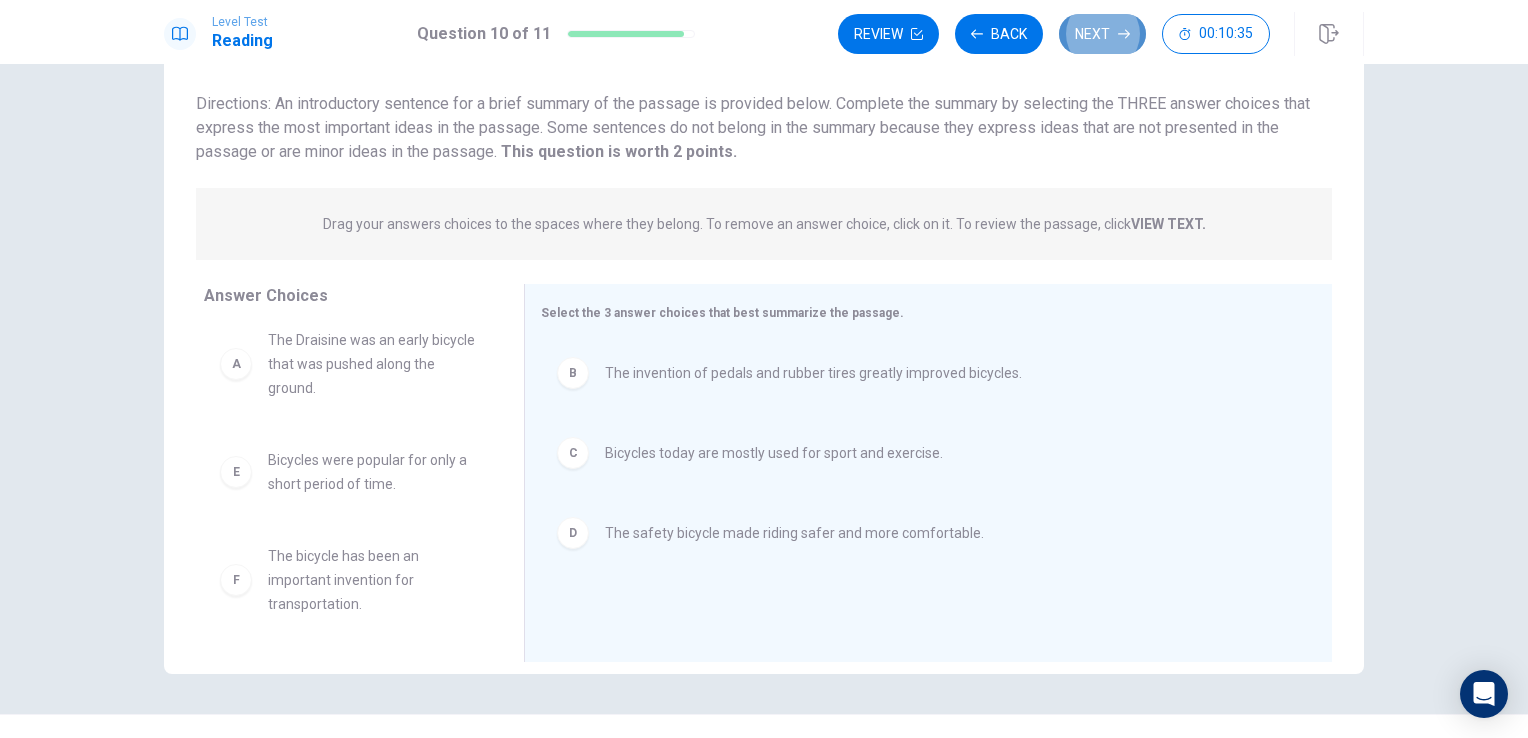click on "Next" at bounding box center (1102, 34) 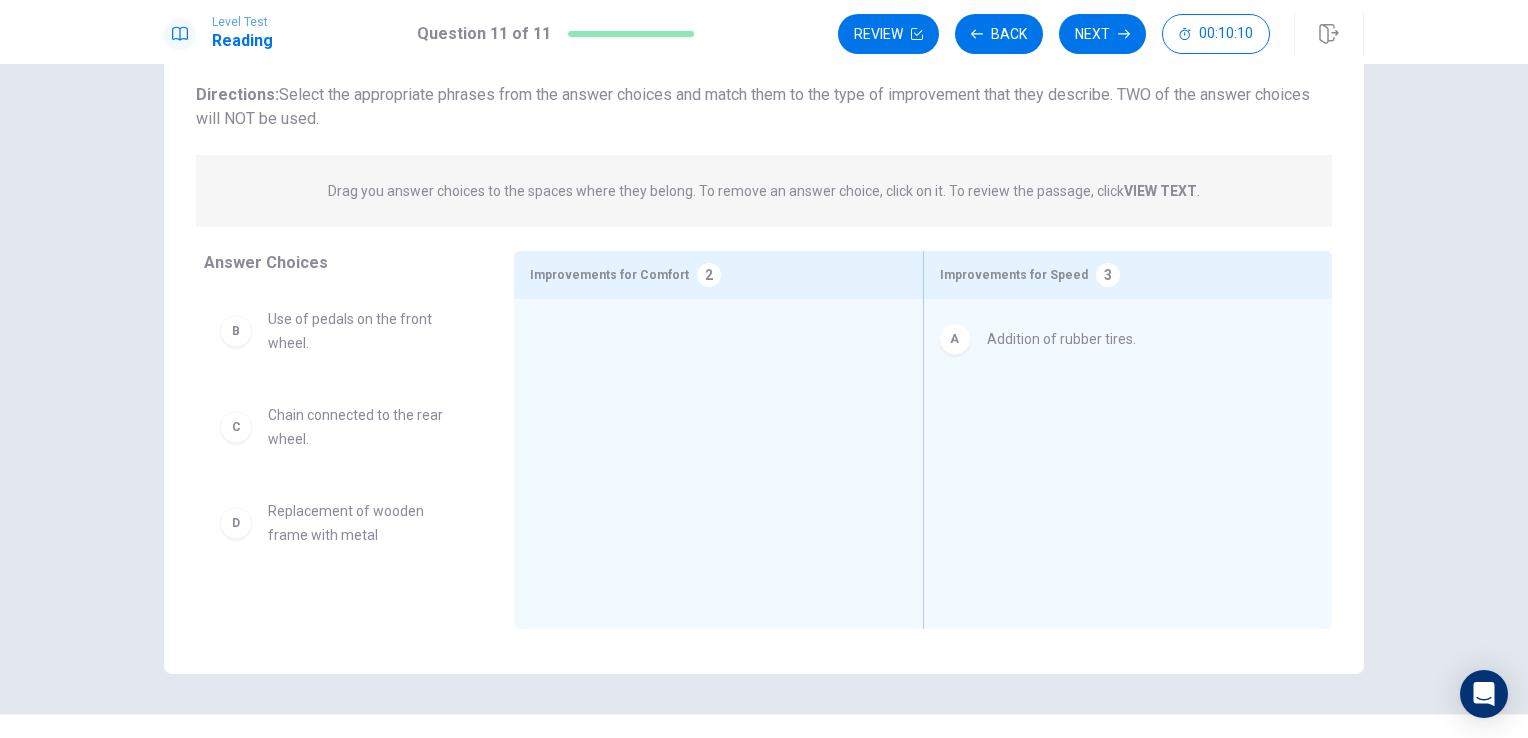 drag, startPoint x: 312, startPoint y: 334, endPoint x: 1072, endPoint y: 343, distance: 760.0533 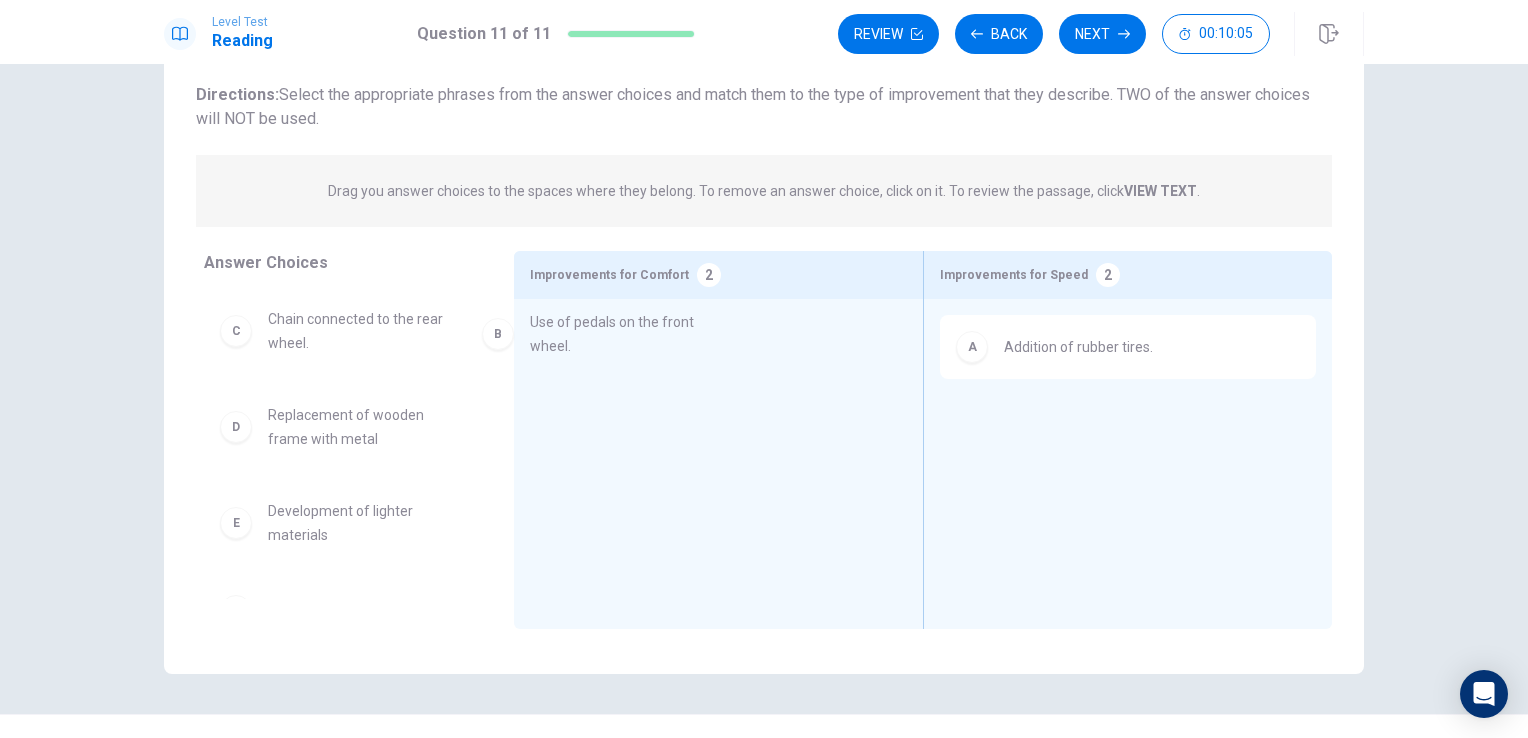 drag, startPoint x: 397, startPoint y: 327, endPoint x: 673, endPoint y: 335, distance: 276.1159 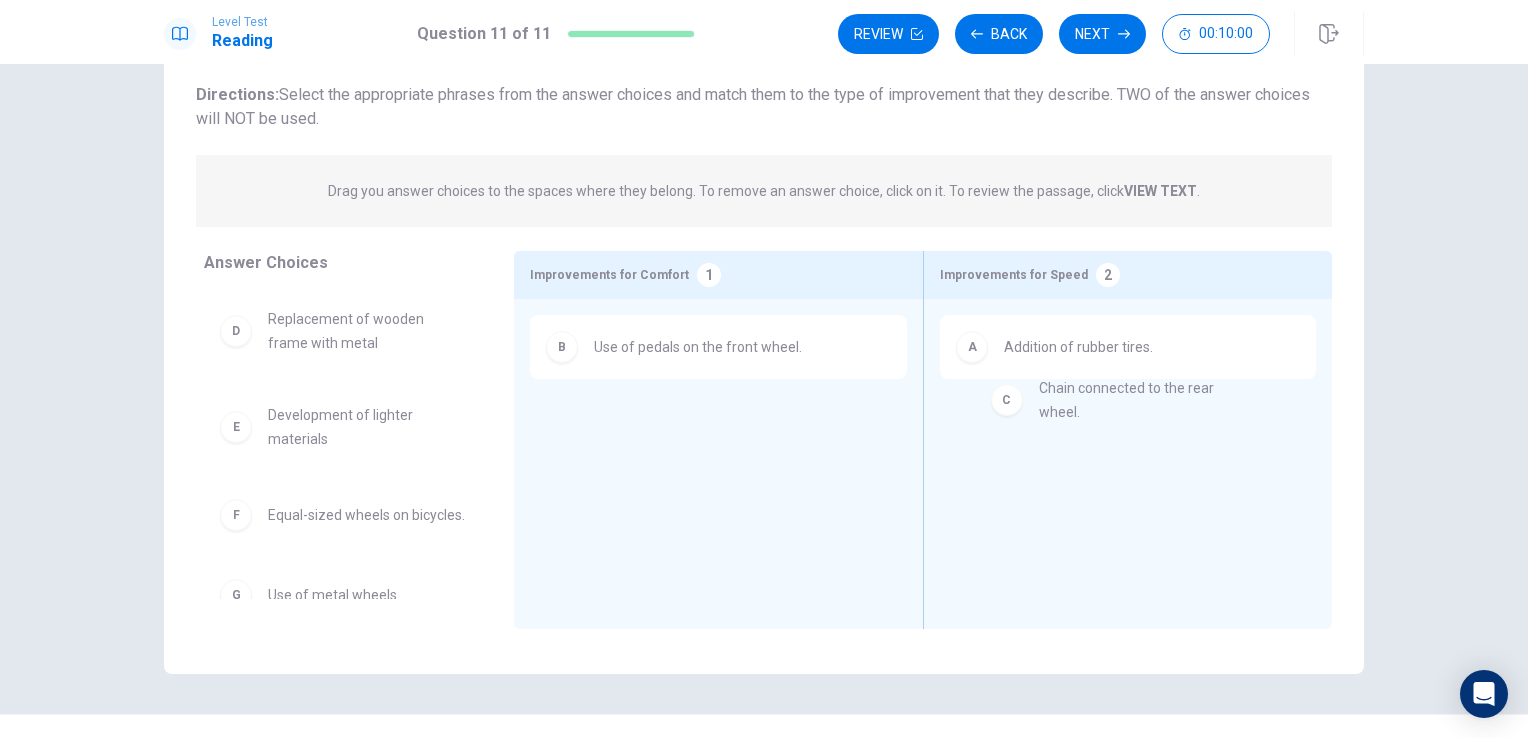 drag, startPoint x: 400, startPoint y: 326, endPoint x: 1204, endPoint y: 402, distance: 807.58405 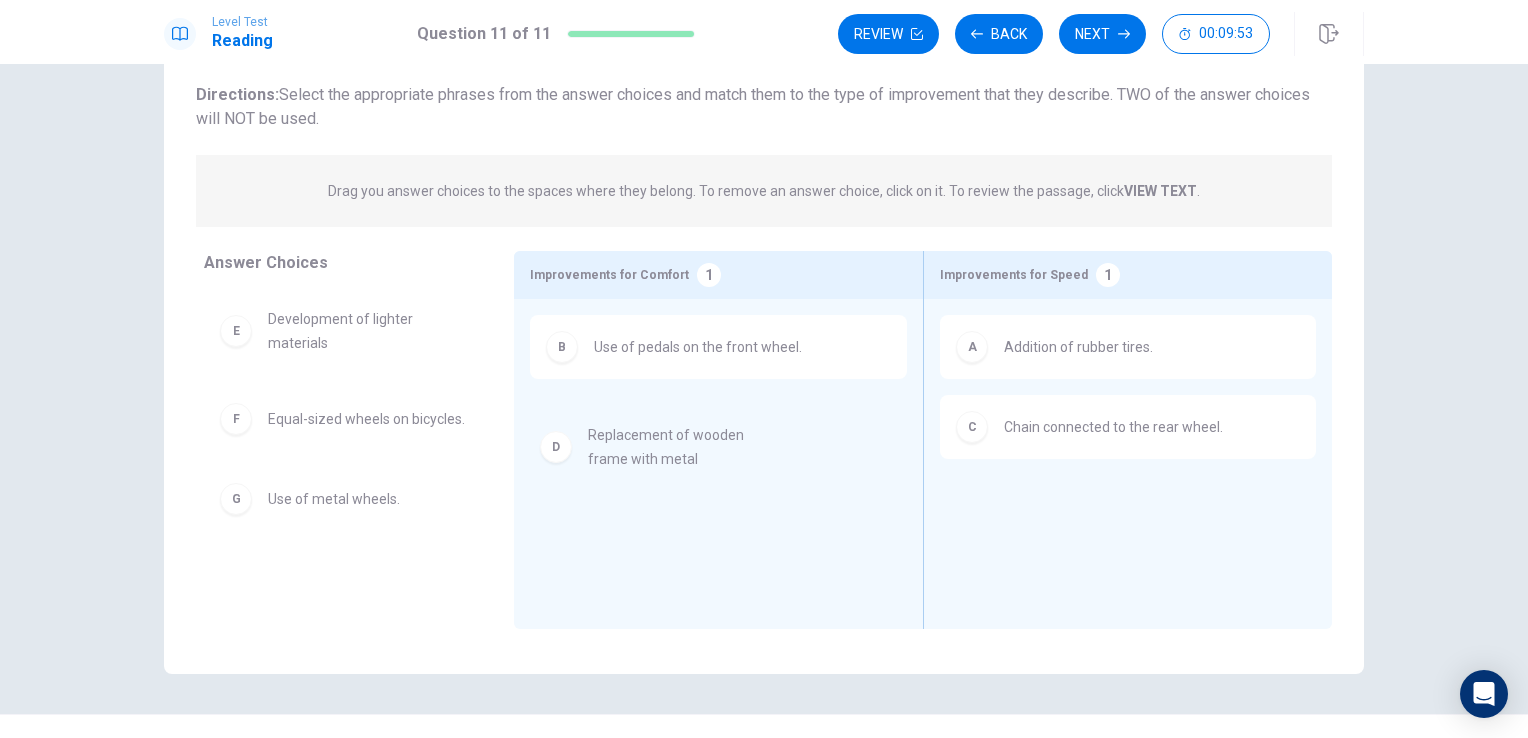 drag, startPoint x: 353, startPoint y: 334, endPoint x: 684, endPoint y: 454, distance: 352.08096 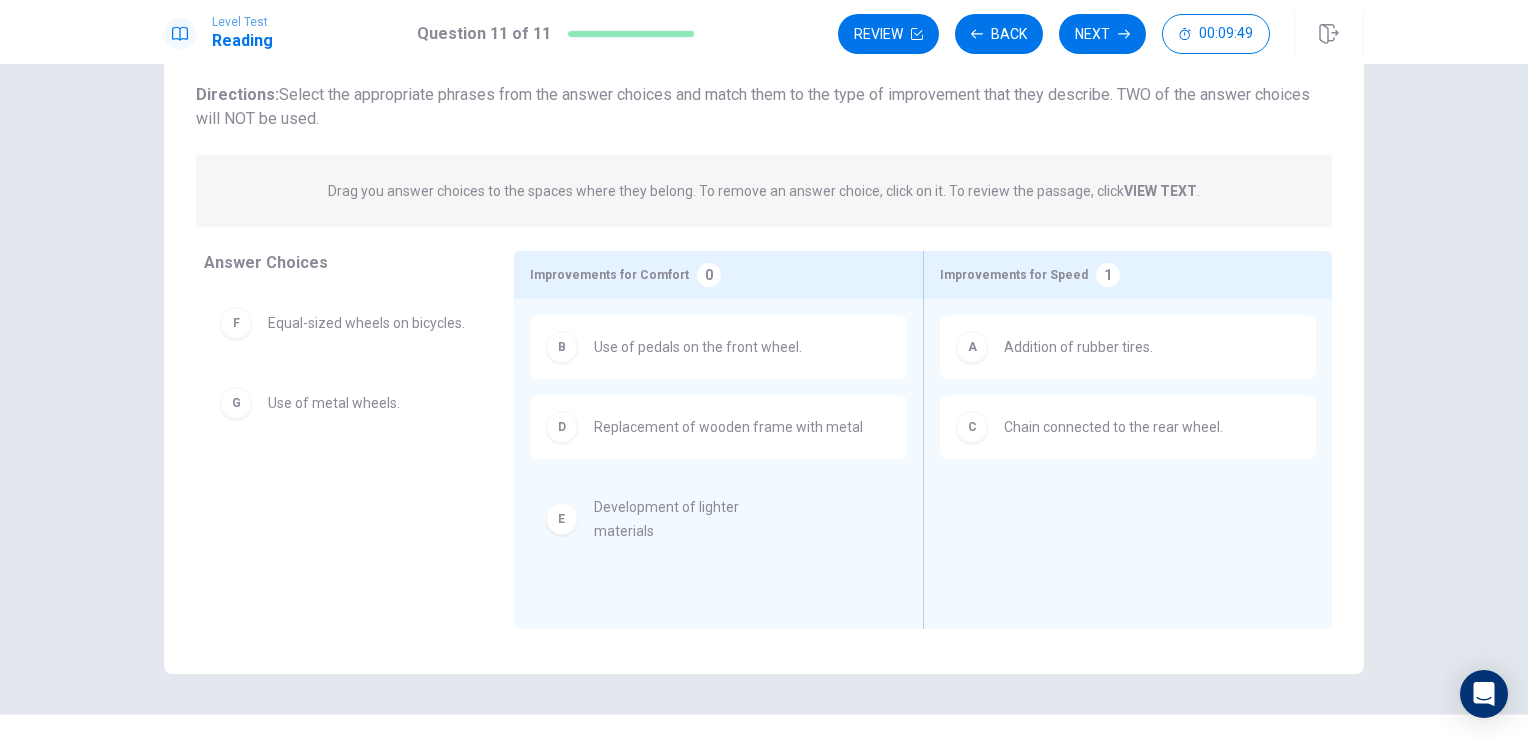 drag, startPoint x: 309, startPoint y: 334, endPoint x: 644, endPoint y: 530, distance: 388.12497 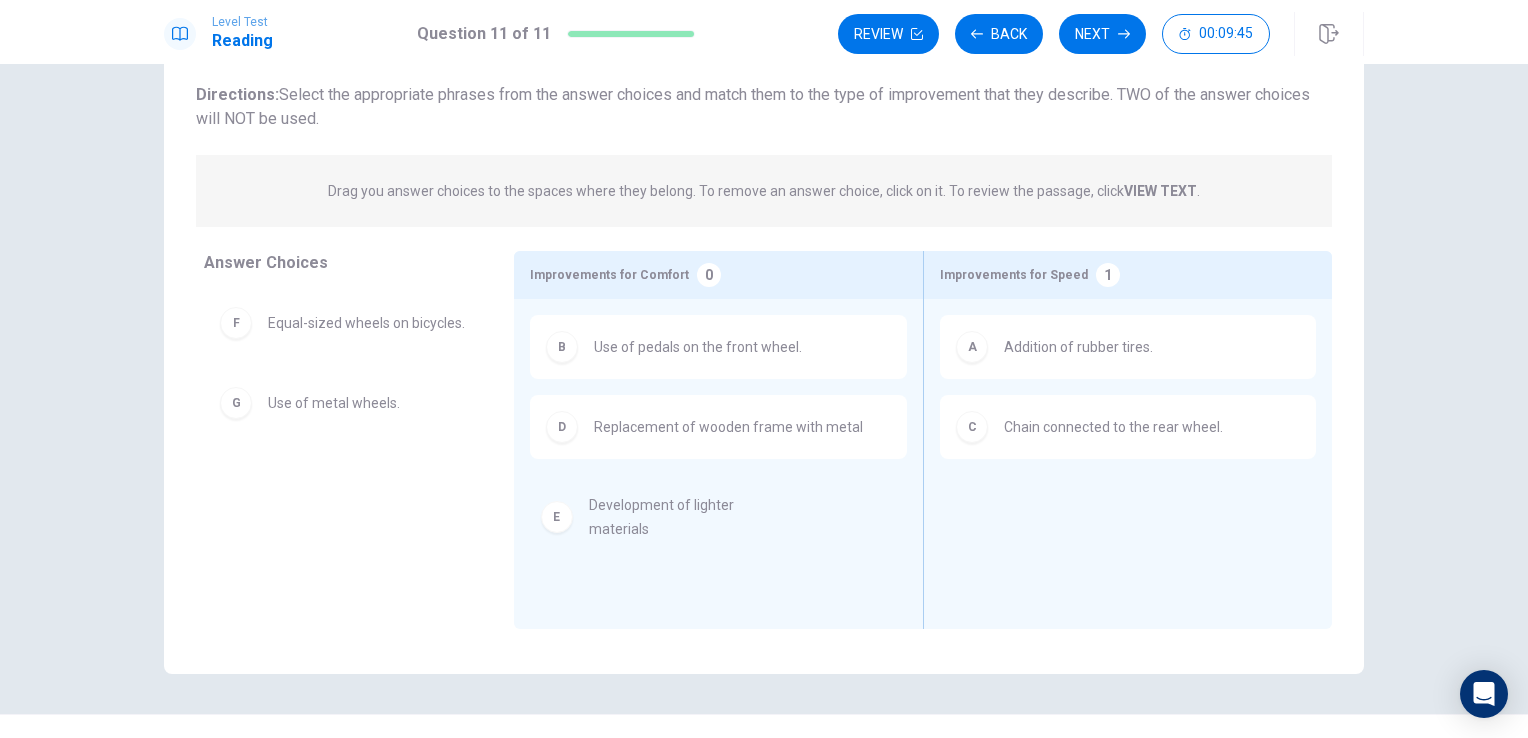 drag, startPoint x: 339, startPoint y: 328, endPoint x: 665, endPoint y: 521, distance: 378.84692 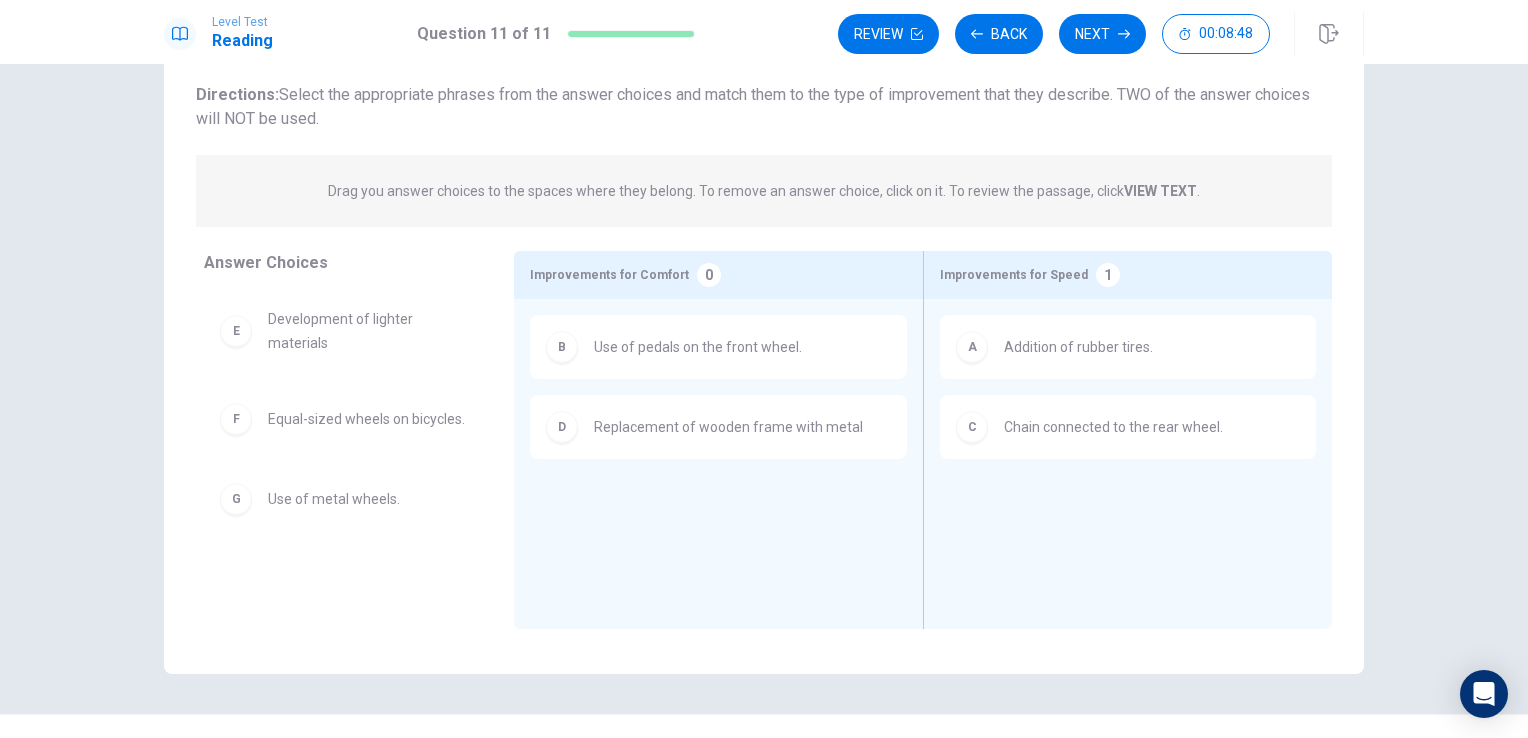 click on "Addition of rubber tires." at bounding box center (1078, 347) 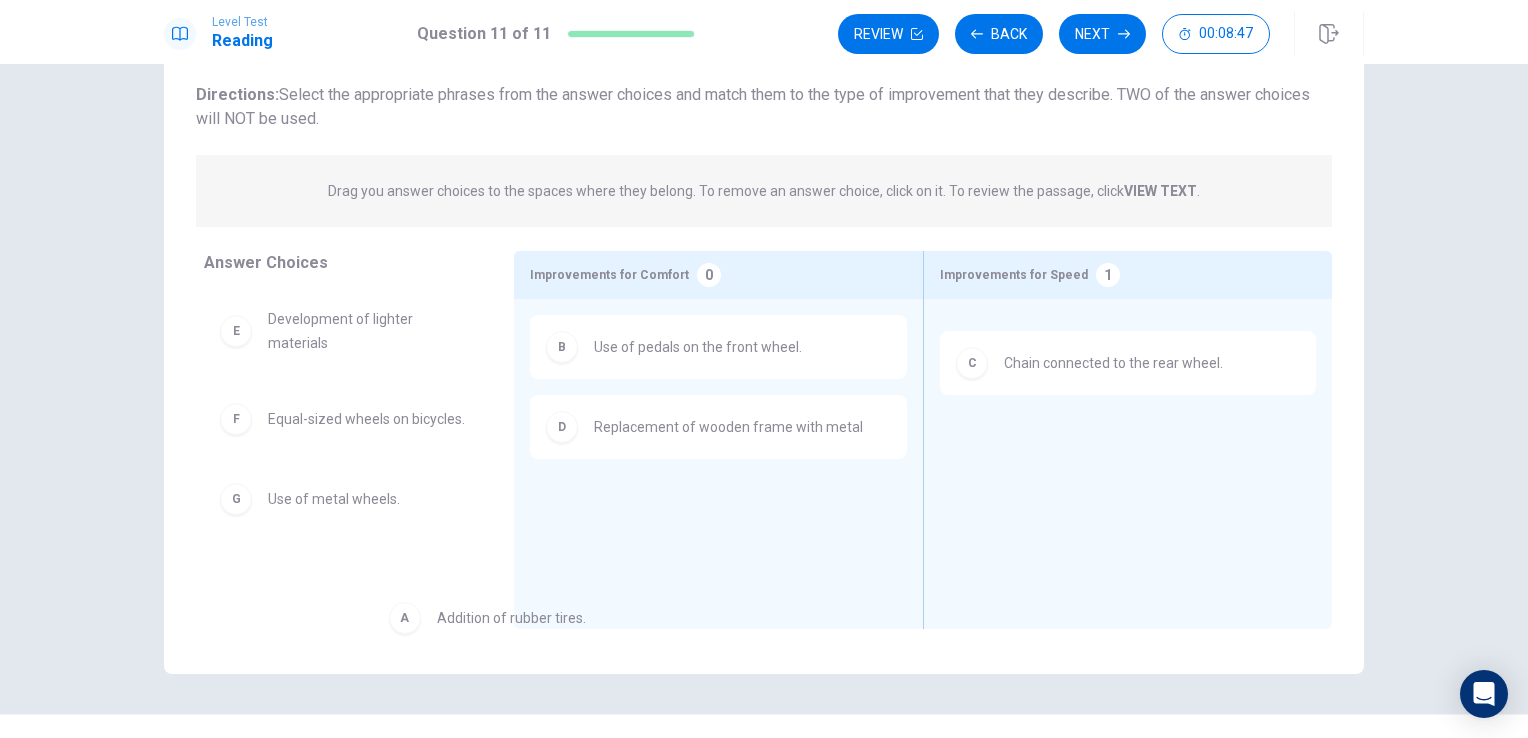drag, startPoint x: 1038, startPoint y: 343, endPoint x: 334, endPoint y: 605, distance: 751.1724 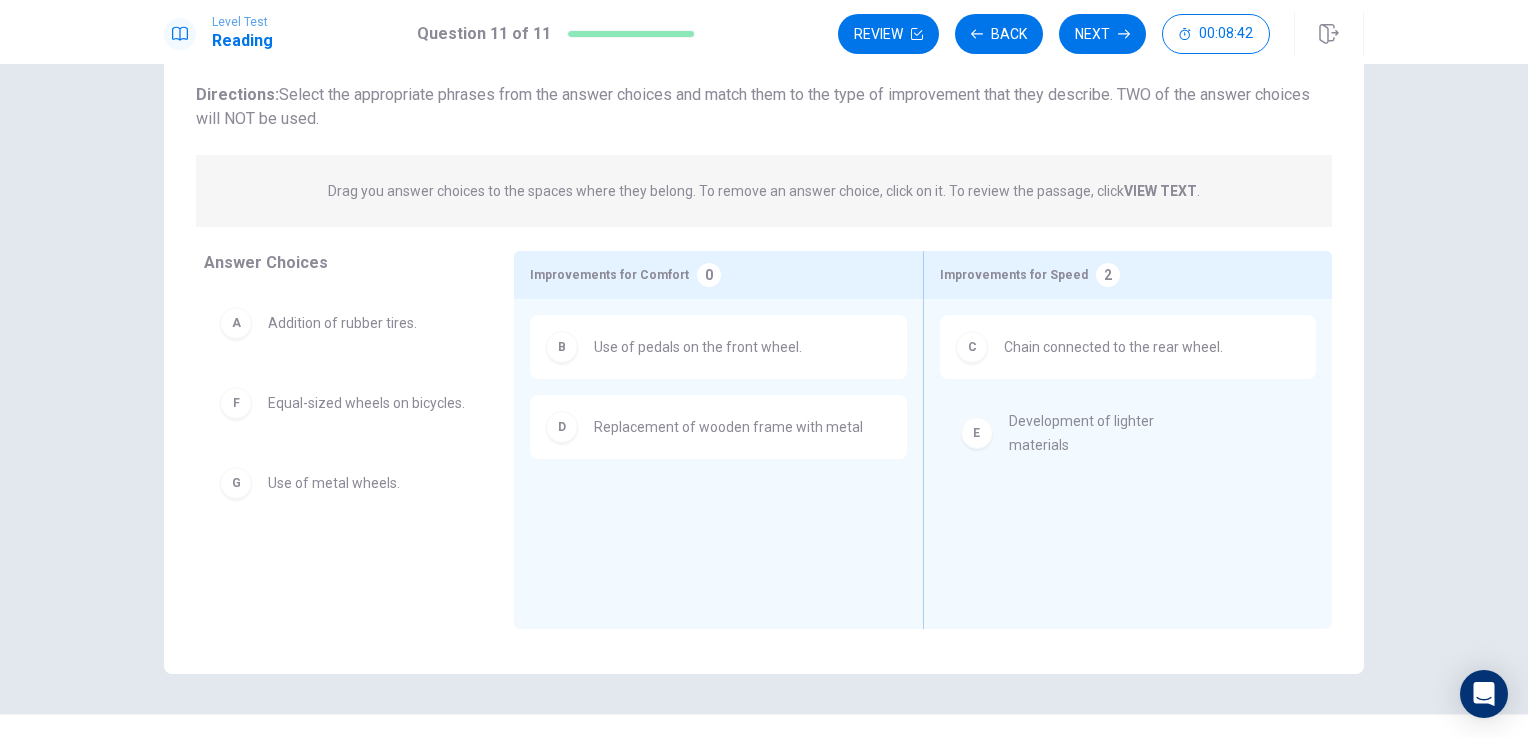 drag, startPoint x: 312, startPoint y: 411, endPoint x: 1063, endPoint y: 437, distance: 751.44995 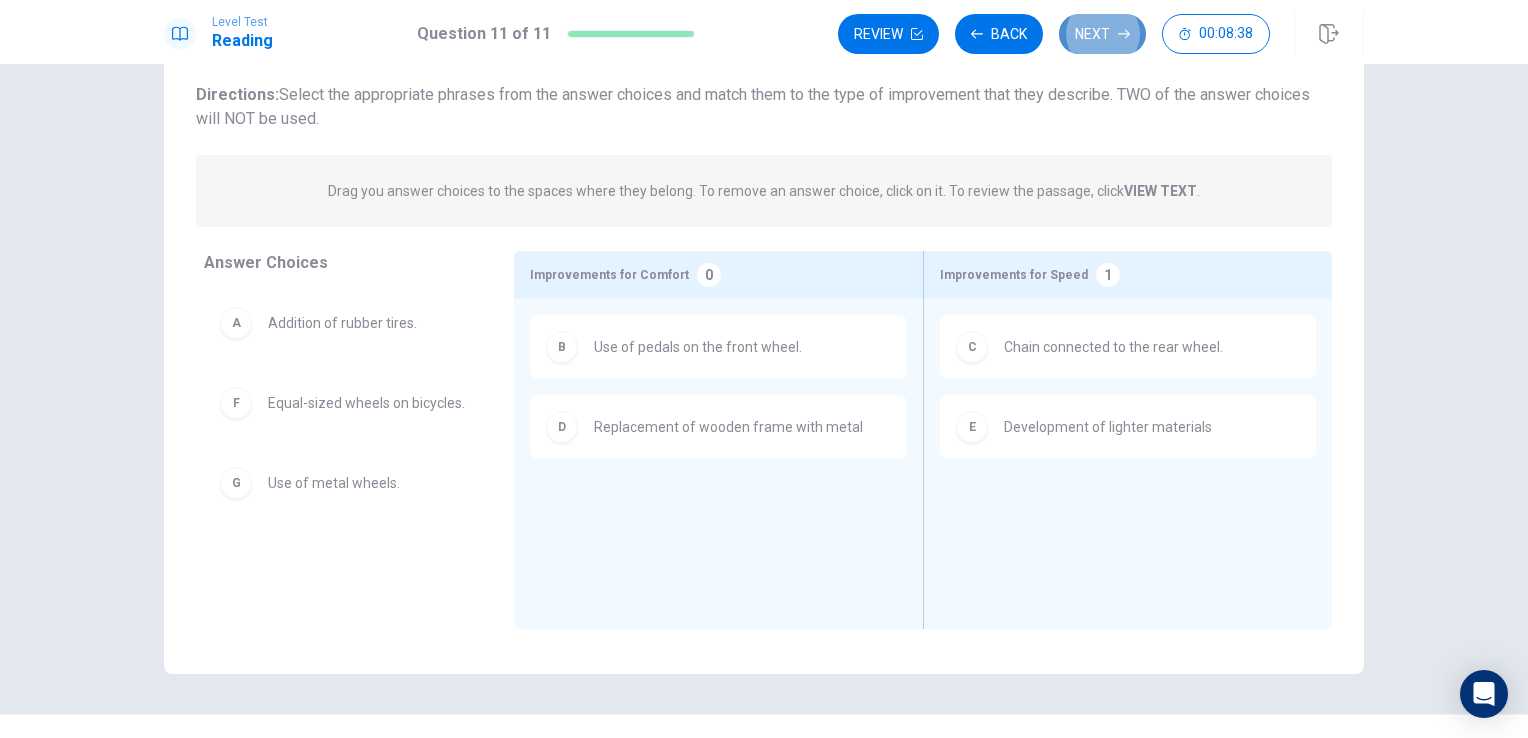 click on "Next" at bounding box center [1102, 34] 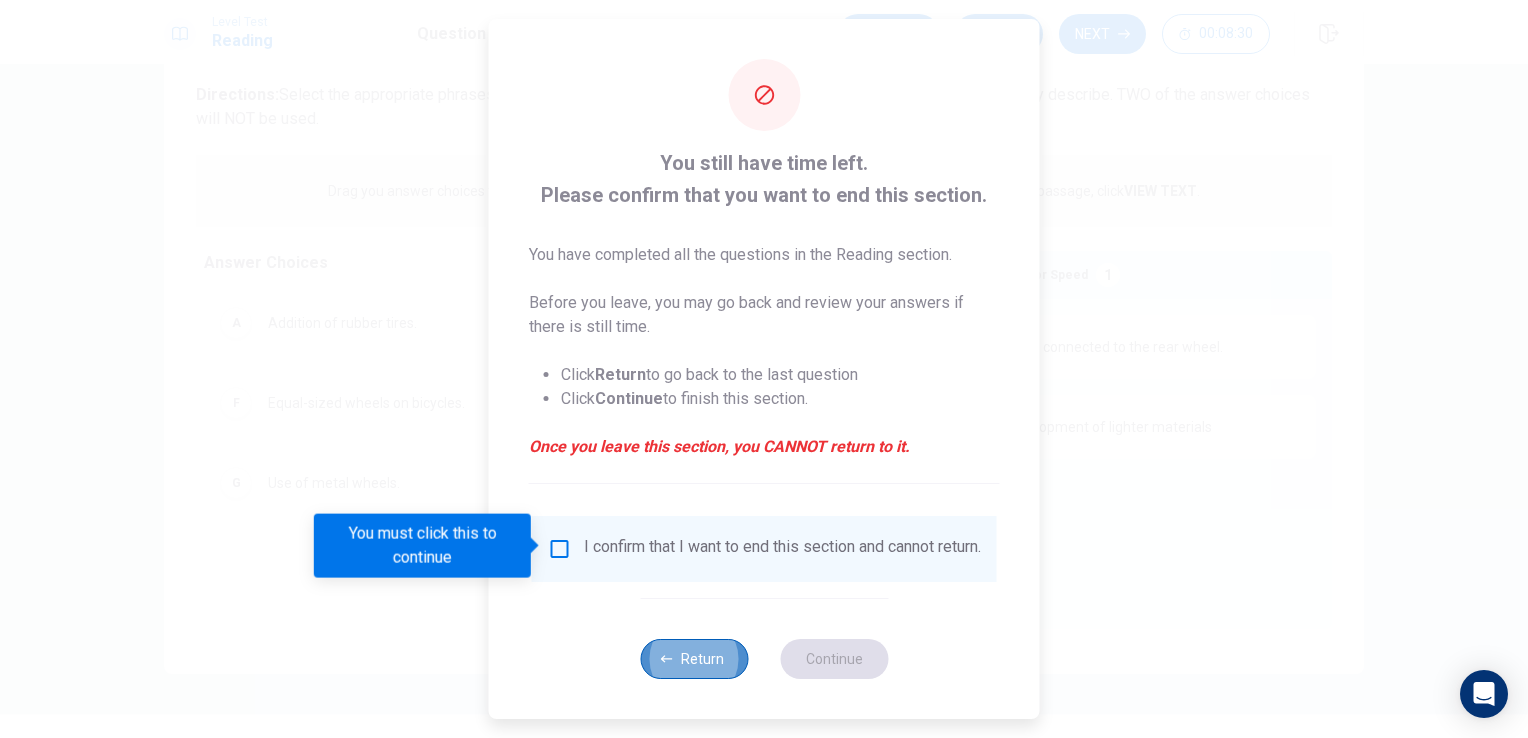 click on "Return" at bounding box center [694, 659] 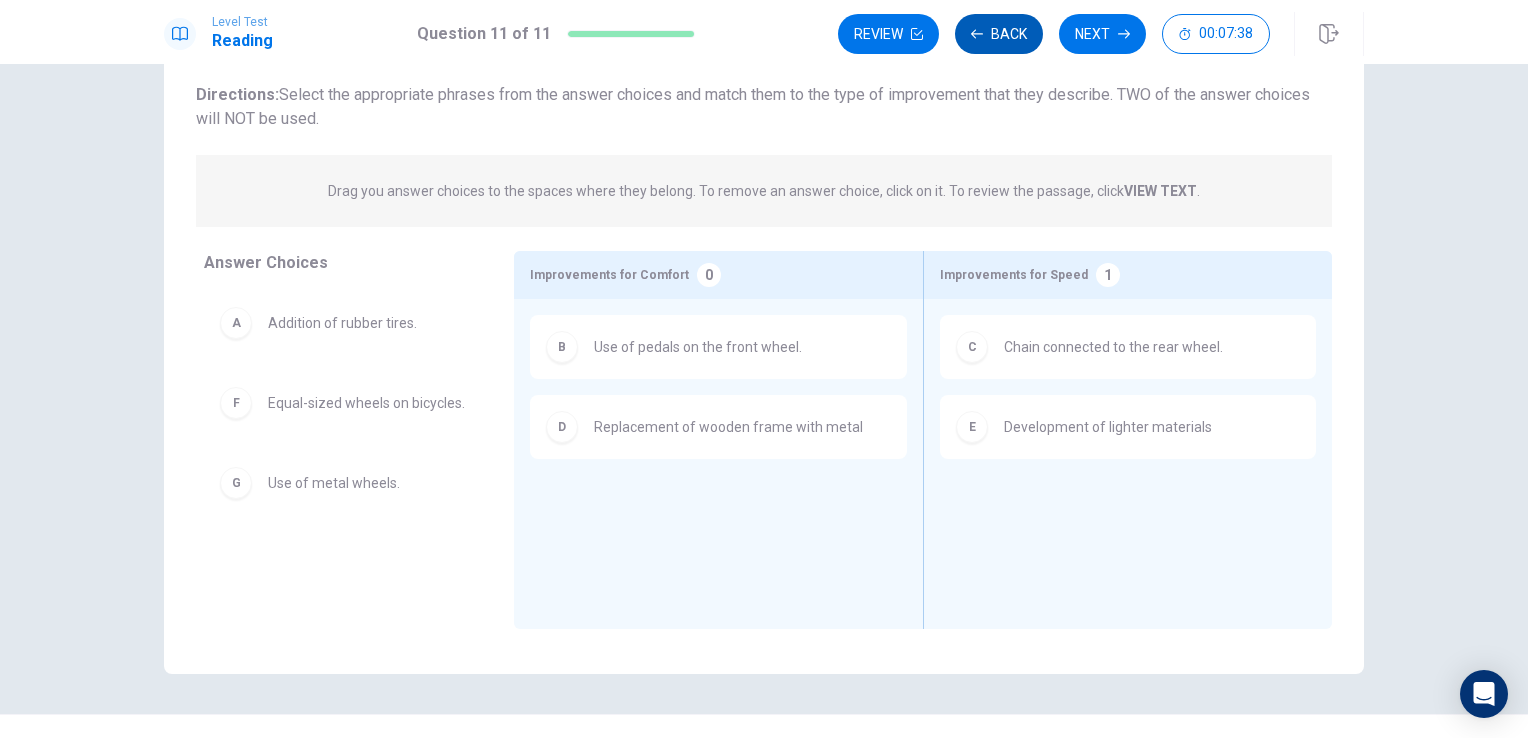 click on "Back" at bounding box center (999, 34) 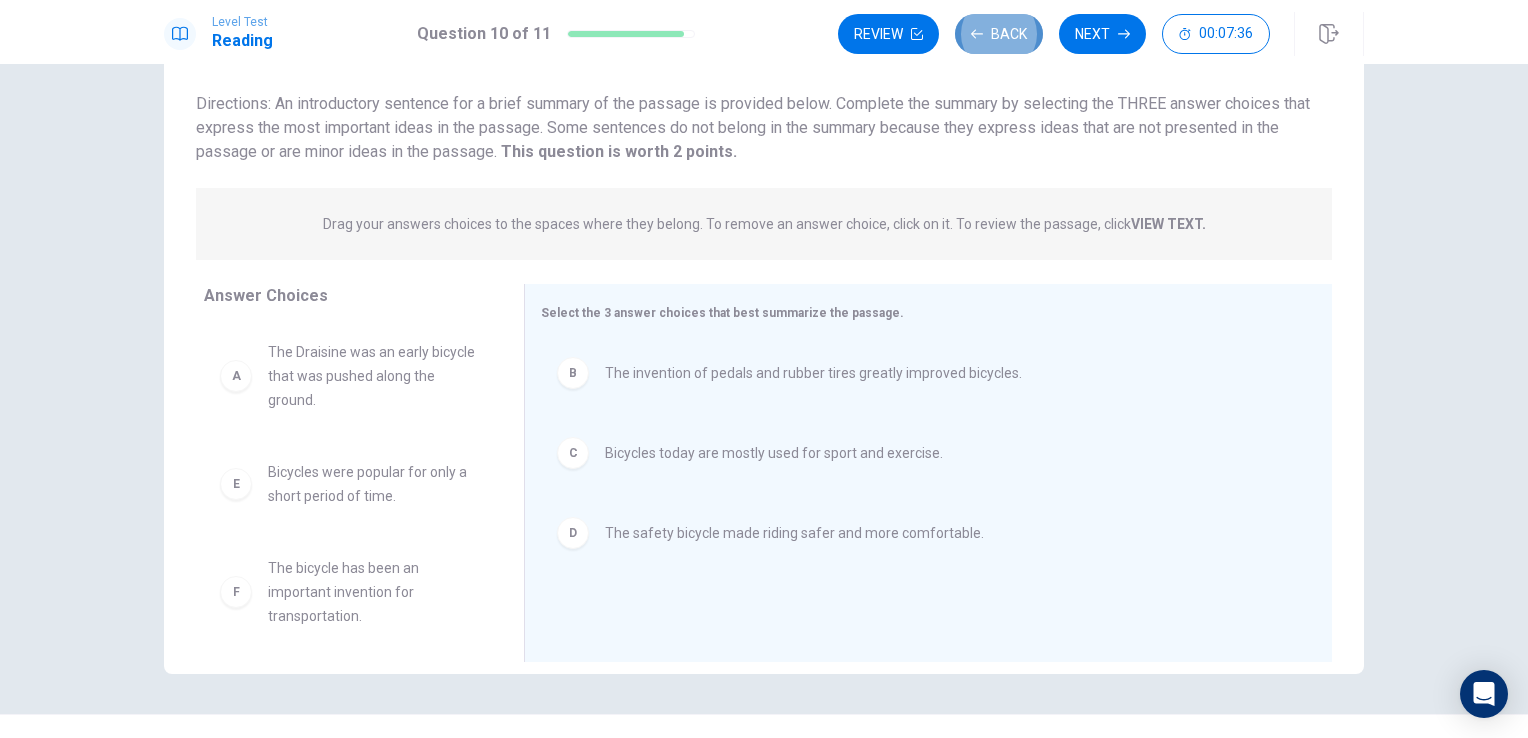 click on "Back" at bounding box center [999, 34] 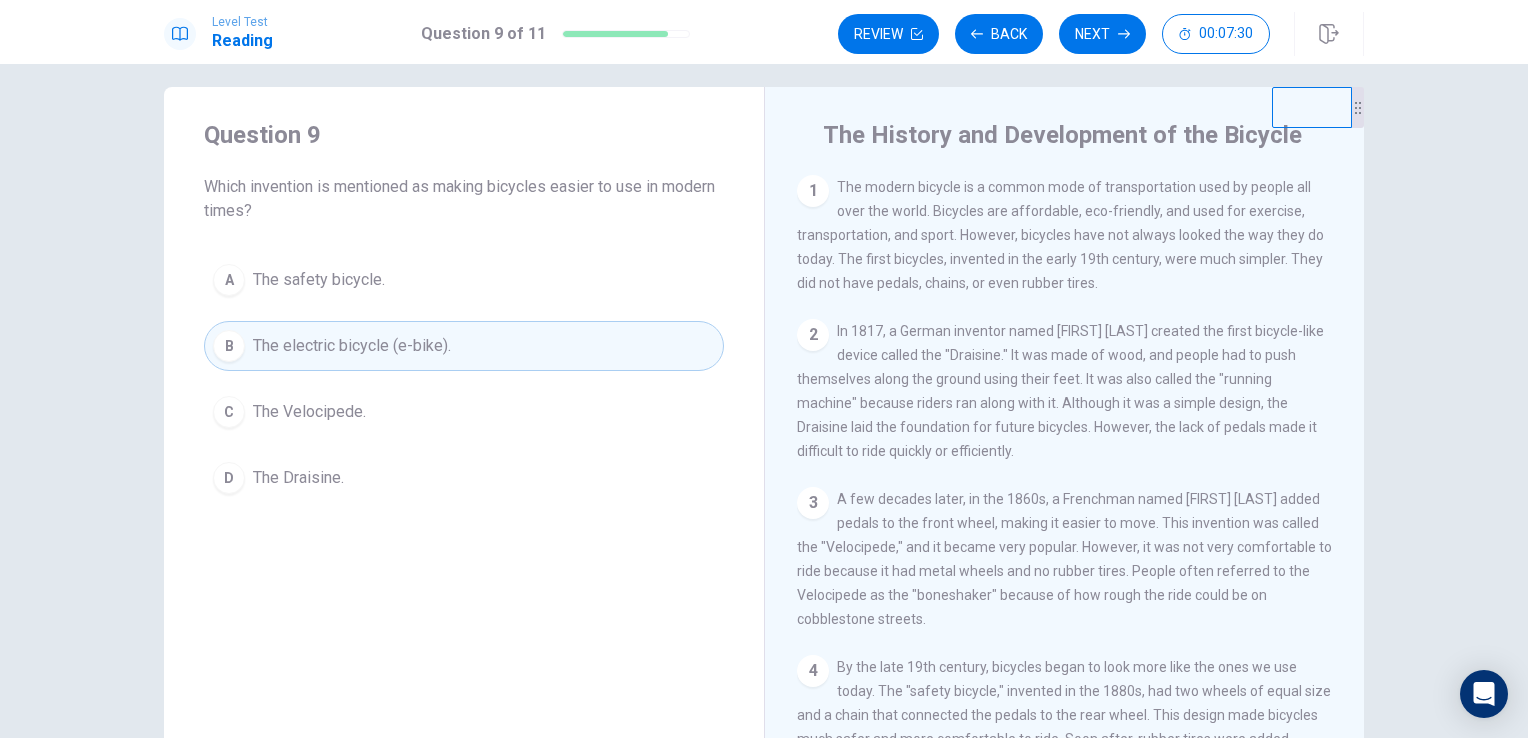 scroll, scrollTop: 20, scrollLeft: 0, axis: vertical 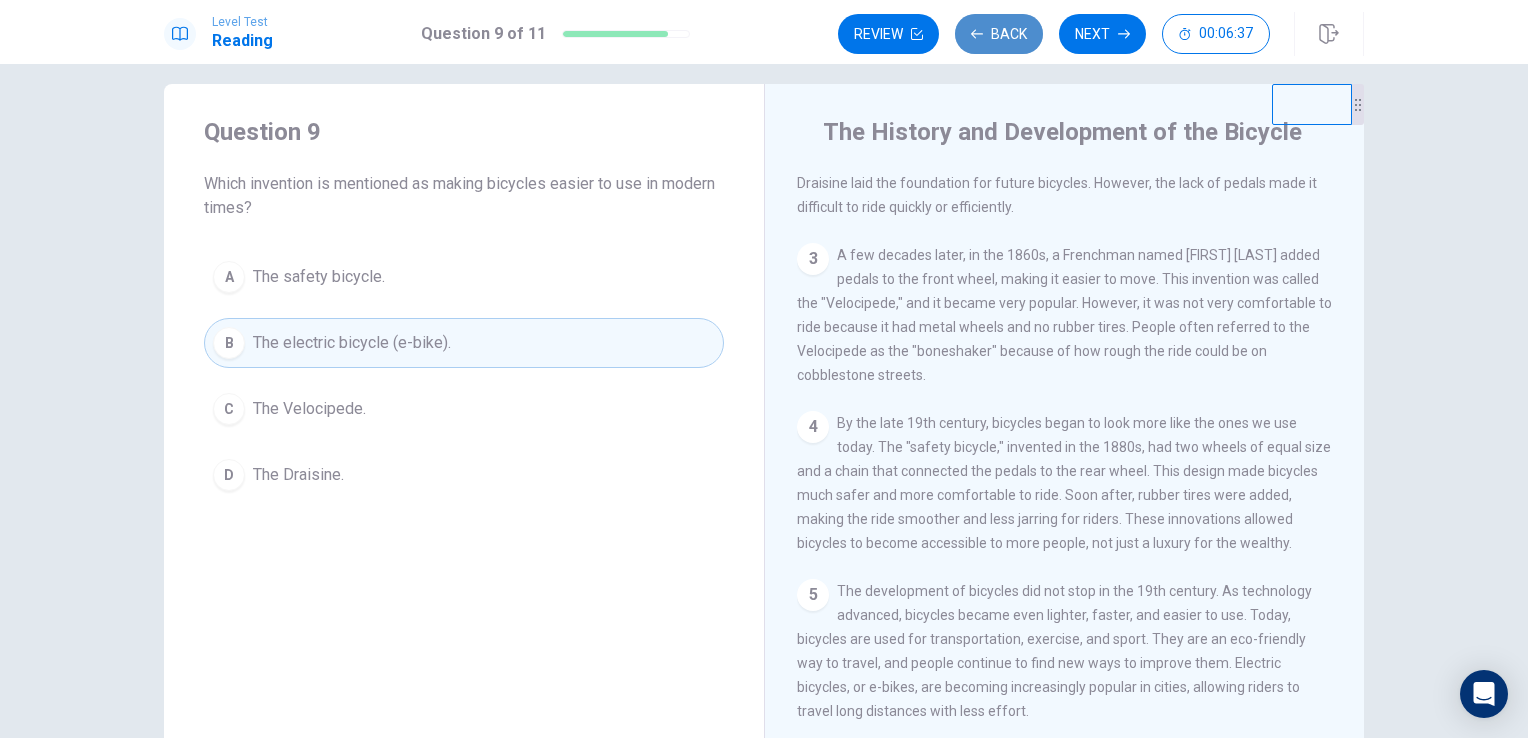 click on "Back" at bounding box center (999, 34) 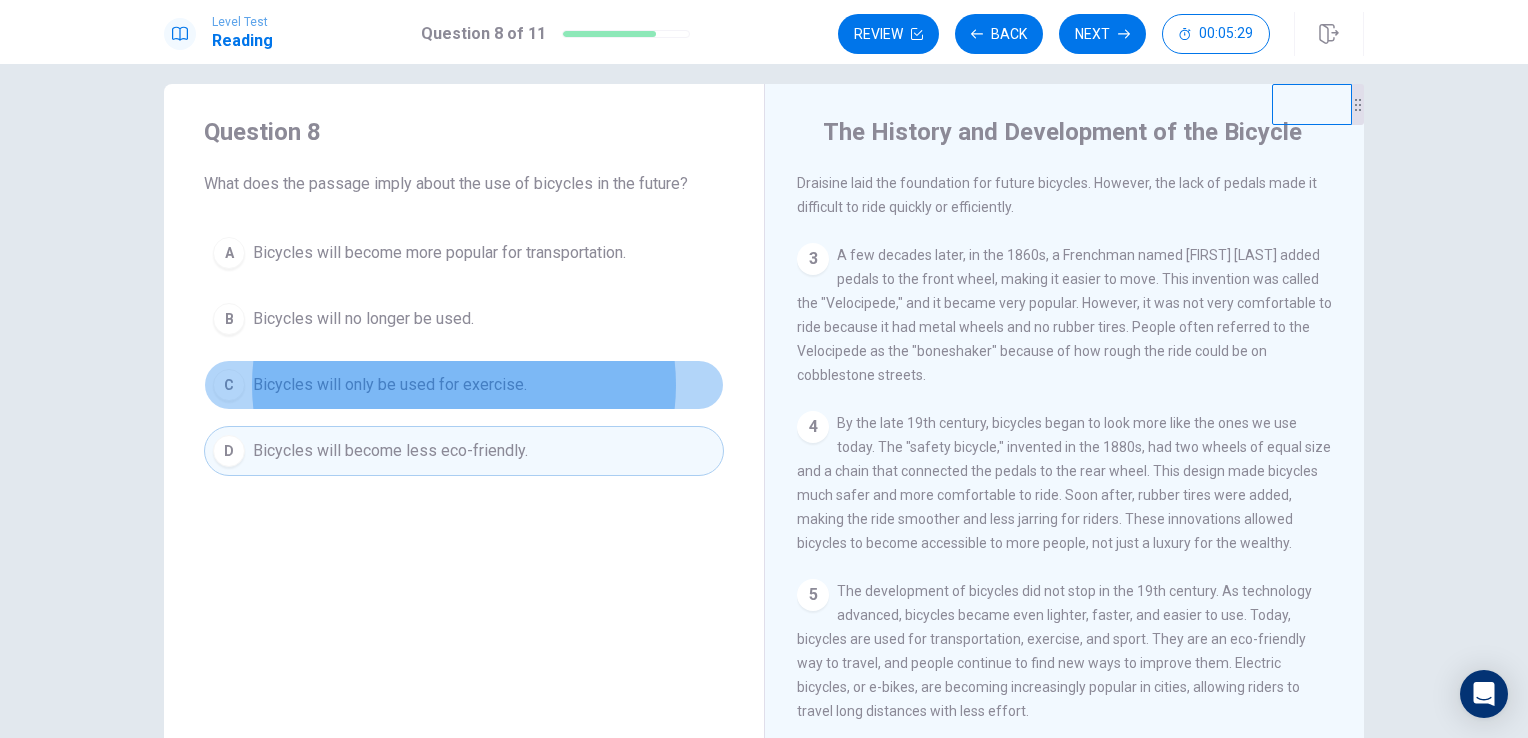 click on "Bicycles will only be used for exercise." at bounding box center (390, 385) 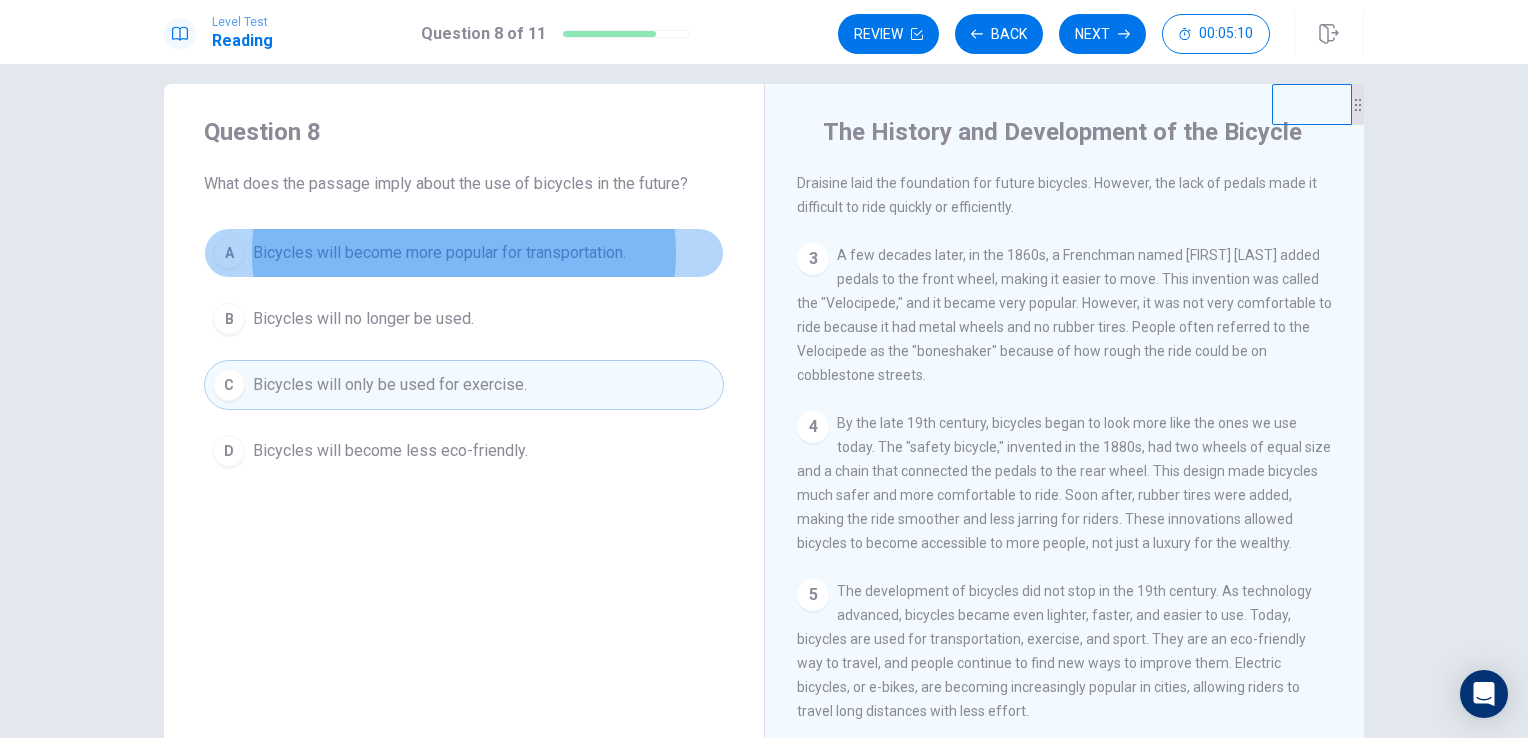 click on "Bicycles will become more popular for transportation." at bounding box center [439, 253] 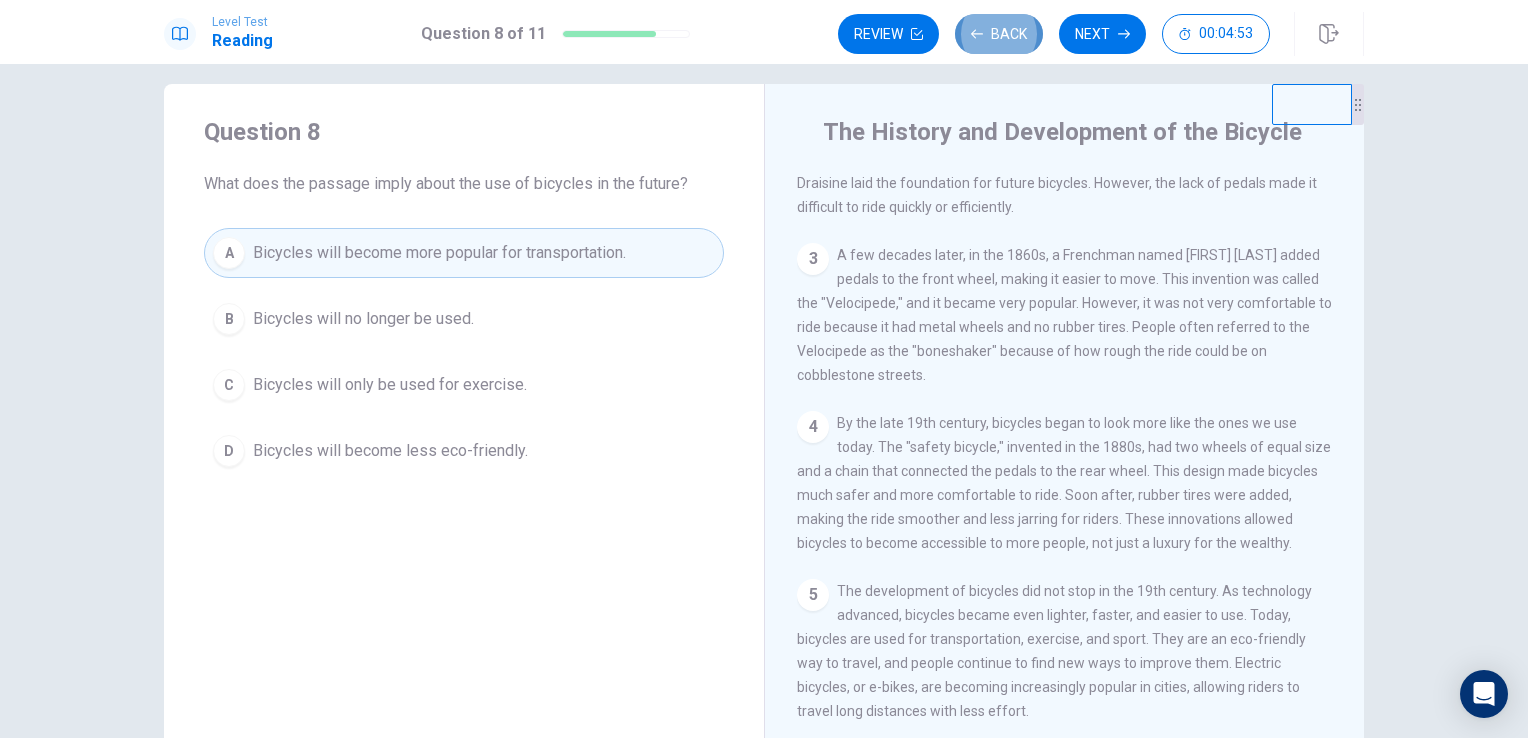click on "Back" at bounding box center [999, 34] 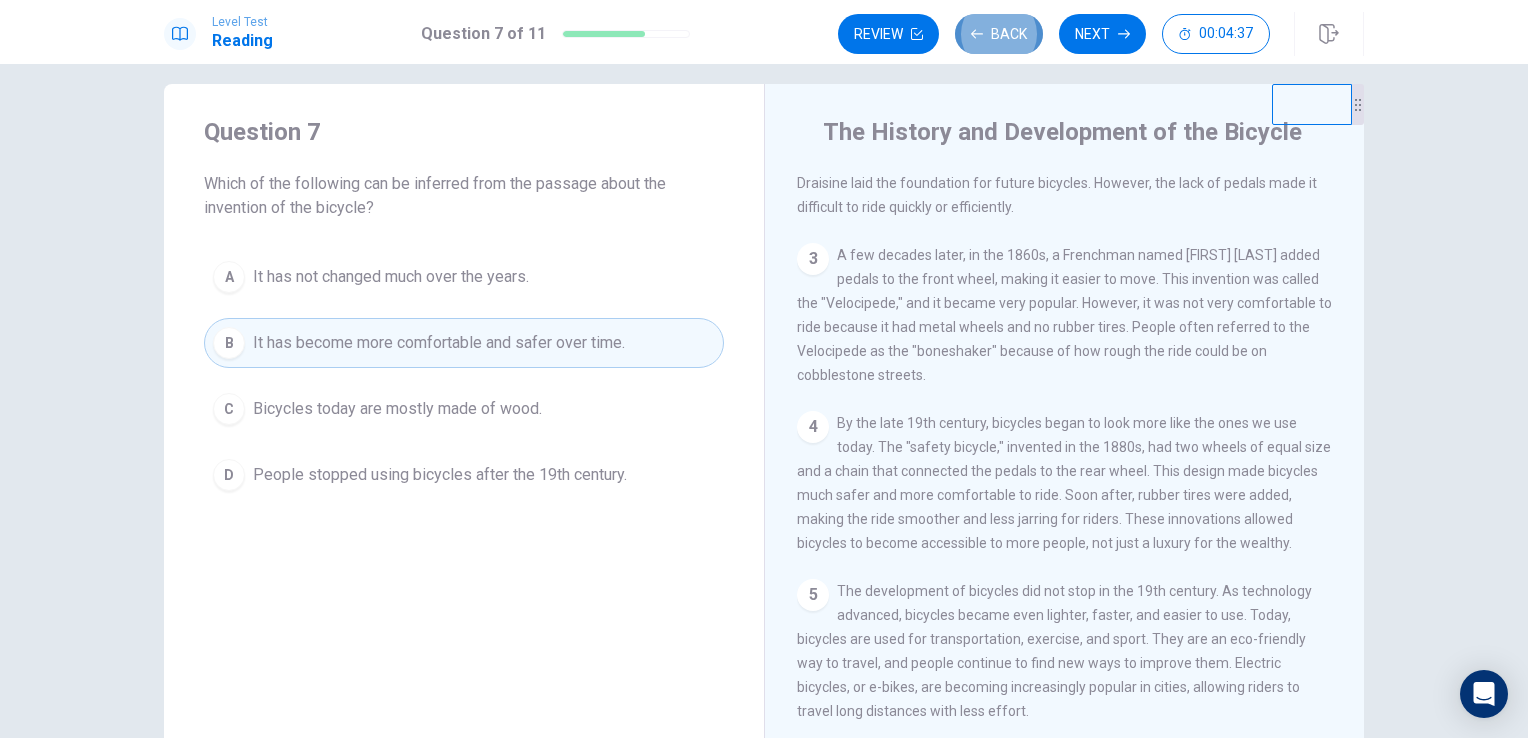 click on "Back" at bounding box center [999, 34] 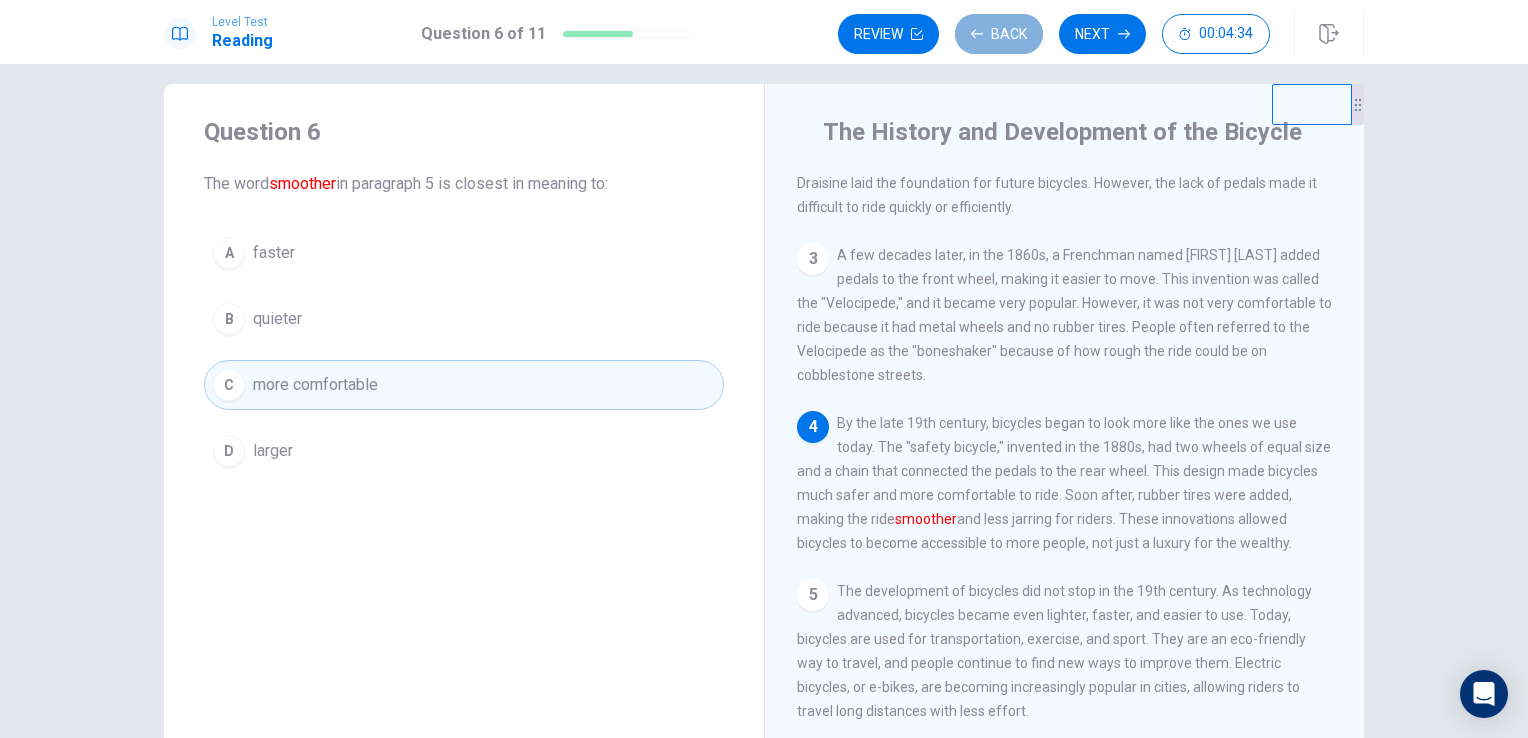 click on "Back" at bounding box center [999, 34] 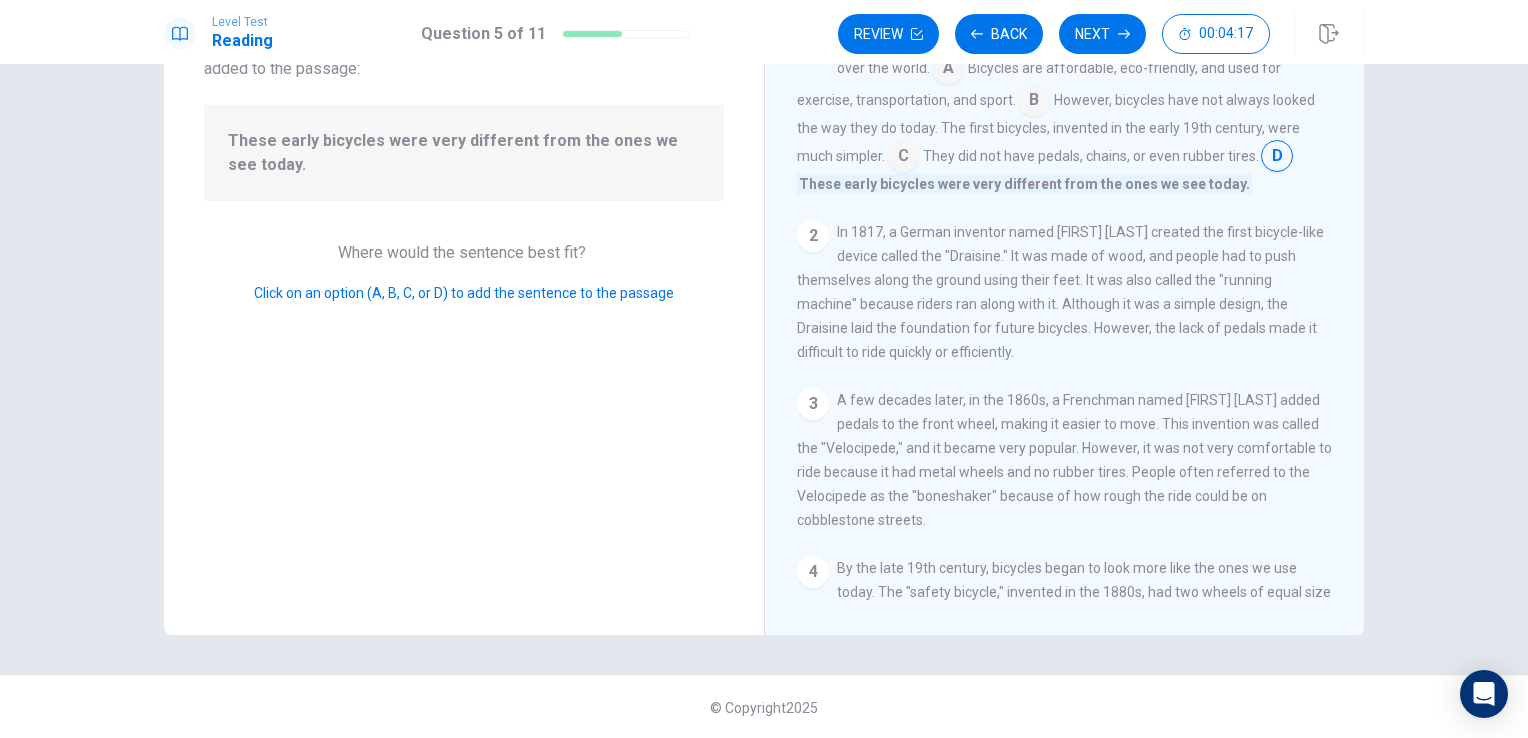 scroll, scrollTop: 0, scrollLeft: 0, axis: both 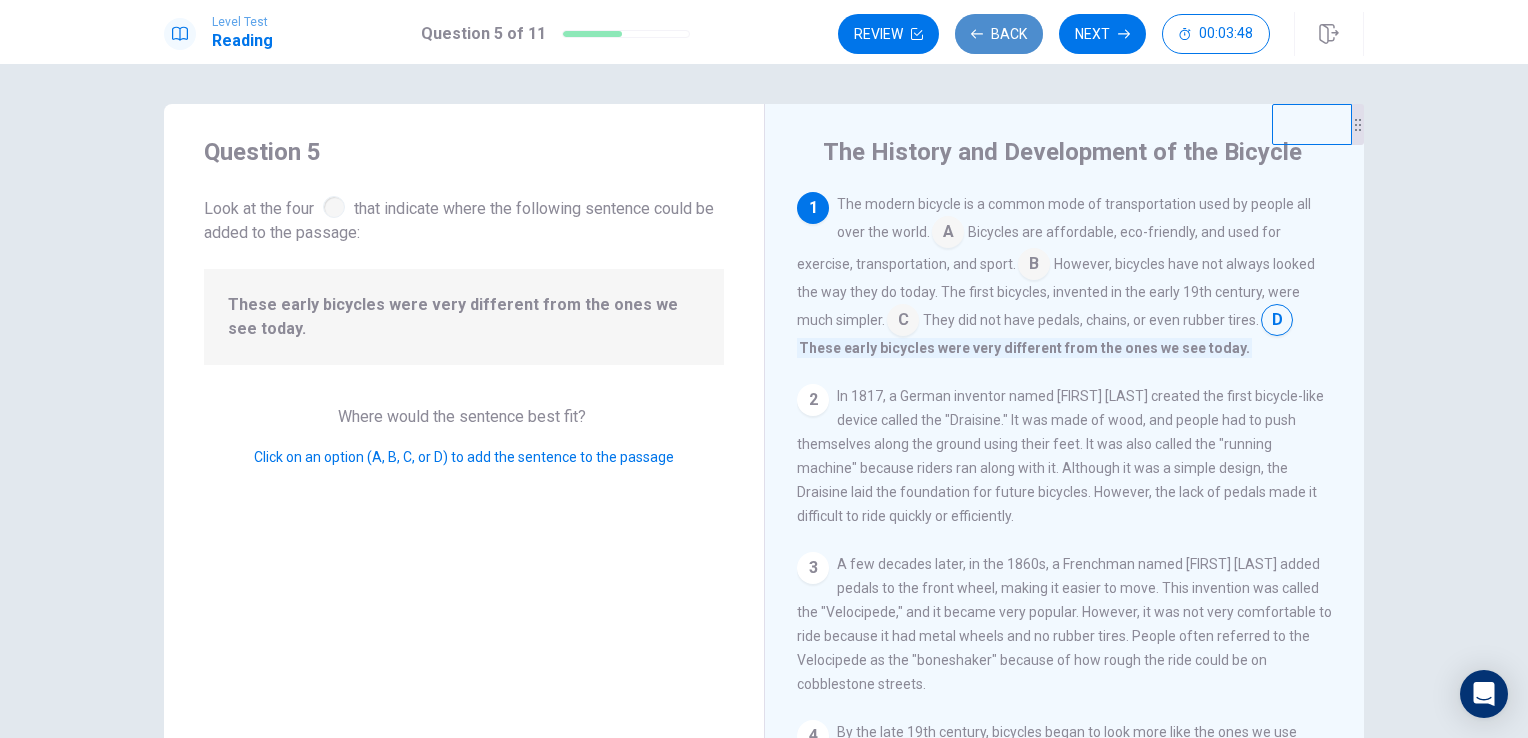 click on "Back" at bounding box center (999, 34) 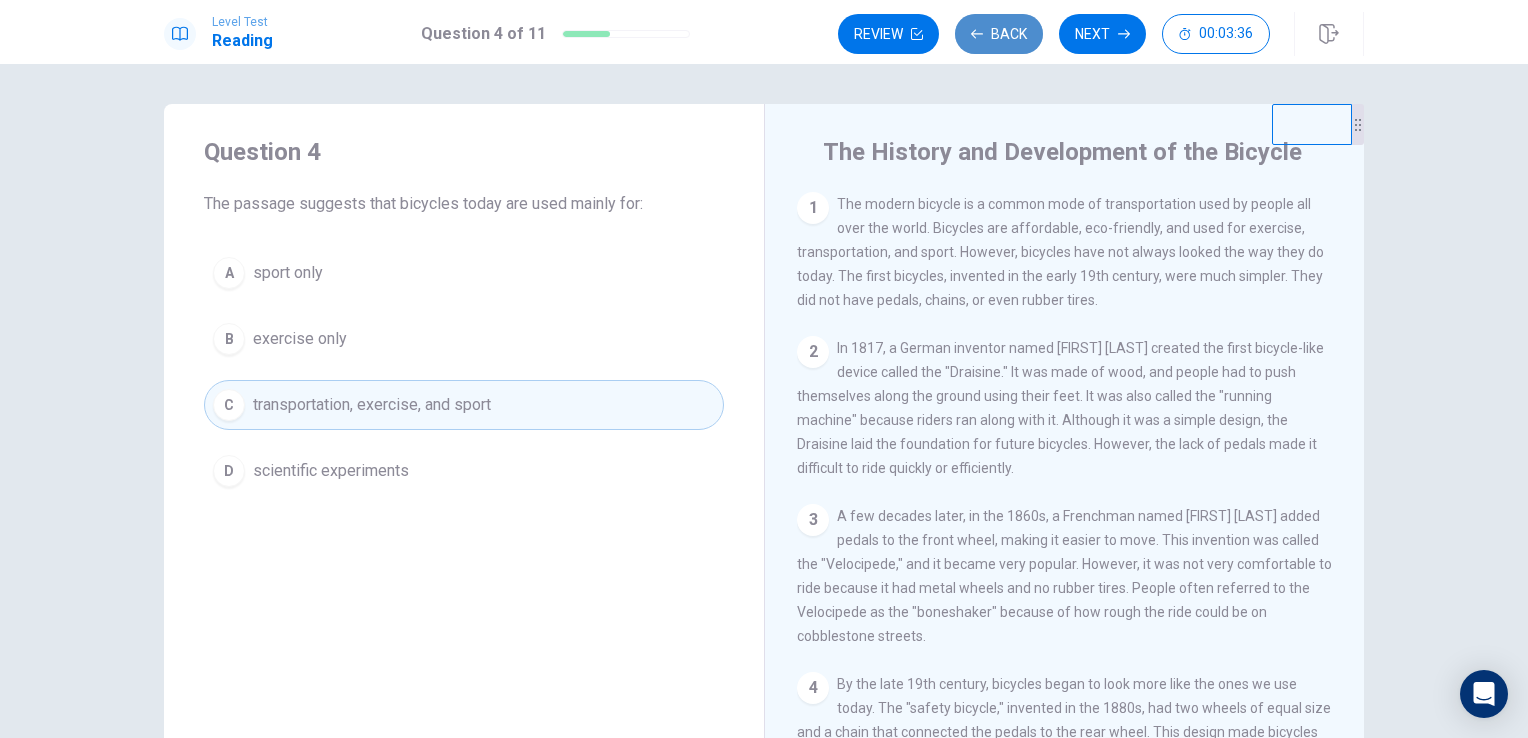 click on "Back" at bounding box center [999, 34] 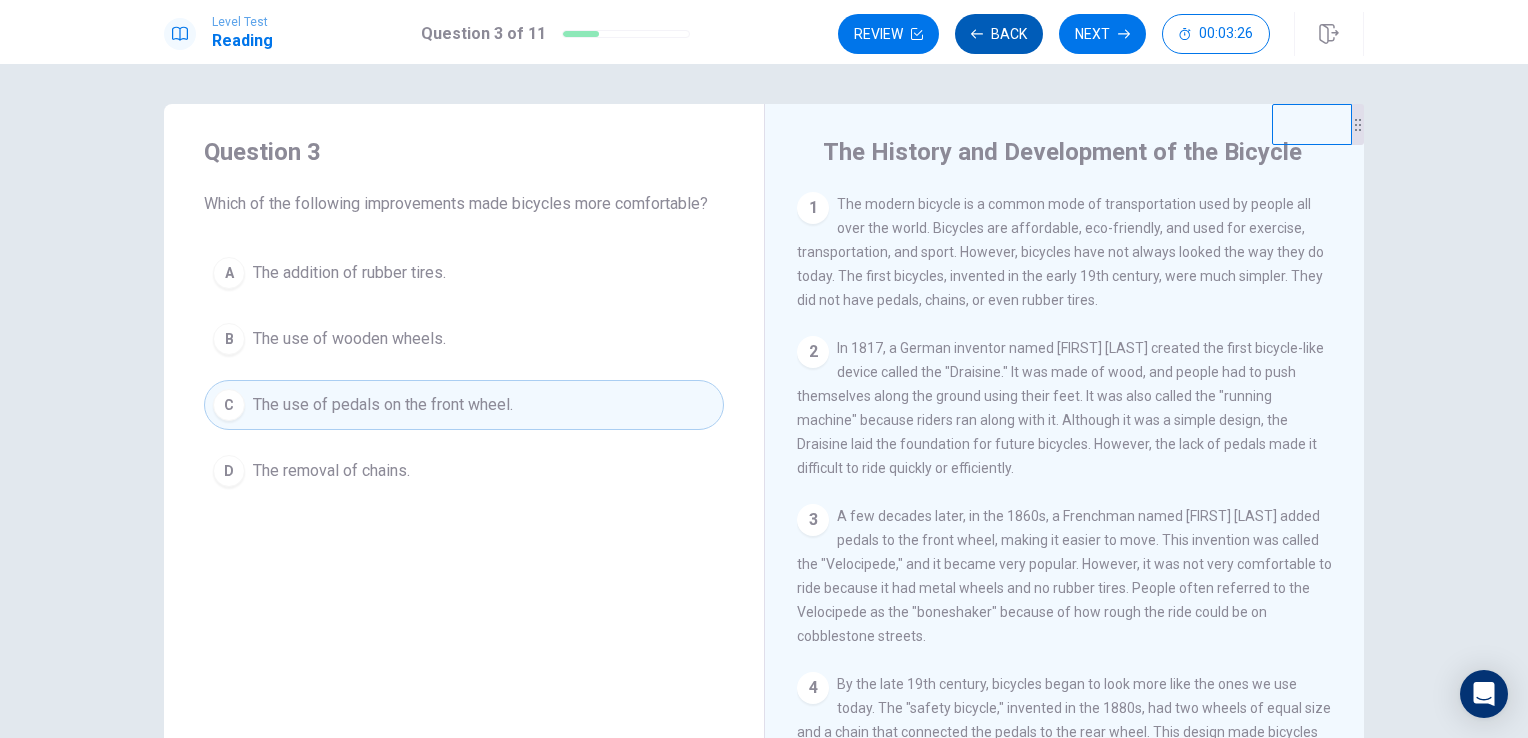 click on "Back" at bounding box center [999, 34] 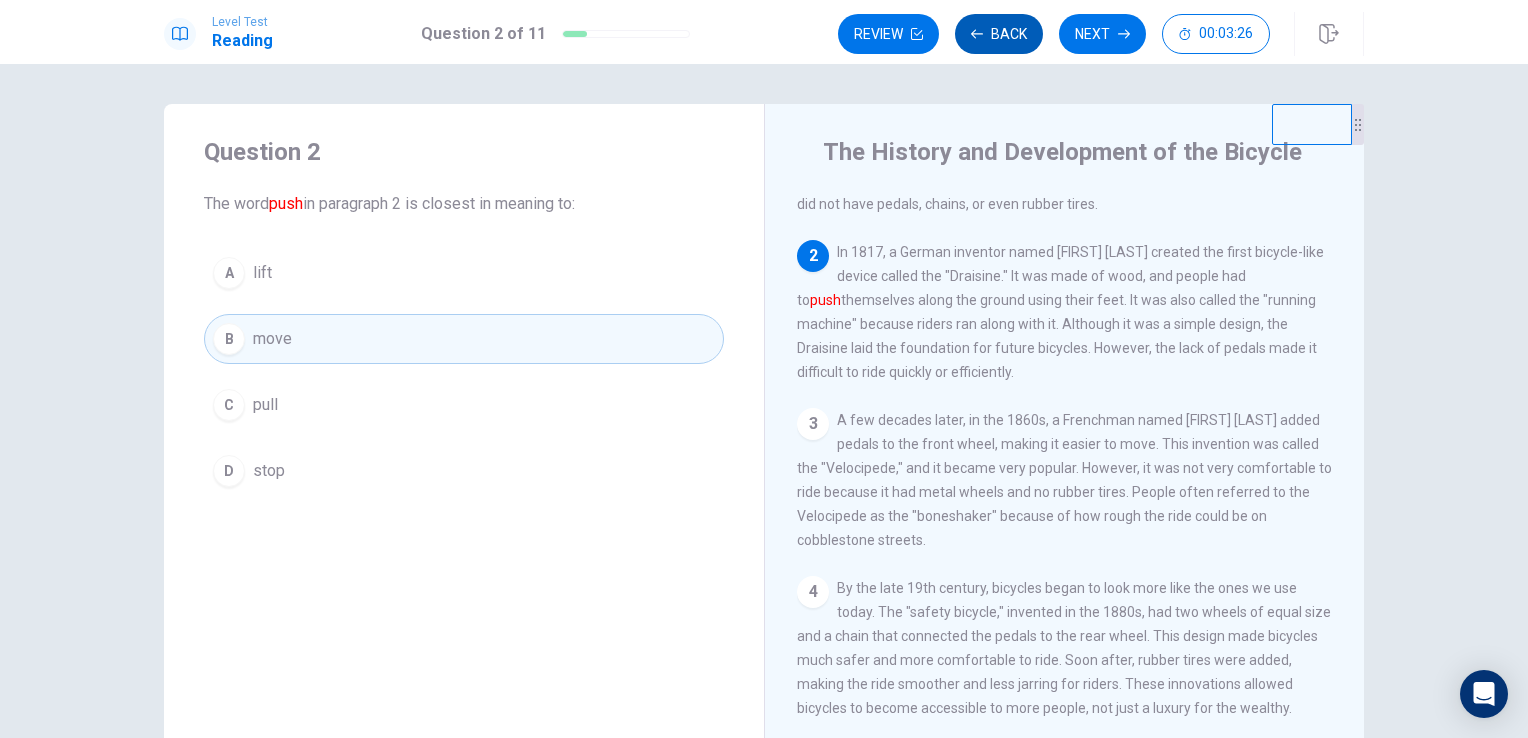 scroll, scrollTop: 148, scrollLeft: 0, axis: vertical 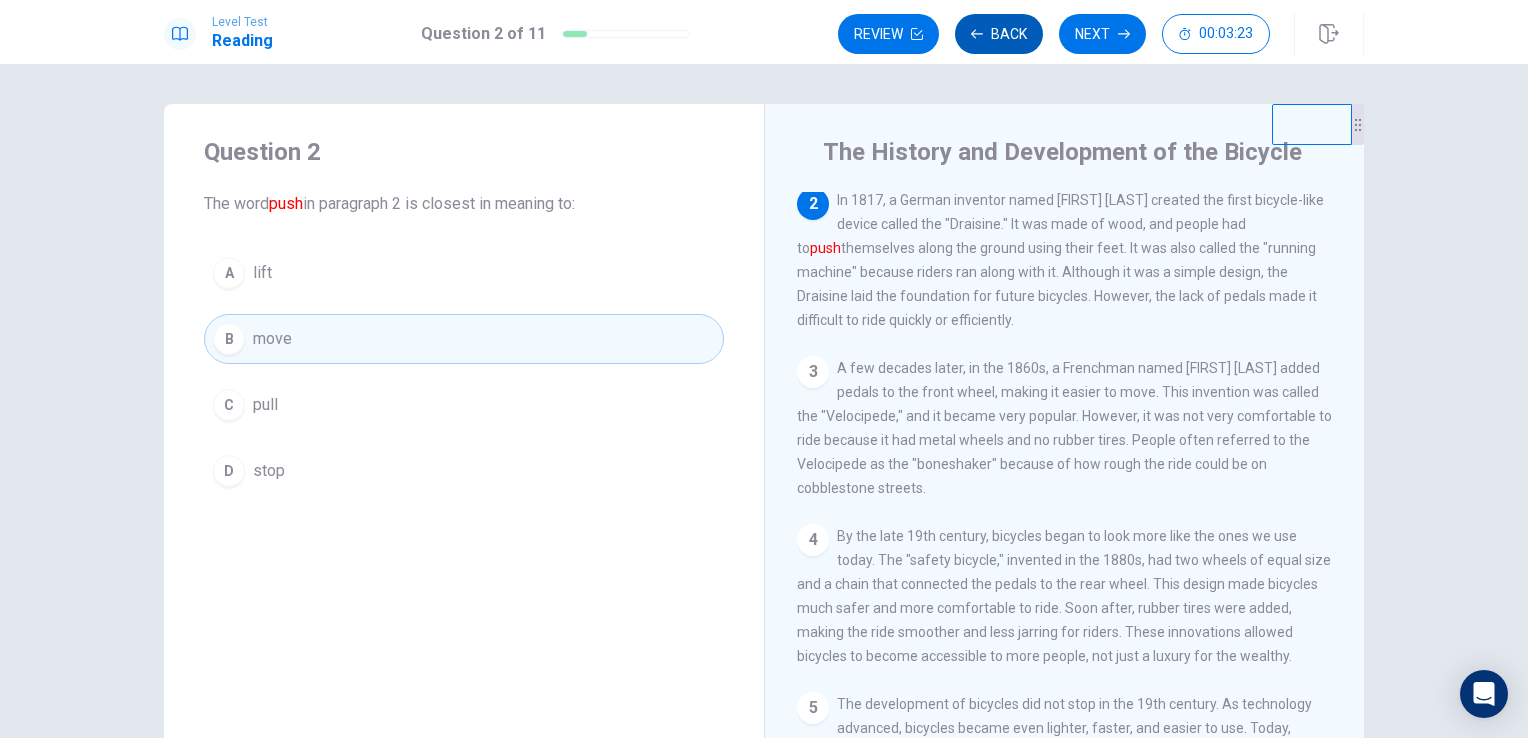 click on "Back" at bounding box center (999, 34) 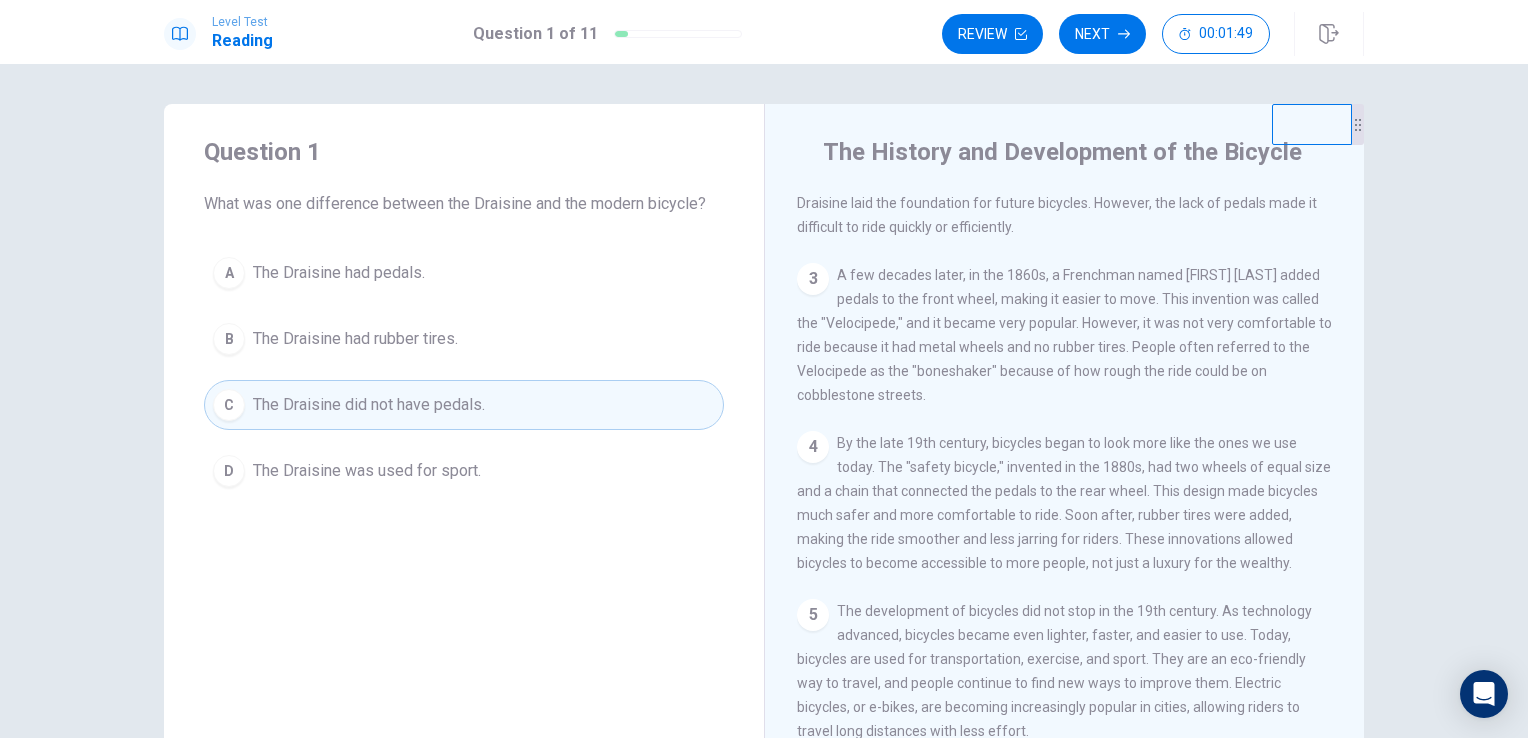 scroll, scrollTop: 264, scrollLeft: 0, axis: vertical 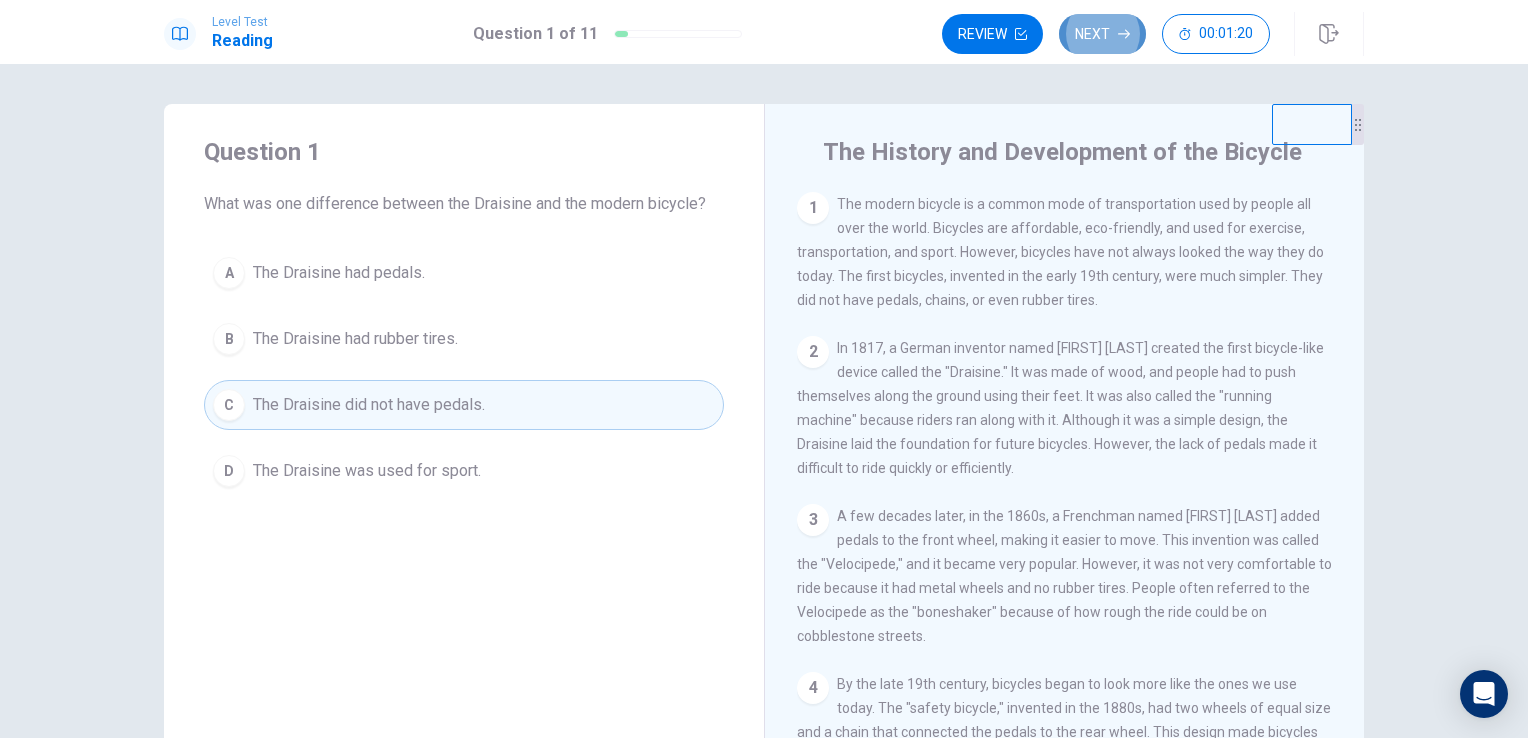 click on "Next" at bounding box center [1102, 34] 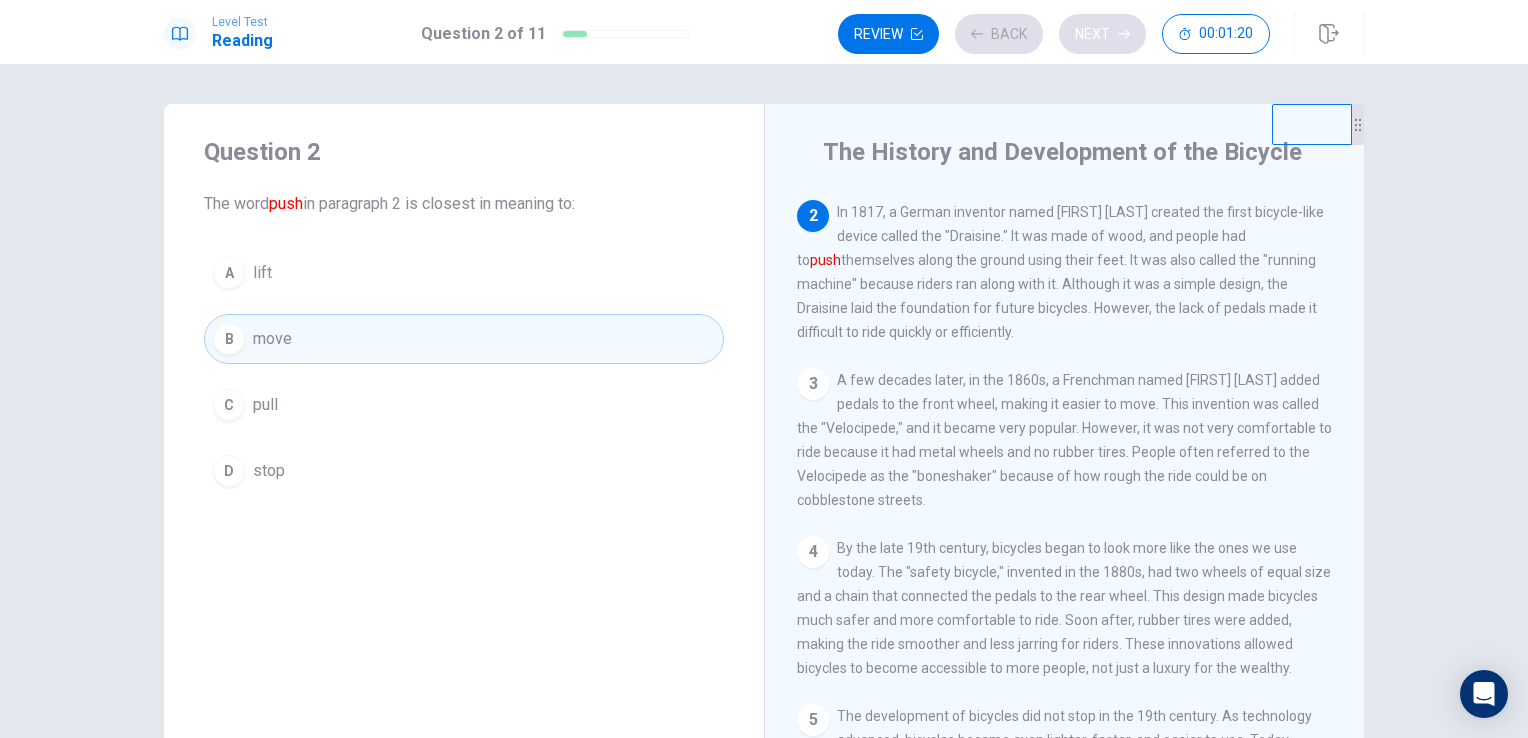 scroll, scrollTop: 148, scrollLeft: 0, axis: vertical 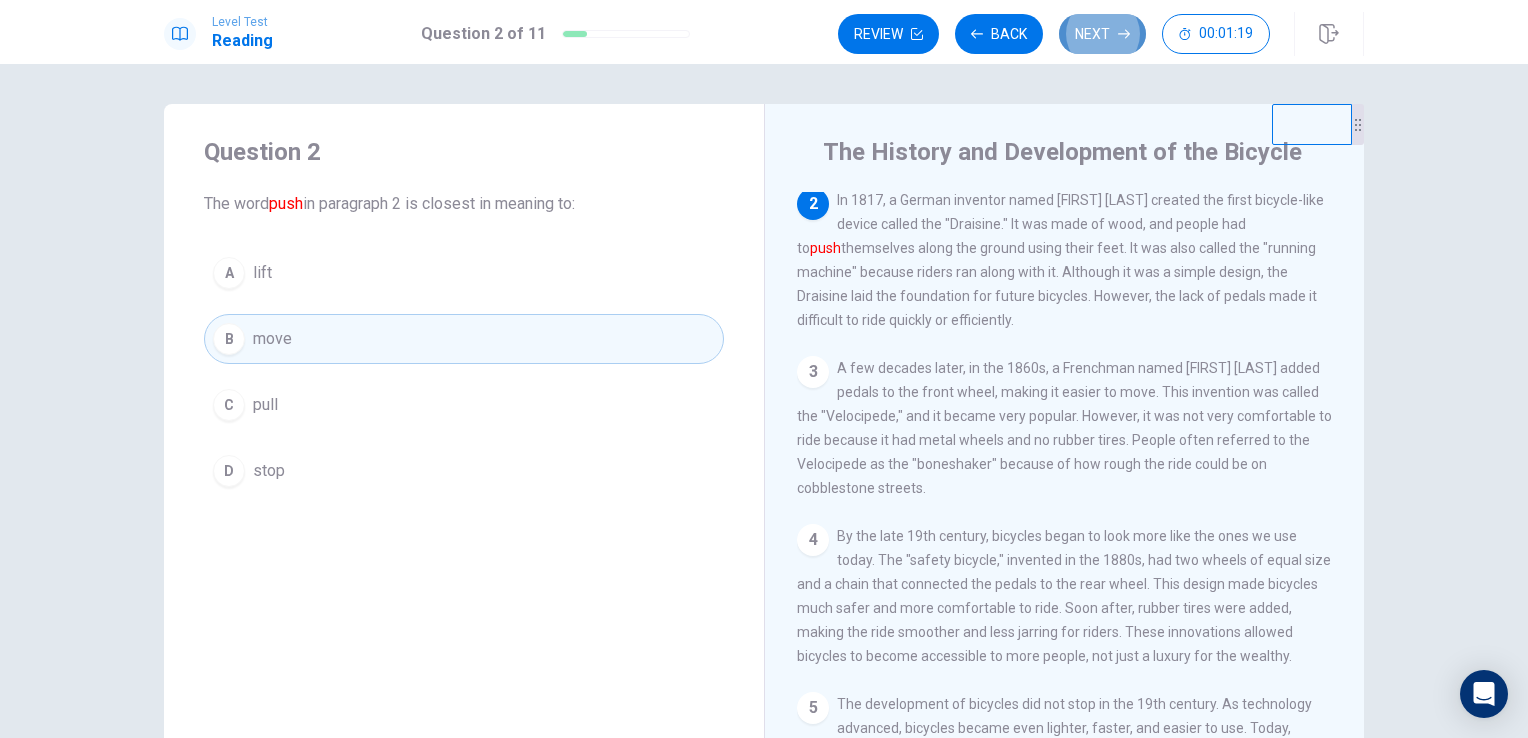 click on "Next" at bounding box center (1102, 34) 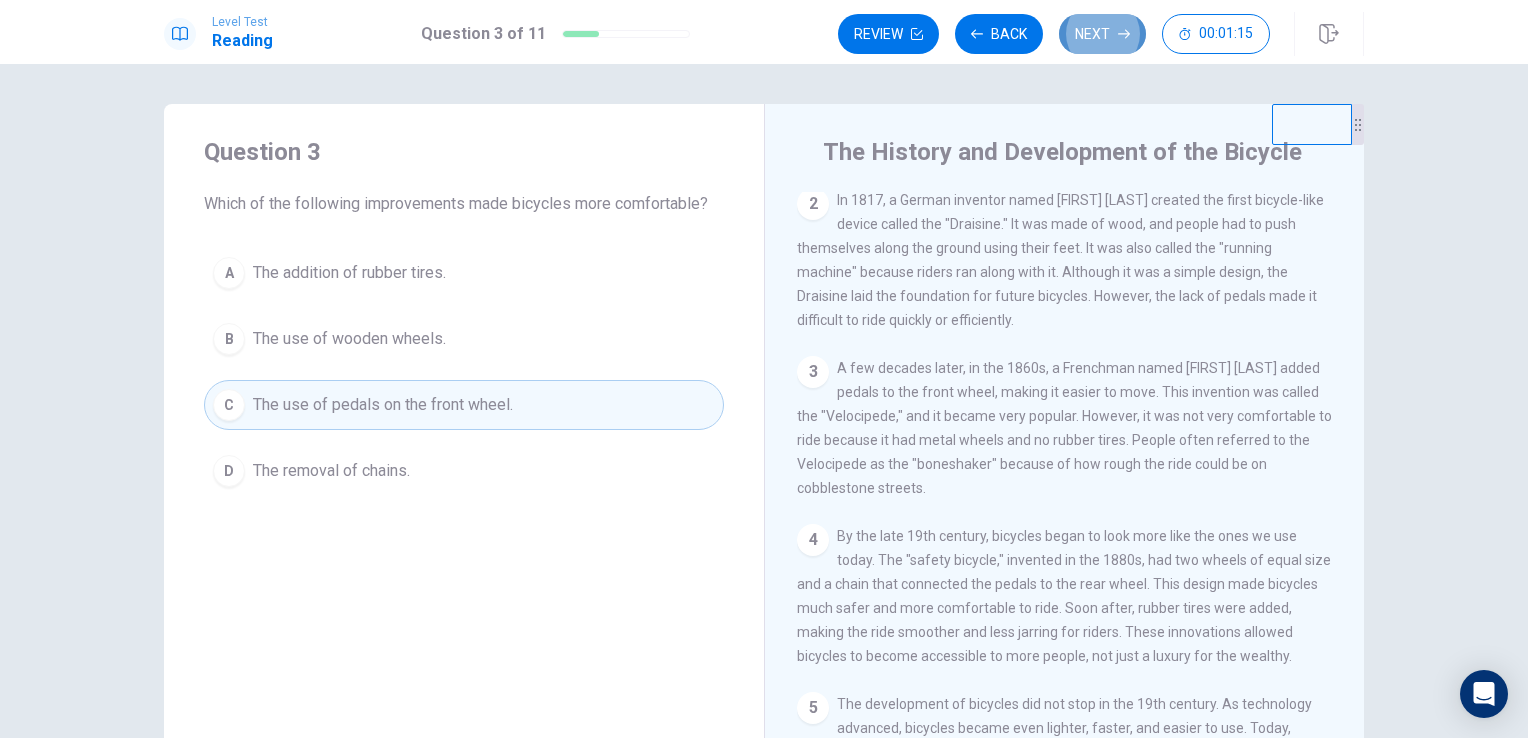 click on "Next" at bounding box center [1102, 34] 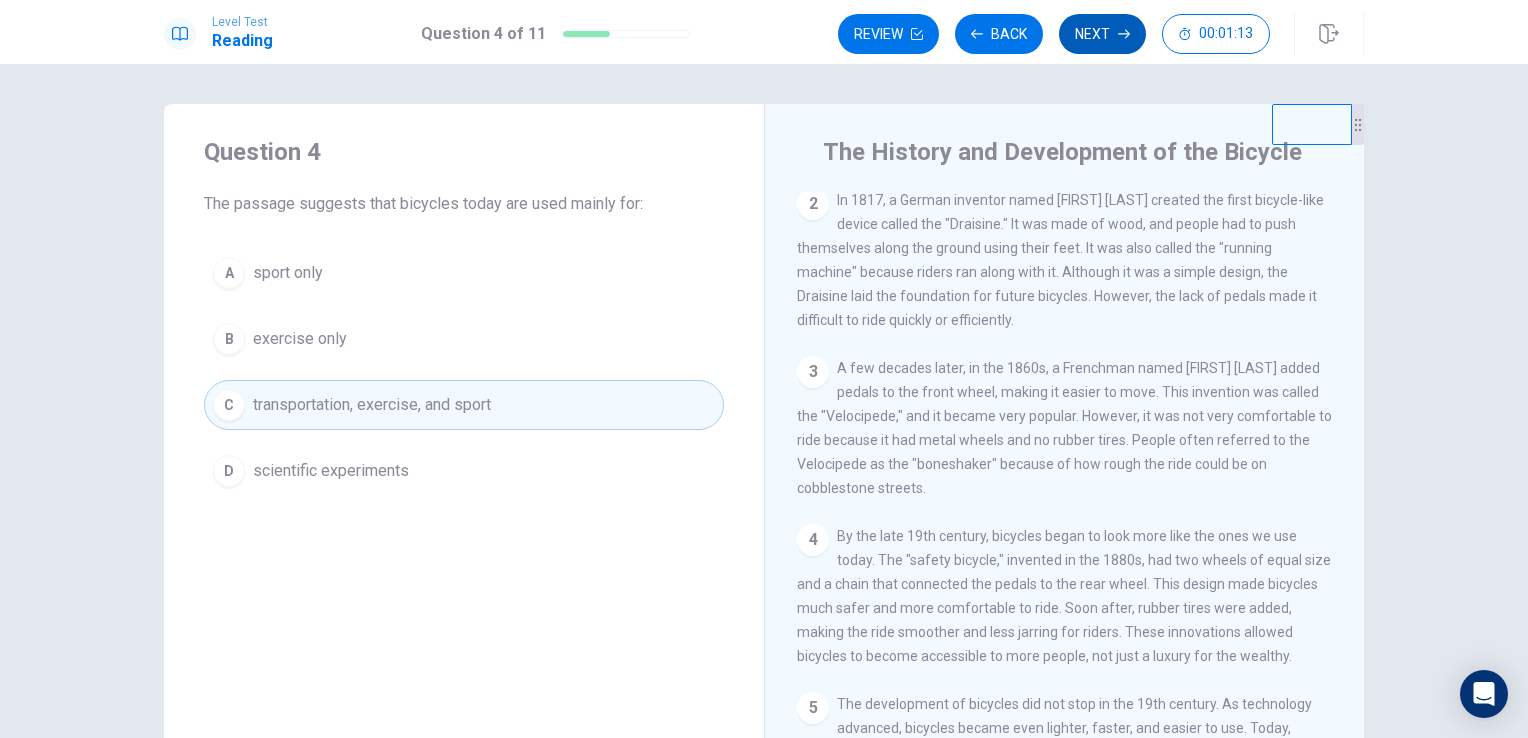 click on "Next" at bounding box center (1102, 34) 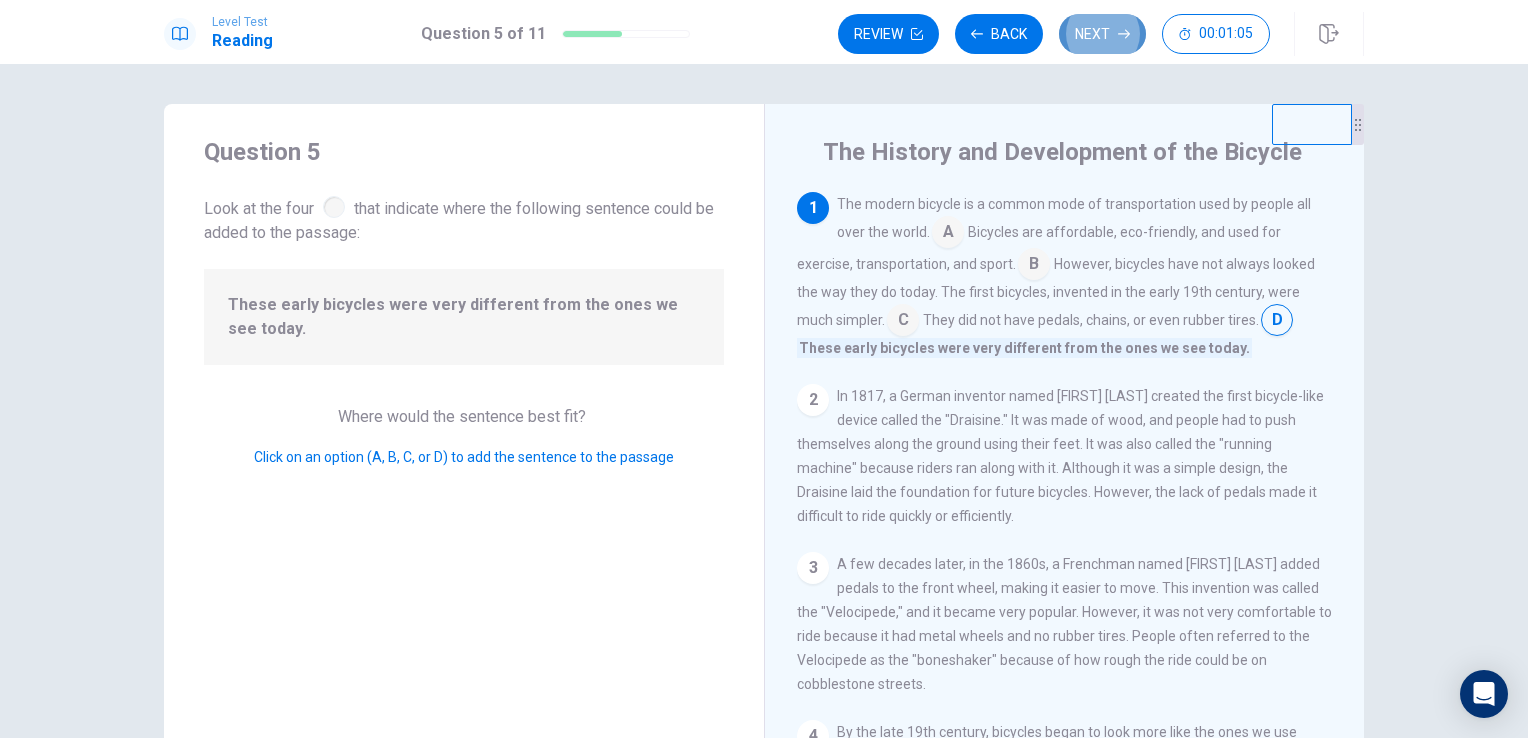 click on "Next" at bounding box center [1102, 34] 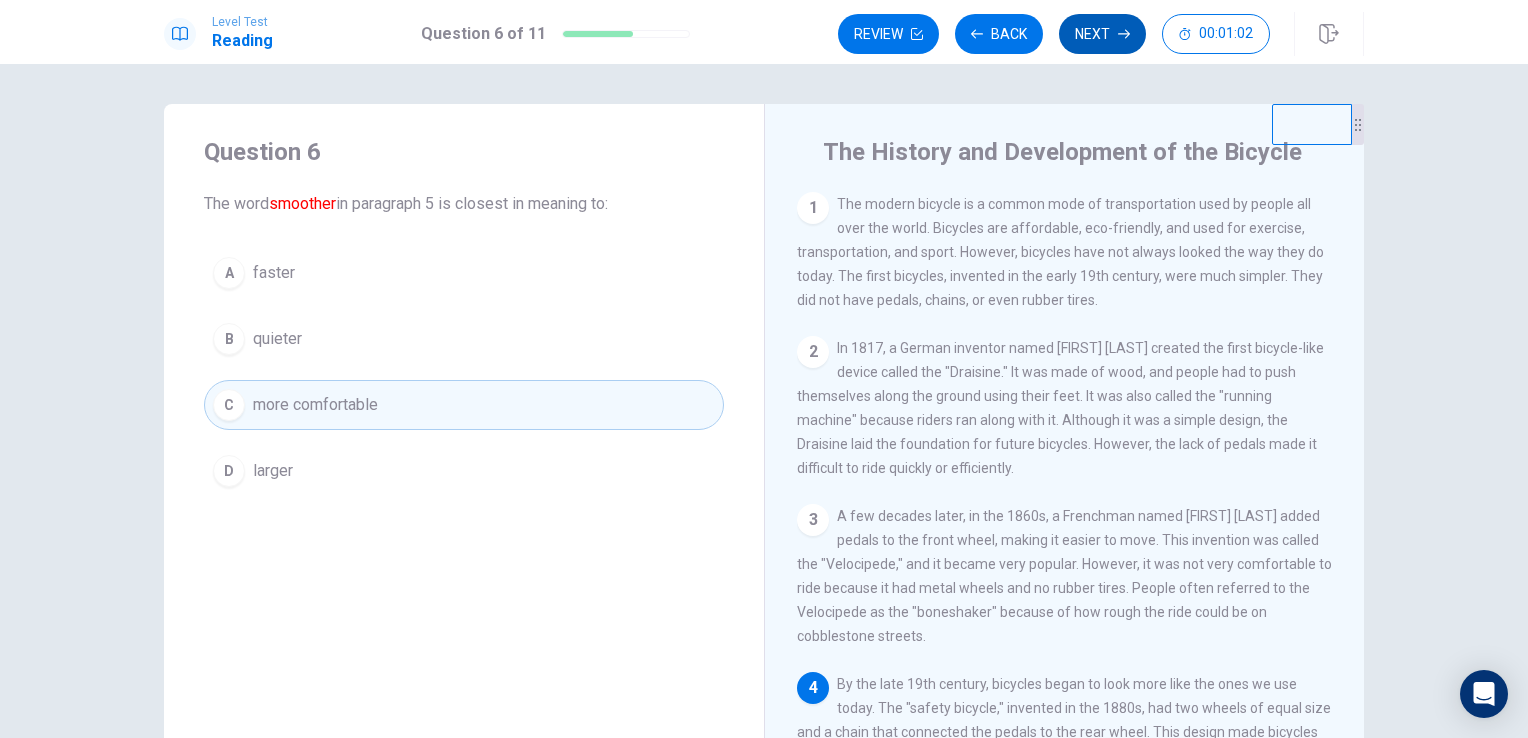 click on "Next" at bounding box center (1102, 34) 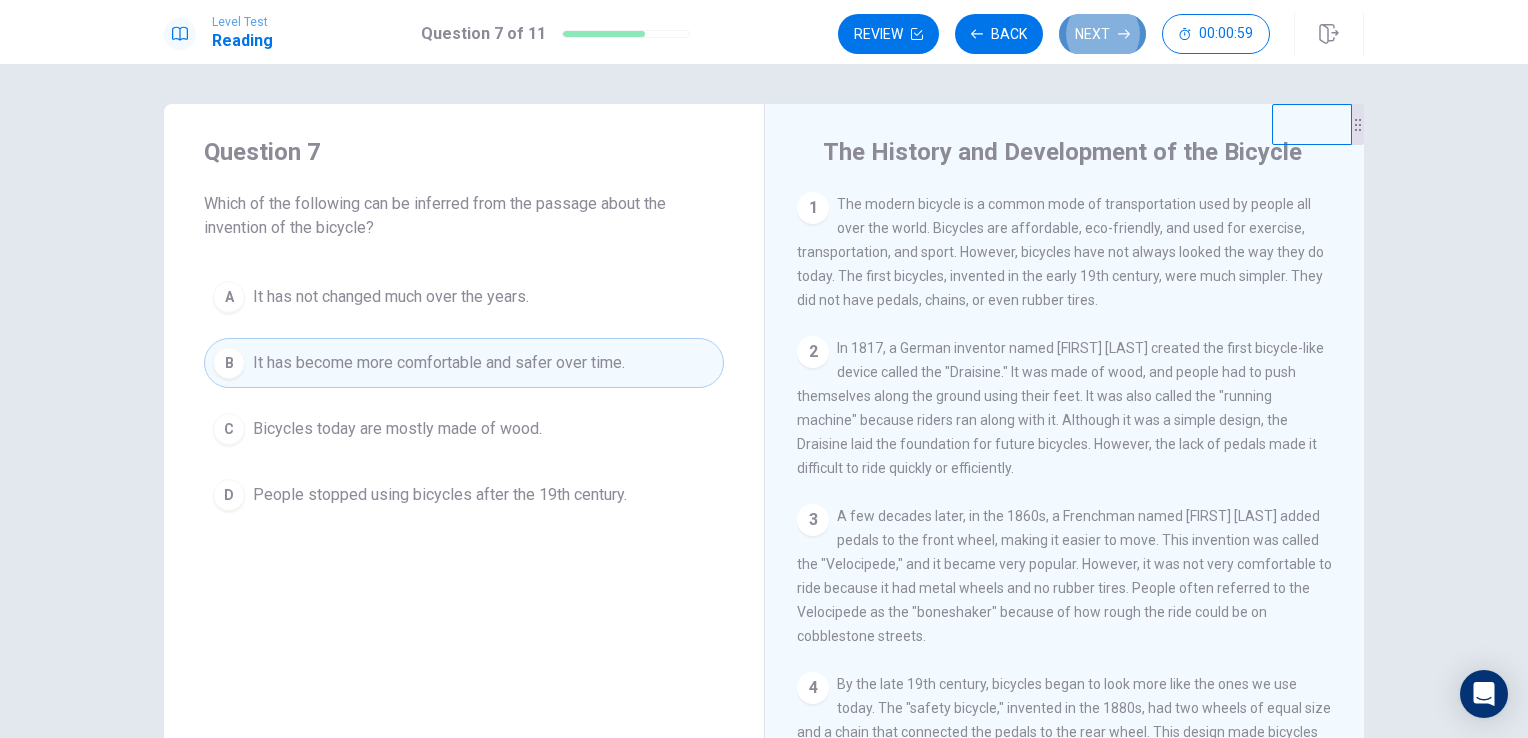 click on "Next" at bounding box center [1102, 34] 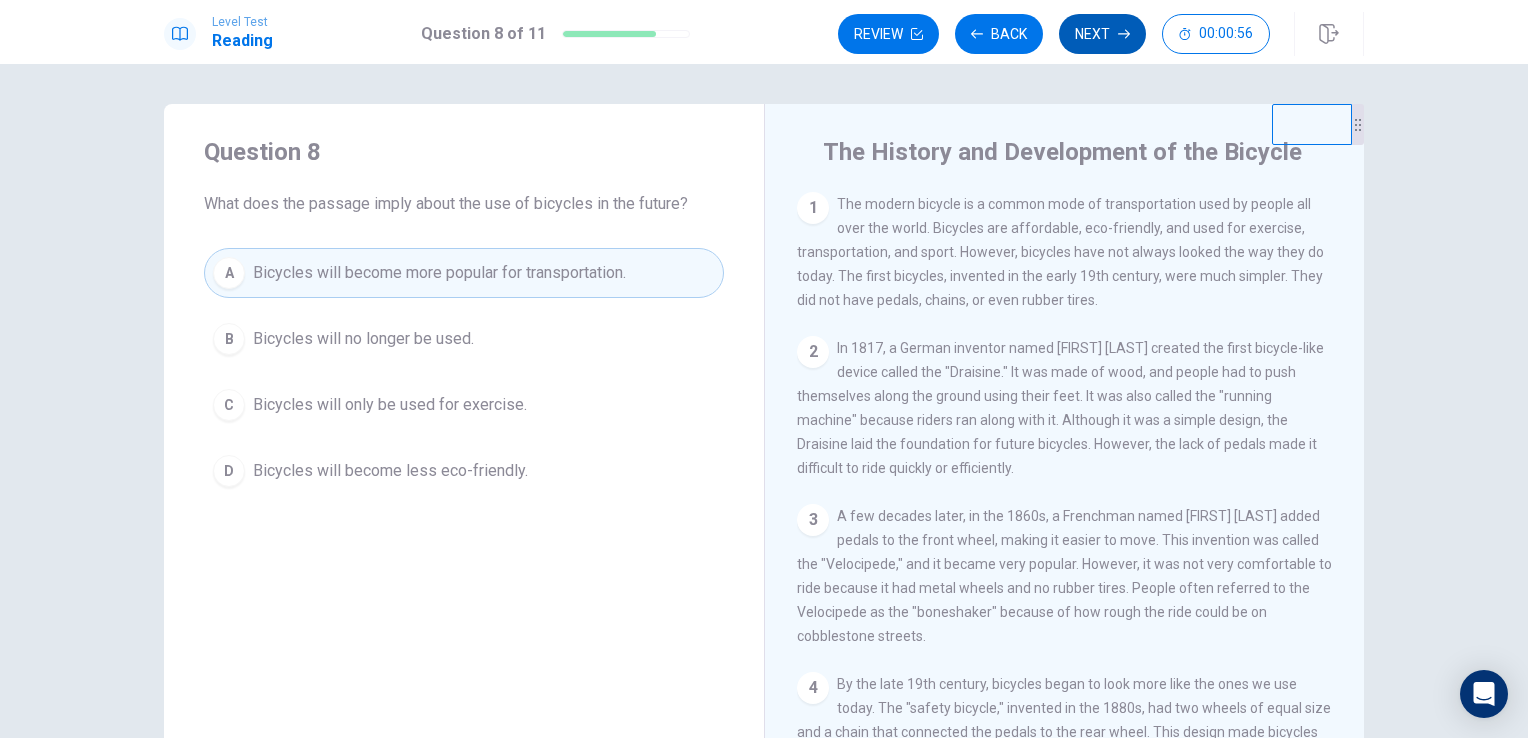 click on "Next" at bounding box center (1102, 34) 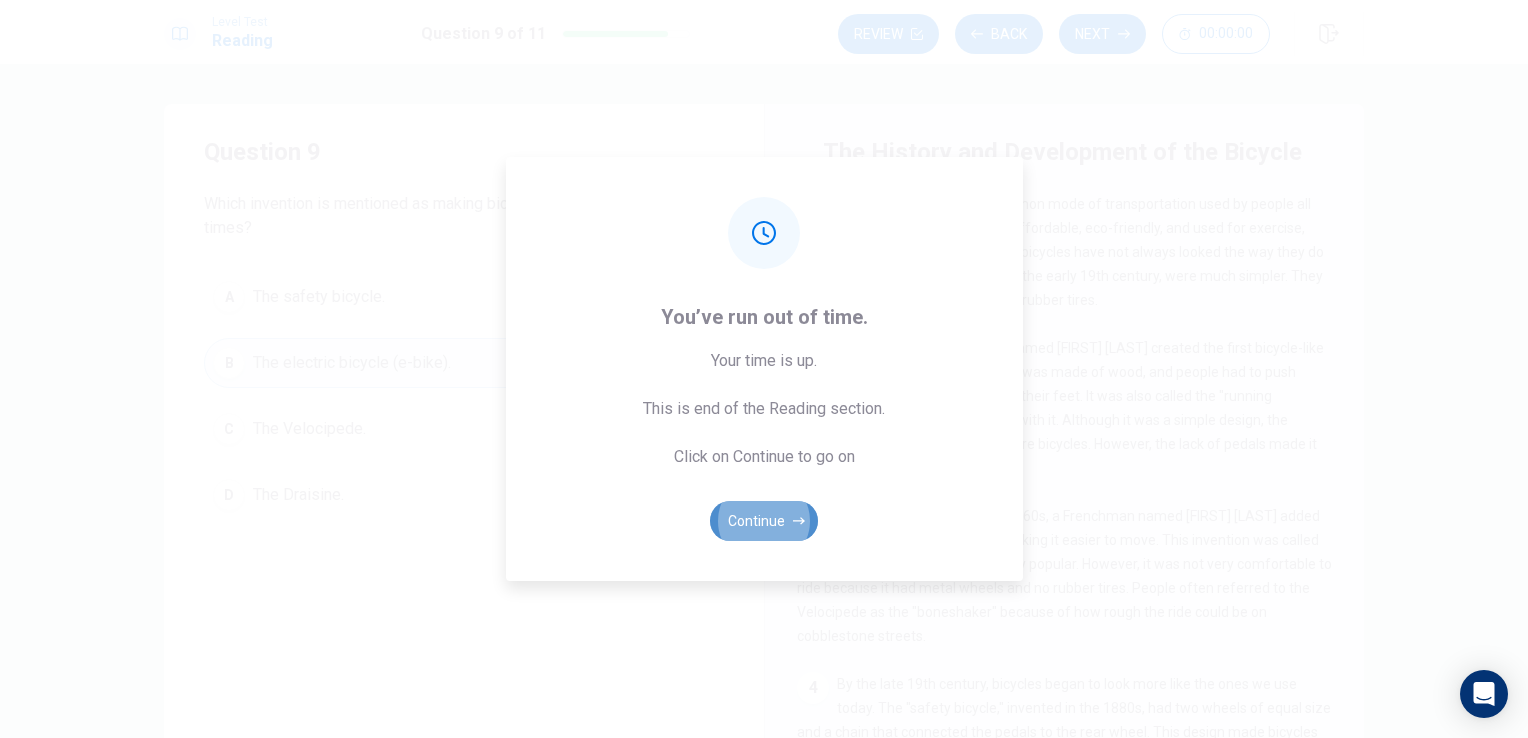 click on "Continue" at bounding box center (764, 521) 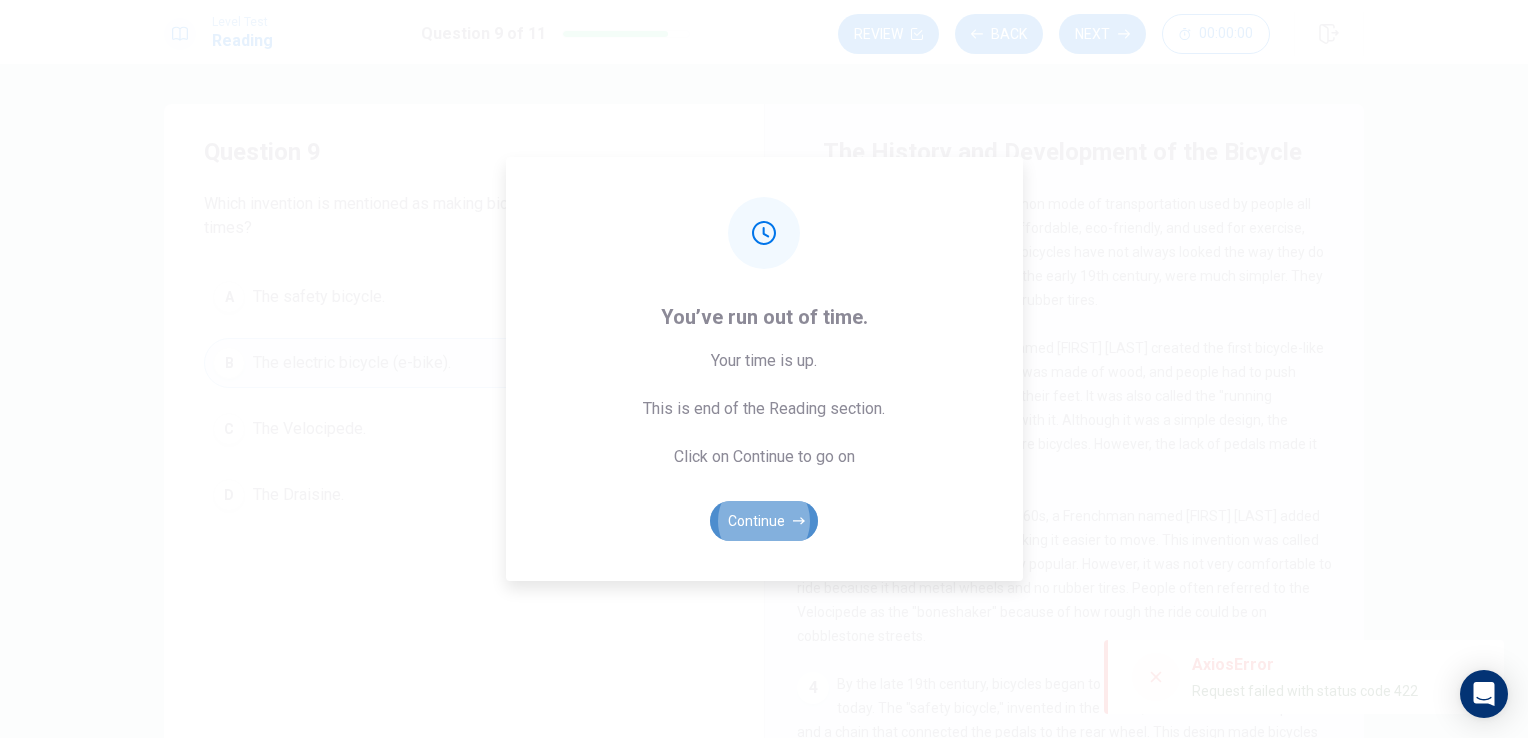 click on "Continue" at bounding box center [764, 521] 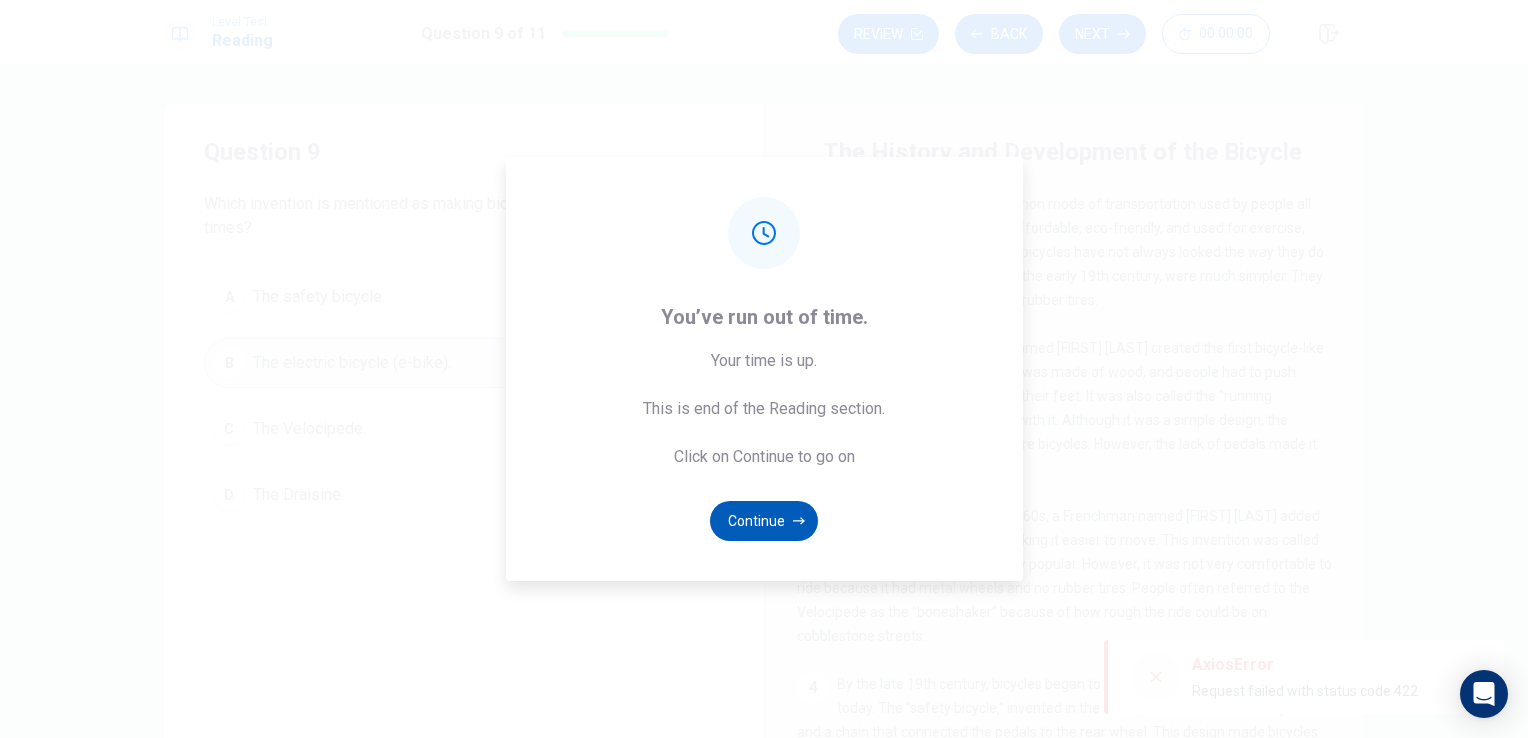click on "Continue" at bounding box center (764, 521) 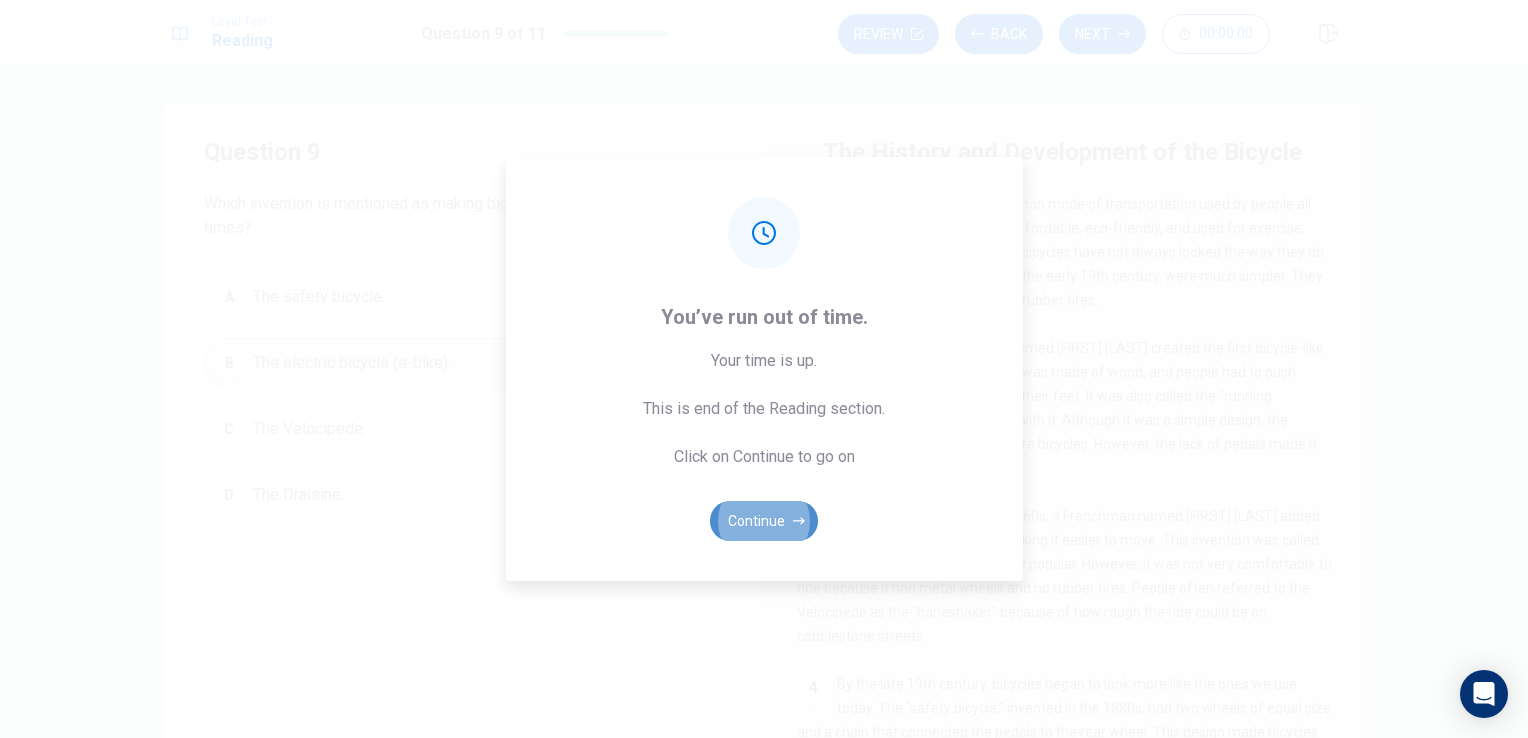 click on "Continue" at bounding box center (764, 521) 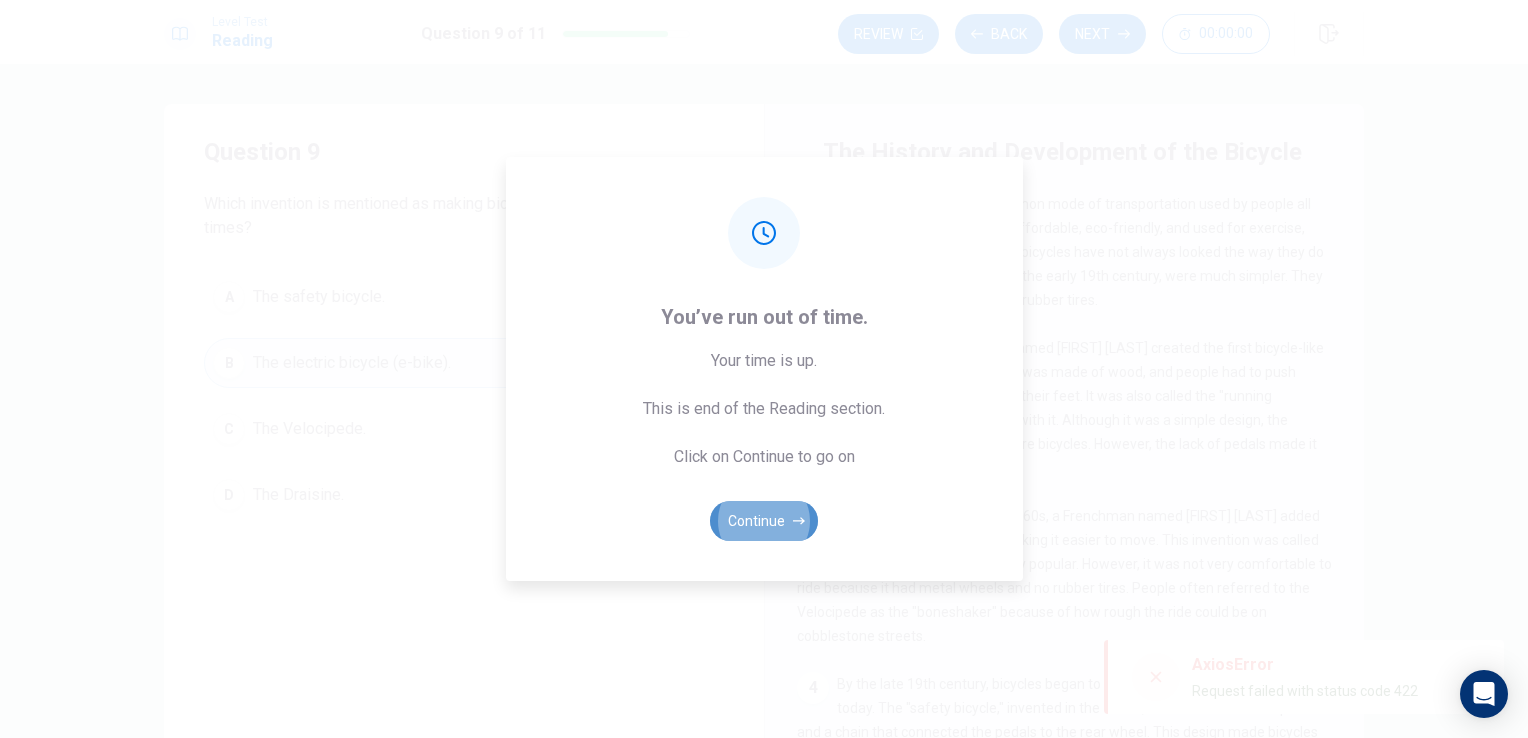 click on "Continue" at bounding box center (764, 521) 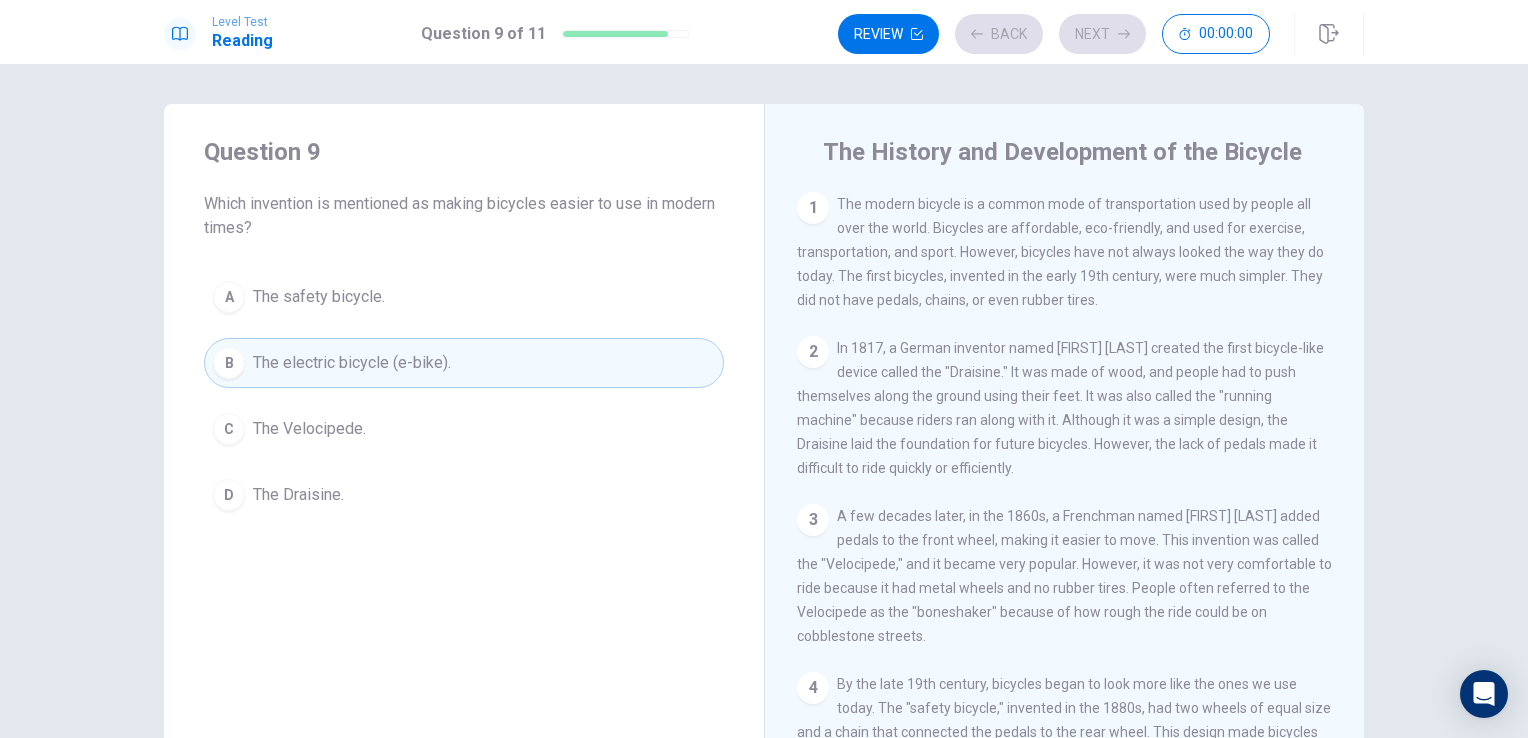 click on "The History and Development of the Bicycle 1 The modern bicycle is a common mode of transportation used by people all over the world. Bicycles are affordable, eco-friendly, and used for exercise, transportation, and sport. However, bicycles have not always looked the way they do today. The first bicycles, invented in the early 19th century, were much simpler. They did not have pedals, chains, or even rubber tires. 2 In 1817, a German inventor named Karl von Drais created the first bicycle-like device called the "Draisine." It was made of wood, and people had to push themselves along the ground using their feet. It was also called the "running machine" because riders ran along with it. Although it was a simple design, the Draisine laid the foundation for future bicycles. However, the lack of pedals made it difficult to ride quickly or efficiently. 3 4 5" at bounding box center (1064, 451) 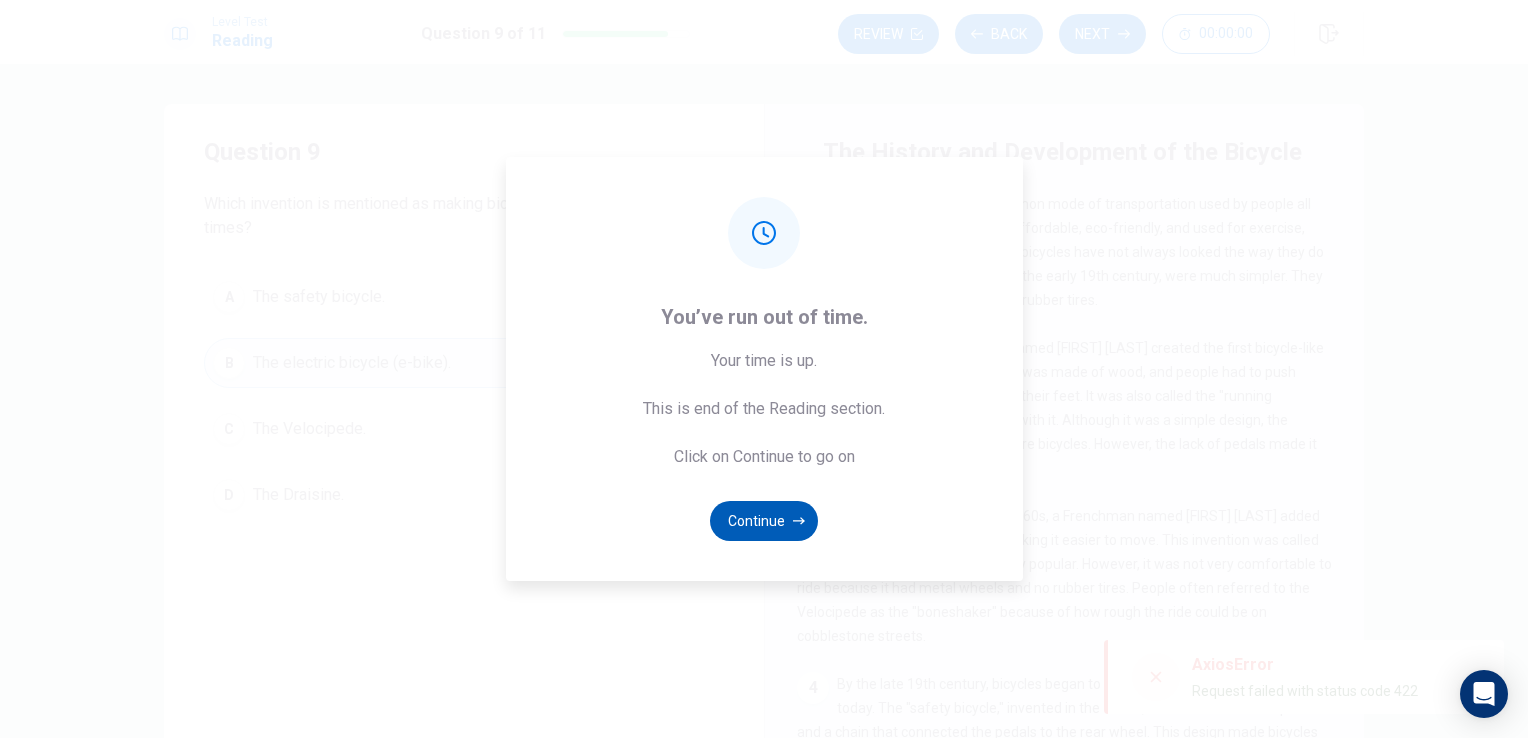click on "Continue" at bounding box center [764, 521] 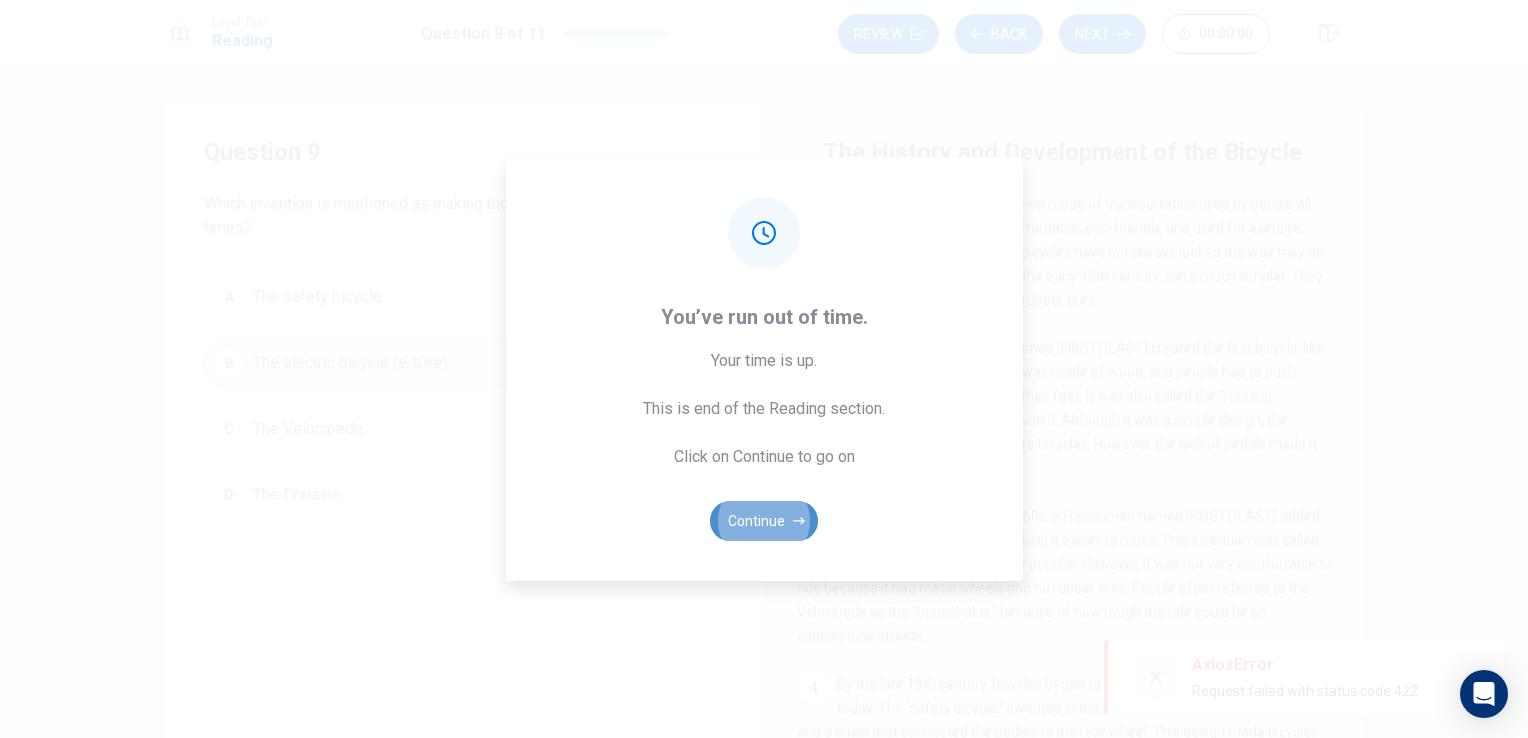 click on "Continue" at bounding box center [764, 521] 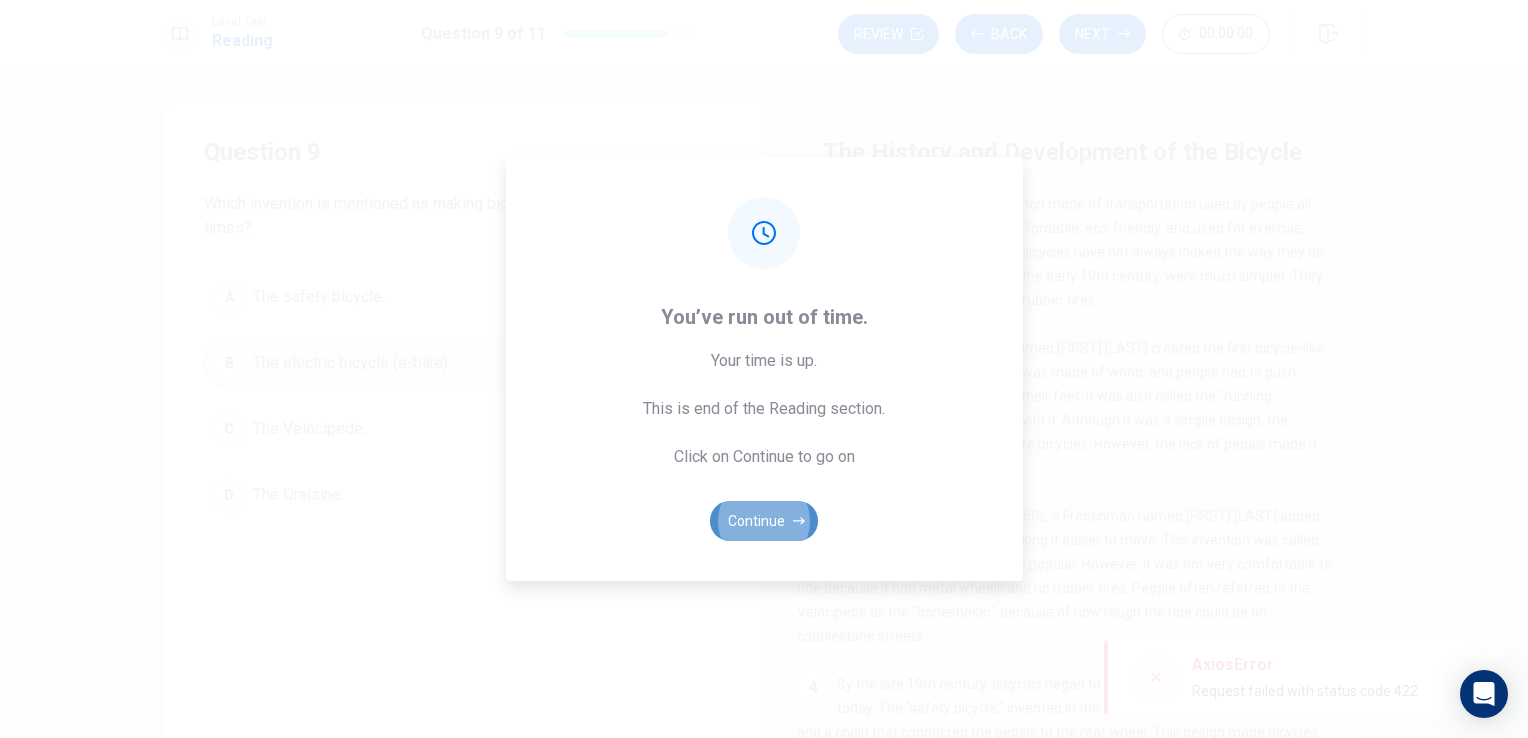 click on "Continue" at bounding box center (764, 521) 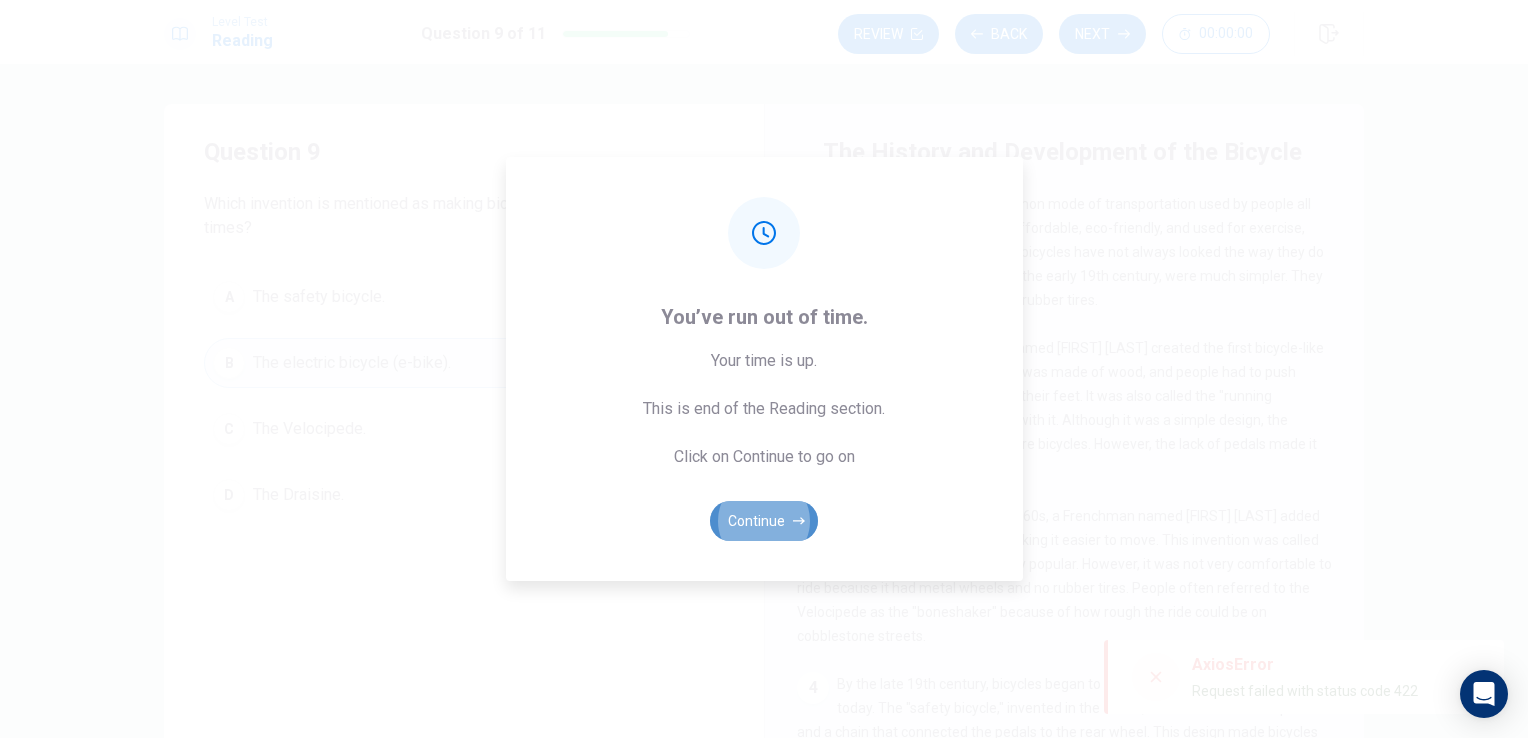 click on "Continue" at bounding box center [764, 521] 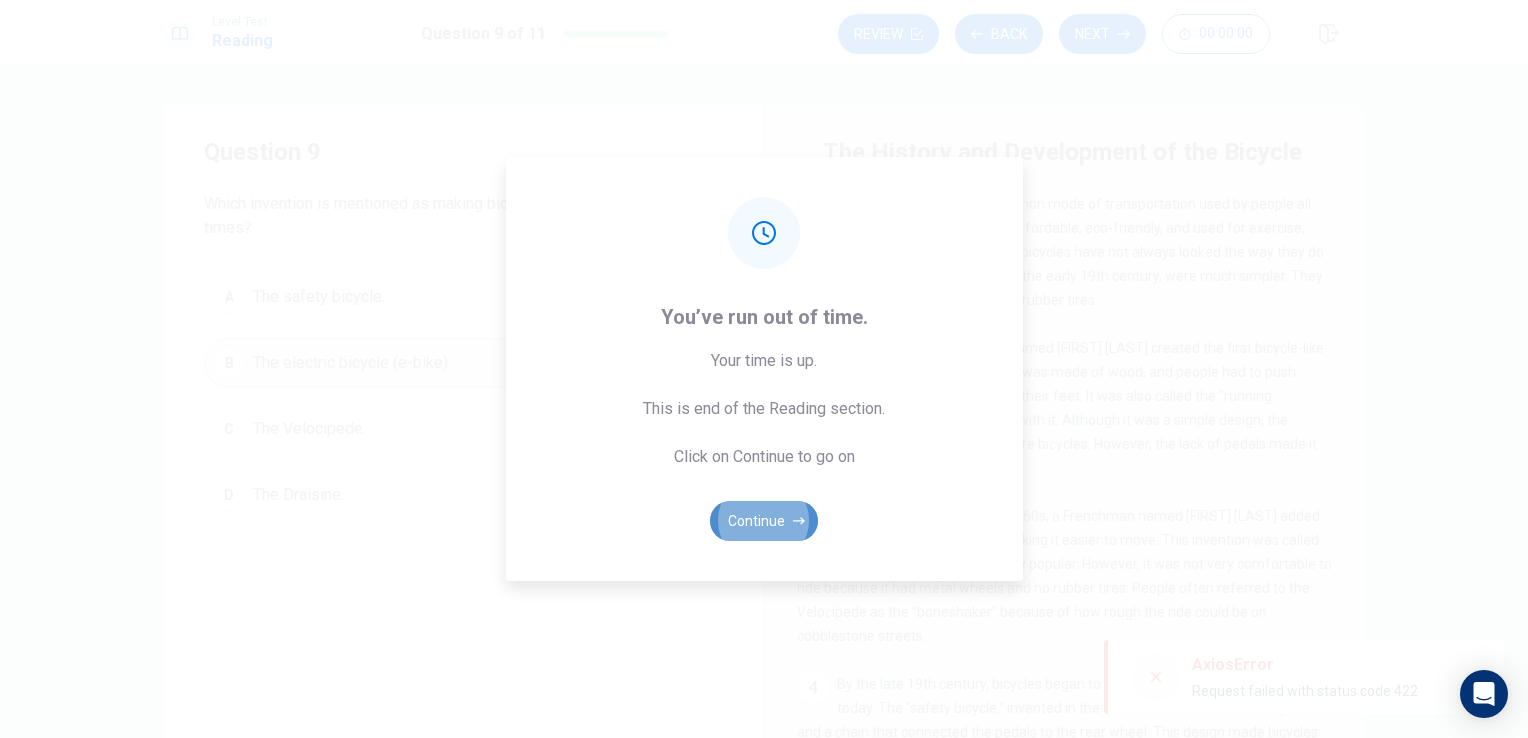 click on "Continue" at bounding box center [764, 521] 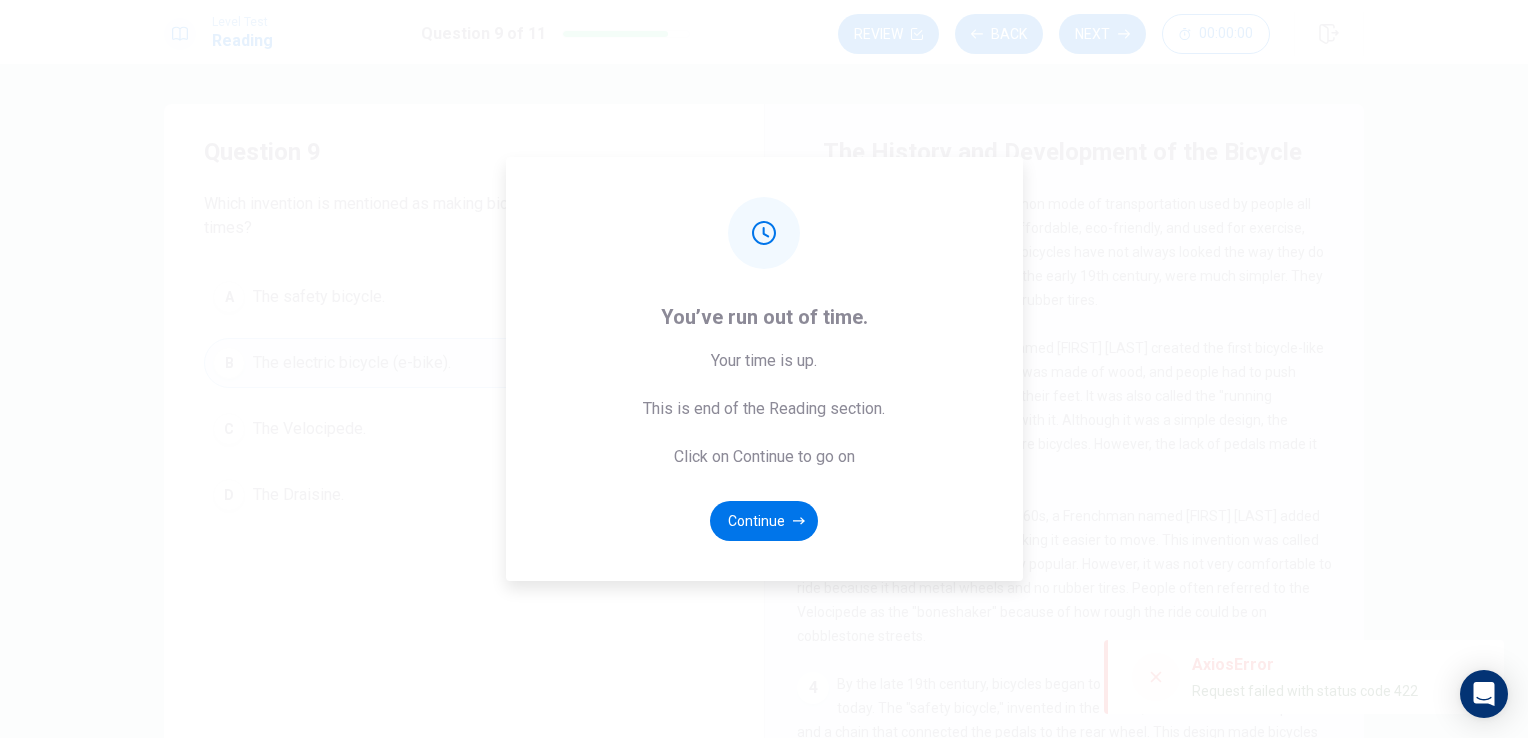 click on "You’ve run out of time. Your time is up. This is end of the Reading section. Click on Continue to go on Continue" at bounding box center [764, 369] 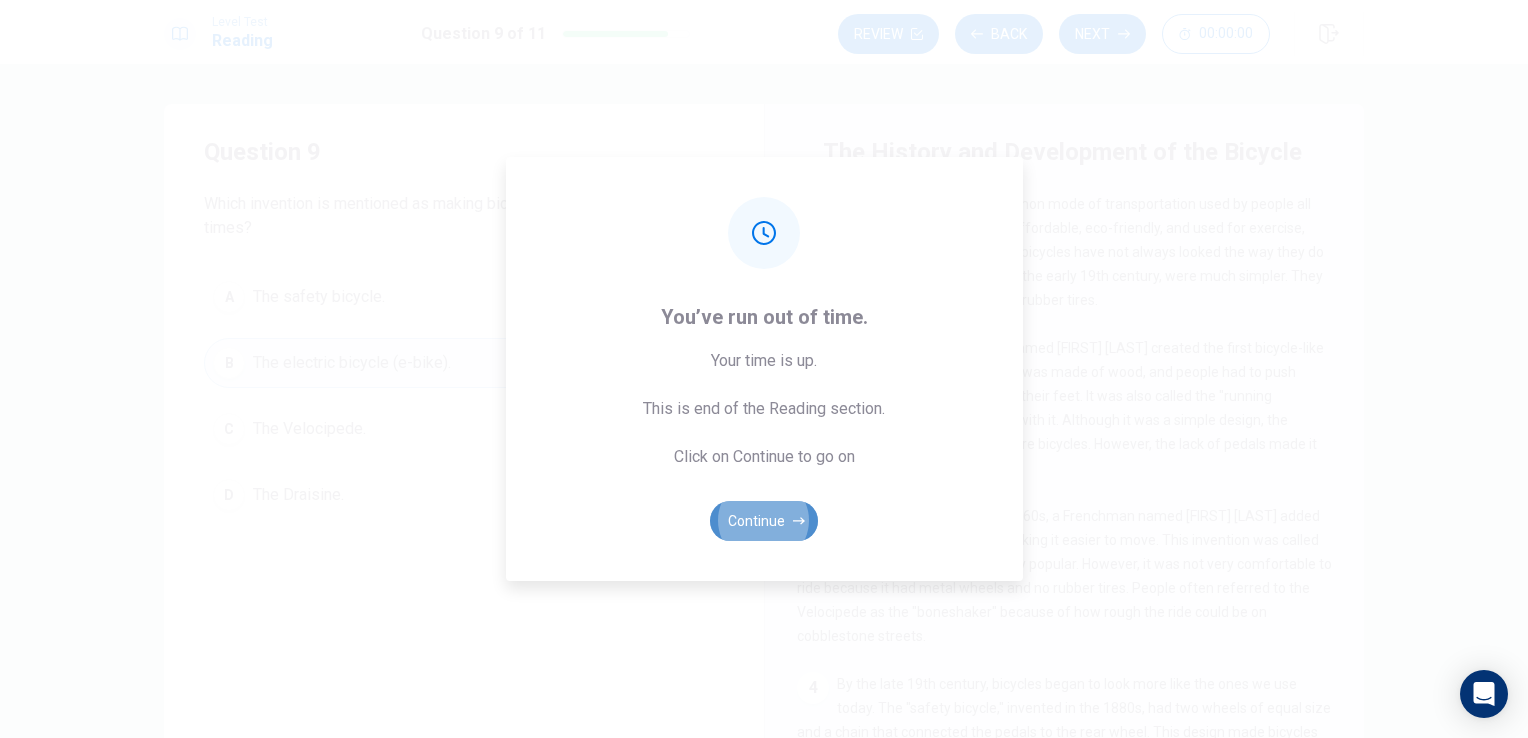 click on "Continue" at bounding box center [764, 521] 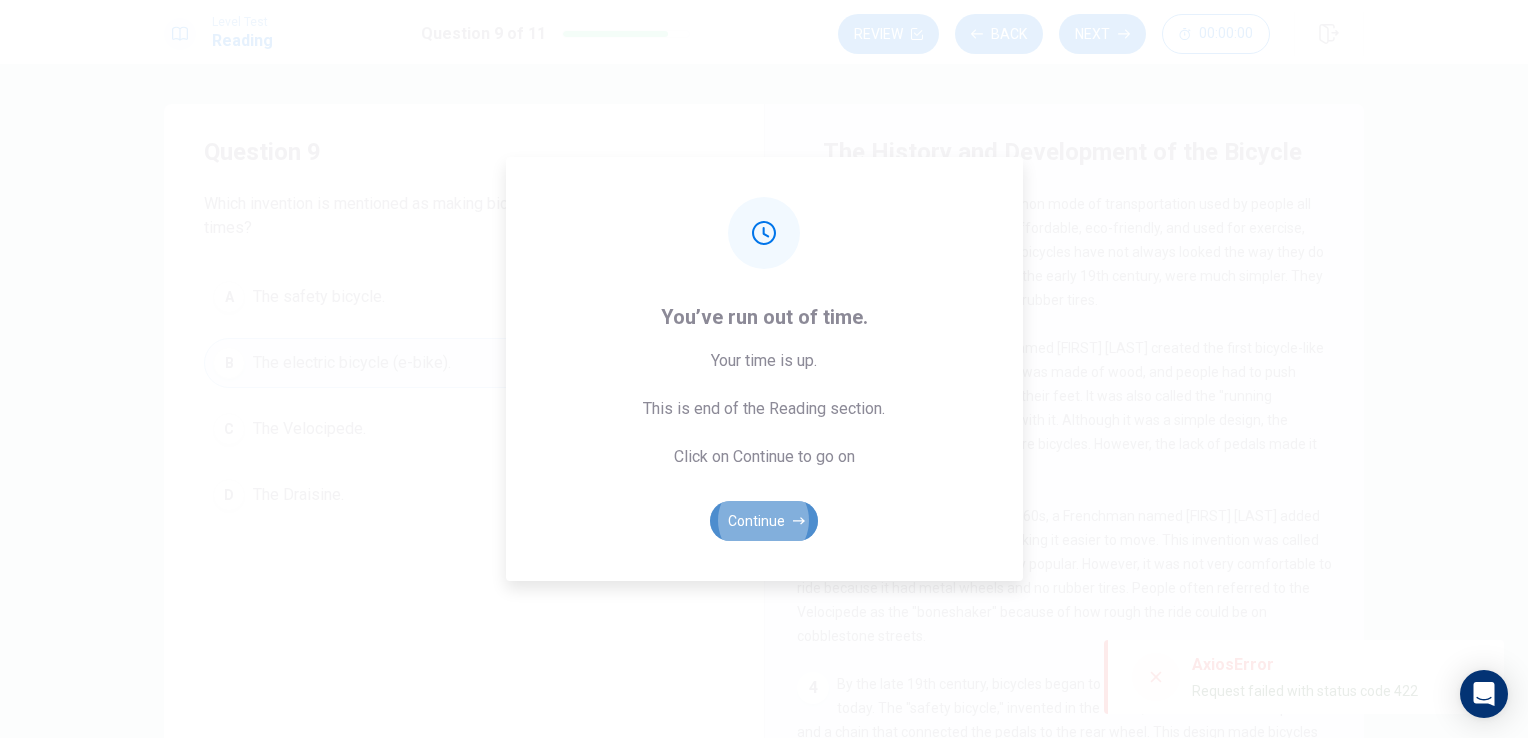 click on "Continue" at bounding box center [764, 521] 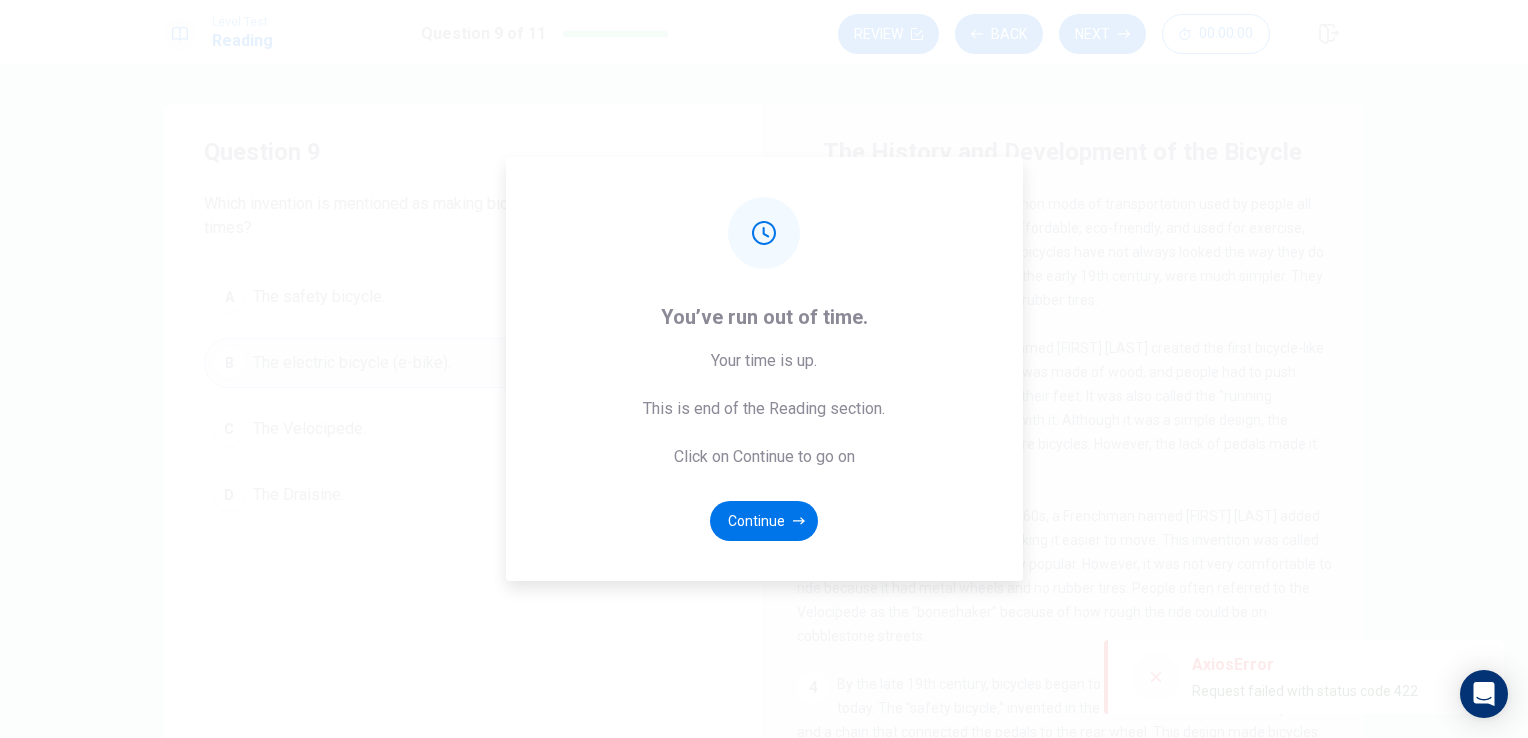 click on "You’ve run out of time. Your time is up. This is end of the Reading section. Click on Continue to go on Continue" at bounding box center [764, 369] 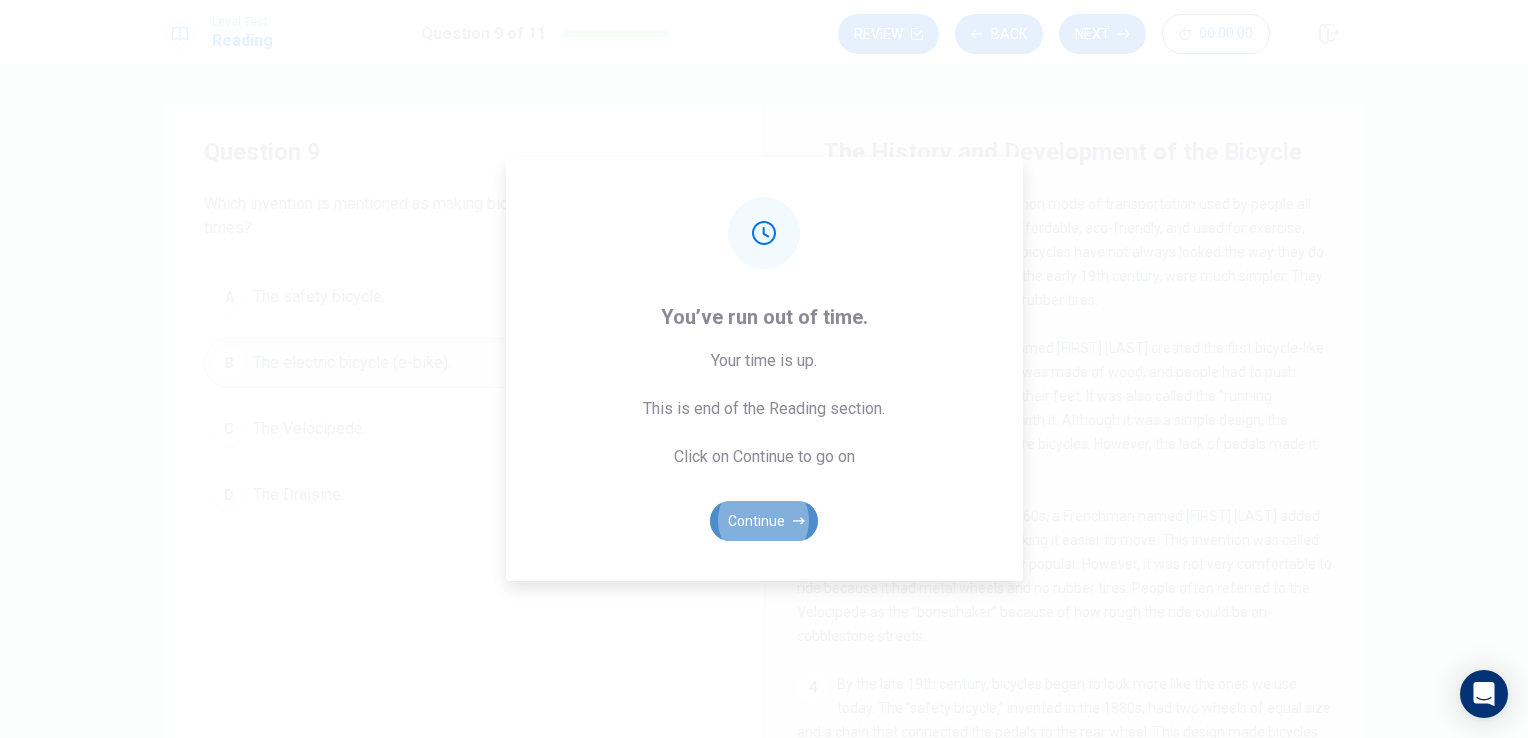 click on "Continue" at bounding box center (764, 521) 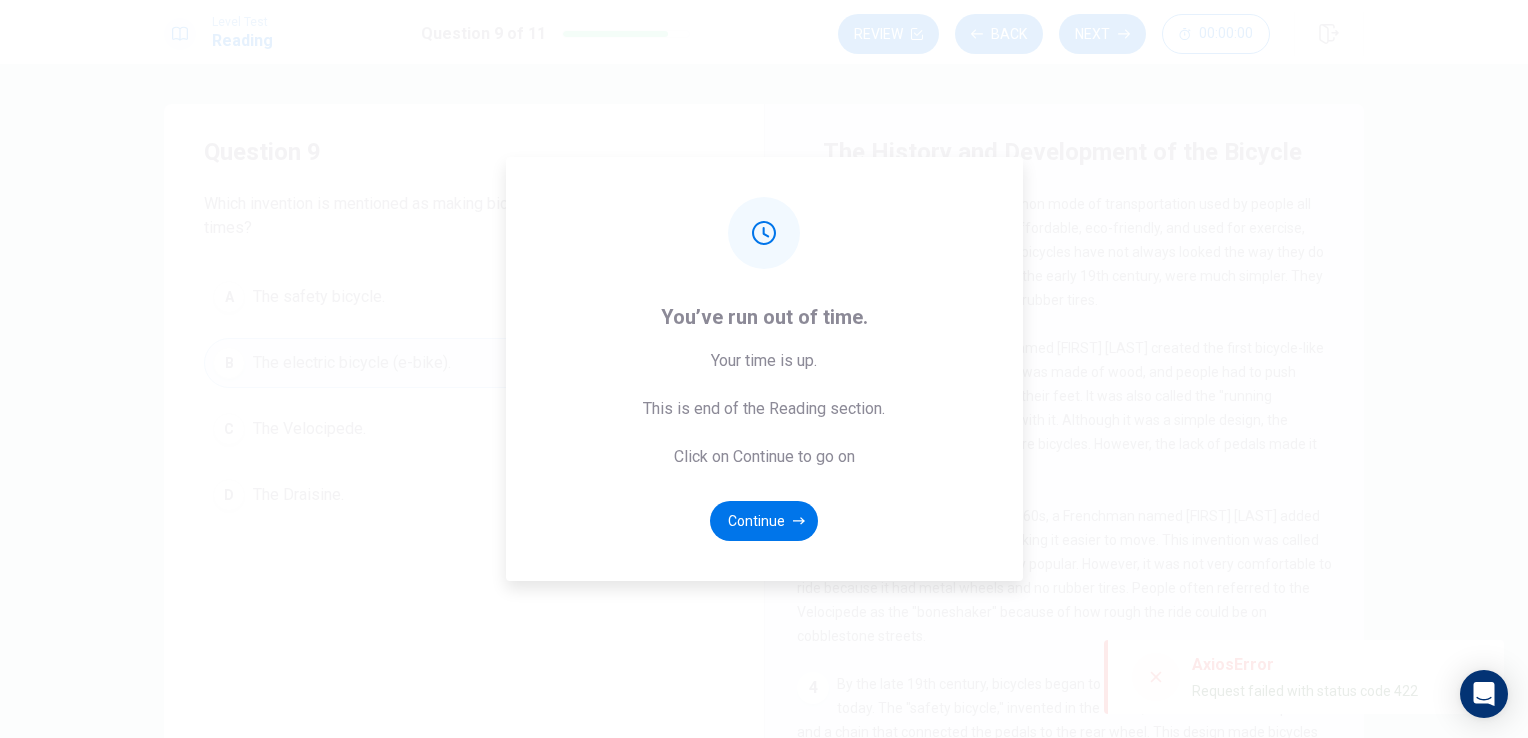 click on "You’ve run out of time. Your time is up. This is end of the Reading section. Click on Continue to go on Continue" at bounding box center (764, 369) 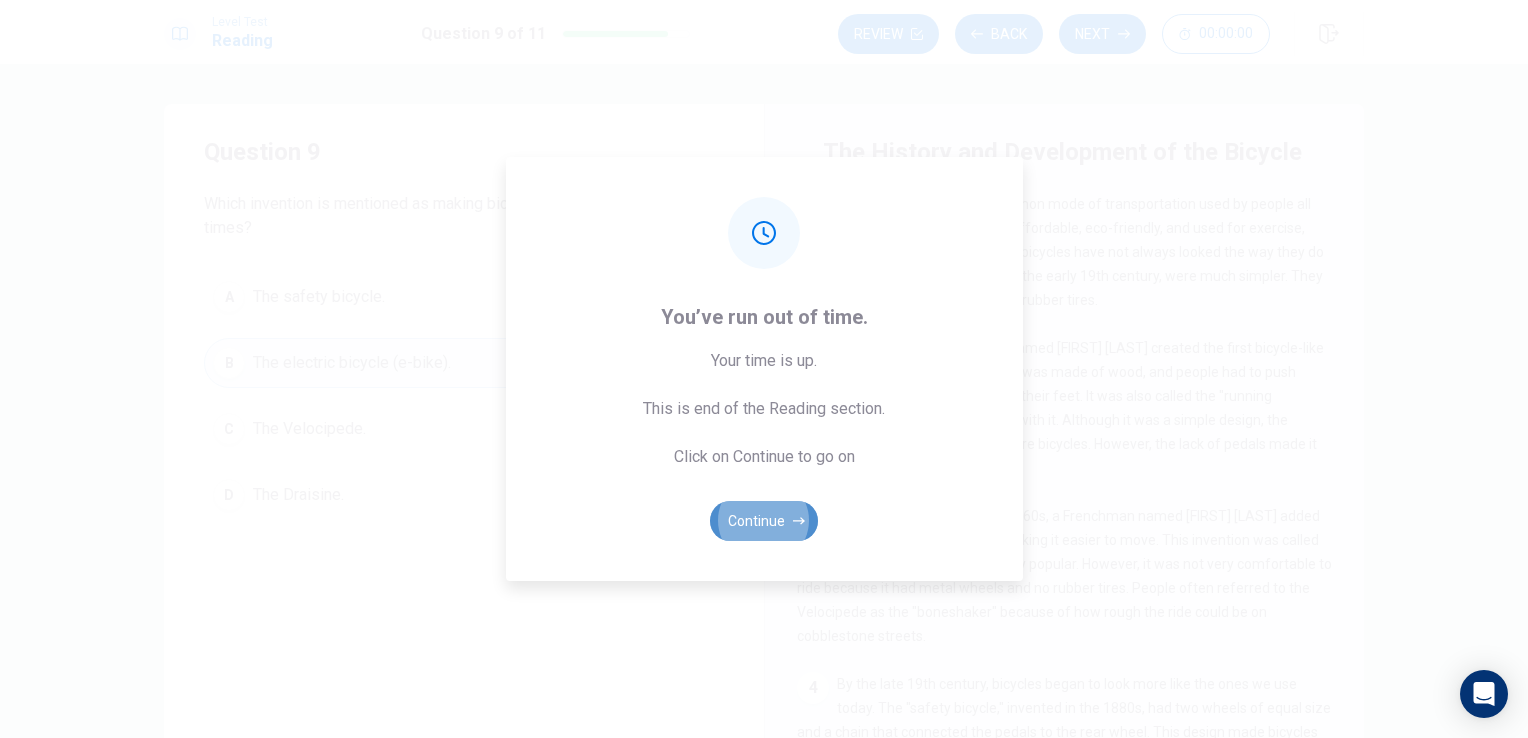 click on "Continue" at bounding box center (764, 521) 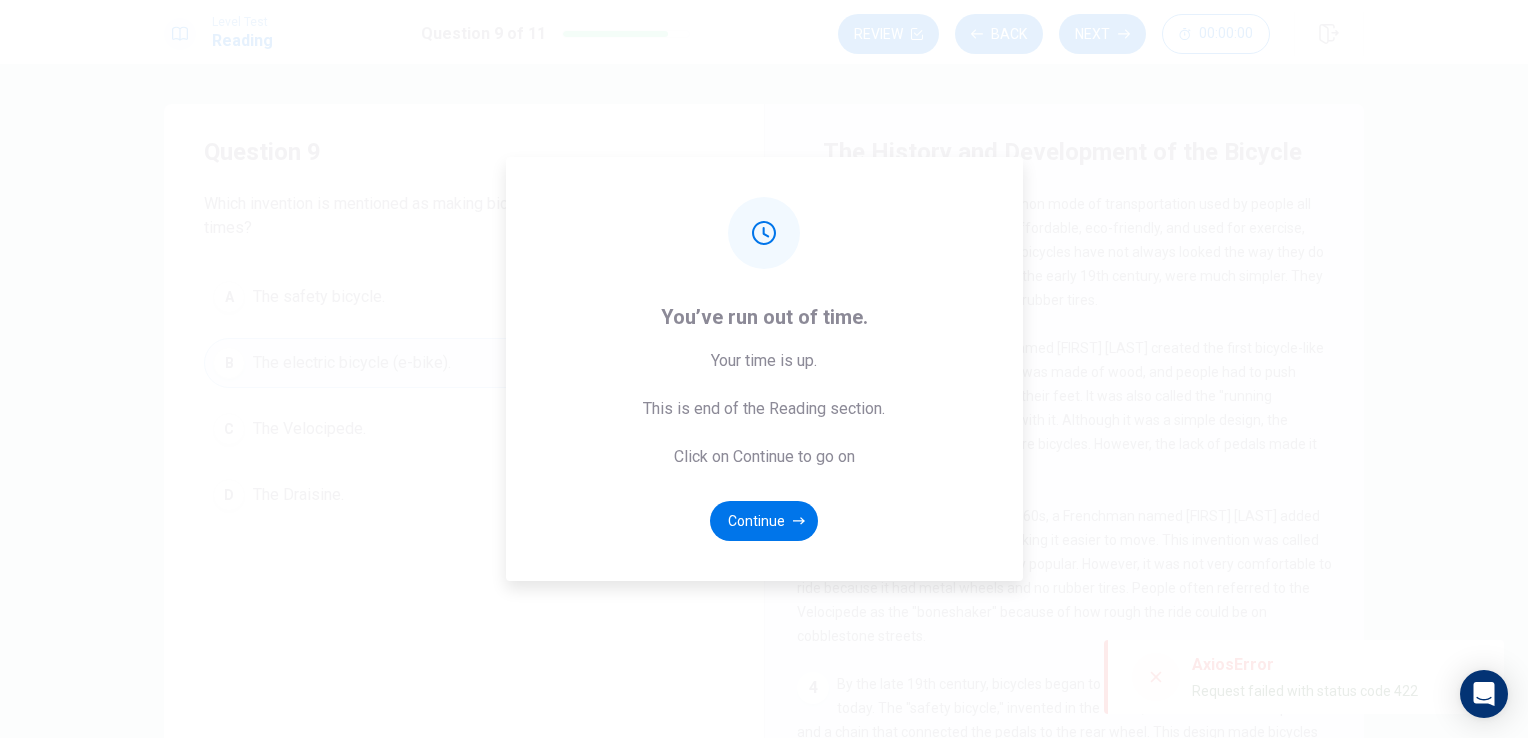 click at bounding box center (764, 233) 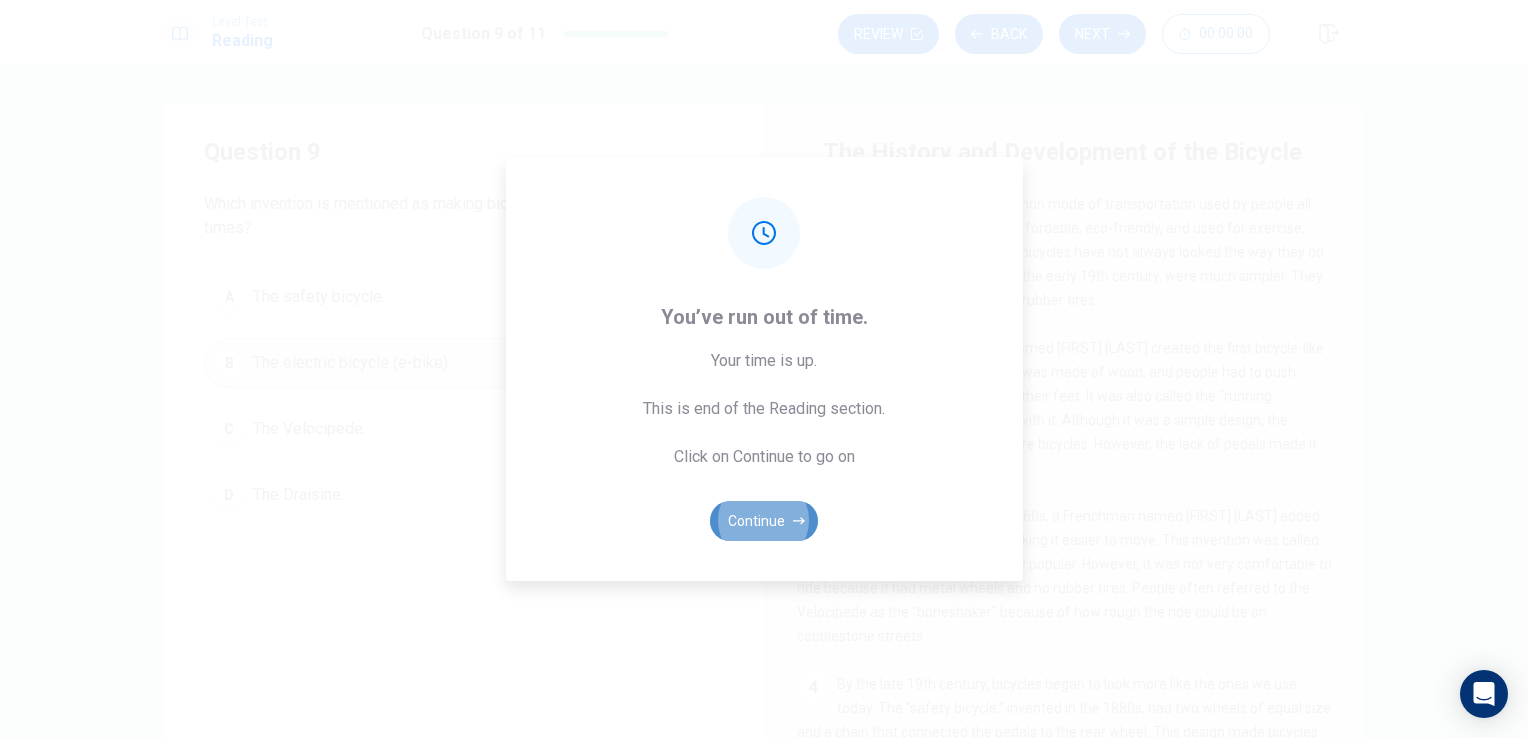click on "Continue" at bounding box center [764, 521] 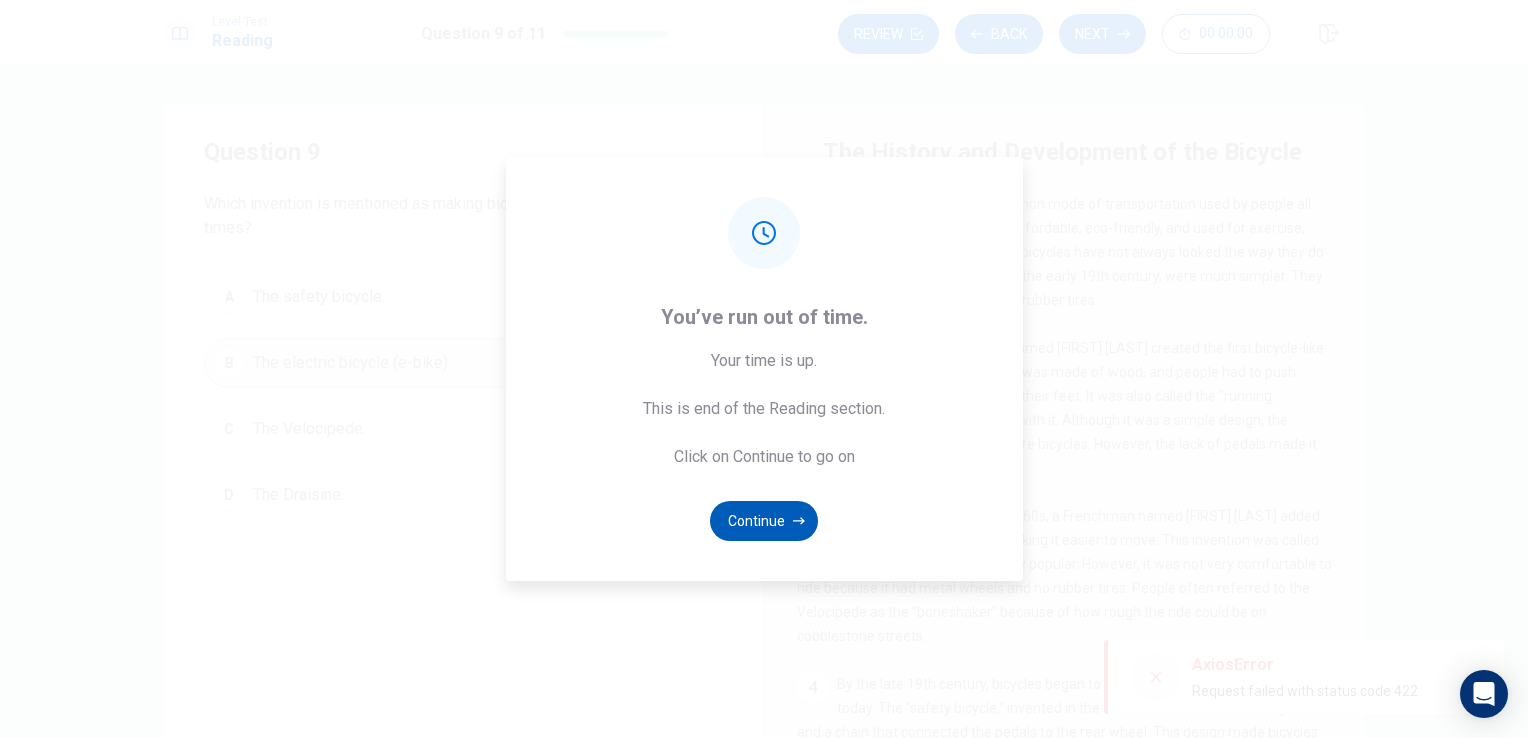 click on "Continue" at bounding box center [764, 521] 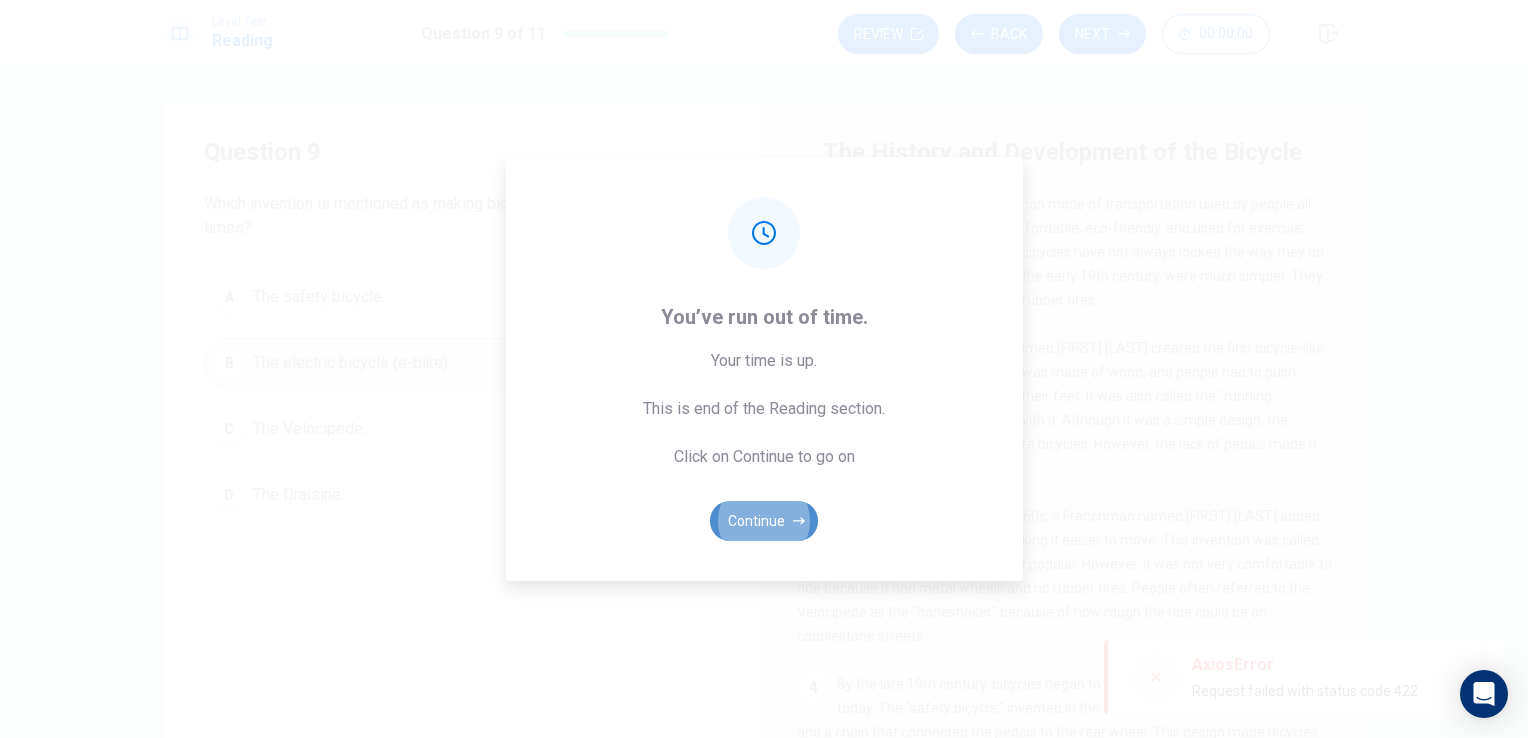 click on "Continue" at bounding box center (764, 521) 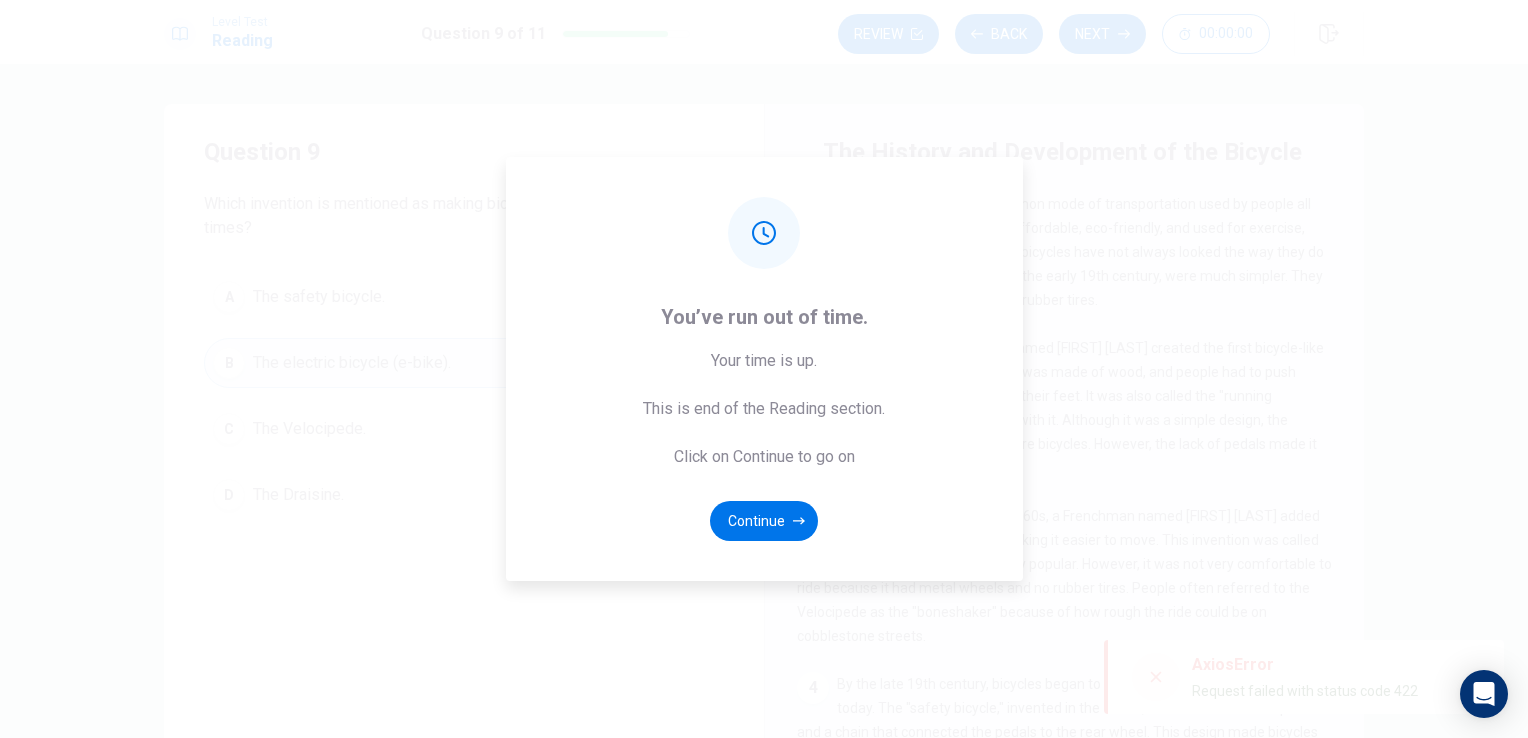 drag, startPoint x: 802, startPoint y: 520, endPoint x: 777, endPoint y: 498, distance: 33.30165 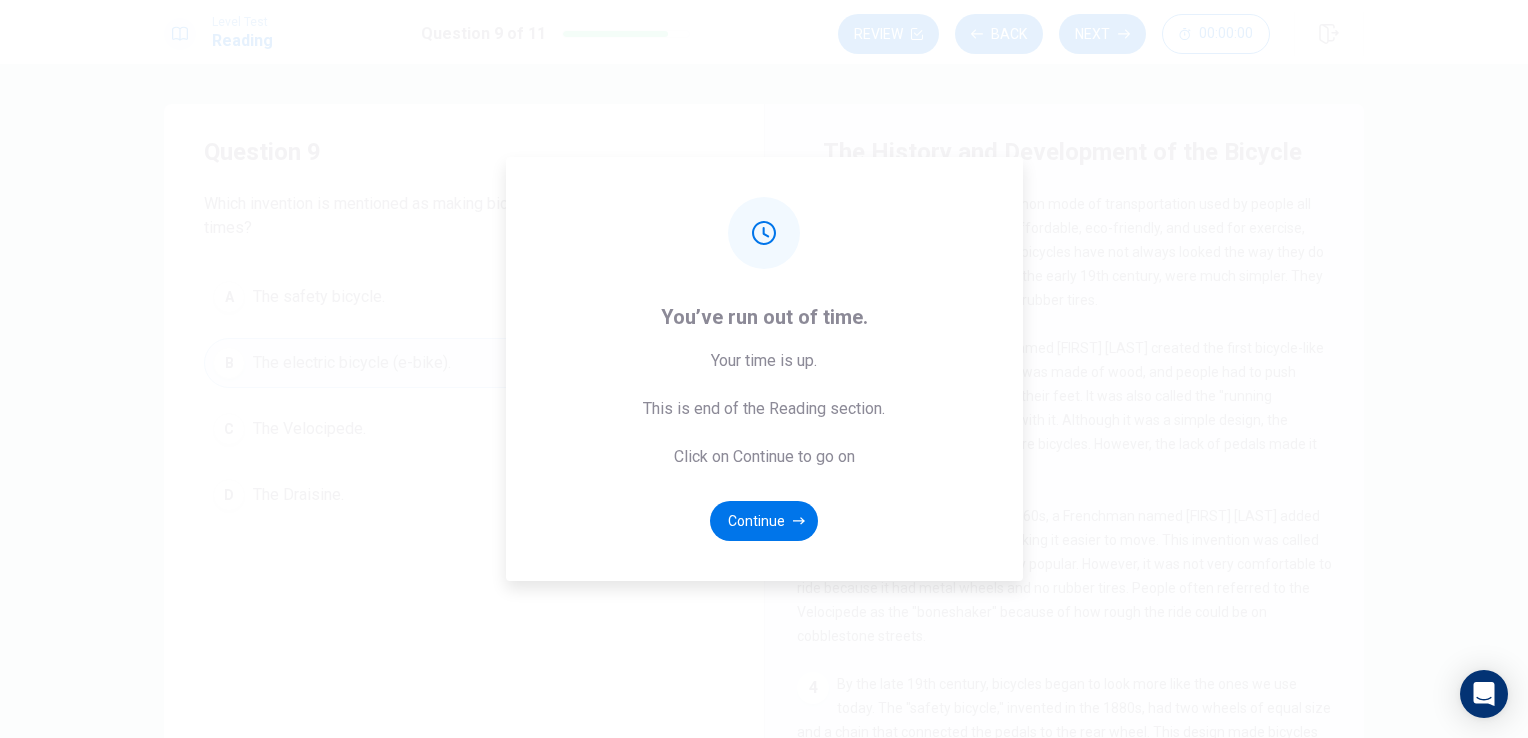 click on "You’ve run out of time. Your time is up. This is end of the Reading section. Click on Continue to go on Continue" at bounding box center (764, 369) 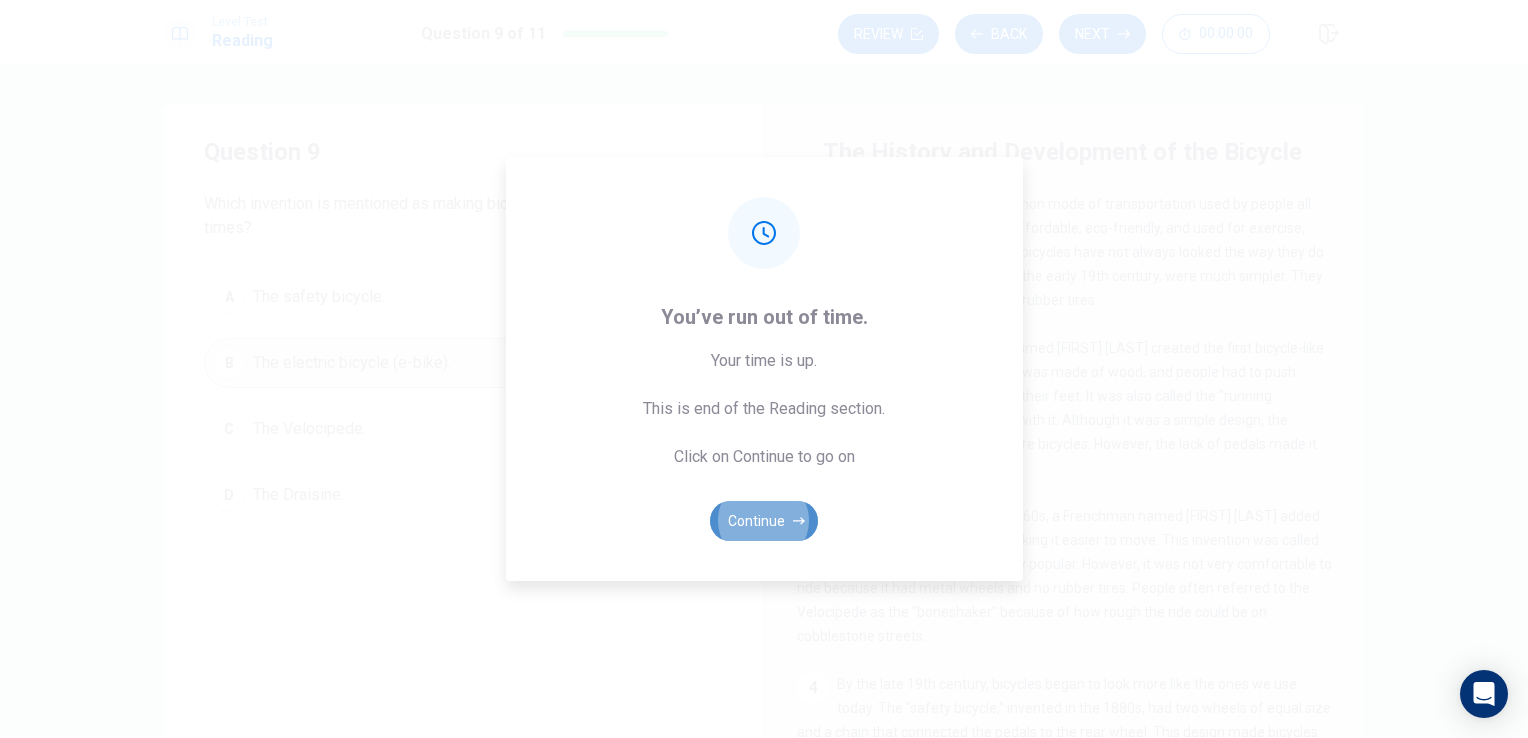 click on "Continue" at bounding box center (764, 521) 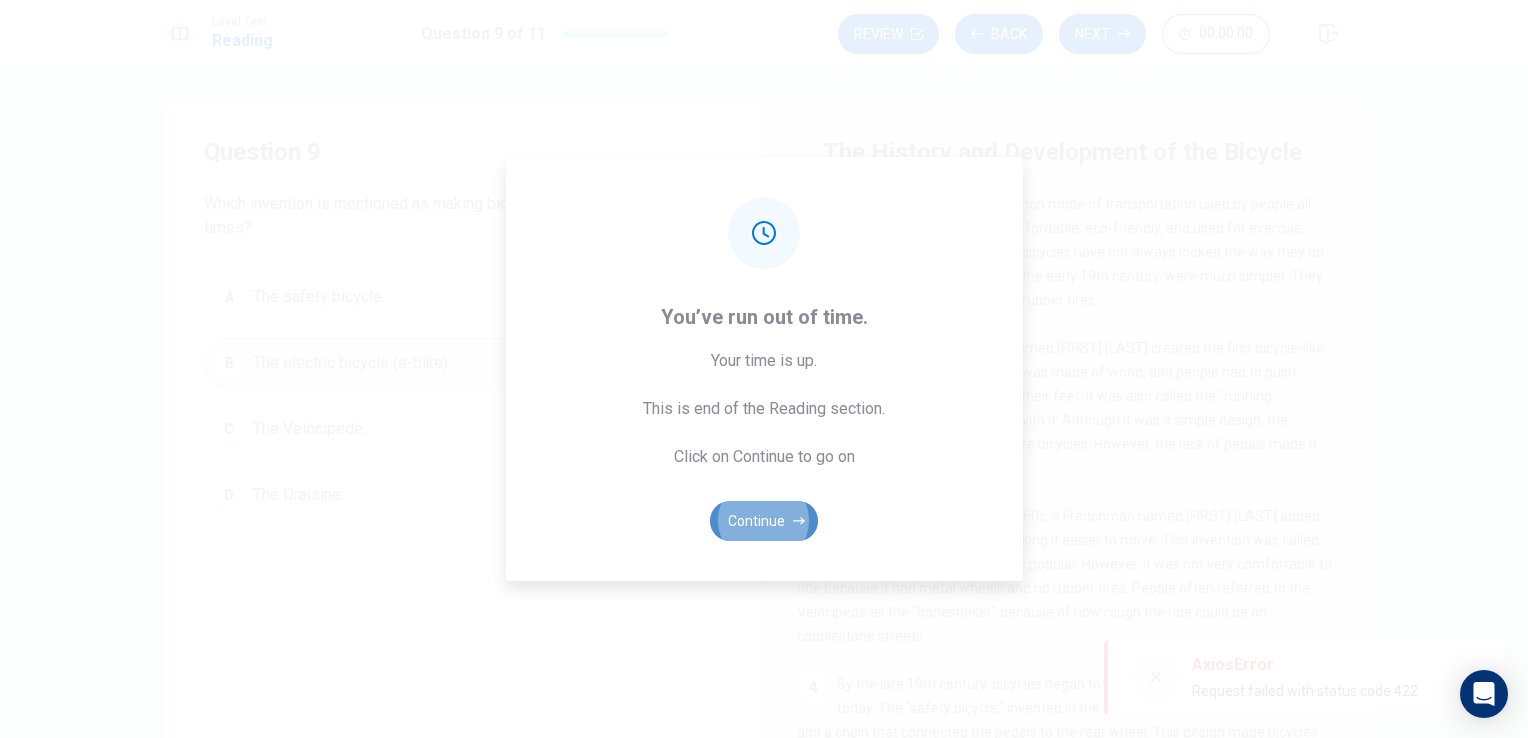 click on "Continue" at bounding box center (764, 521) 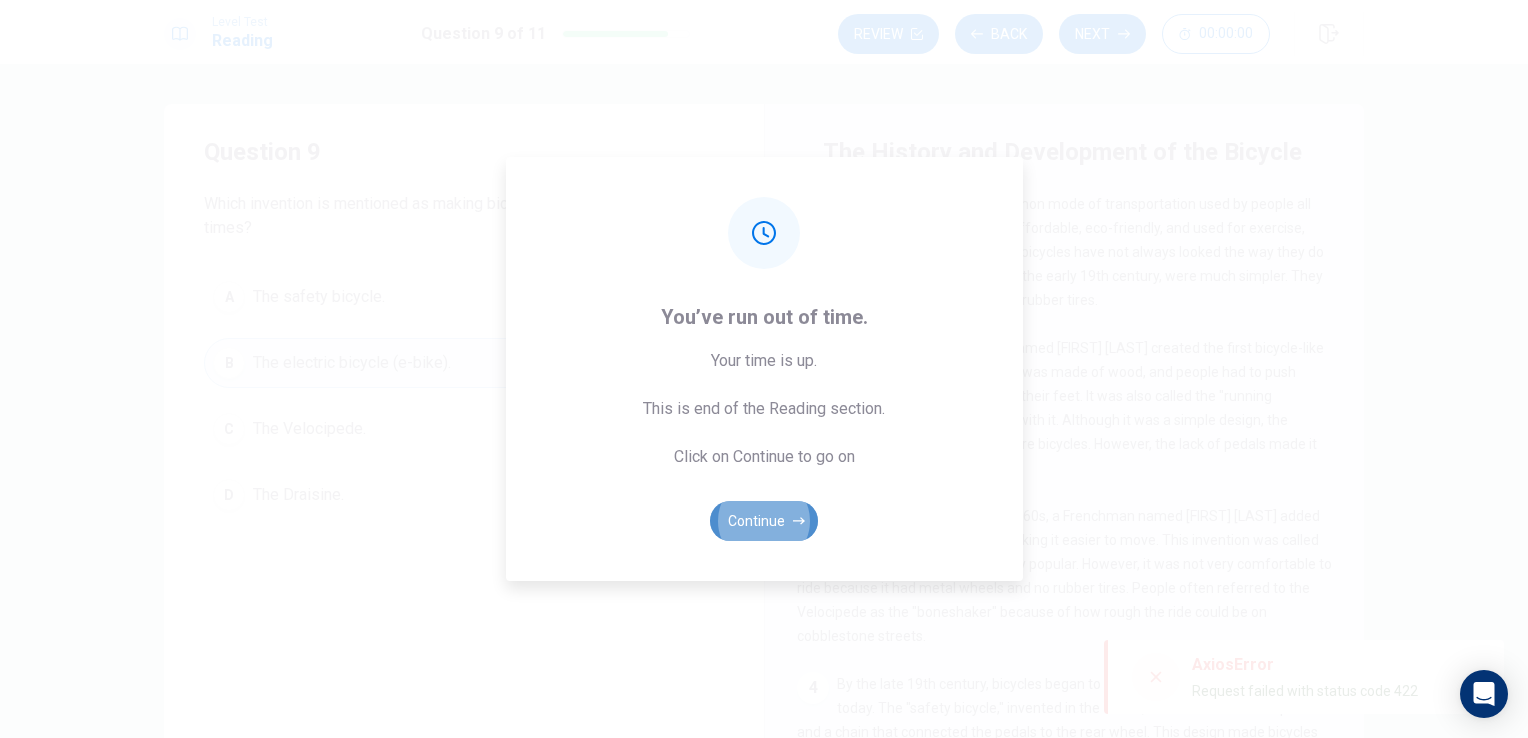 click on "Continue" at bounding box center [764, 521] 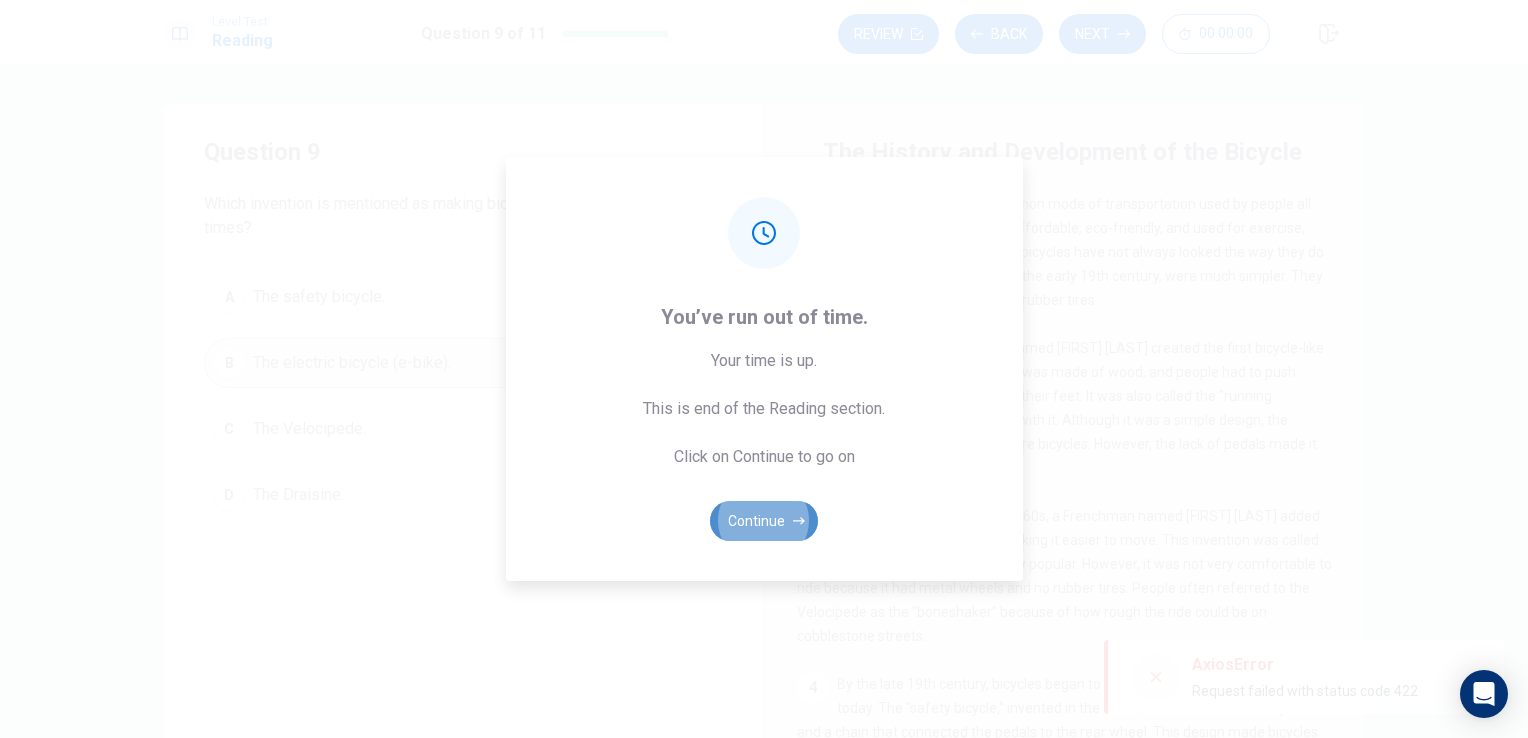 click on "Continue" at bounding box center [764, 521] 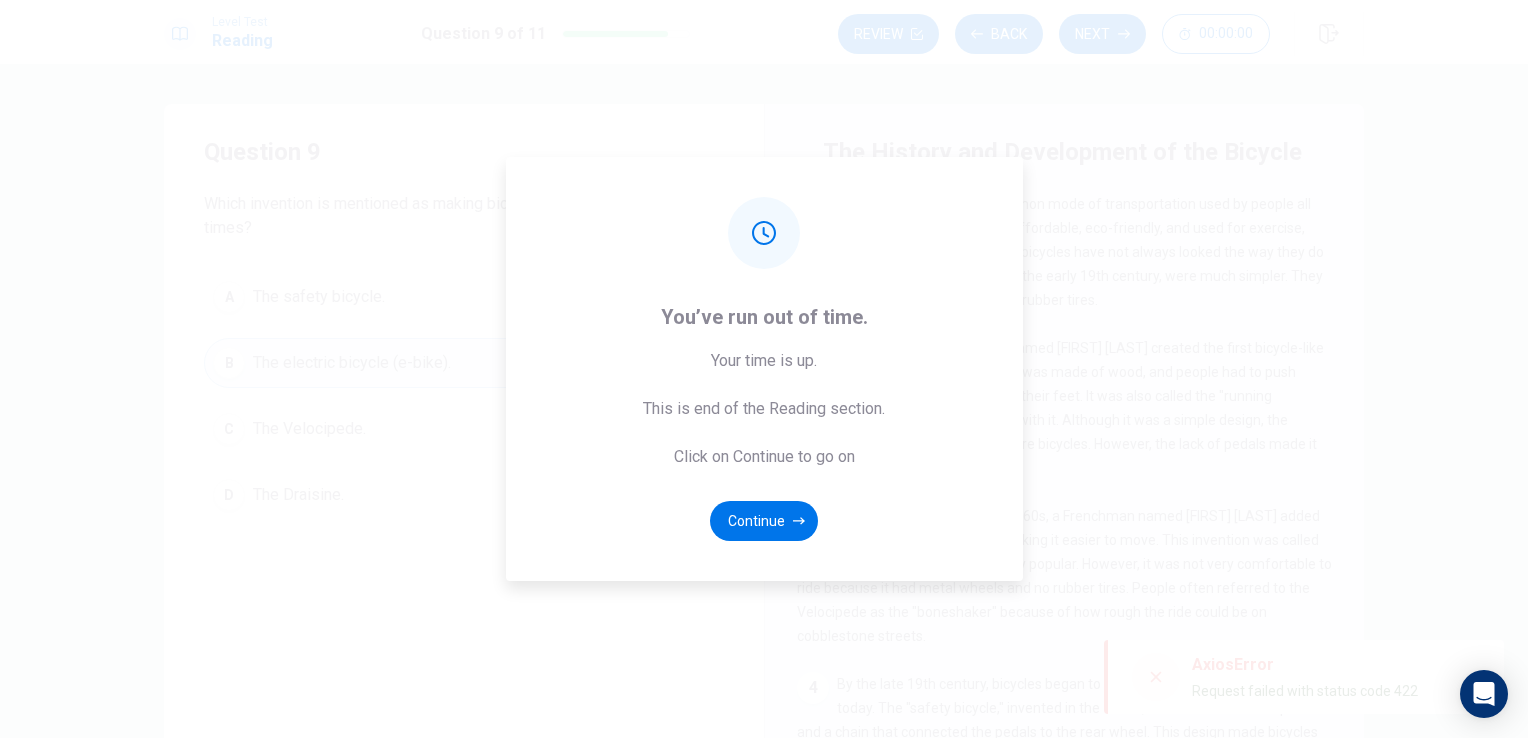 click on "You’ve run out of time. Your time is up. This is end of the Reading section. Click on Continue to go on Continue" at bounding box center [764, 369] 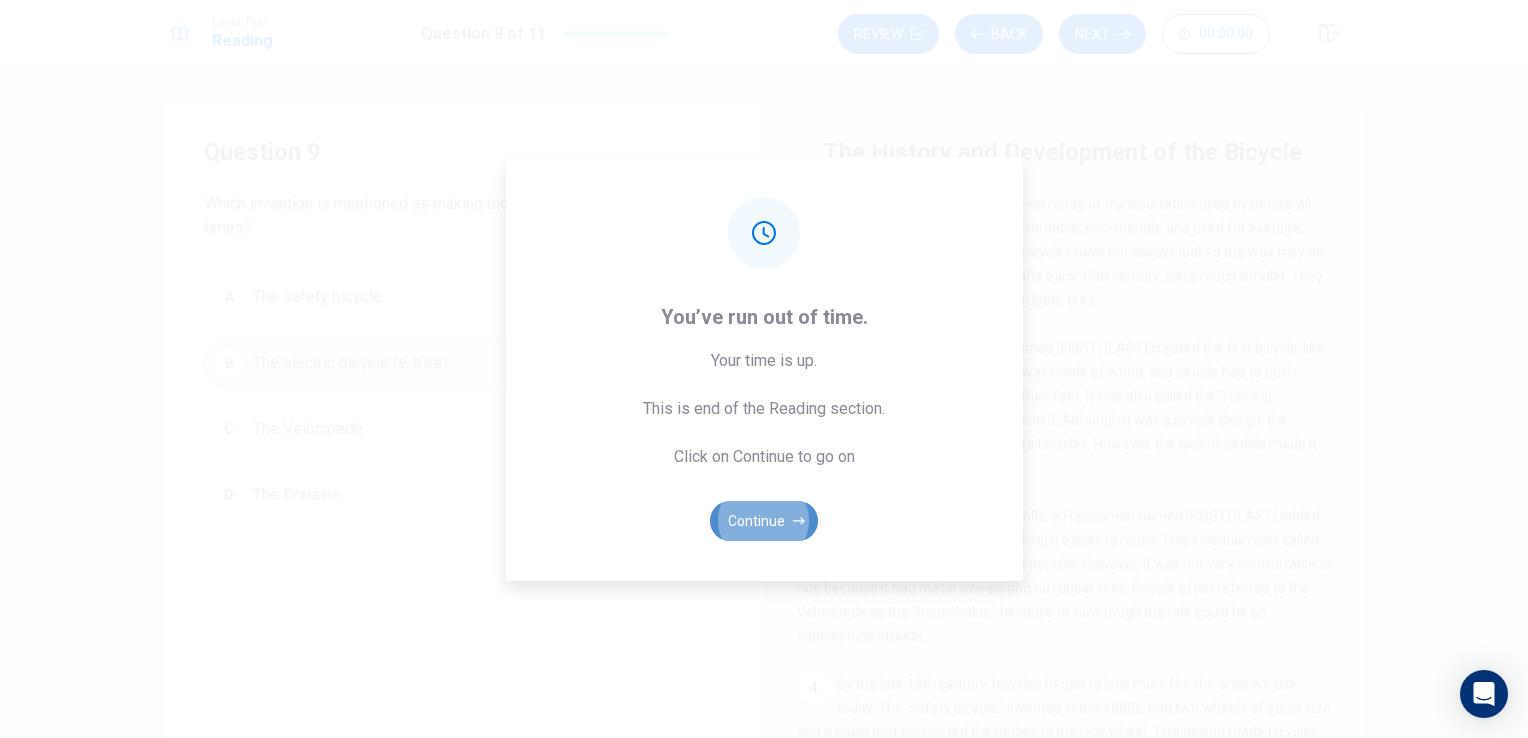 click on "Continue" at bounding box center [764, 521] 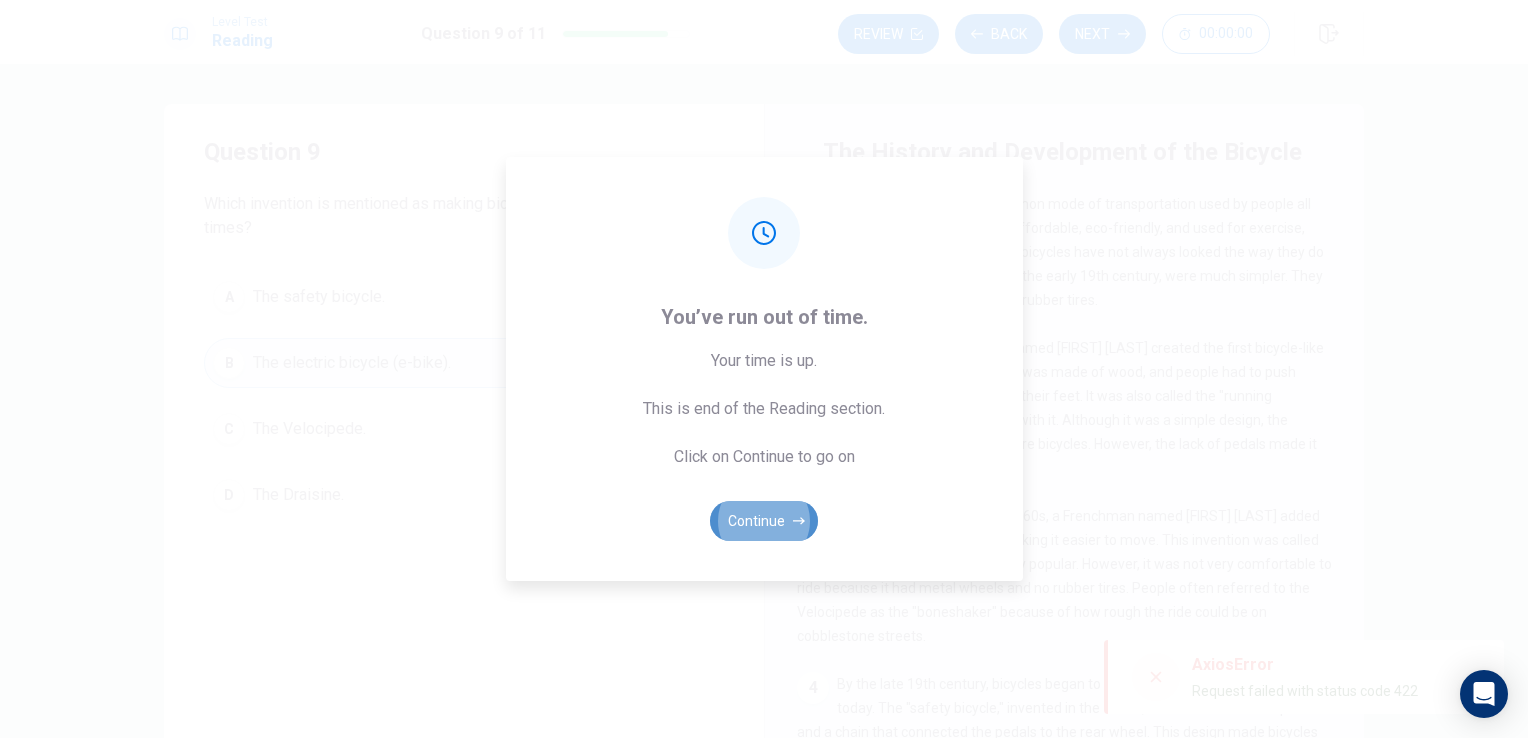 click on "Continue" at bounding box center [764, 521] 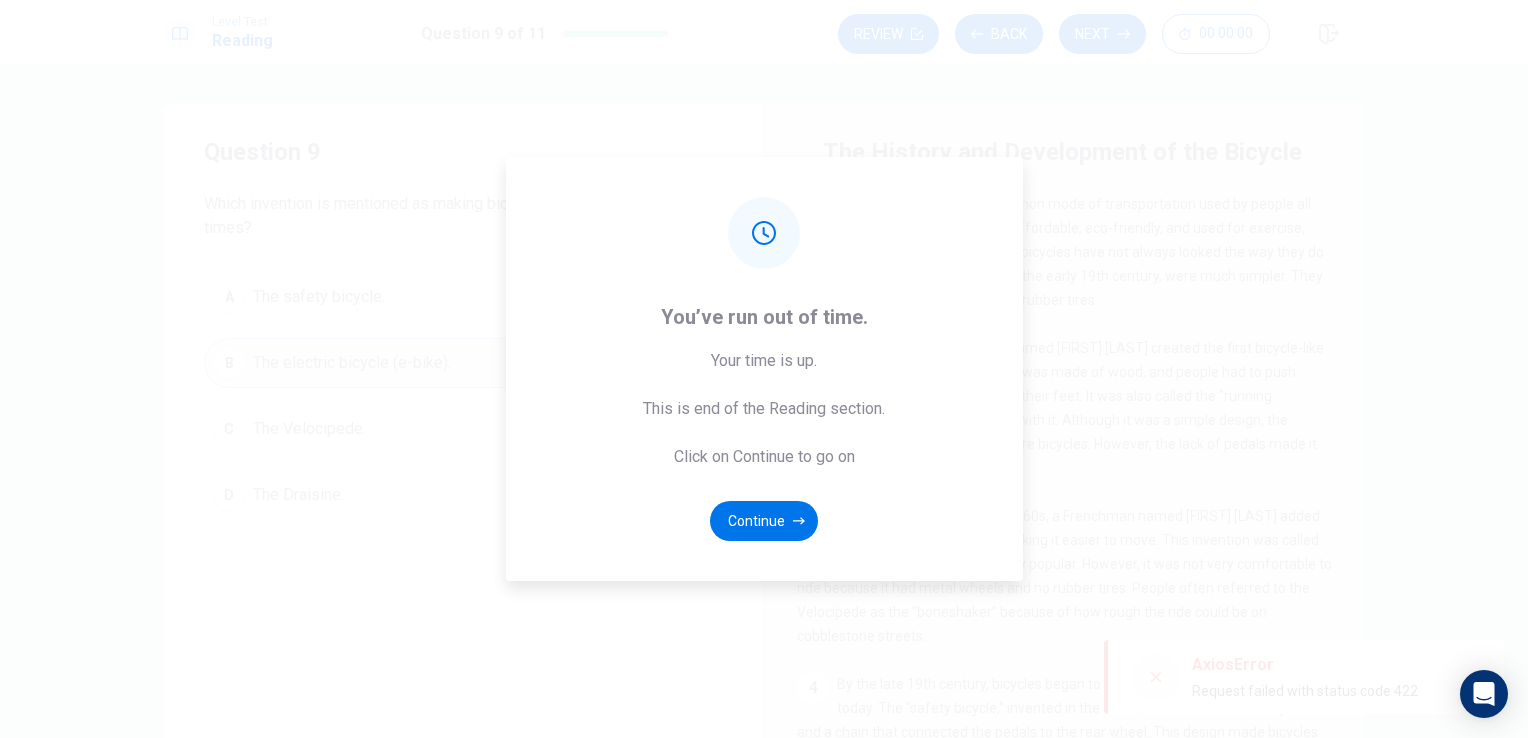 click on "You’ve run out of time. Your time is up. This is end of the Reading section. Click on Continue to go on Continue" at bounding box center [764, 369] 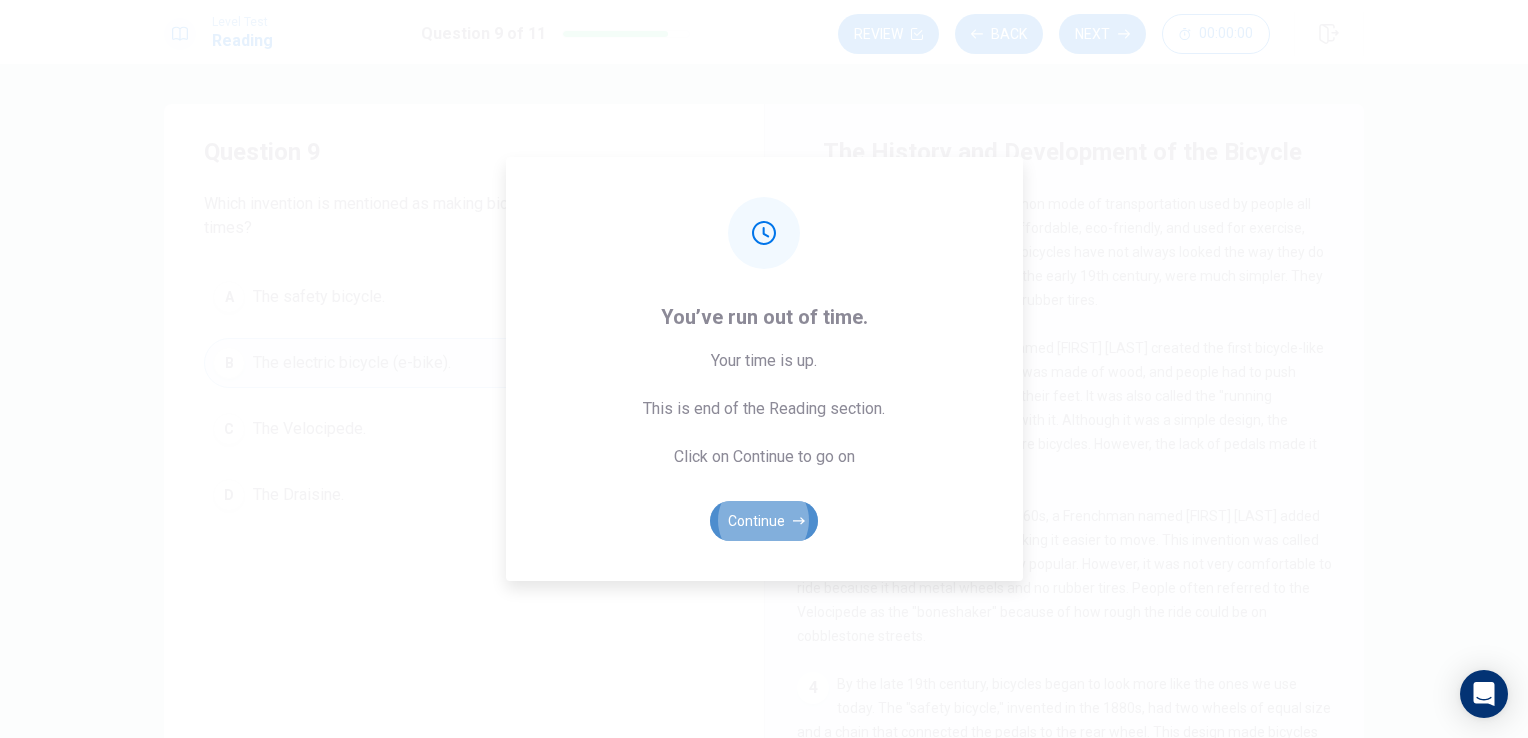 click on "Continue" at bounding box center [764, 521] 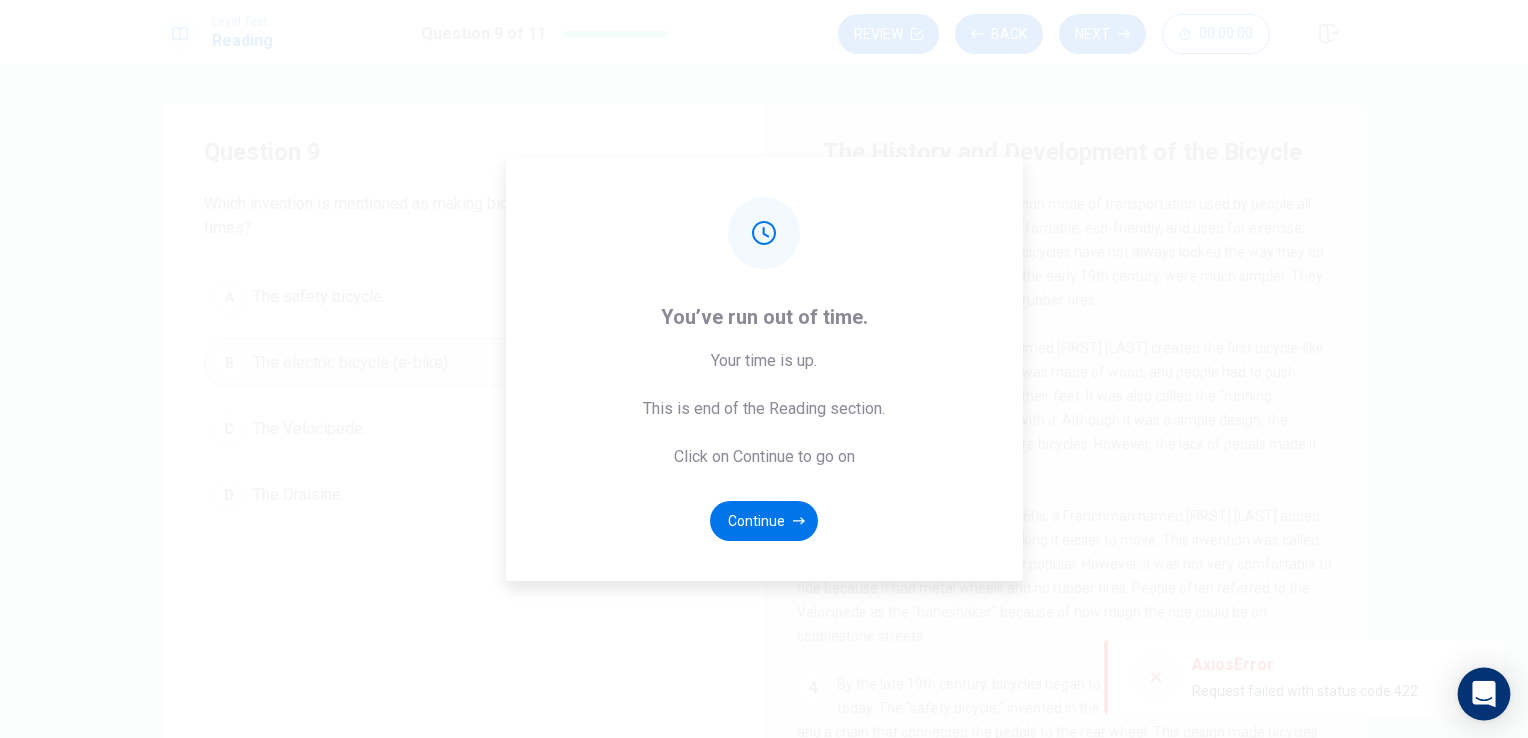 click 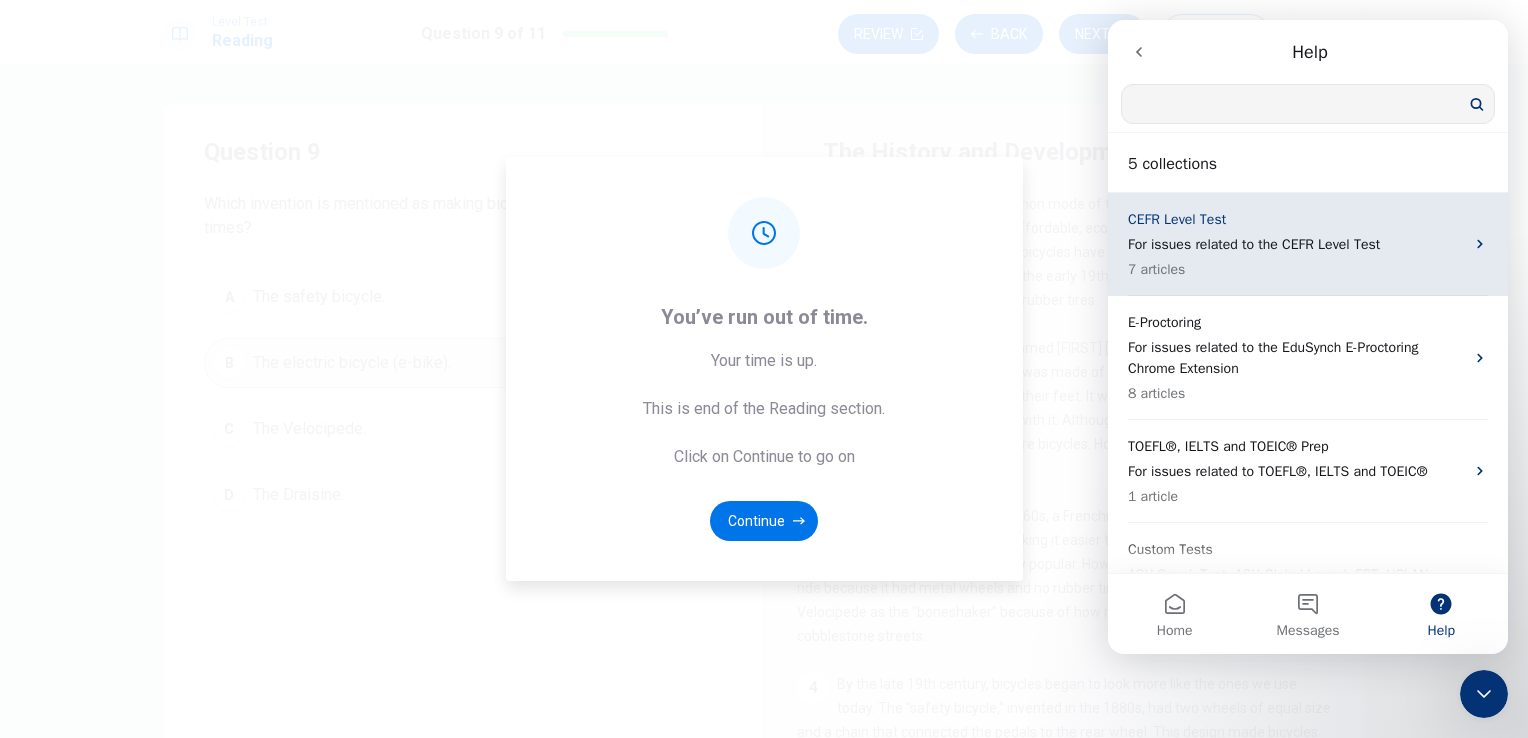 scroll, scrollTop: 0, scrollLeft: 0, axis: both 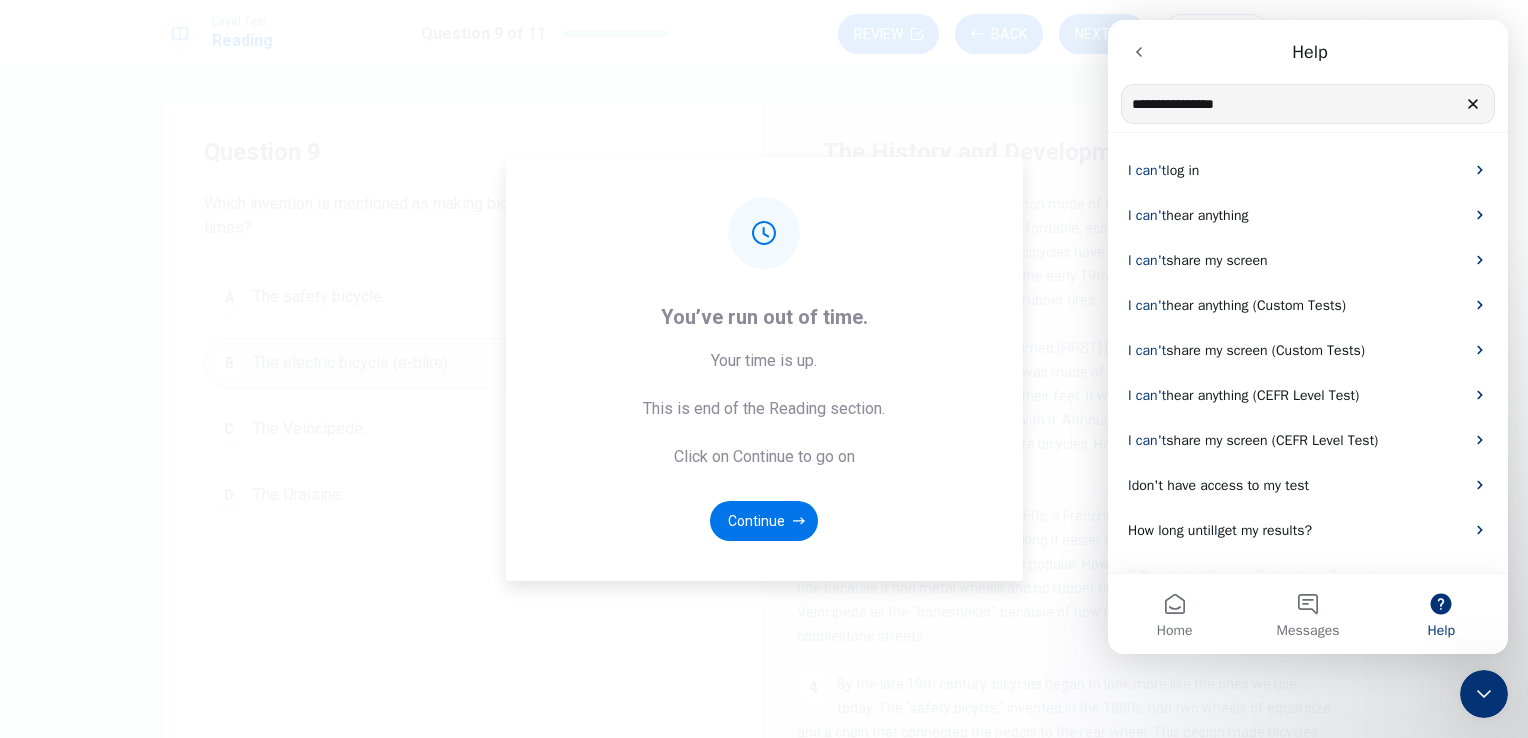 type on "**********" 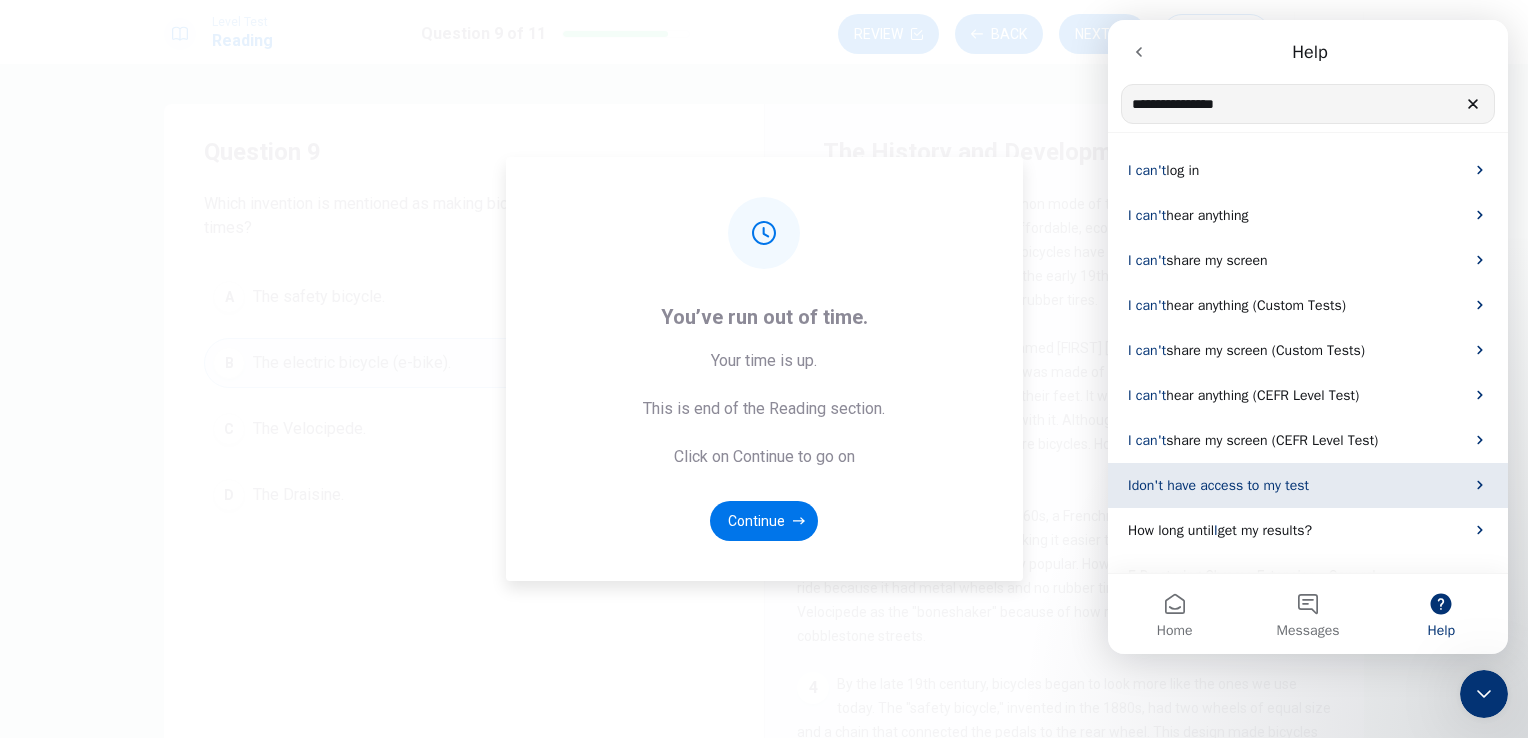 click on "I  don't have access to my test" at bounding box center [1296, 485] 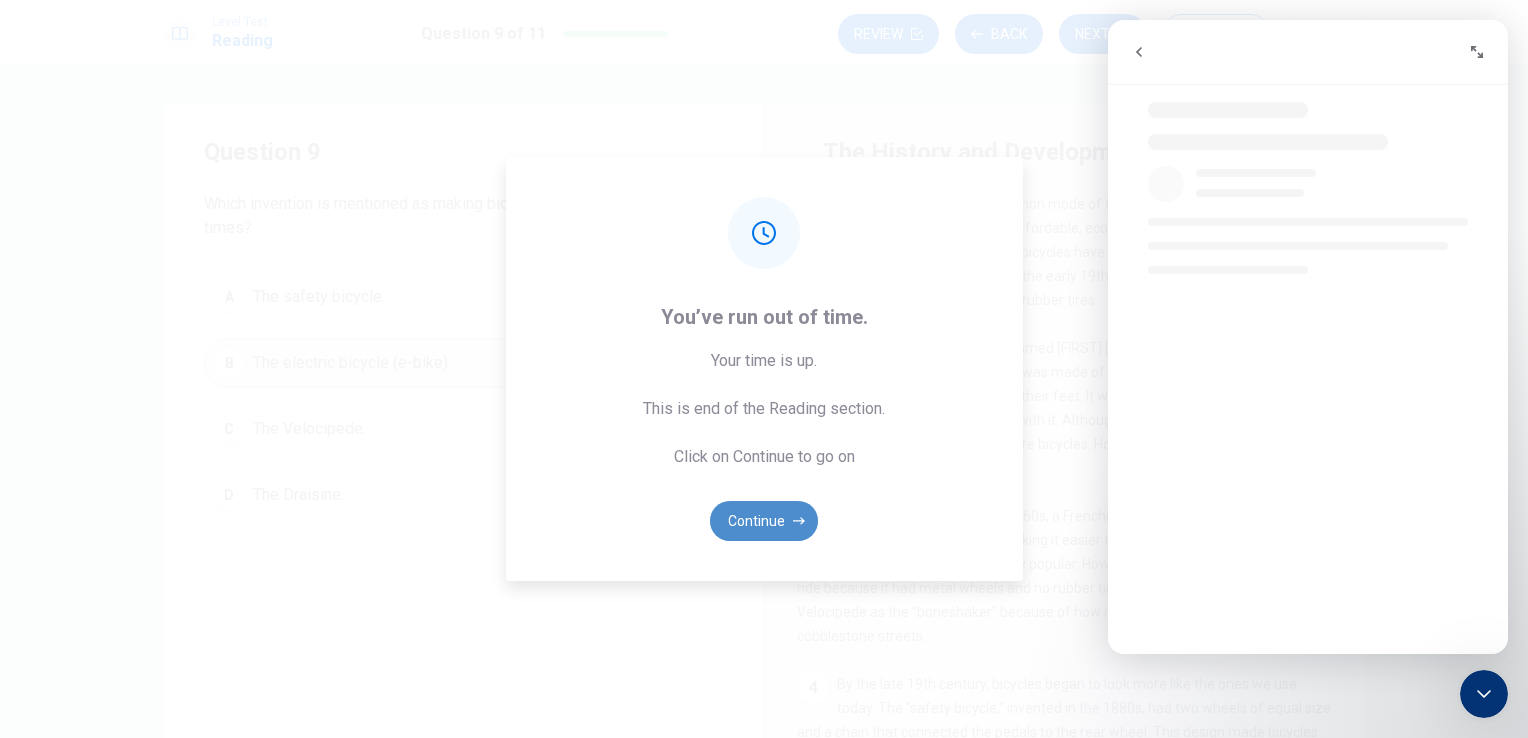 click on "Continue" at bounding box center [764, 521] 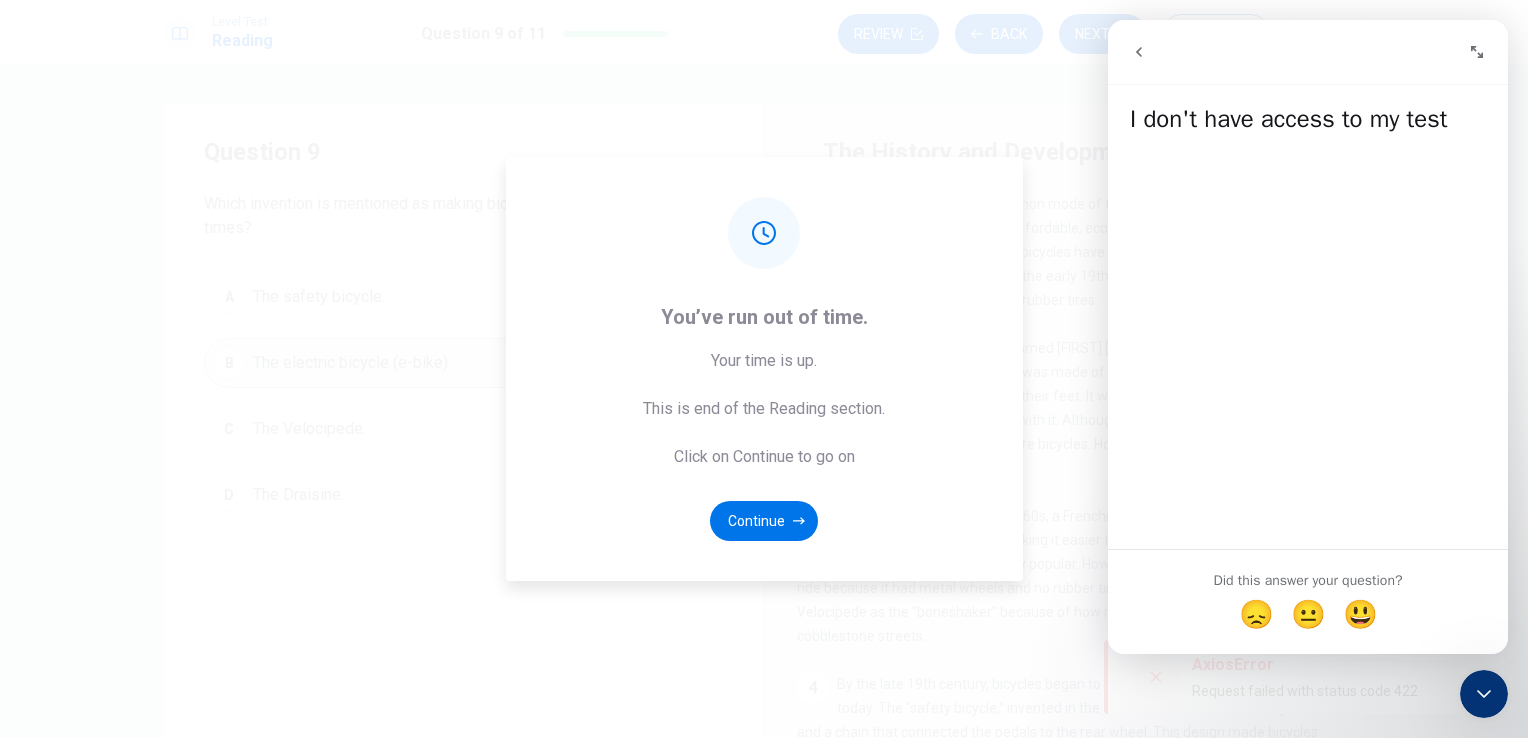 click 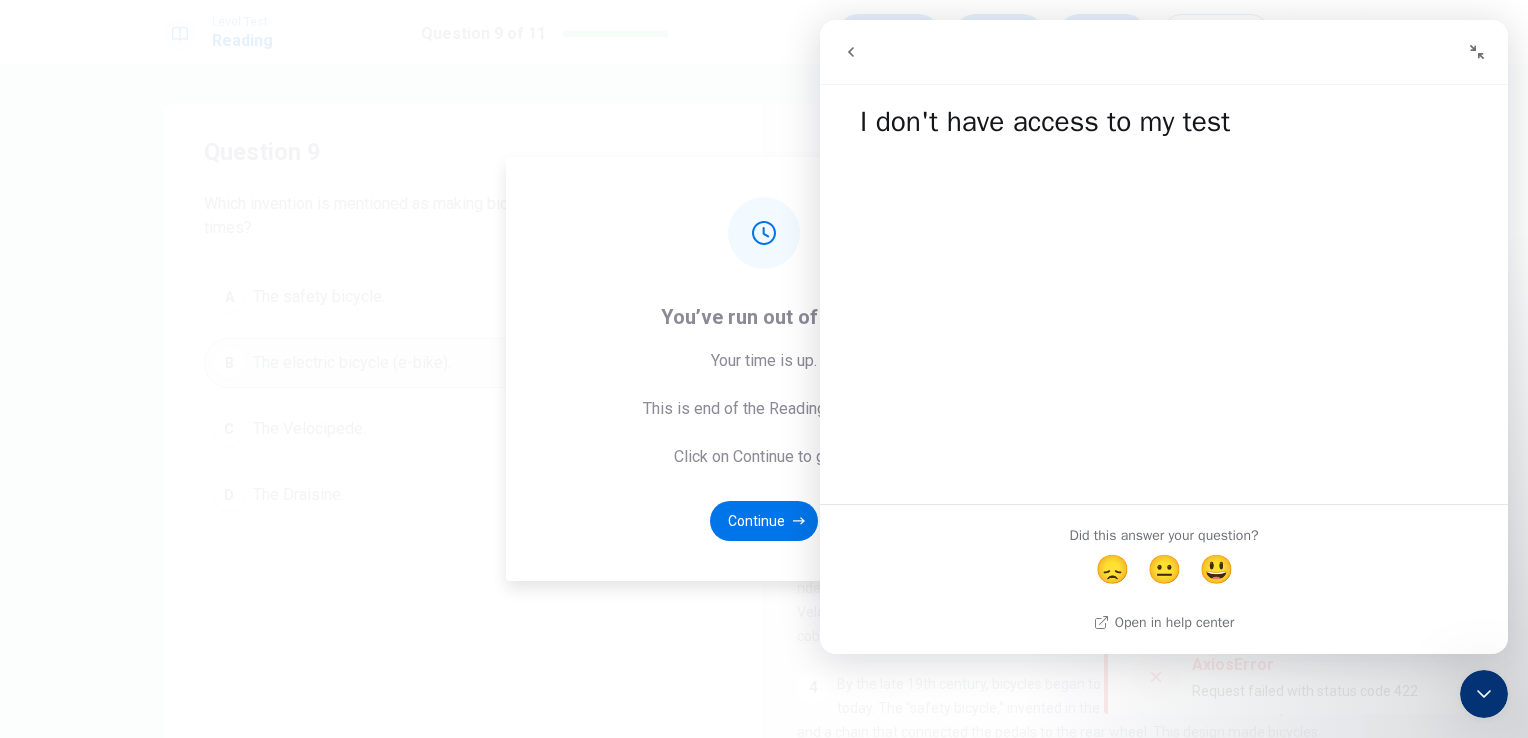 click at bounding box center (1477, 52) 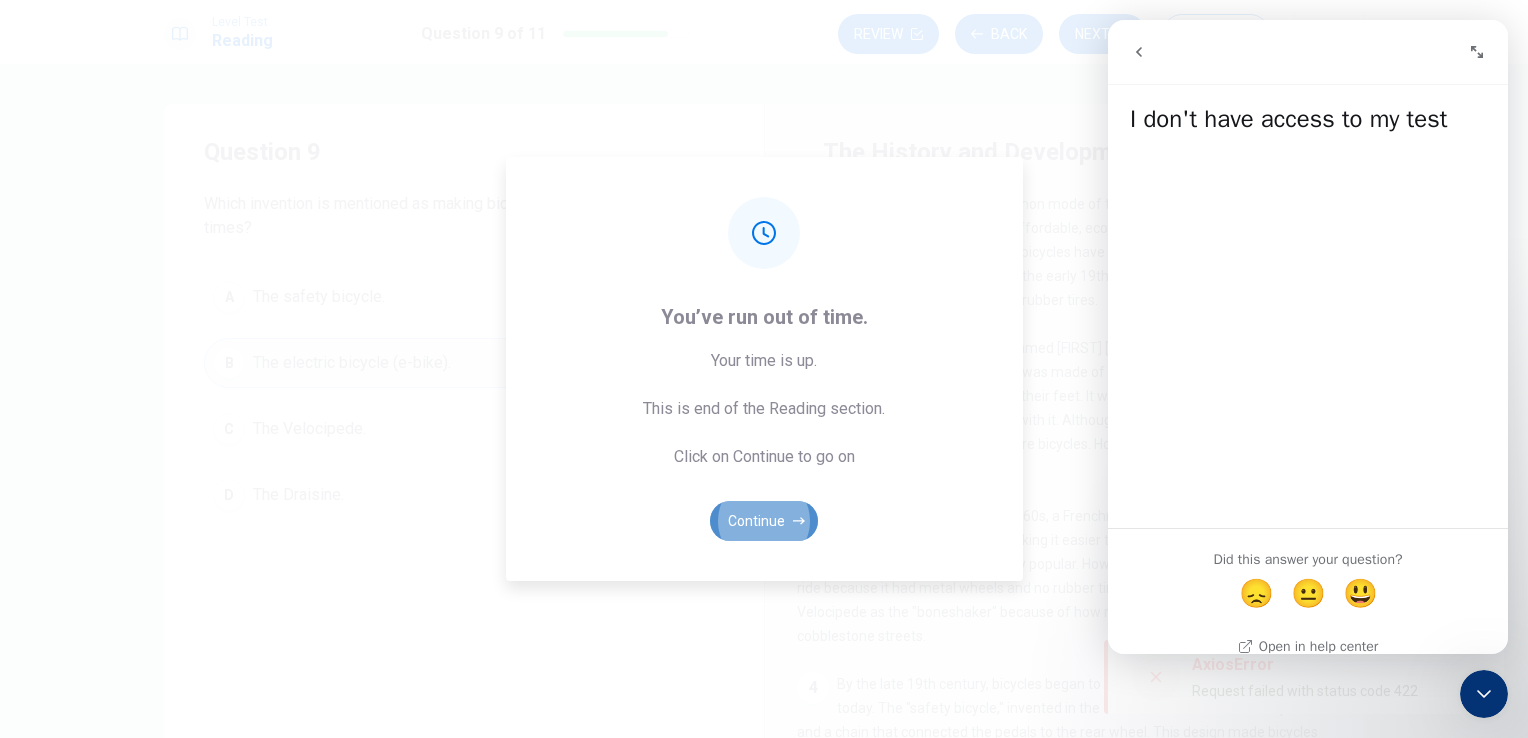 click on "Continue" at bounding box center (764, 521) 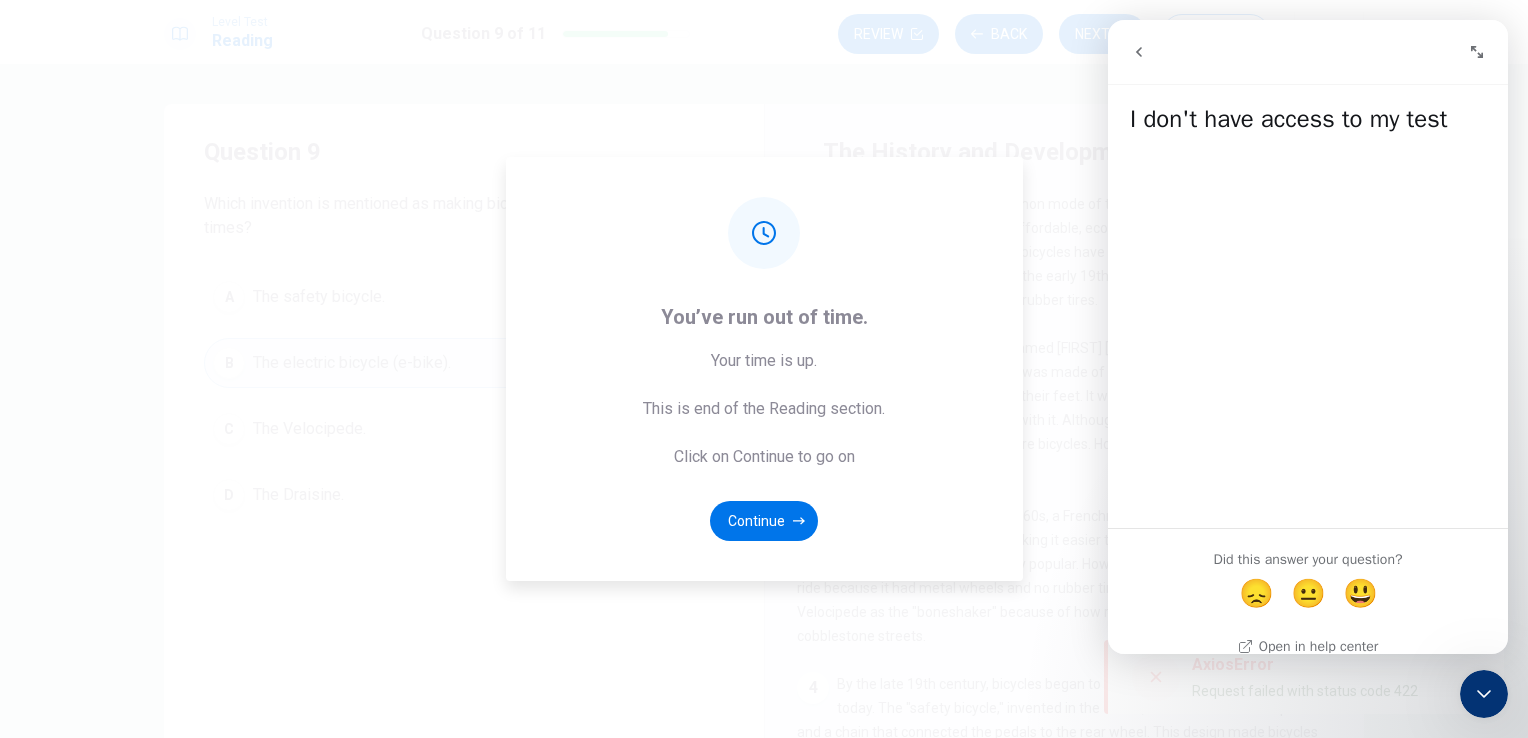 click on "You’ve run out of time. Your time is up. This is end of the Reading section. Click on Continue to go on Continue" at bounding box center [764, 369] 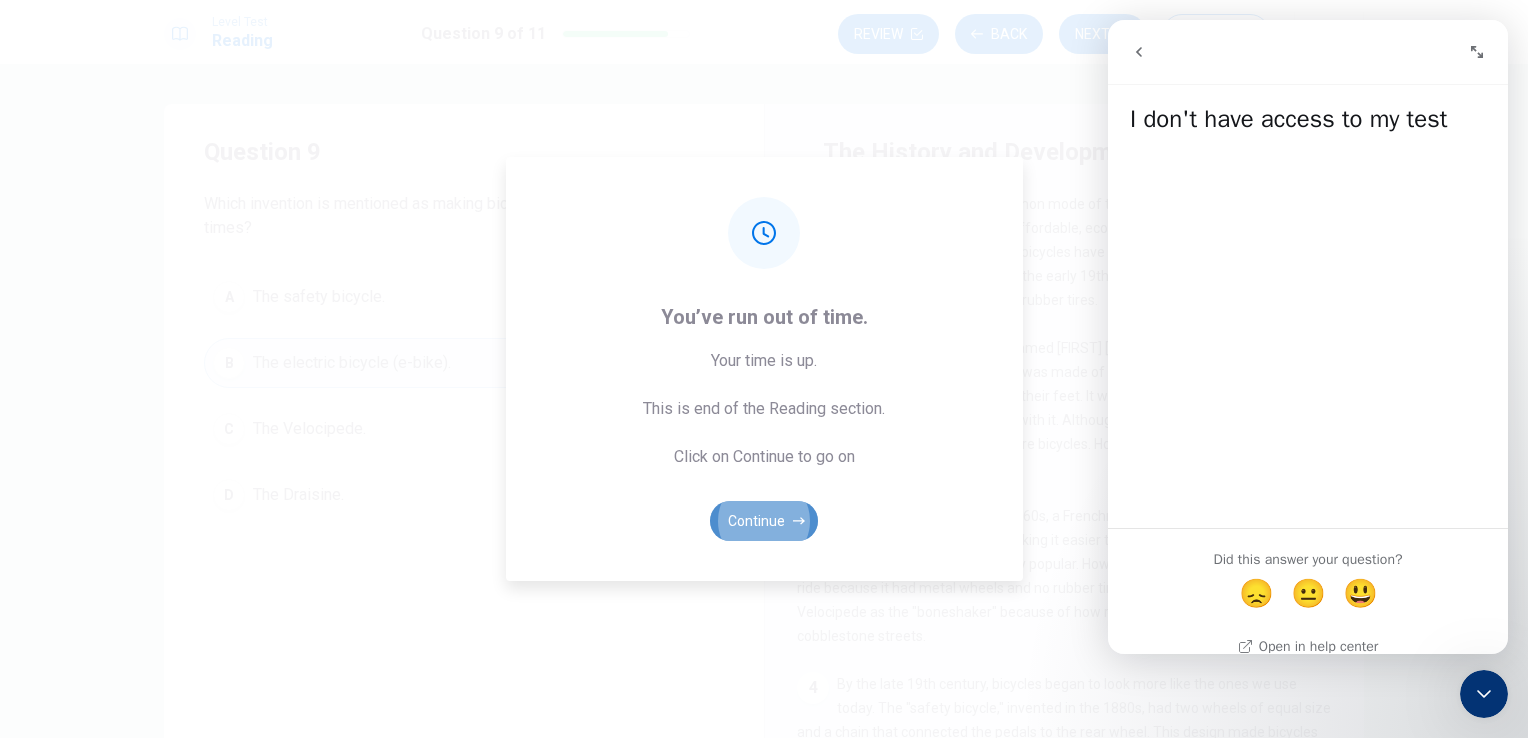 click on "Continue" at bounding box center (764, 521) 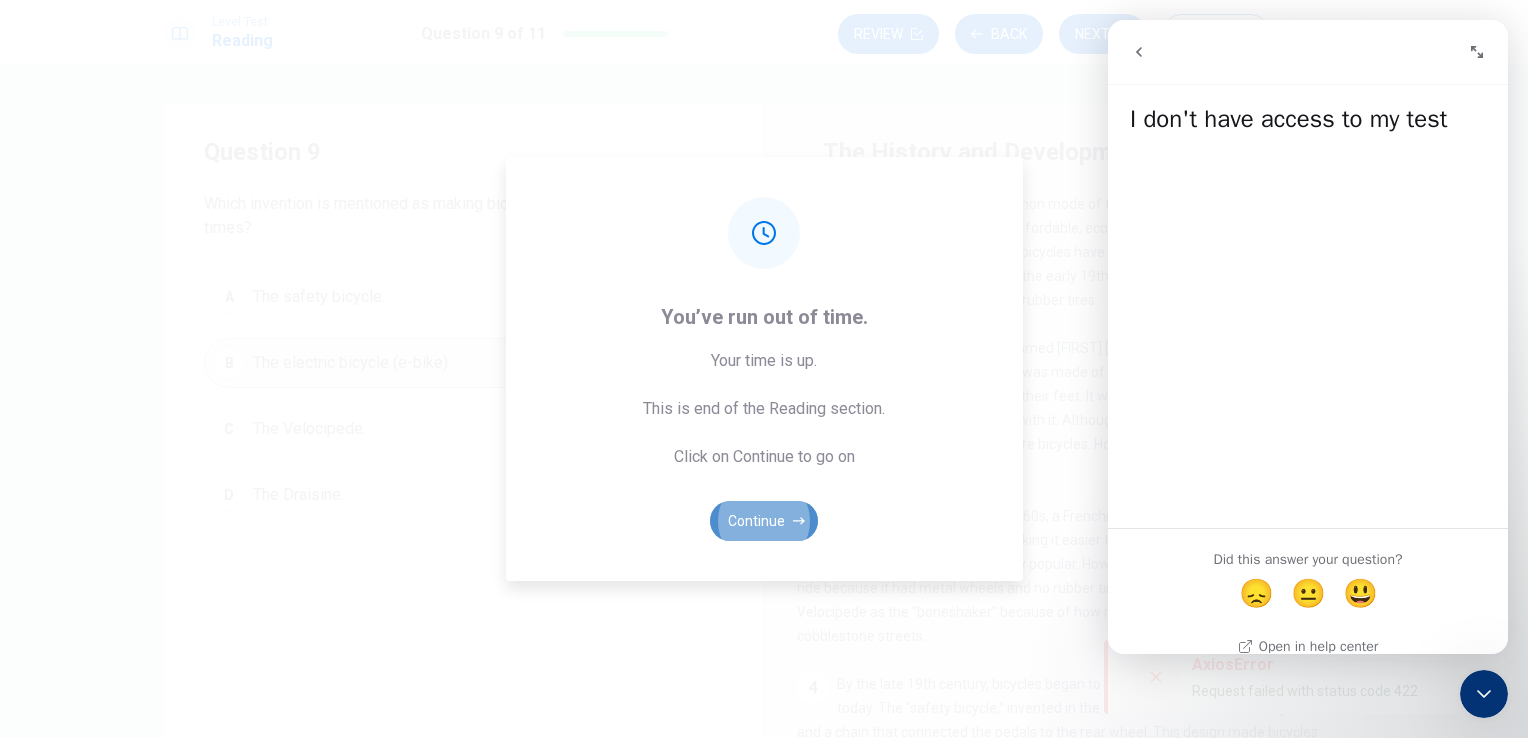 click on "Continue" at bounding box center (764, 521) 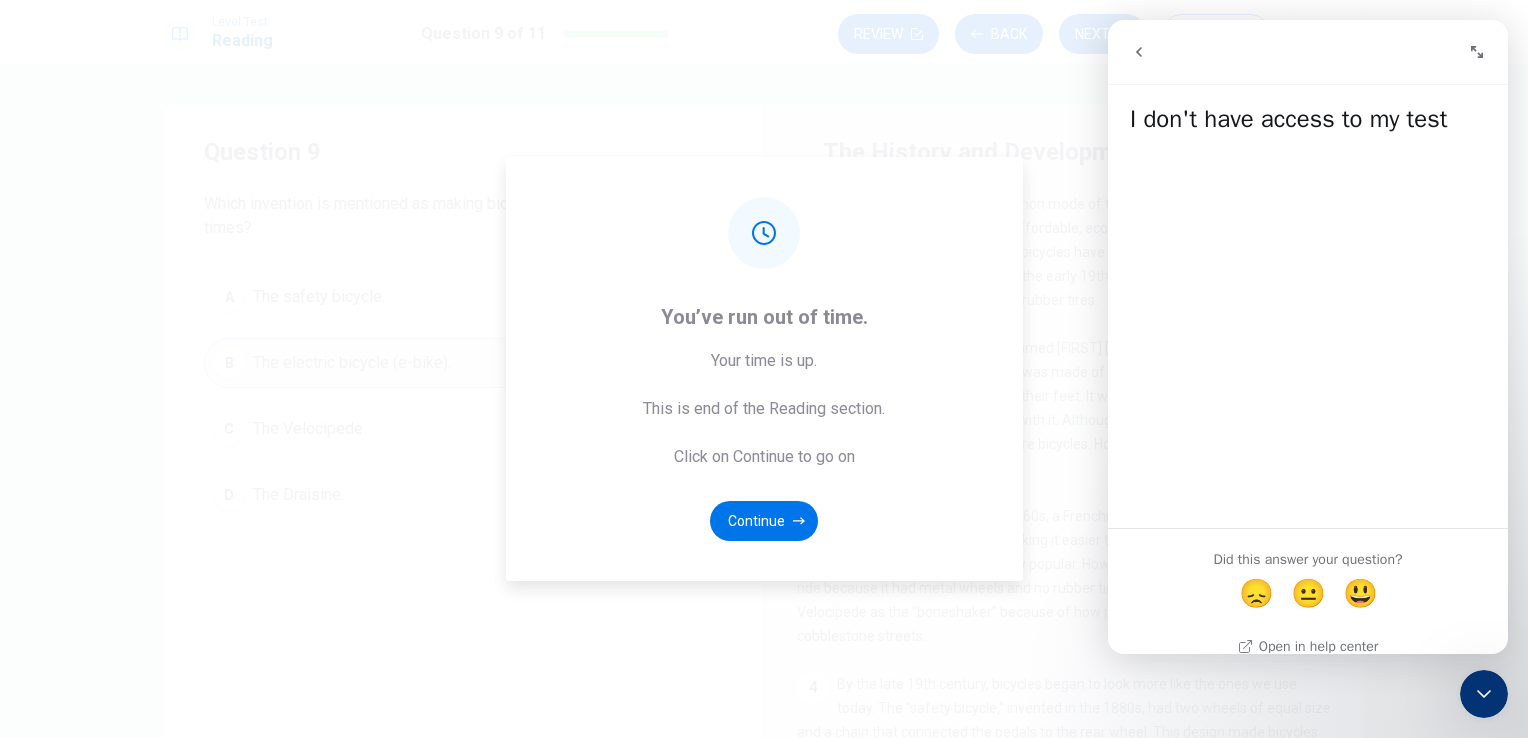 click 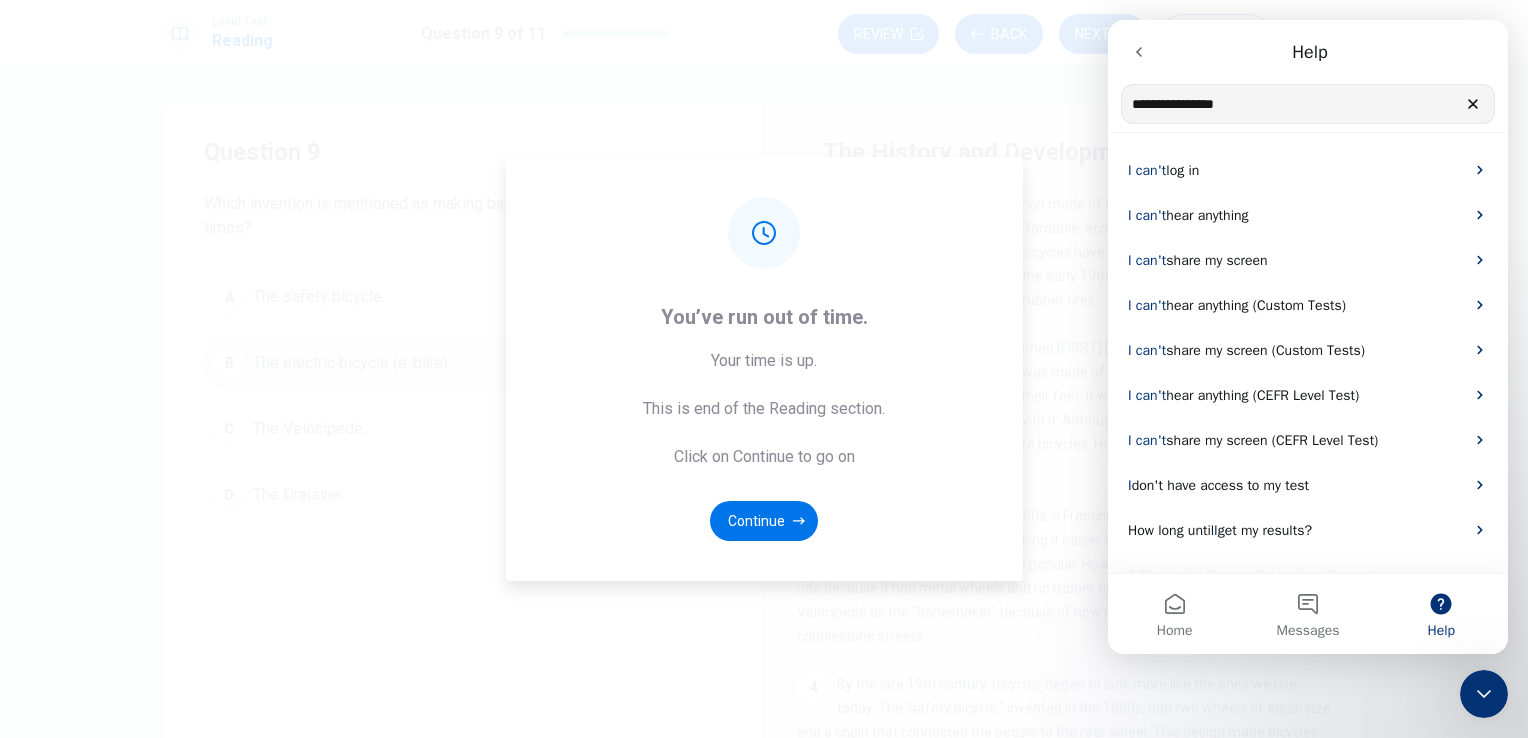 scroll, scrollTop: 0, scrollLeft: 0, axis: both 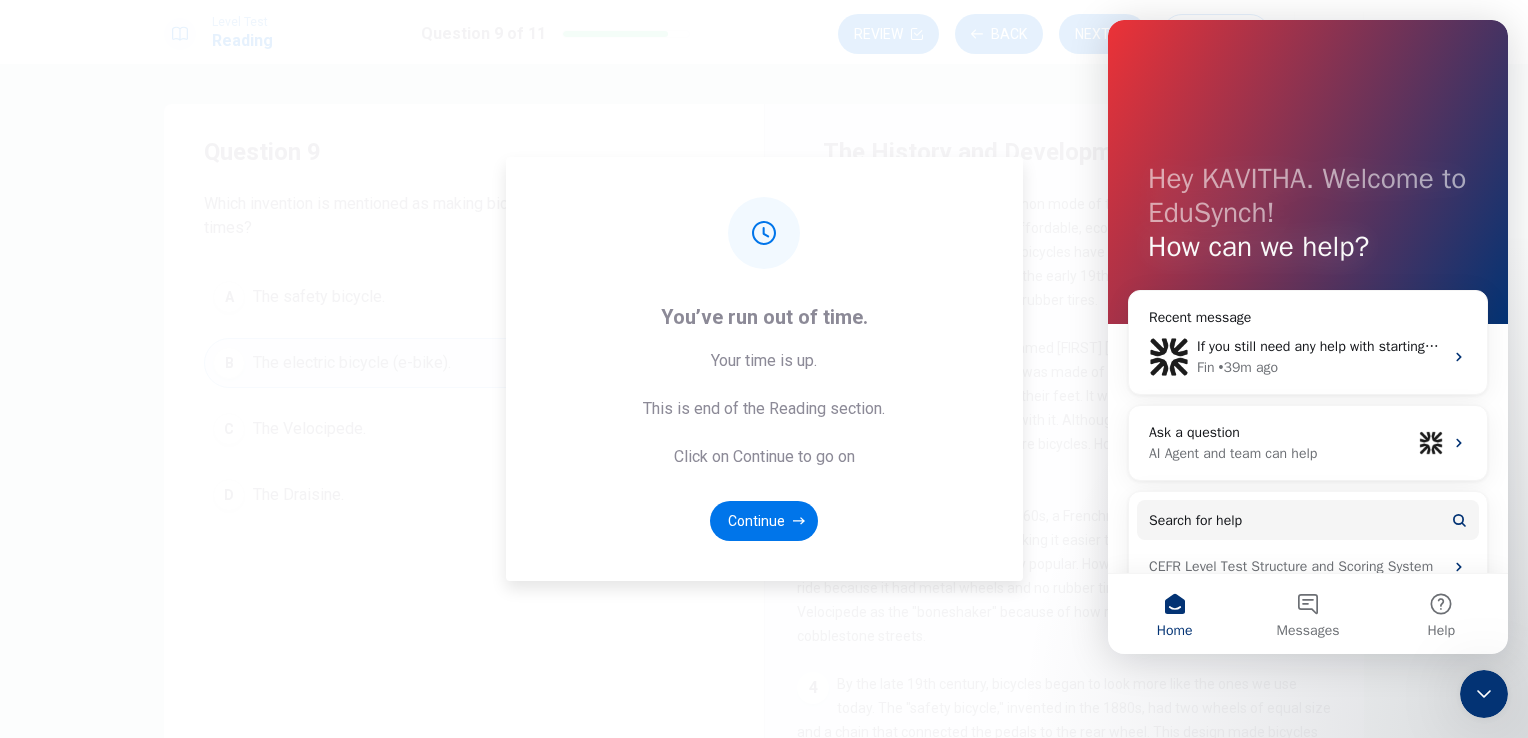 click on "You’ve run out of time. Your time is up. This is end of the Reading section. Click on Continue to go on Continue" at bounding box center (764, 369) 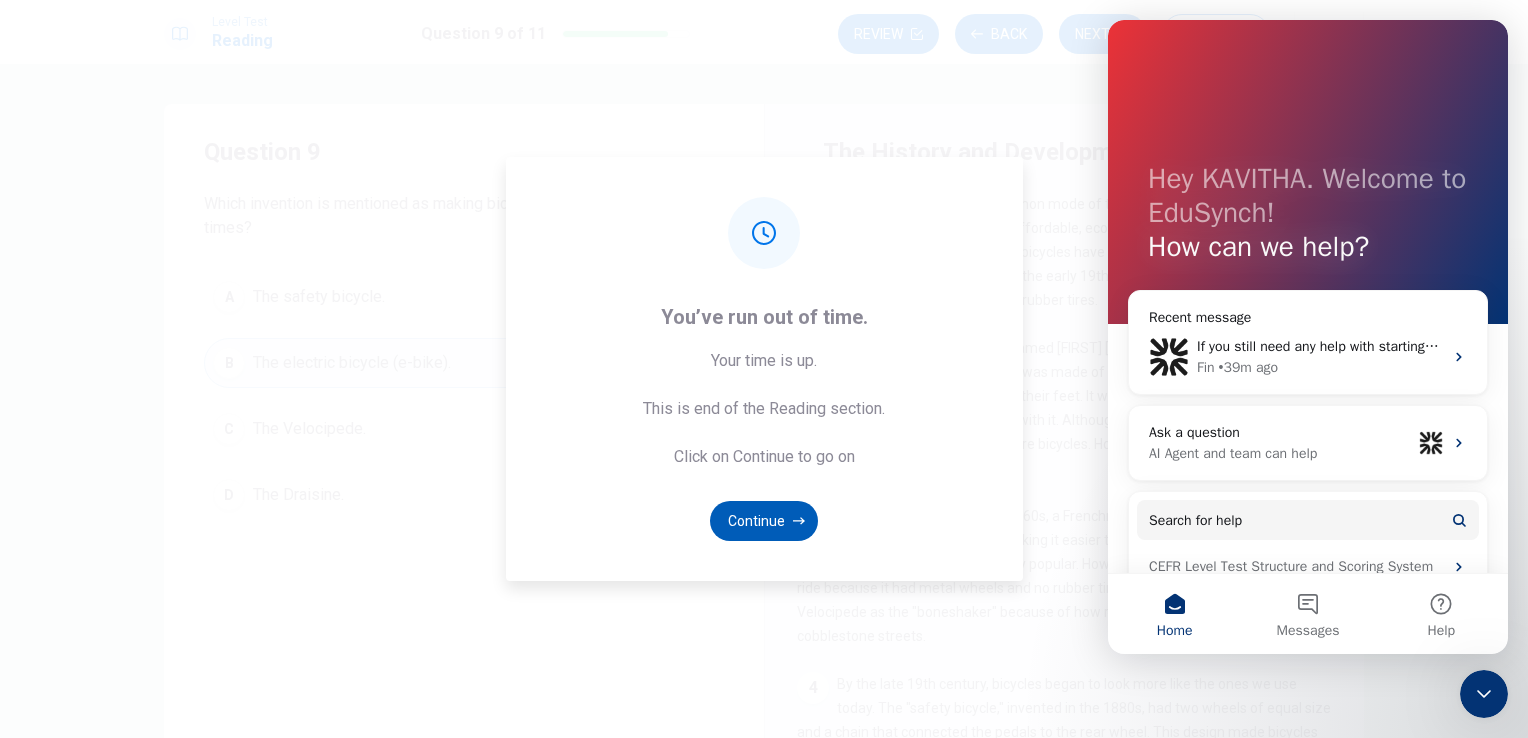 click 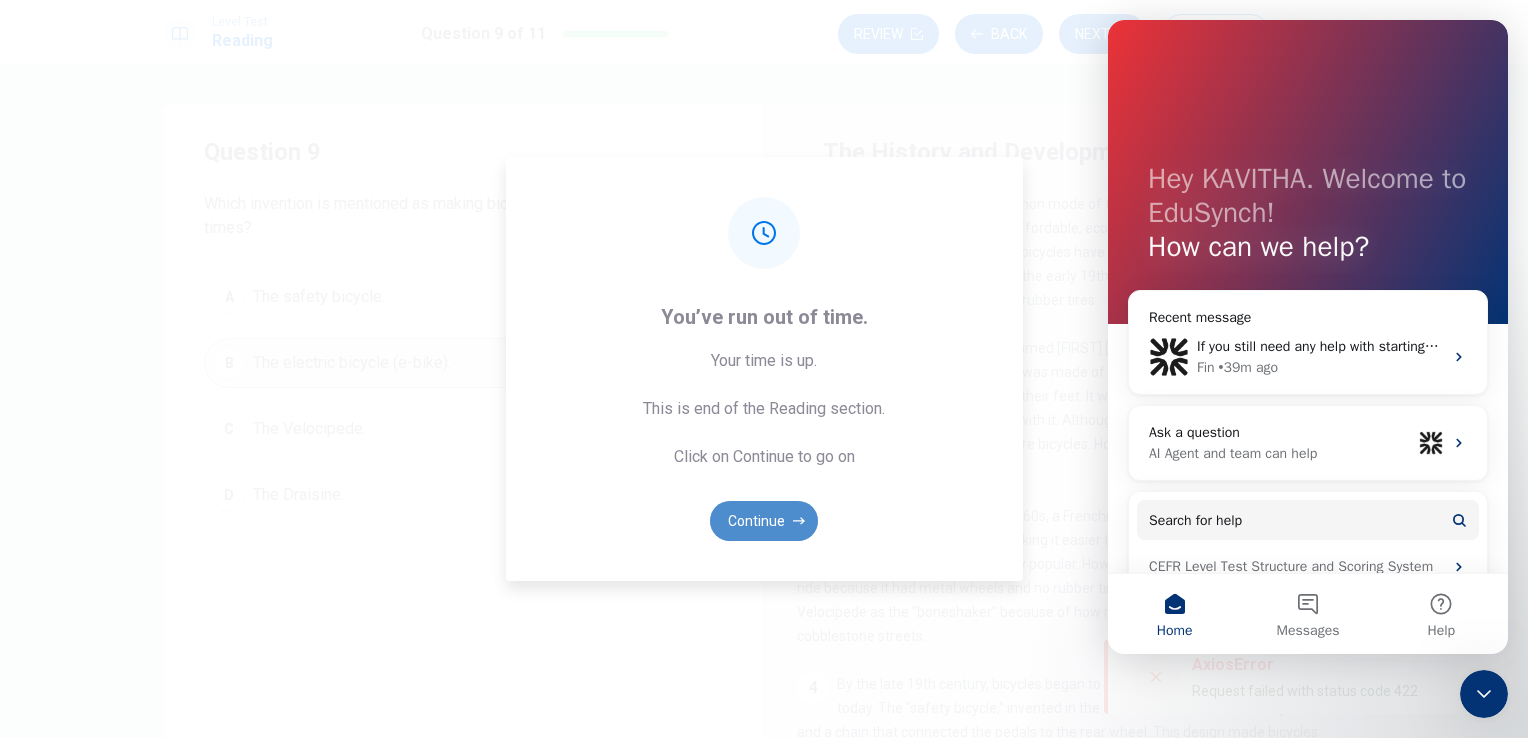 click 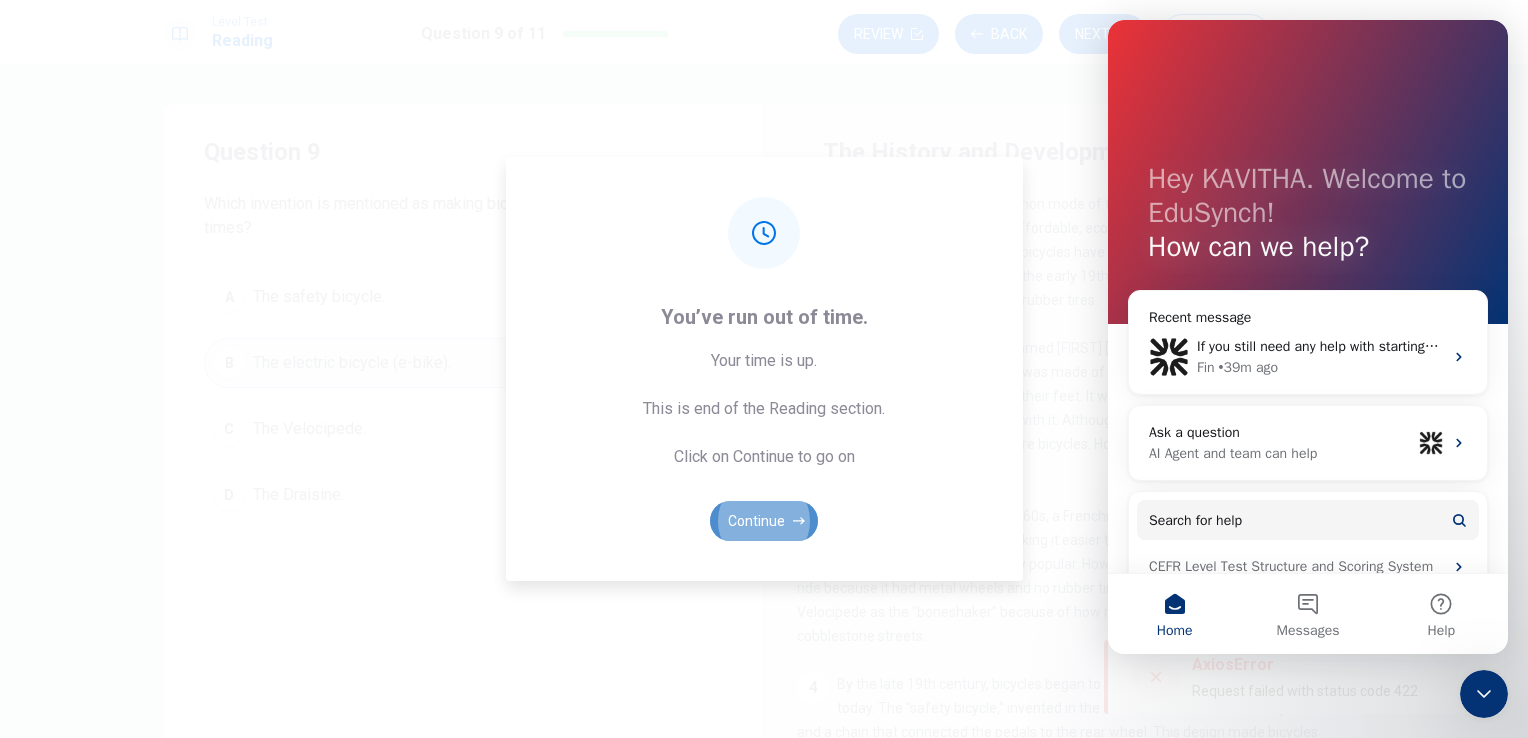 click 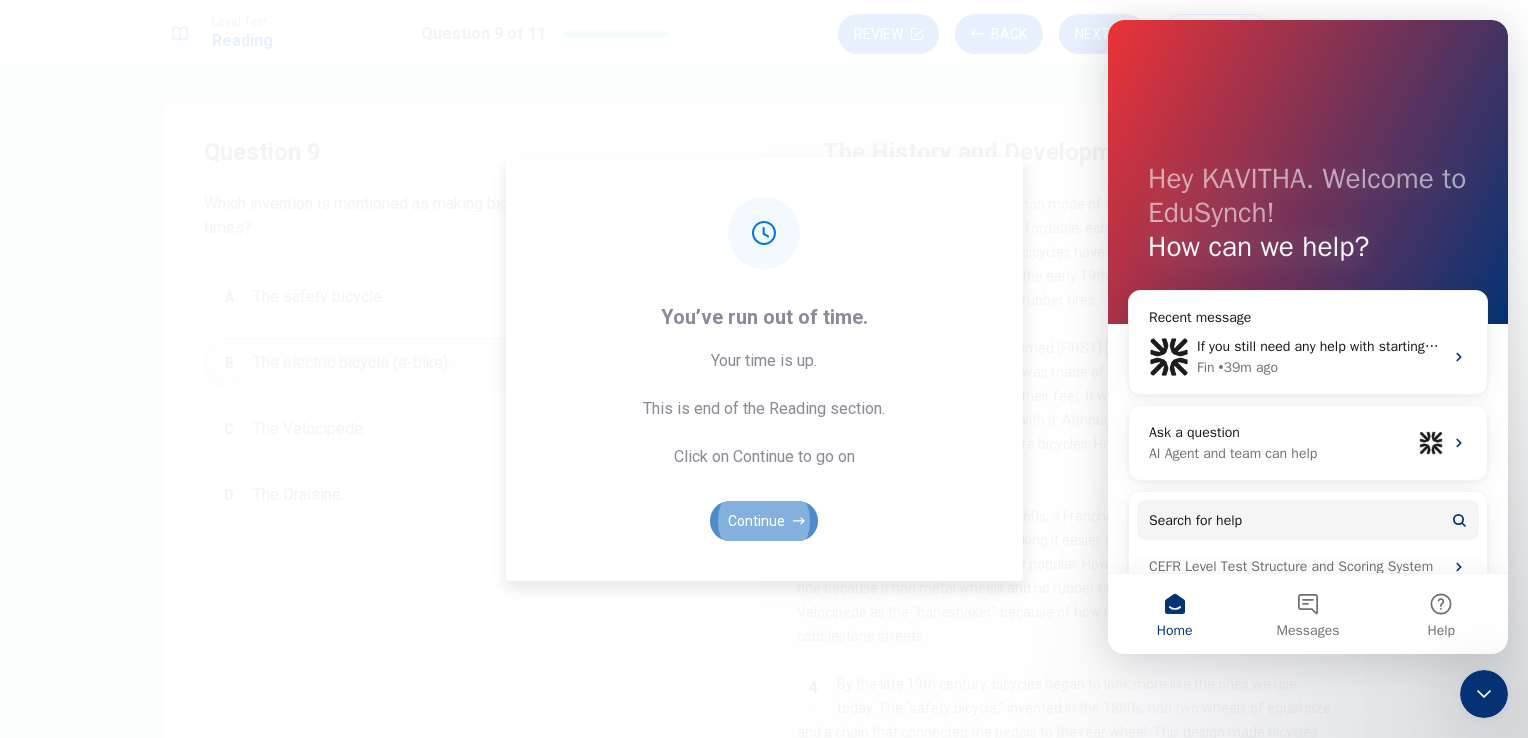 click on "Continue" at bounding box center [764, 521] 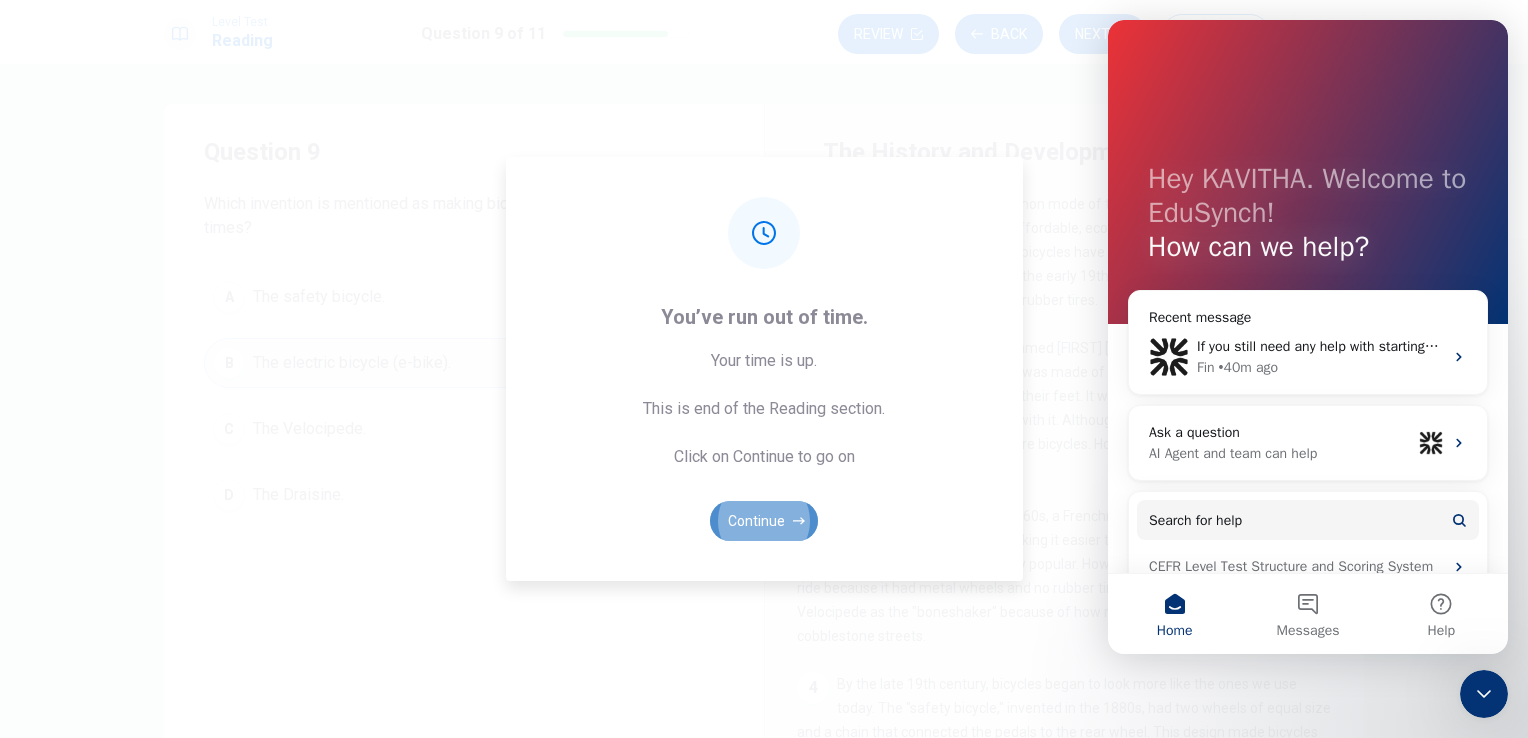 click on "Continue" at bounding box center (764, 521) 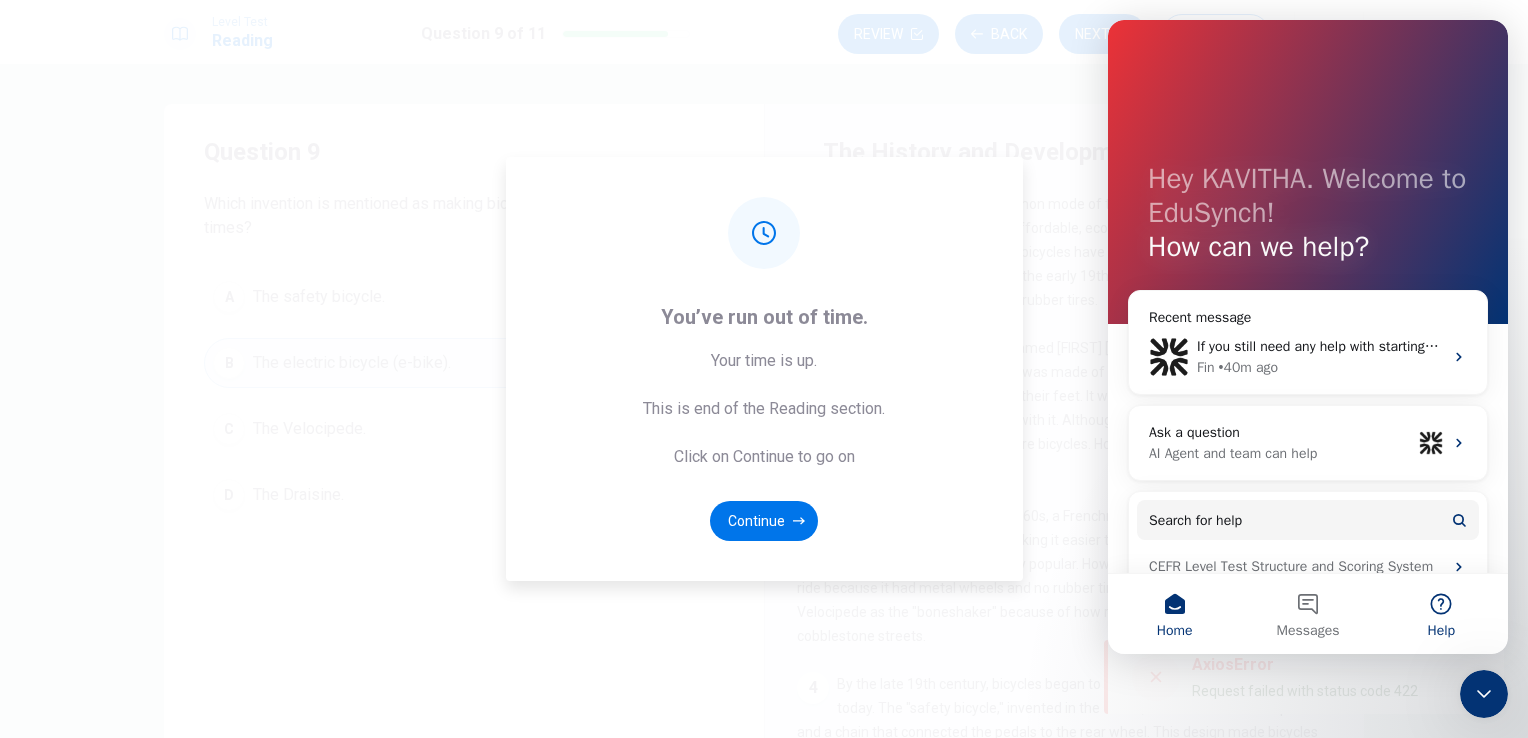 click on "Help" at bounding box center [1441, 614] 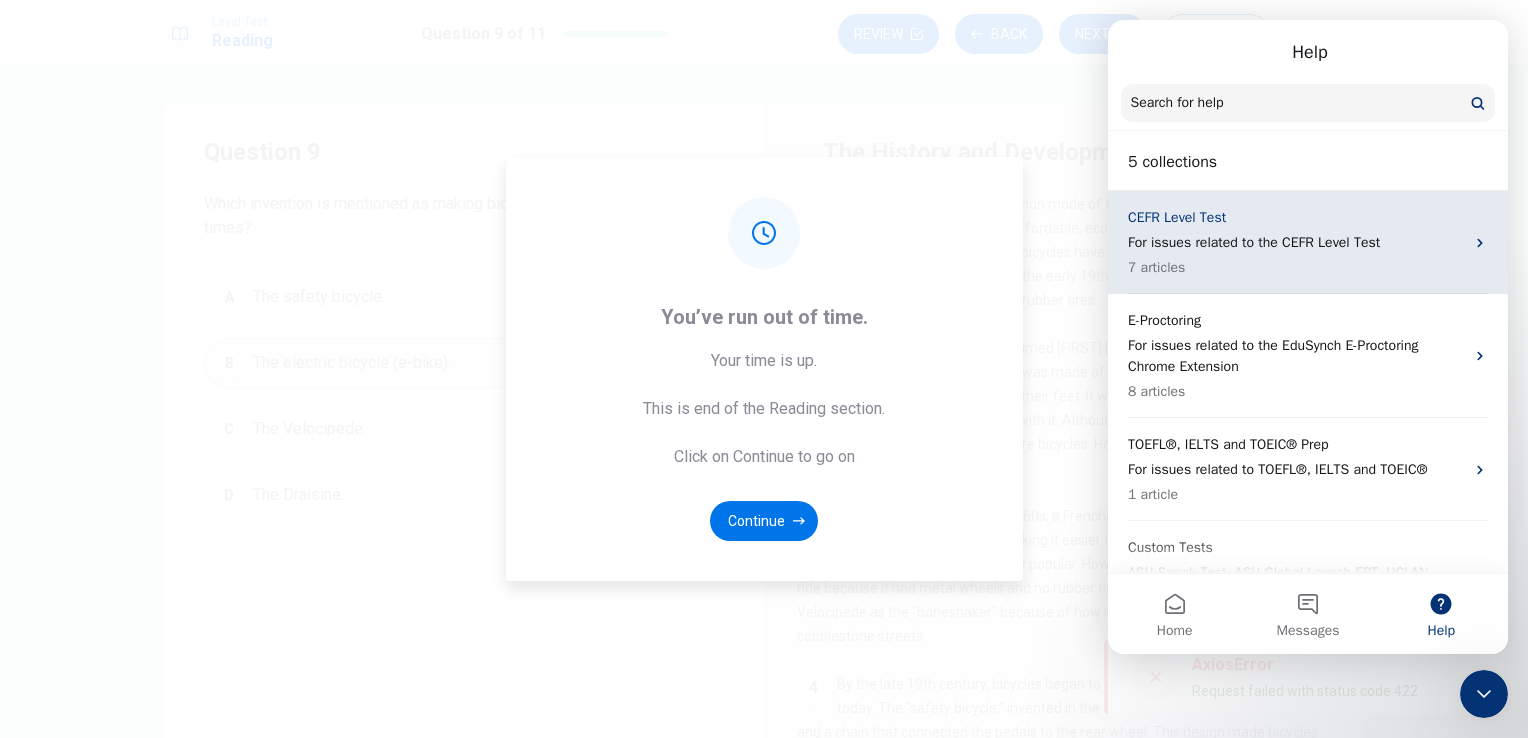 click on "CEFR Level Test" at bounding box center (1296, 217) 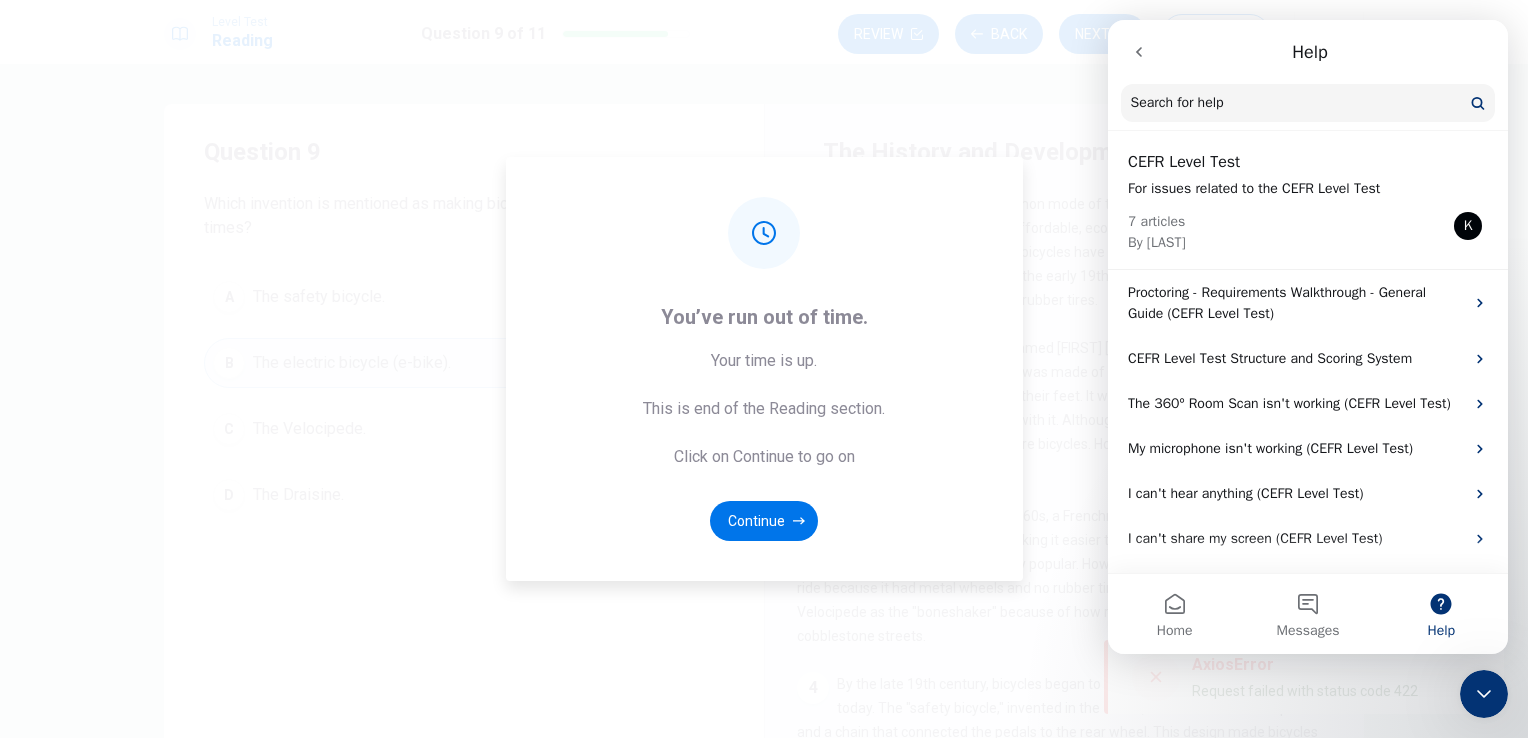 scroll, scrollTop: 61, scrollLeft: 0, axis: vertical 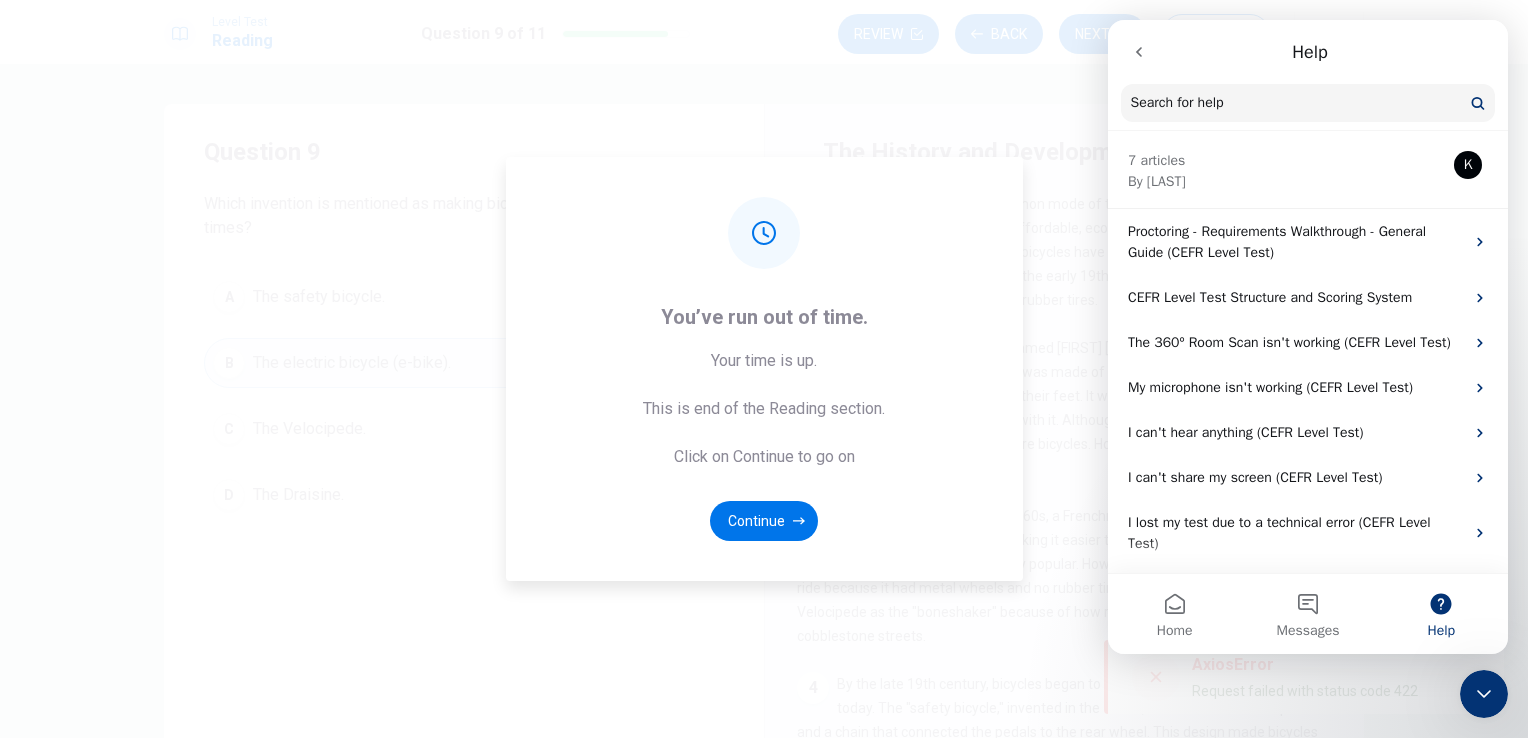 drag, startPoint x: 1500, startPoint y: 298, endPoint x: 2635, endPoint y: 466, distance: 1147.3661 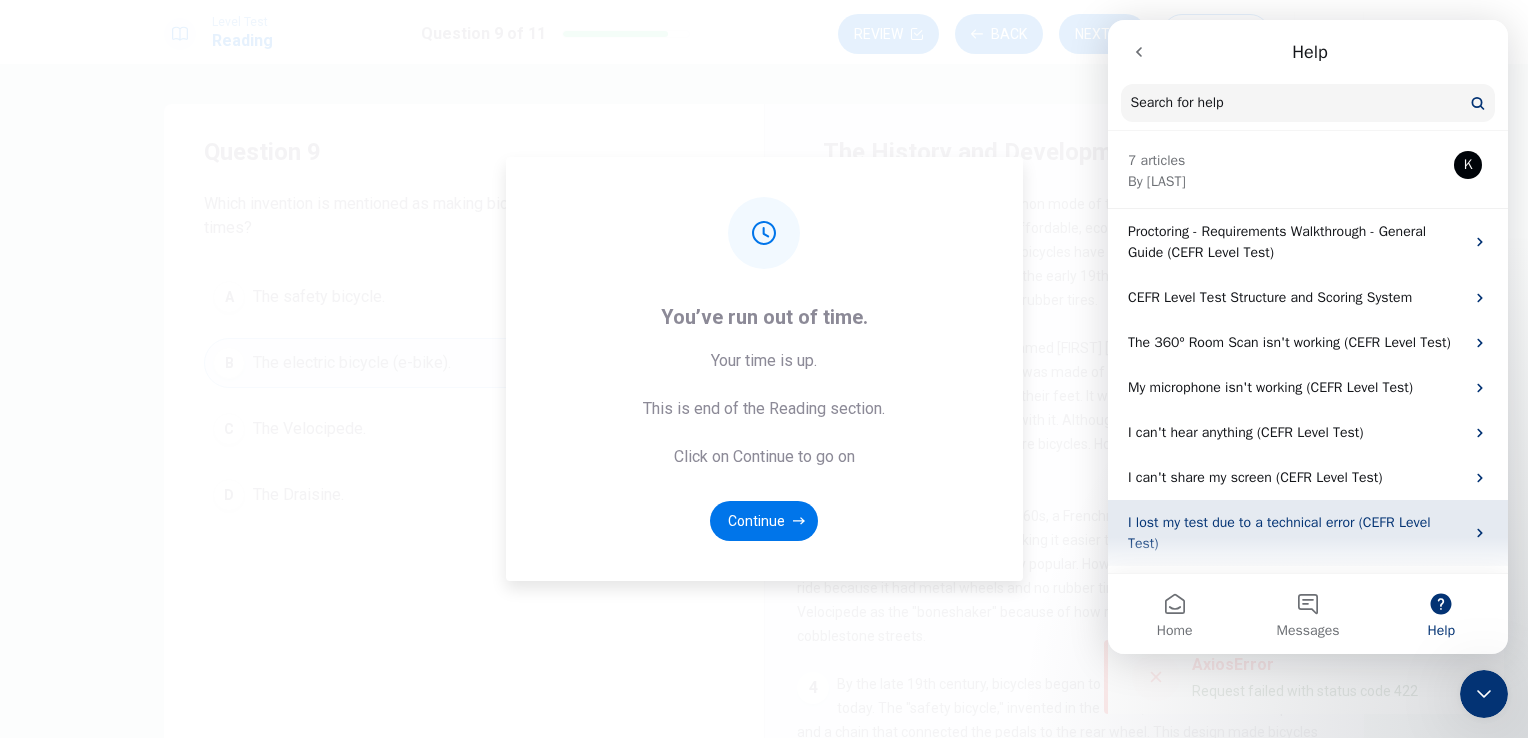 click on "I lost my test due to a technical error (CEFR Level Test)" at bounding box center [1296, 533] 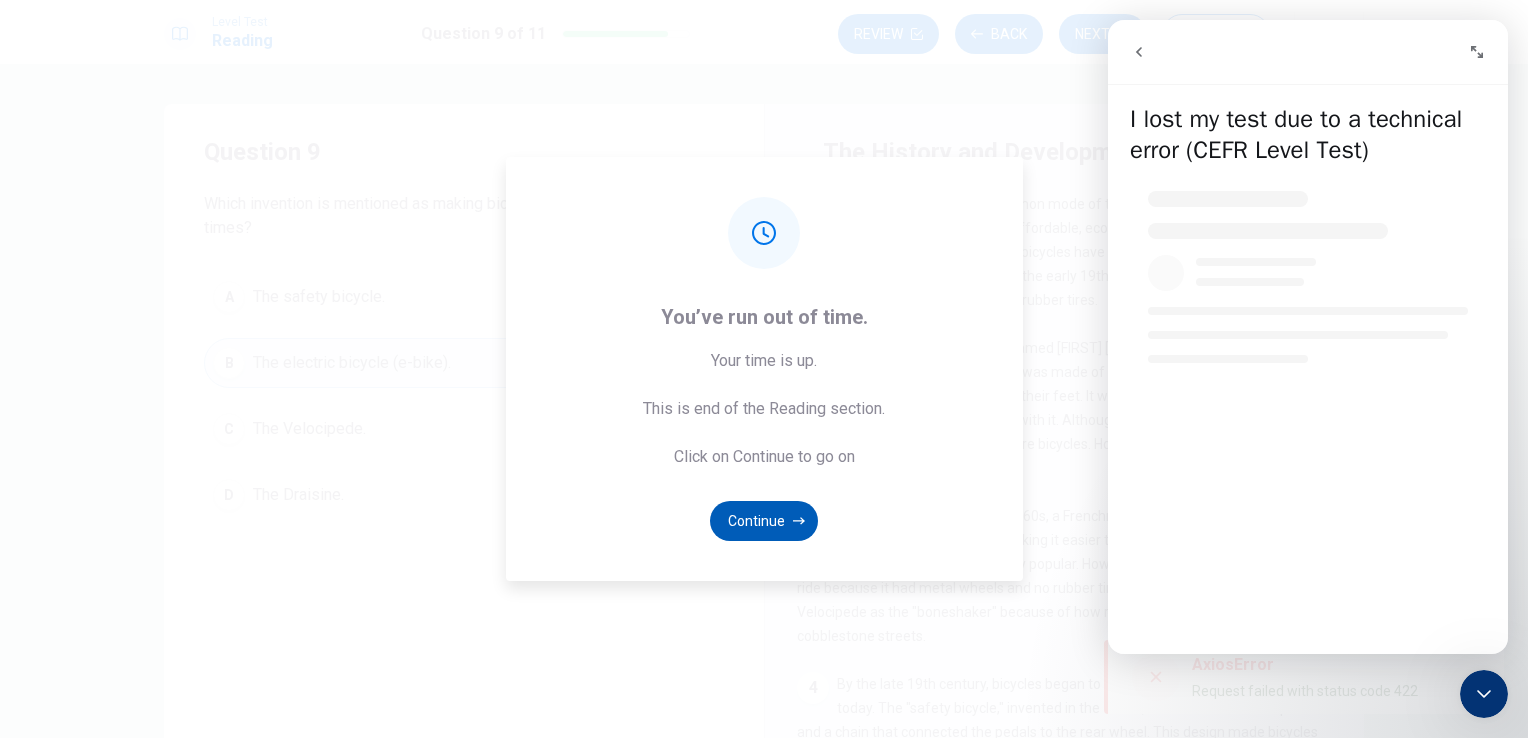 click on "Continue" at bounding box center [764, 521] 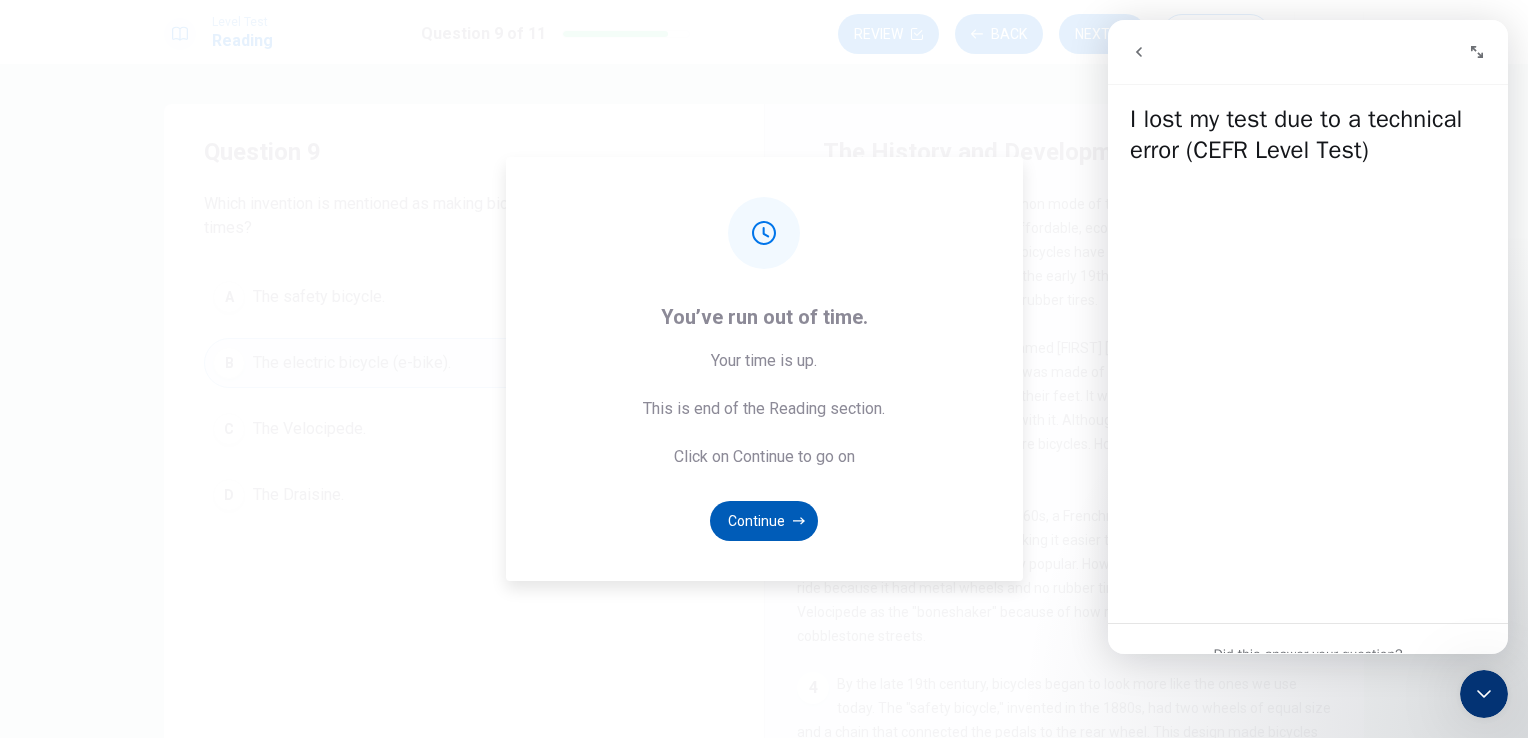 click on "Continue" at bounding box center (764, 521) 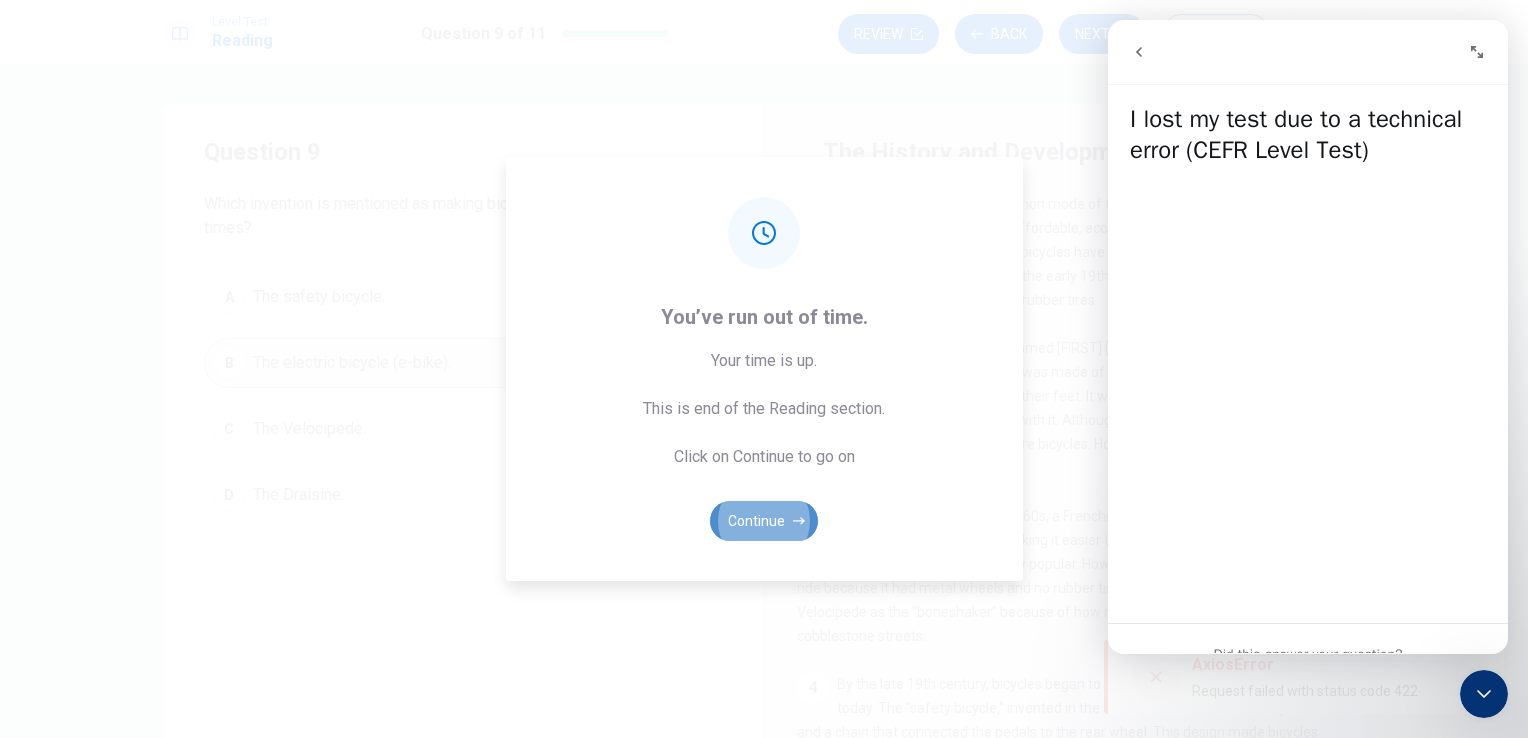 click on "Continue" at bounding box center [764, 521] 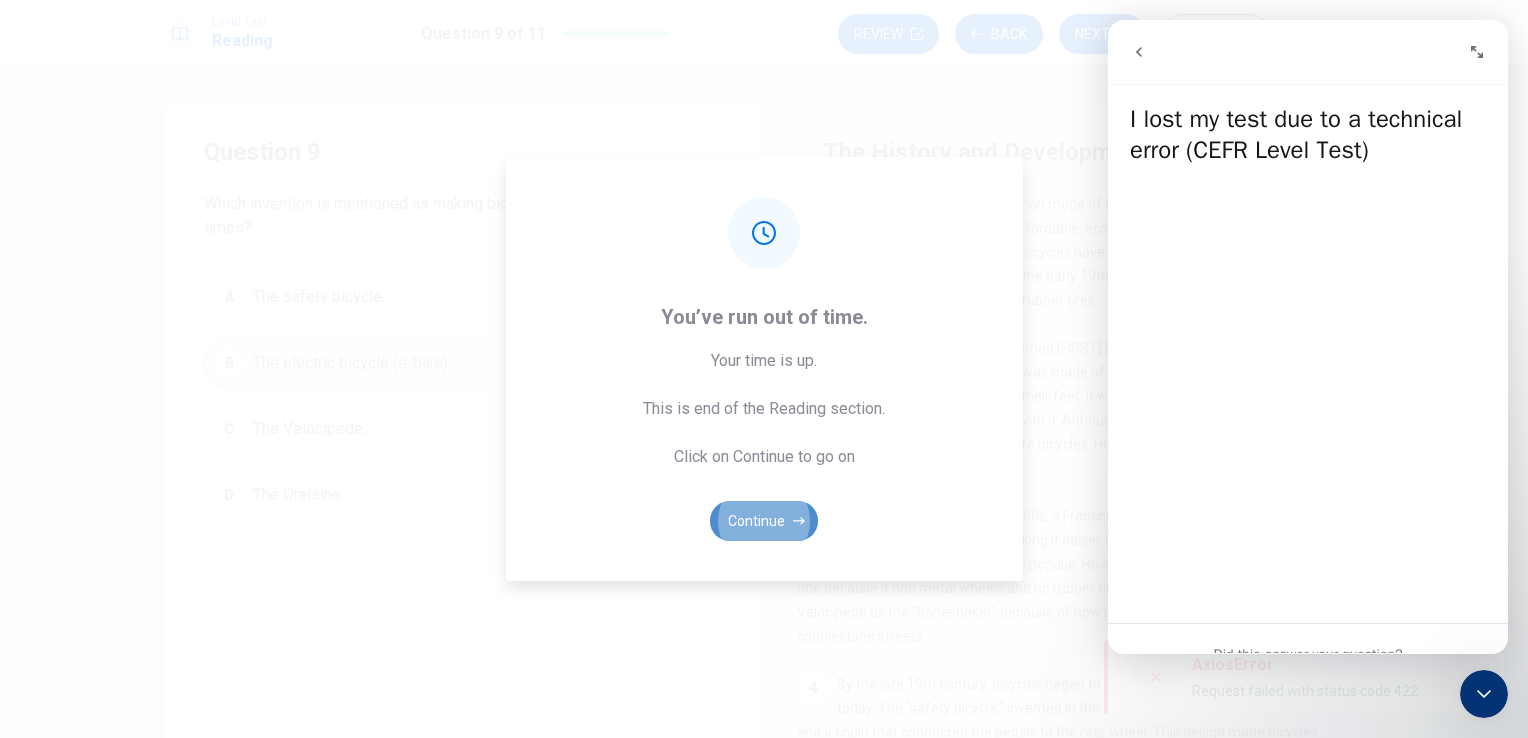 click on "Continue" at bounding box center [764, 521] 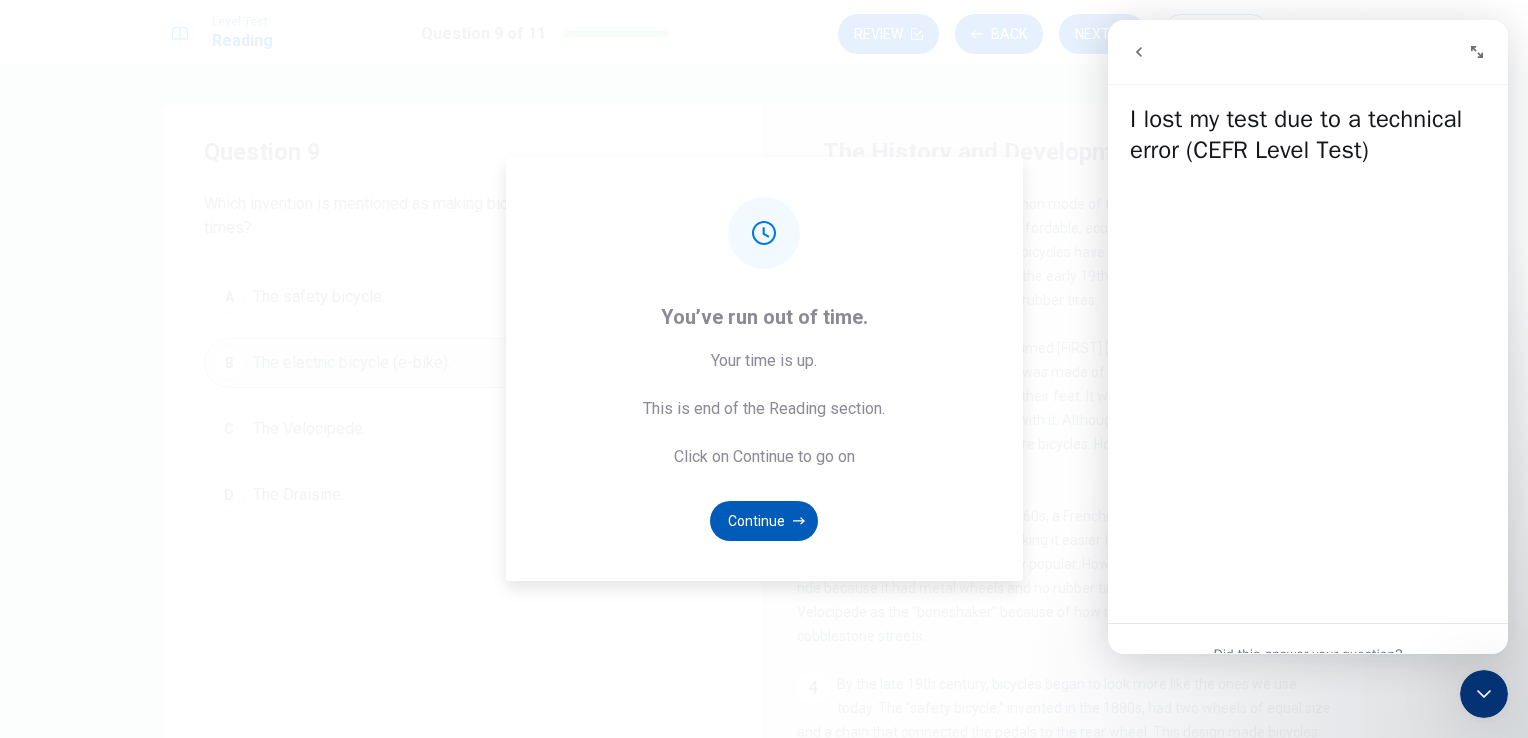 click on "Continue" at bounding box center [764, 521] 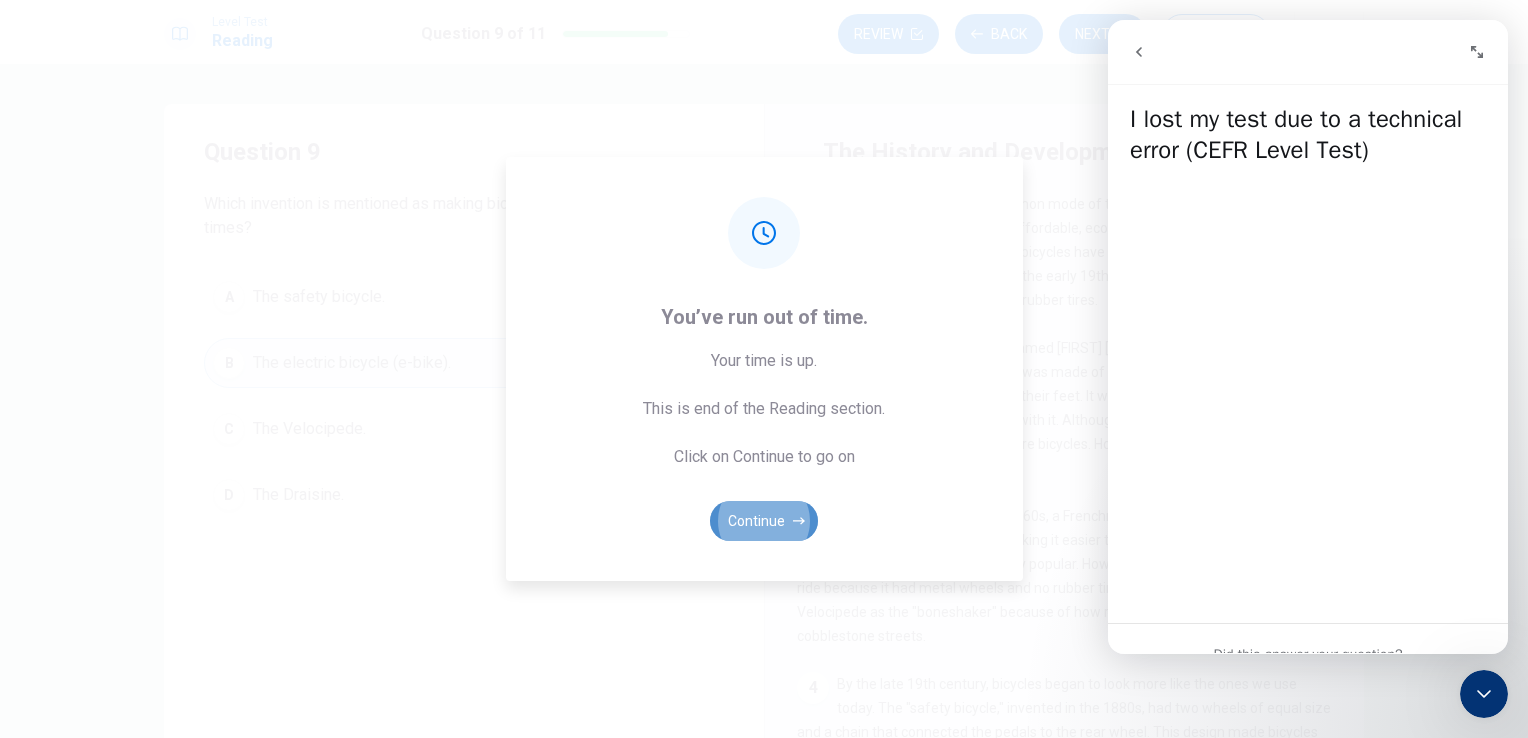 click on "Continue" at bounding box center (764, 521) 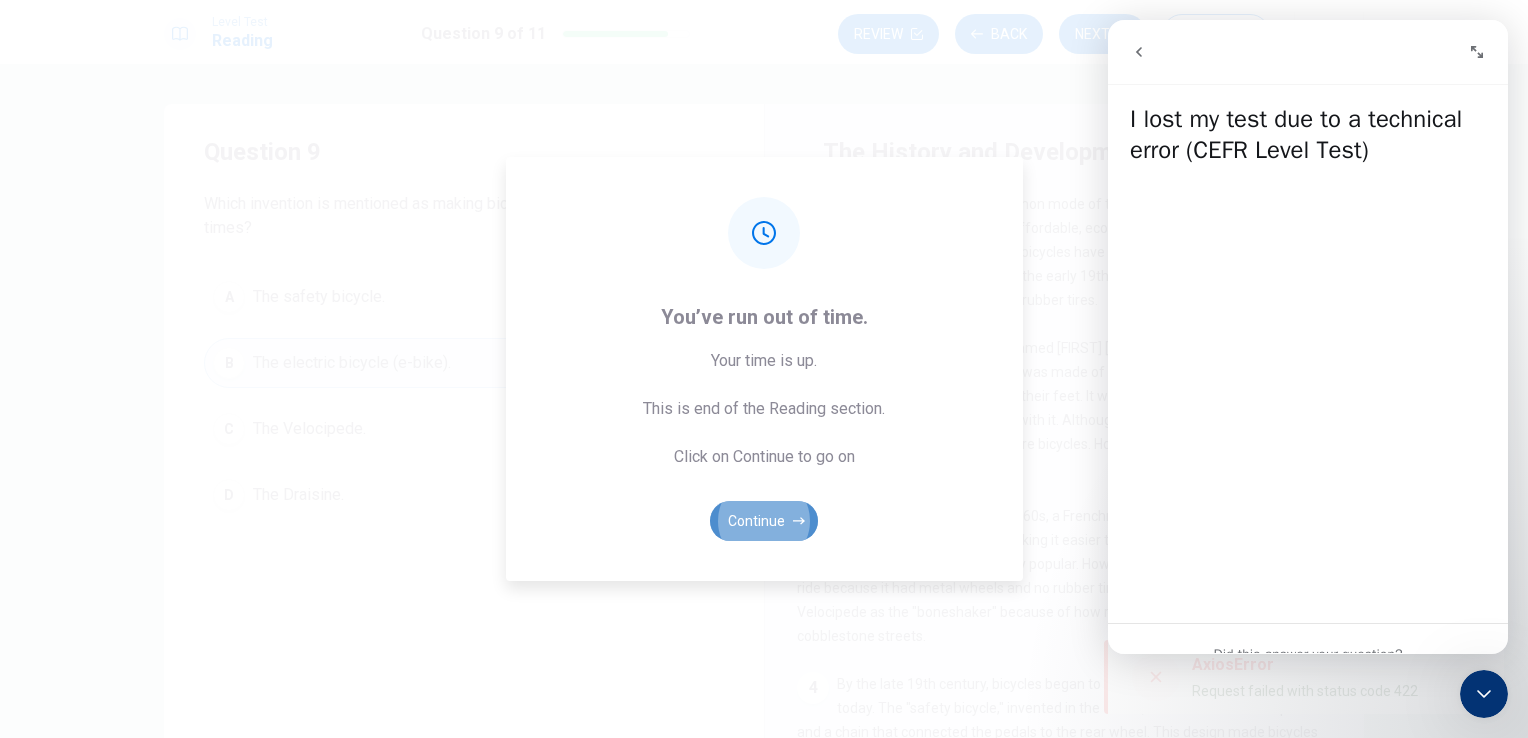 click on "Continue" at bounding box center [764, 521] 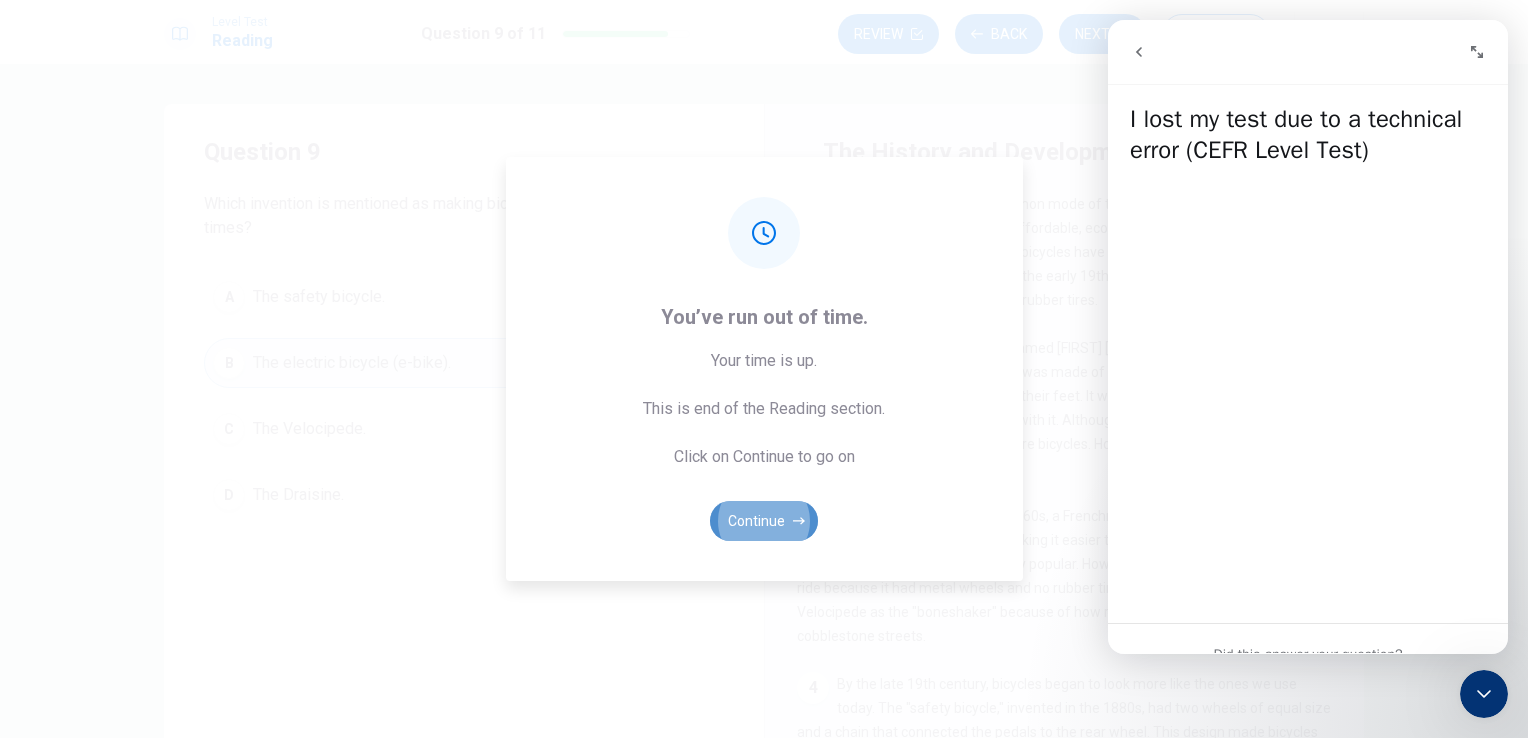 click on "Continue" at bounding box center (764, 521) 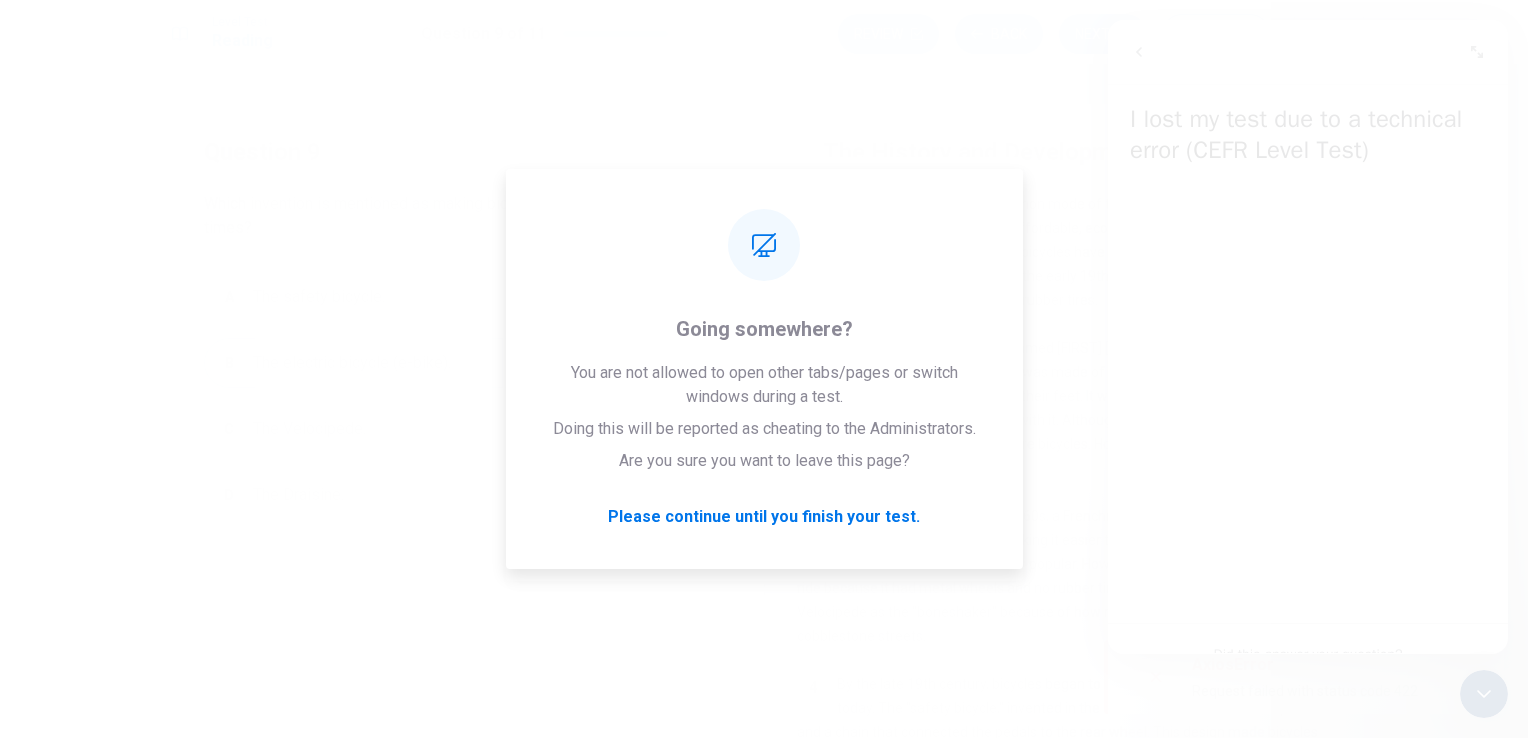 click 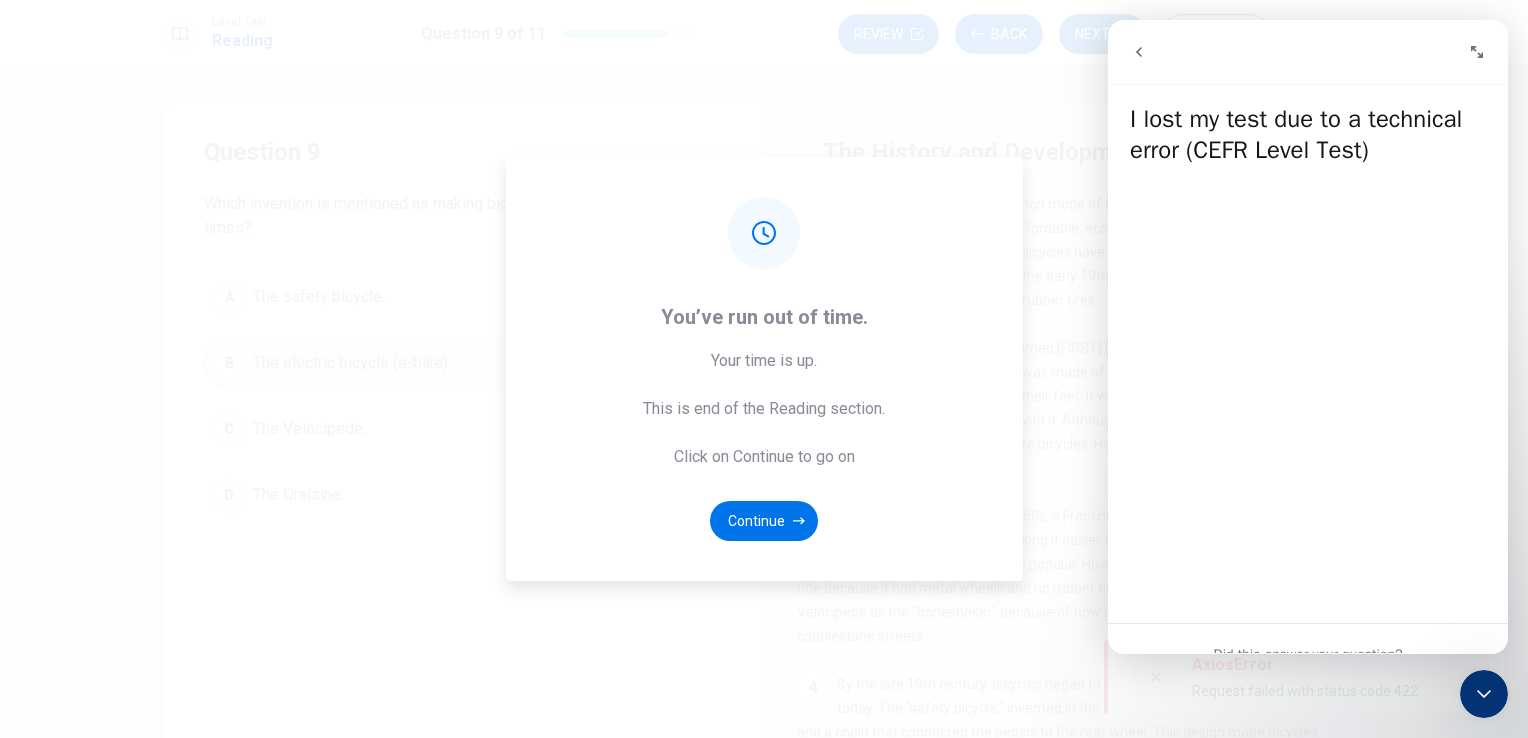 click on "You’ve run out of time. Your time is up. This is end of the Reading section. Click on Continue to go on Continue" at bounding box center [764, 369] 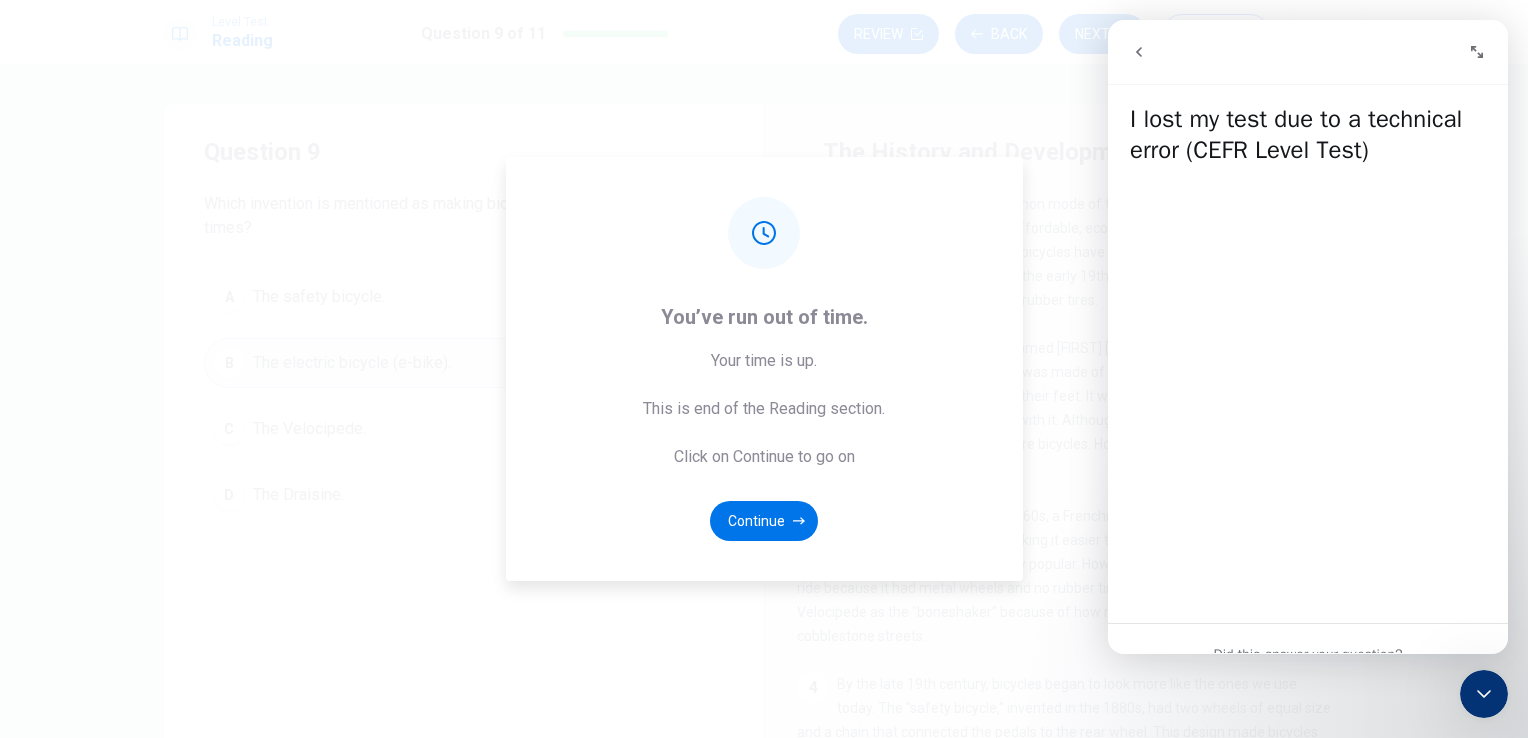 click on "You’ve run out of time. Your time is up. This is end of the Reading section. Click on Continue to go on Continue" at bounding box center (764, 369) 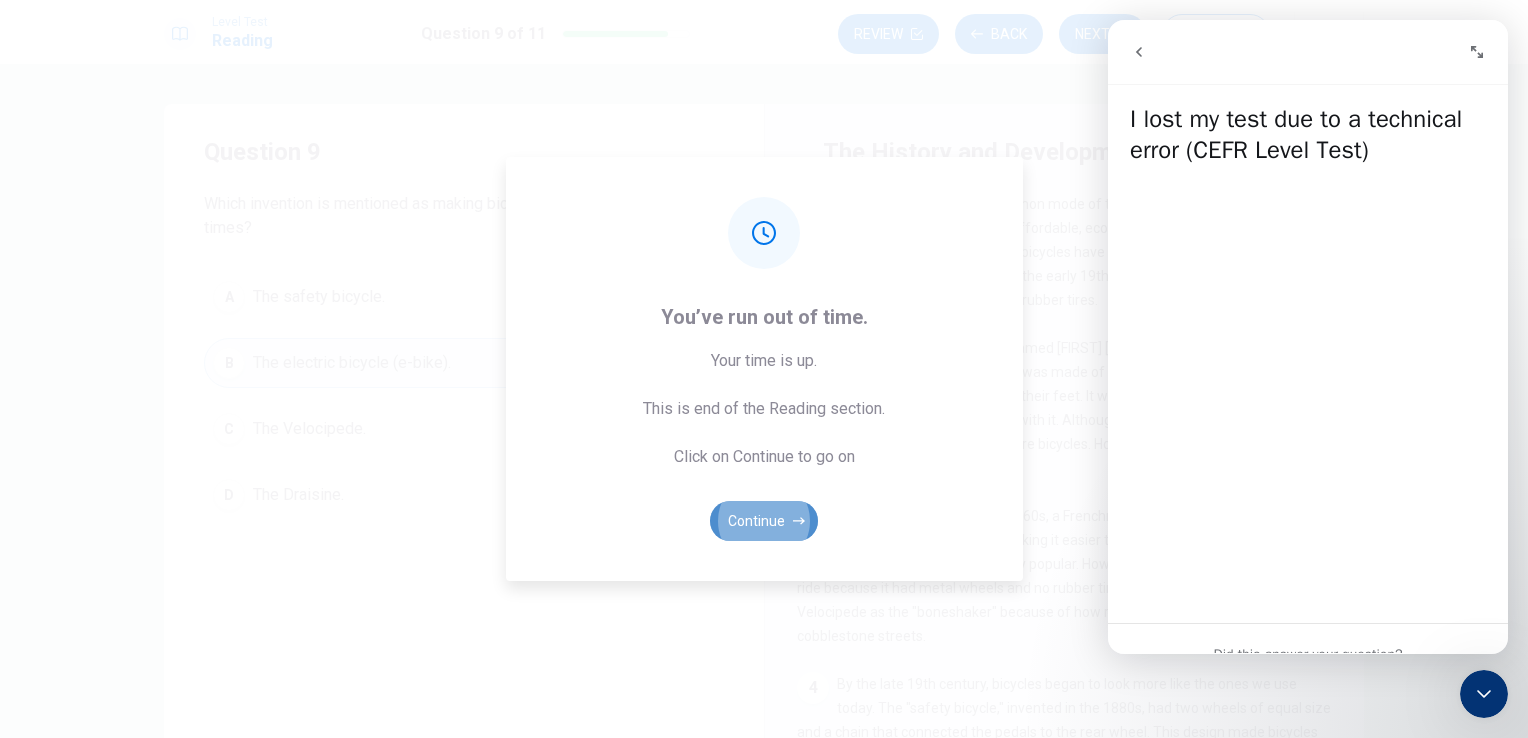click on "Continue" at bounding box center (764, 521) 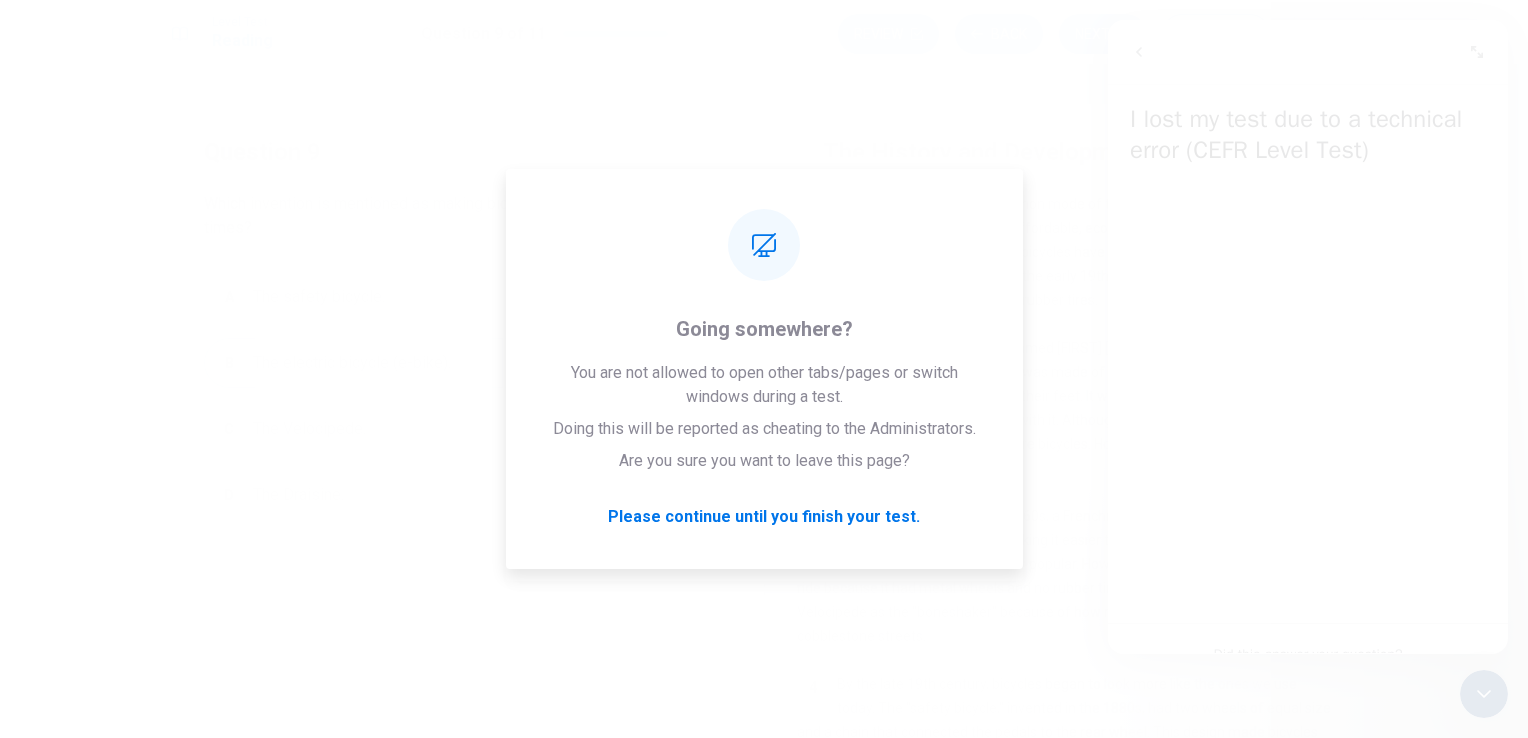 click on "You’ve run out of time. Your time is up. This is end of the Reading section. Click on Continue to go on Continue" at bounding box center [764, 369] 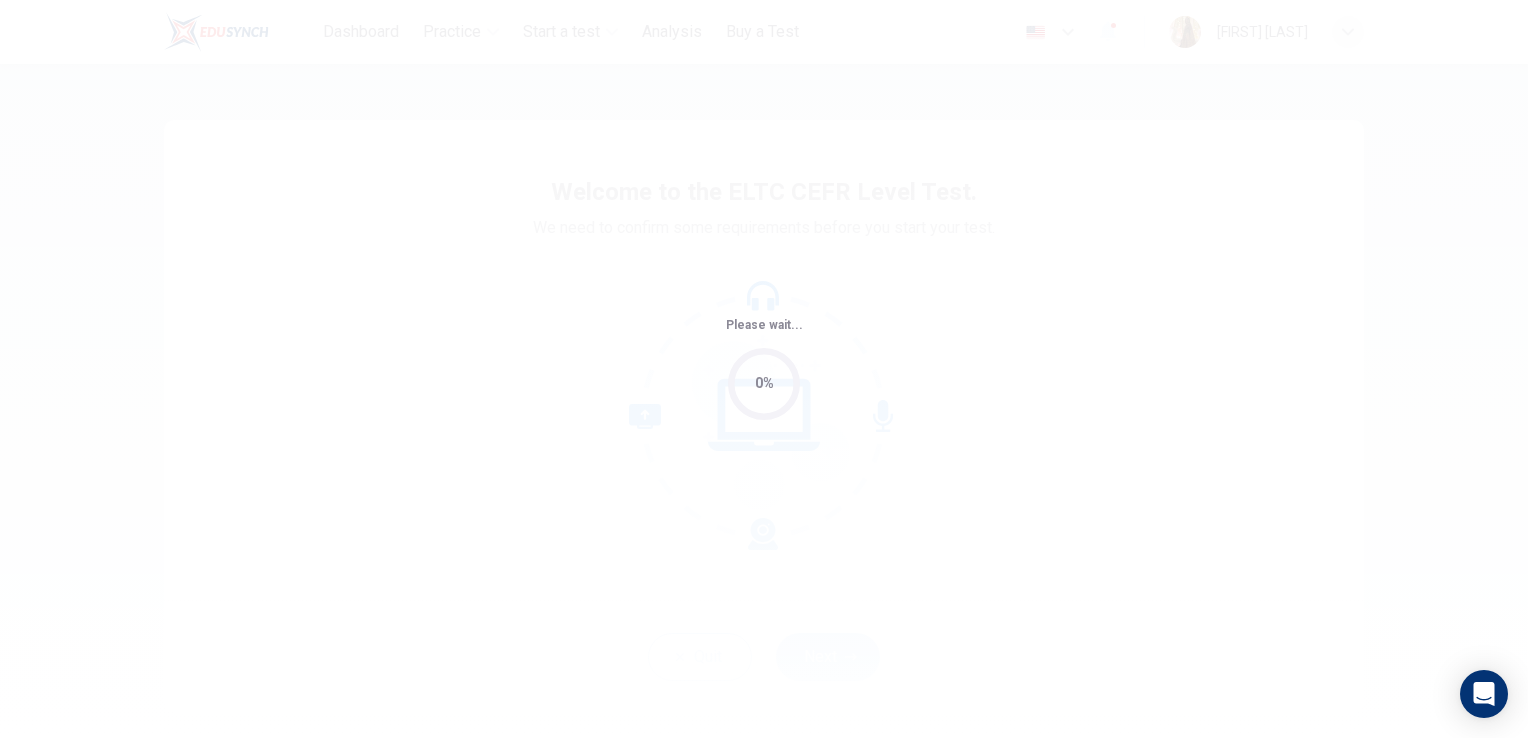 scroll, scrollTop: 0, scrollLeft: 0, axis: both 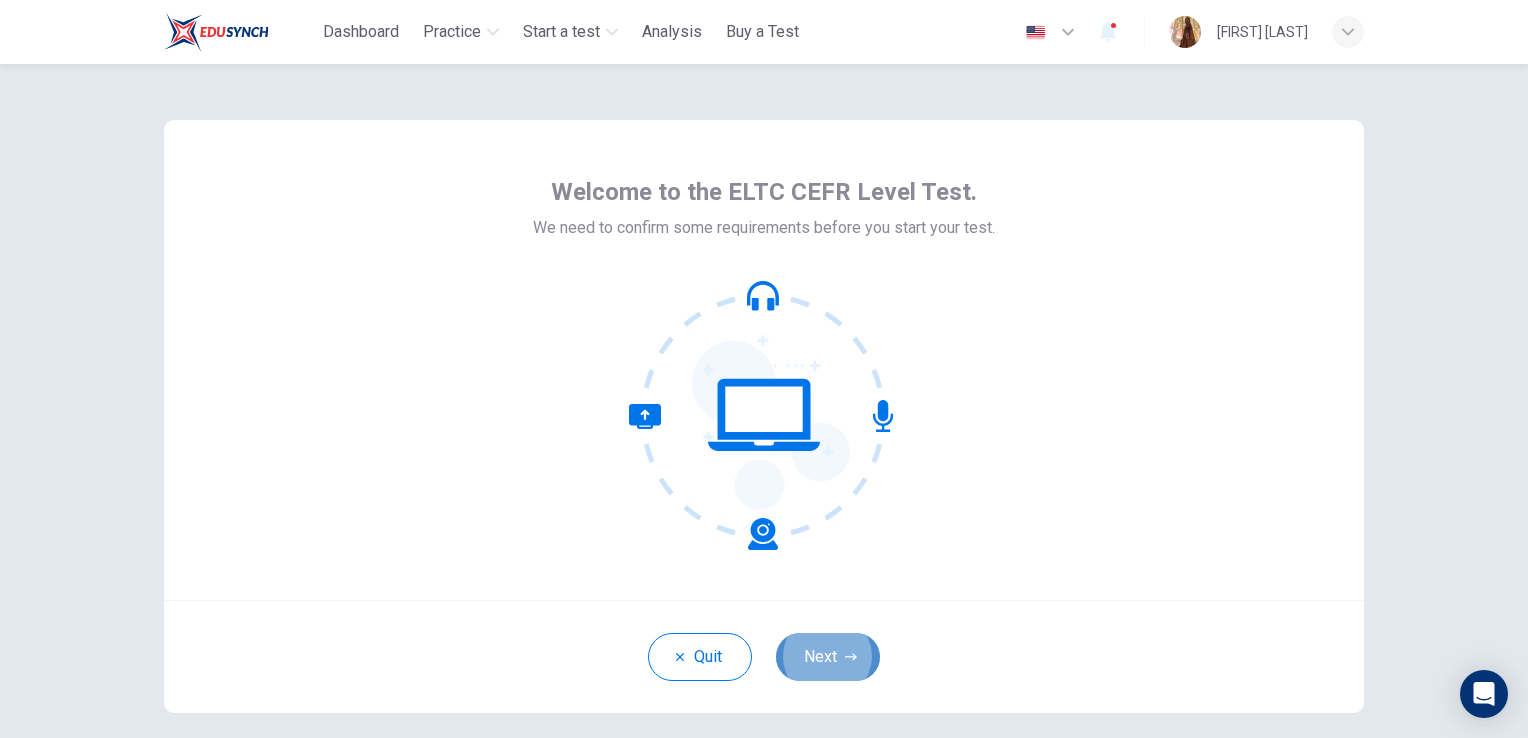click on "Next" at bounding box center [828, 657] 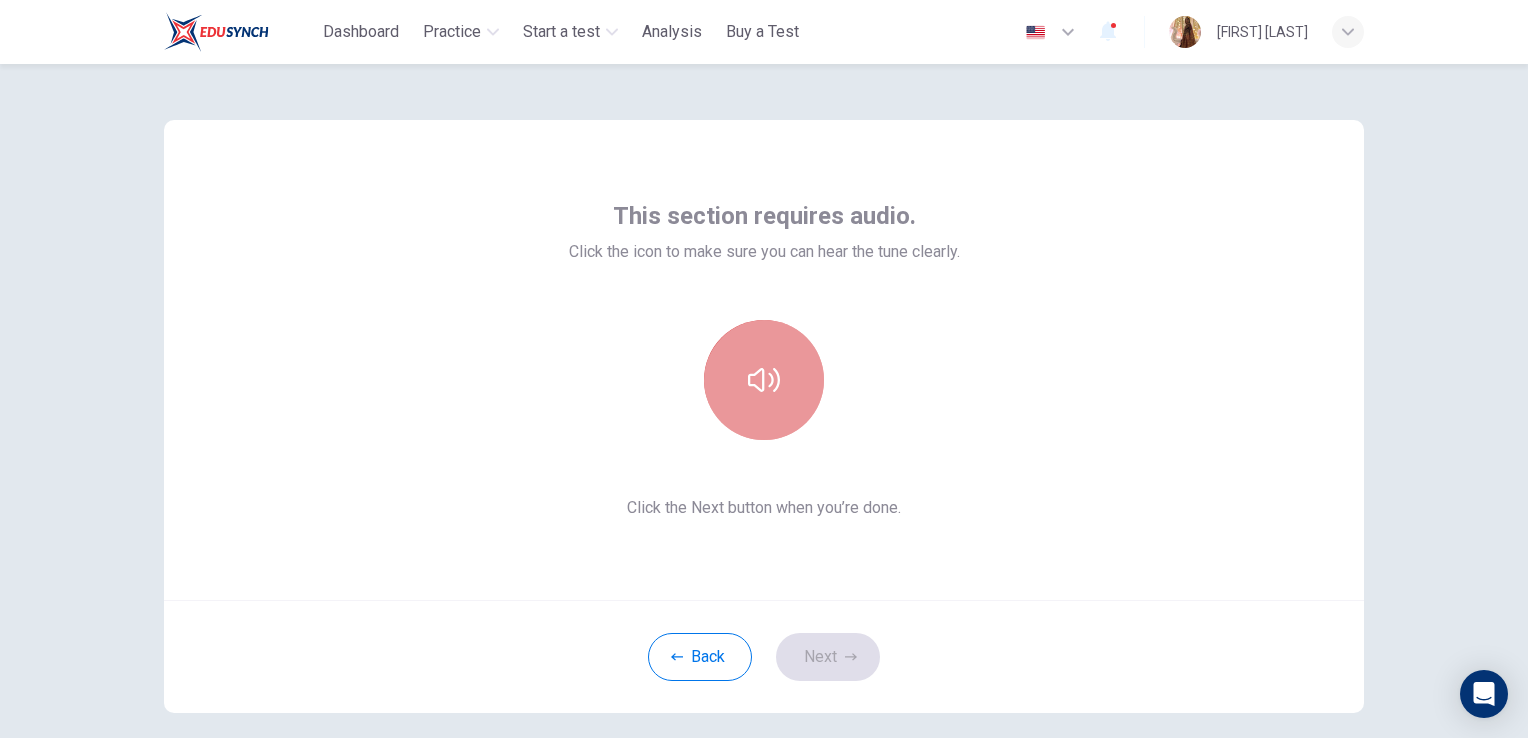 click at bounding box center (764, 380) 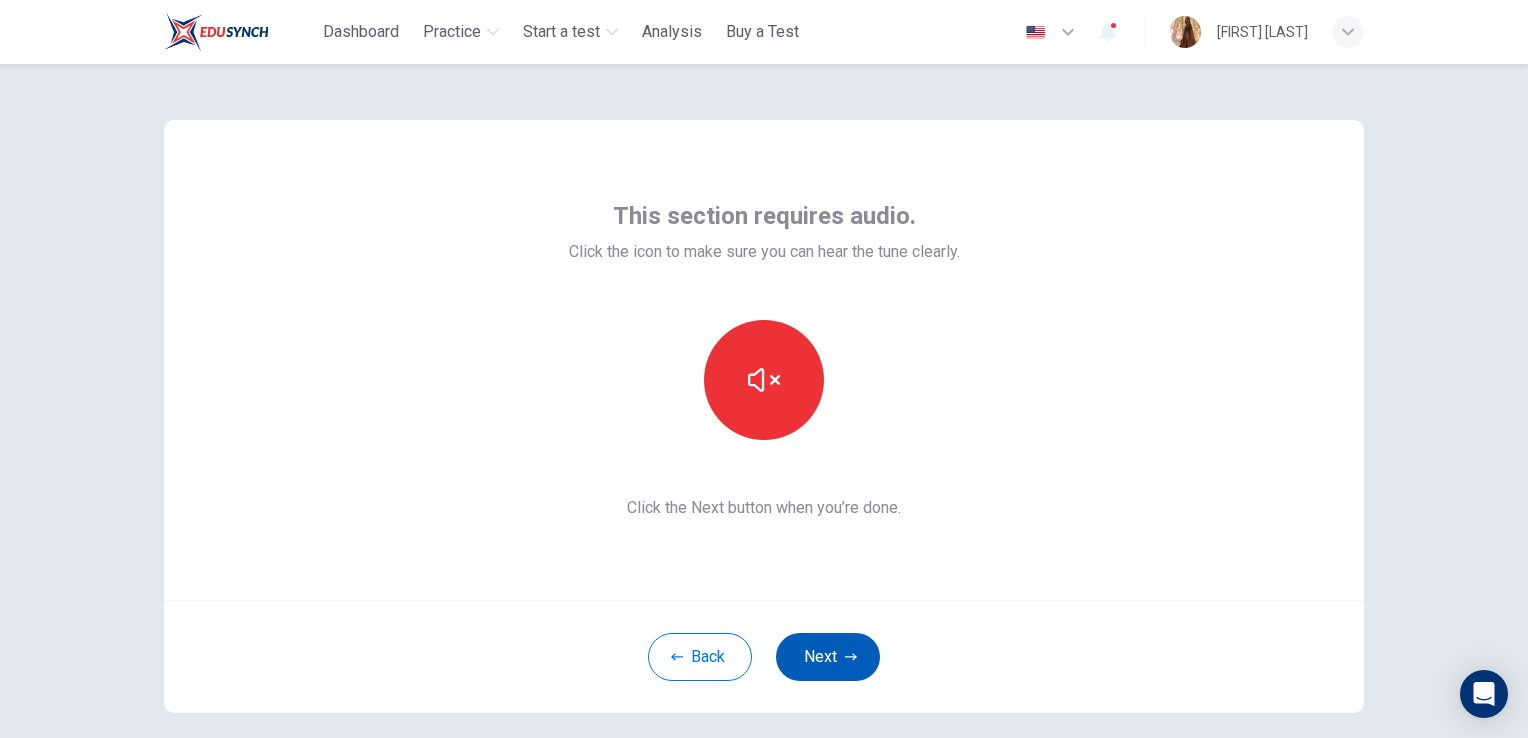 click on "Next" at bounding box center (828, 657) 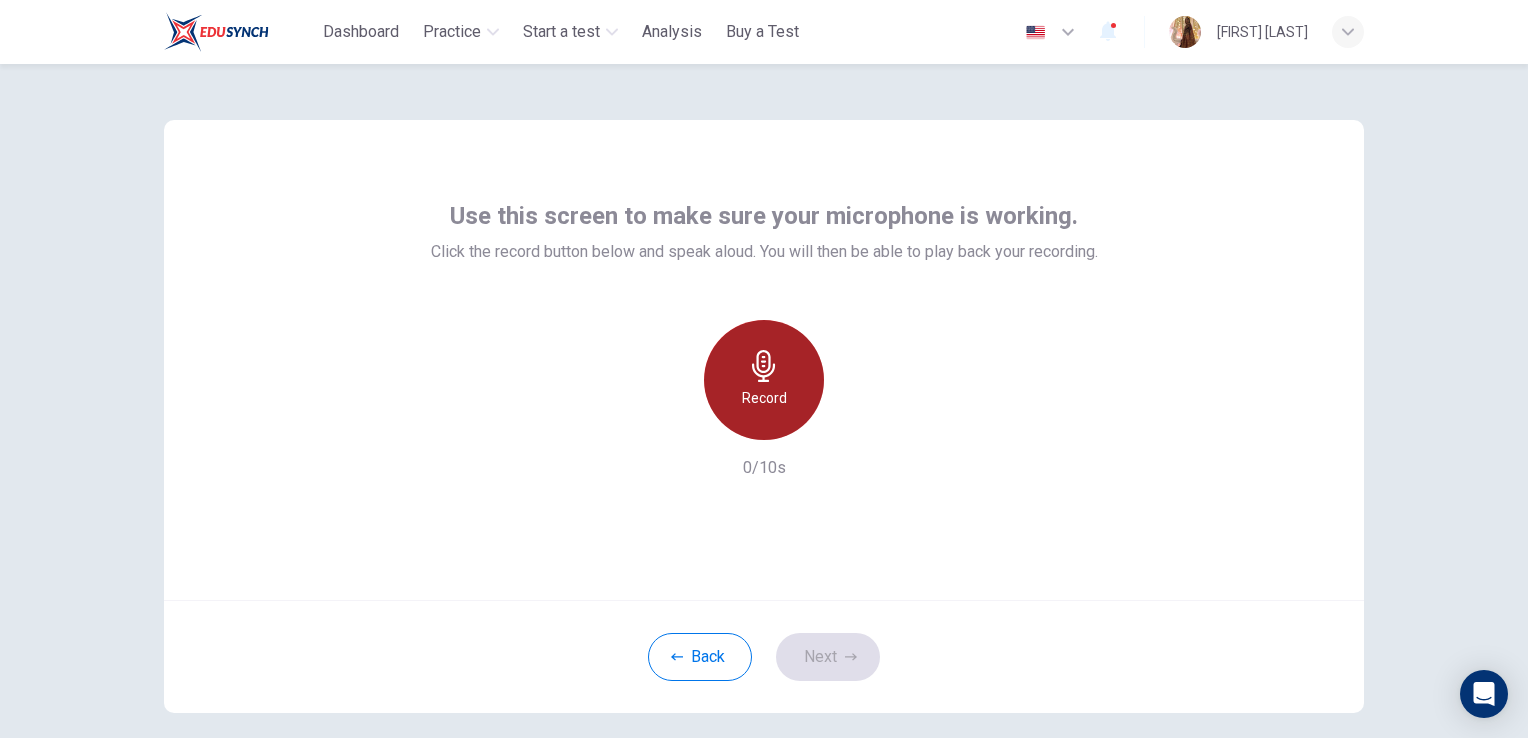 click on "Record" at bounding box center [764, 380] 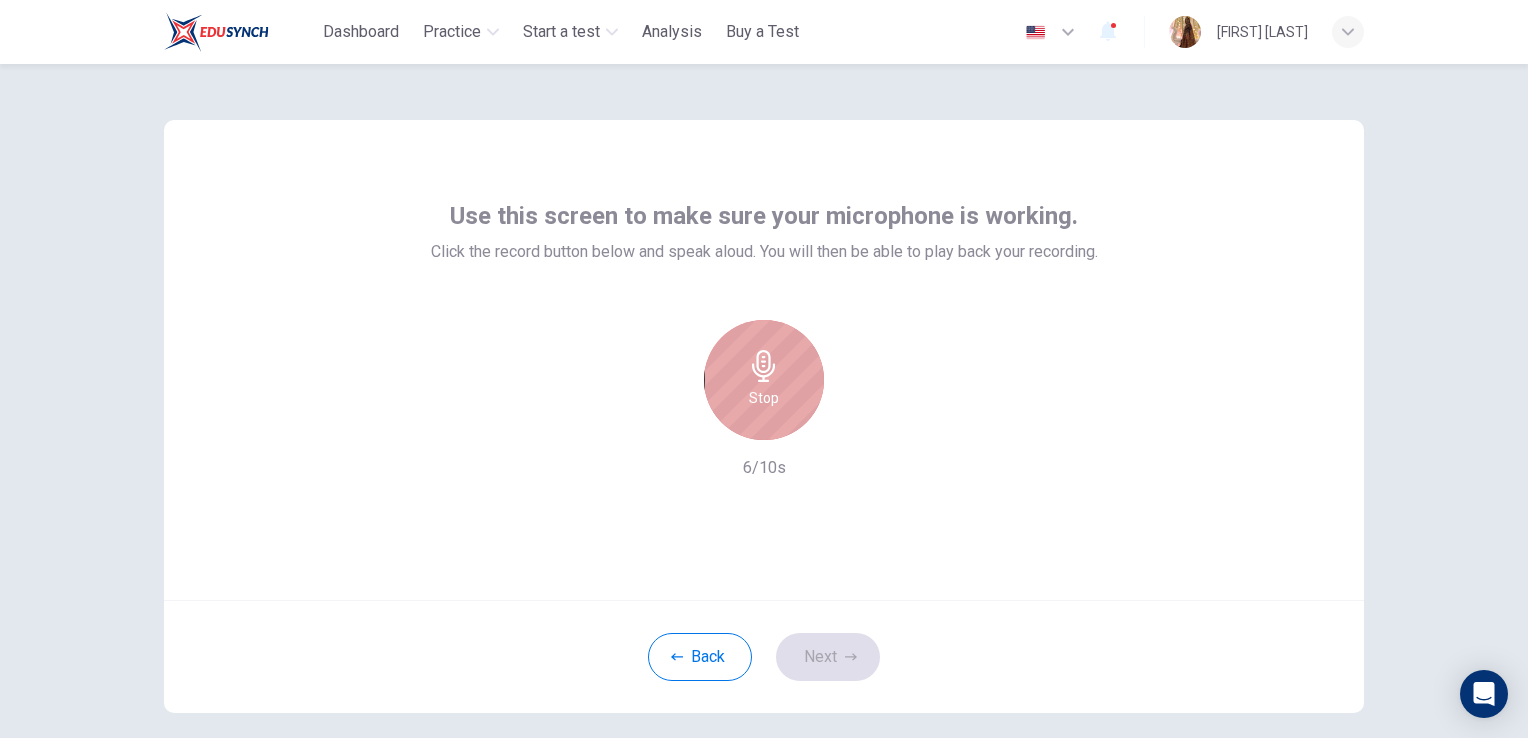click on "Stop" at bounding box center [764, 398] 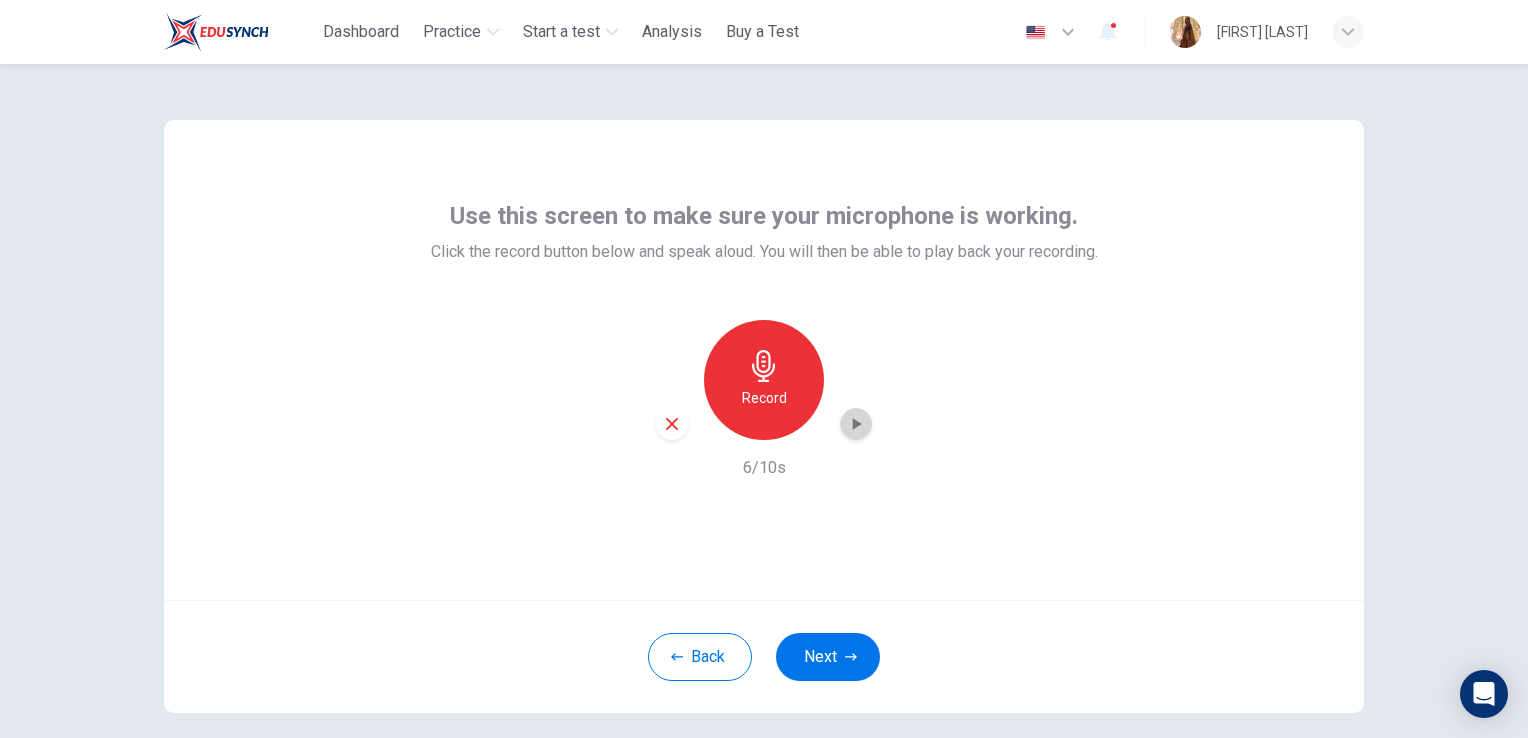 click 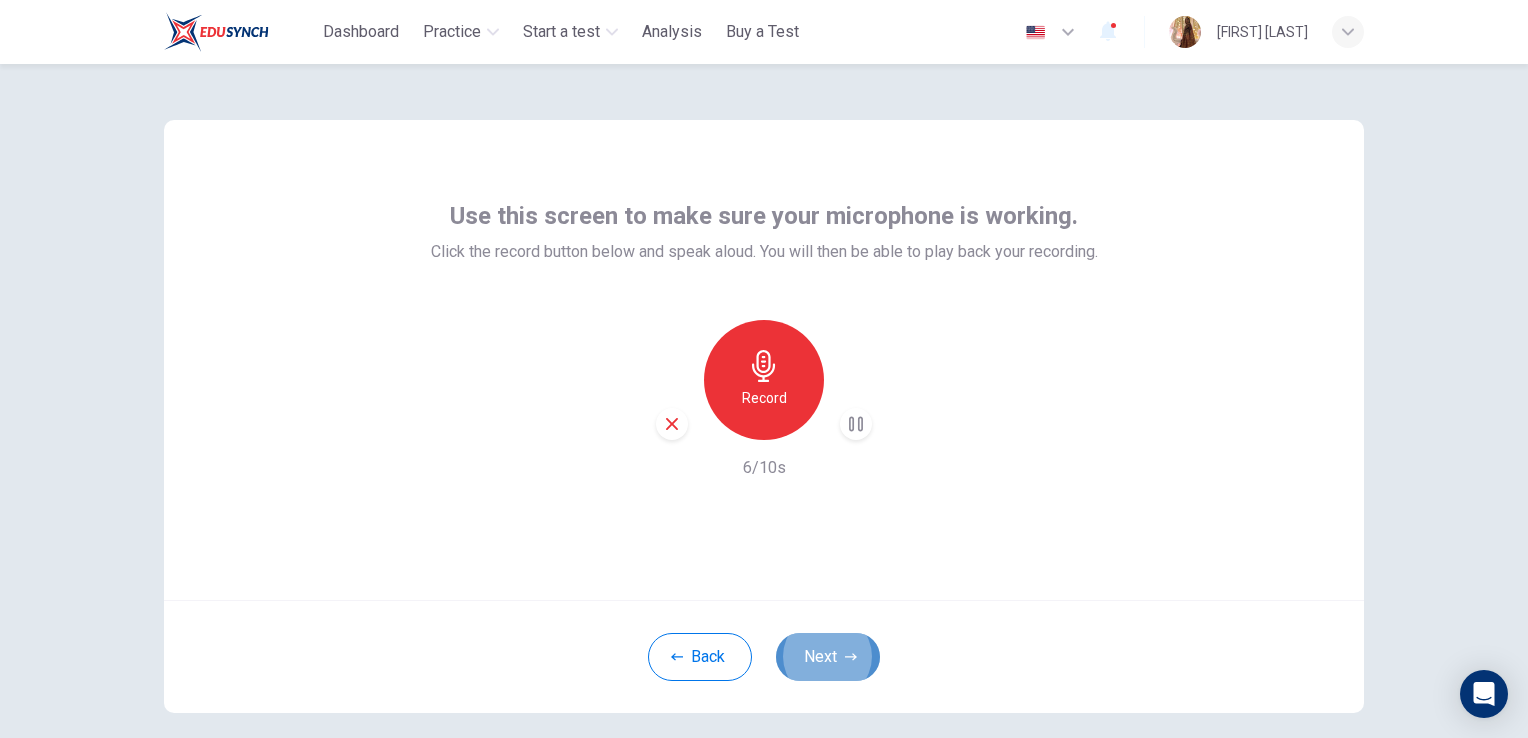 click on "Next" at bounding box center [828, 657] 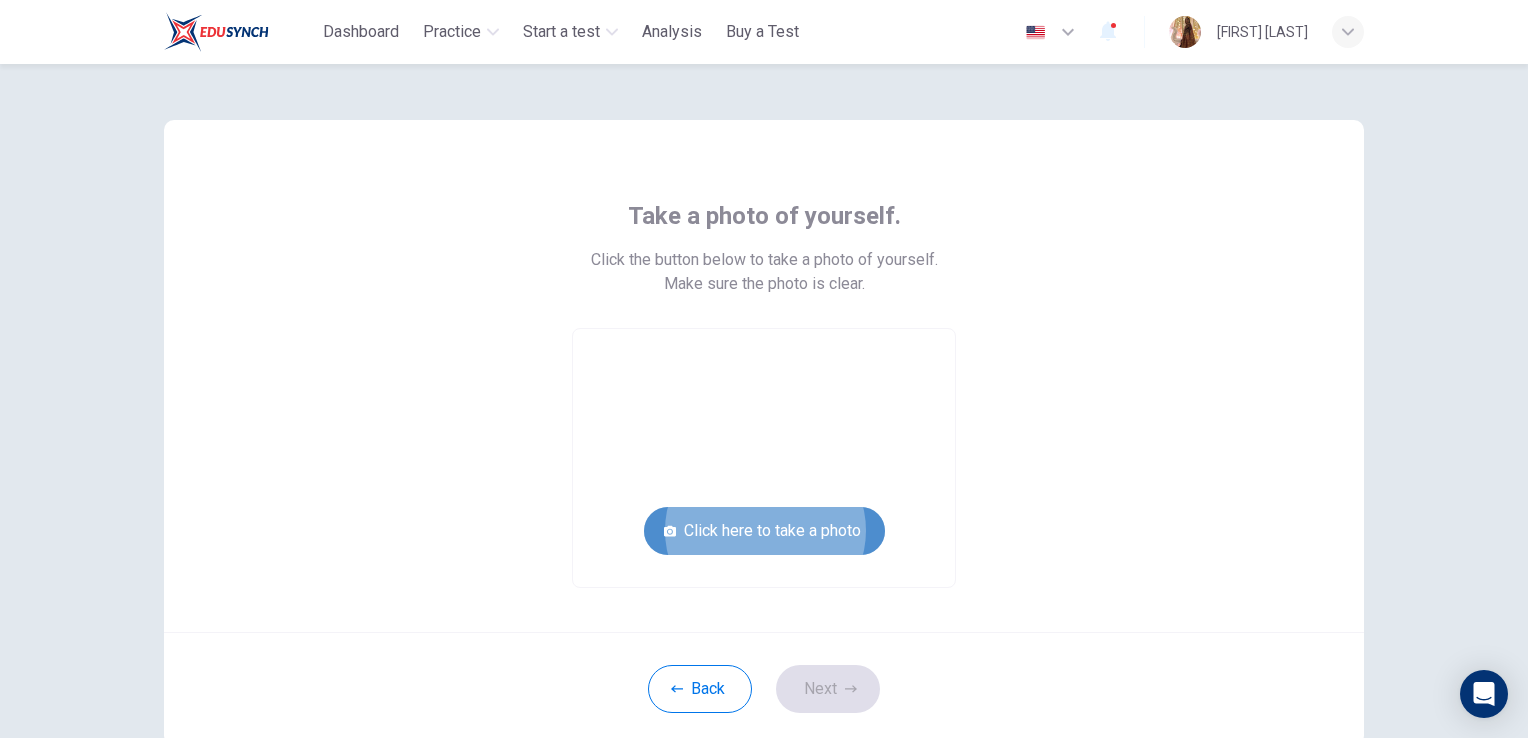 click on "Click here to take a photo" at bounding box center [764, 531] 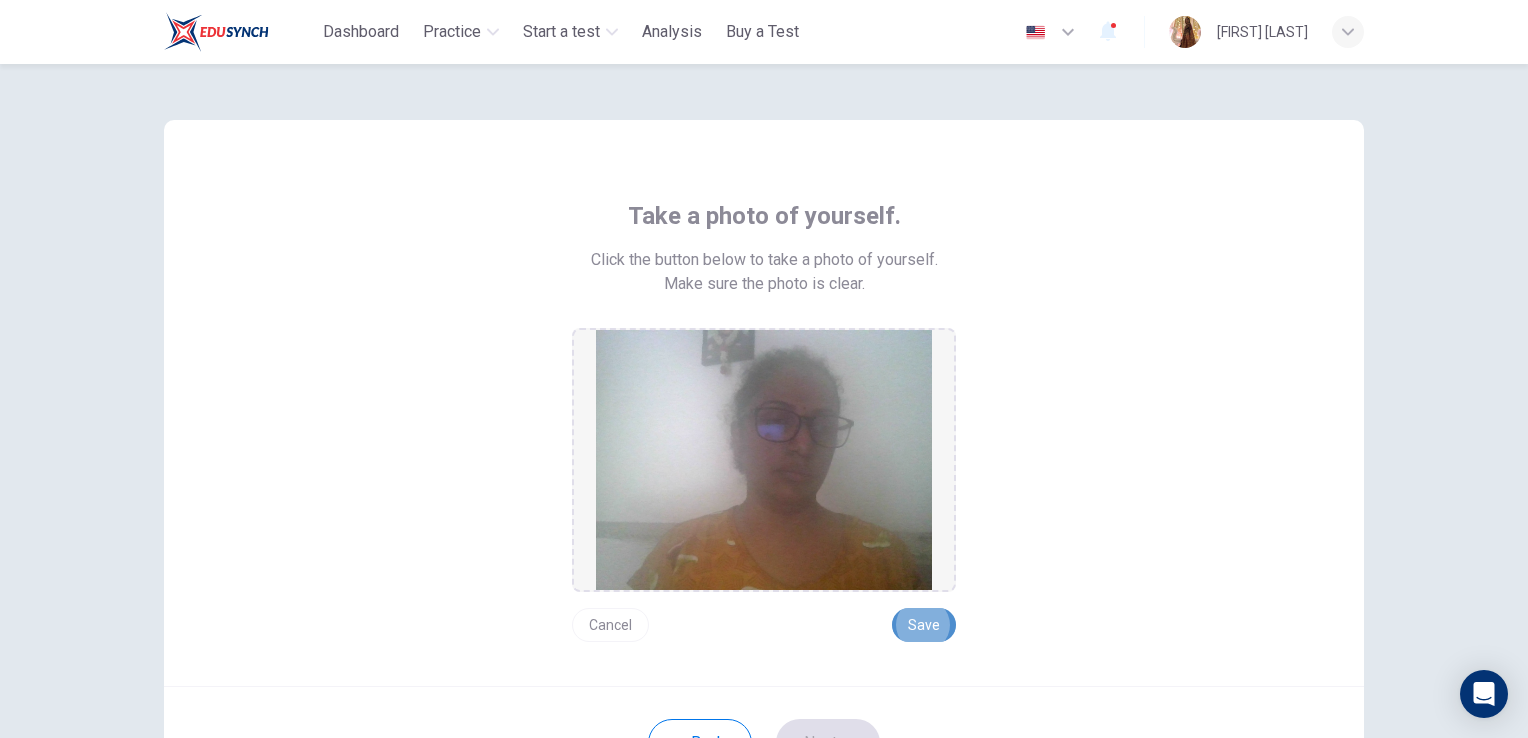 click on "Save" at bounding box center [924, 625] 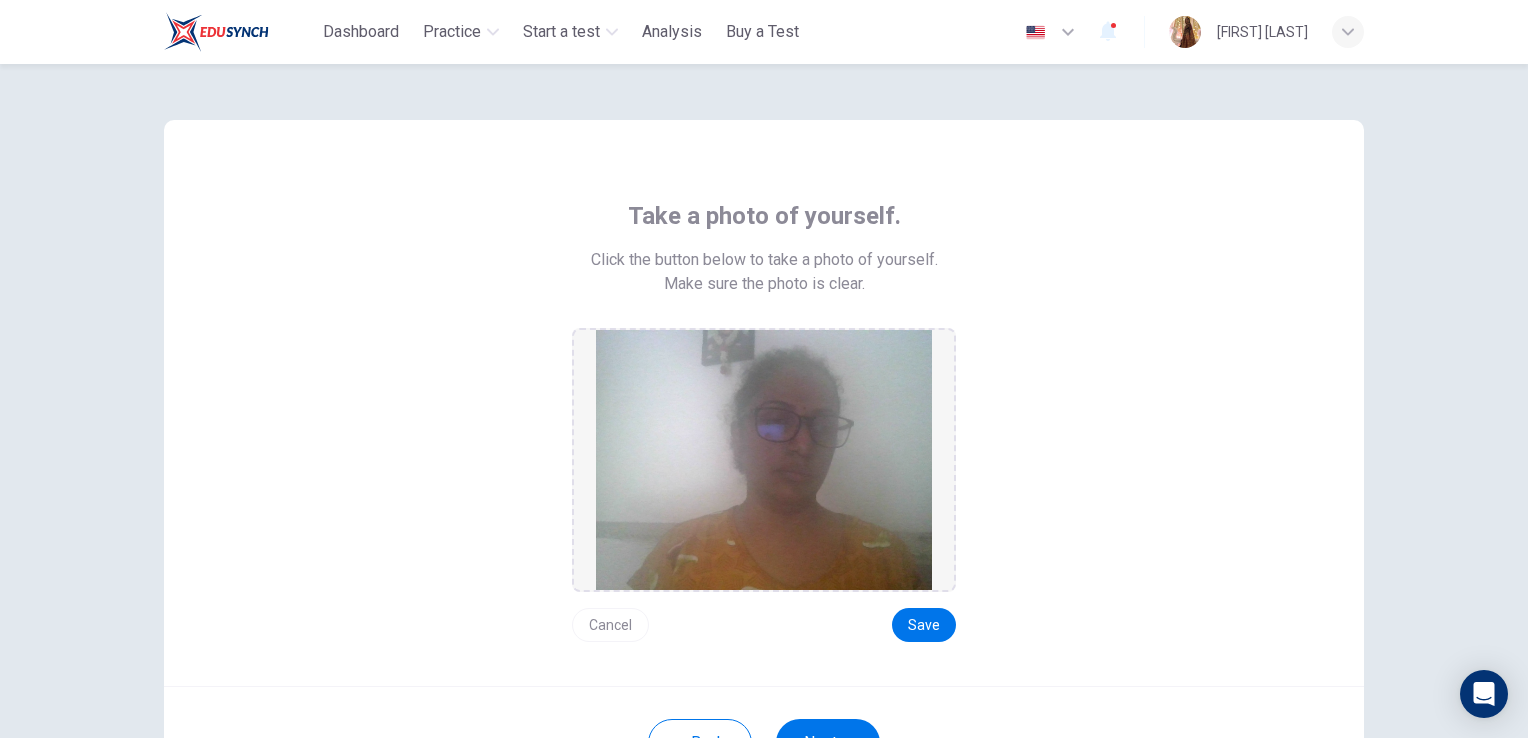 scroll, scrollTop: 179, scrollLeft: 0, axis: vertical 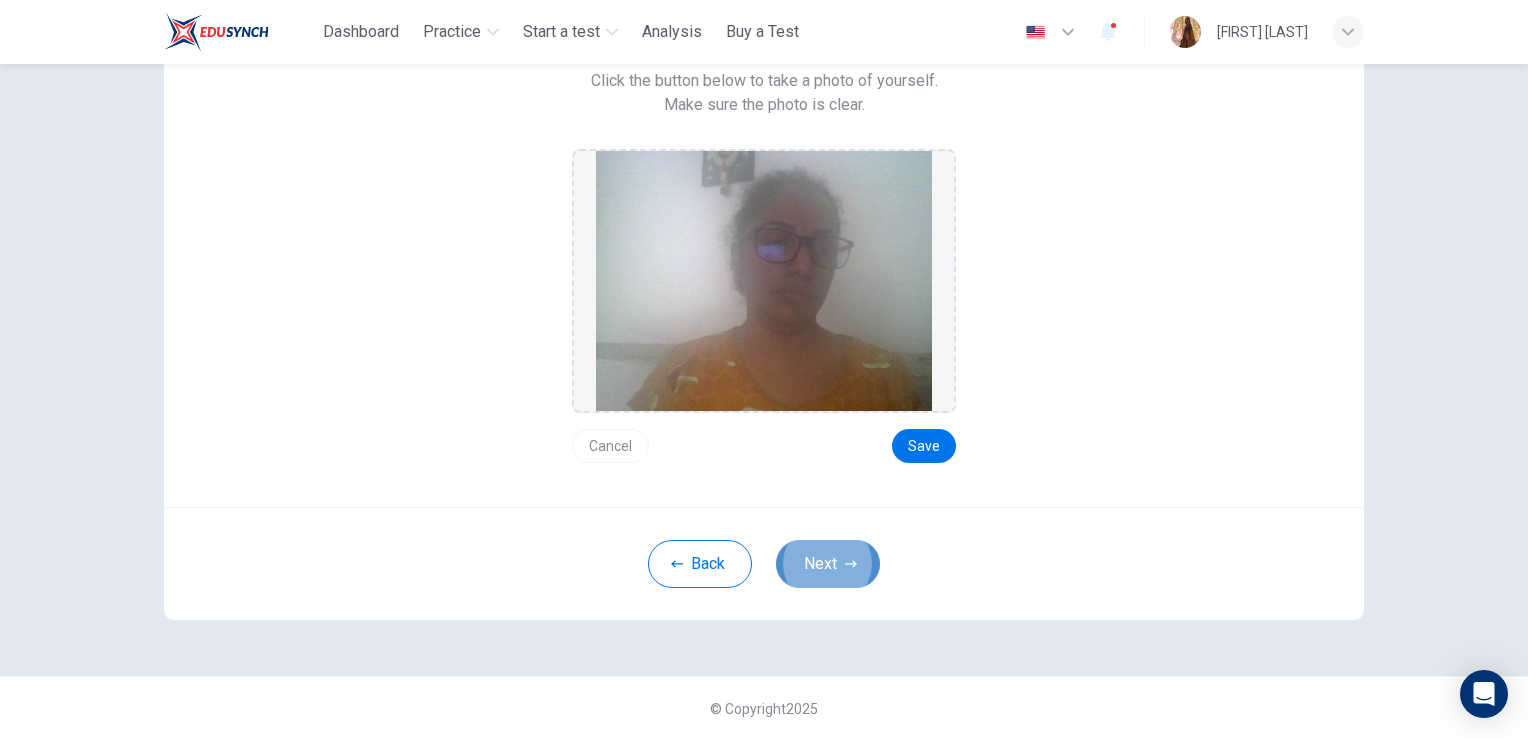 click on "Next" at bounding box center (828, 564) 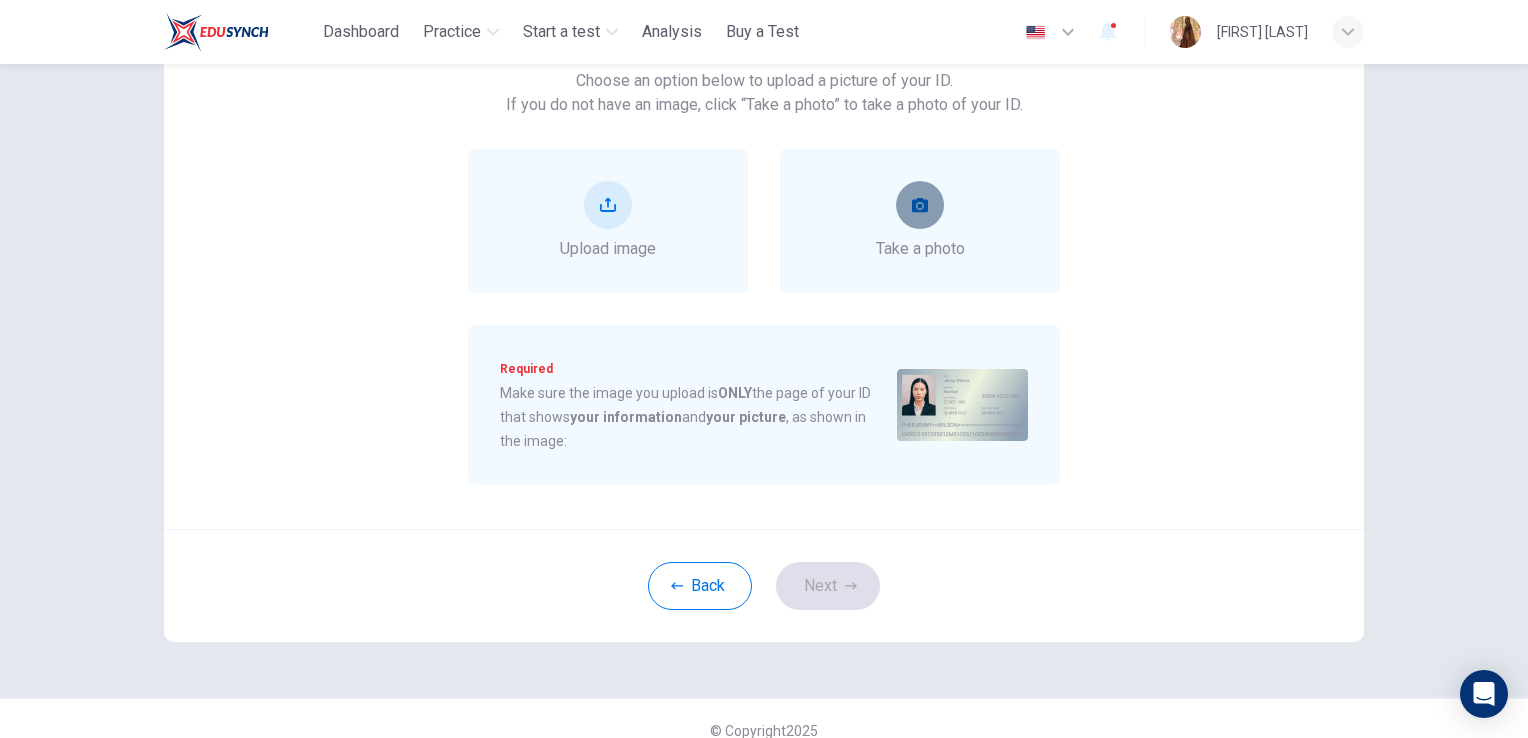 click at bounding box center (920, 205) 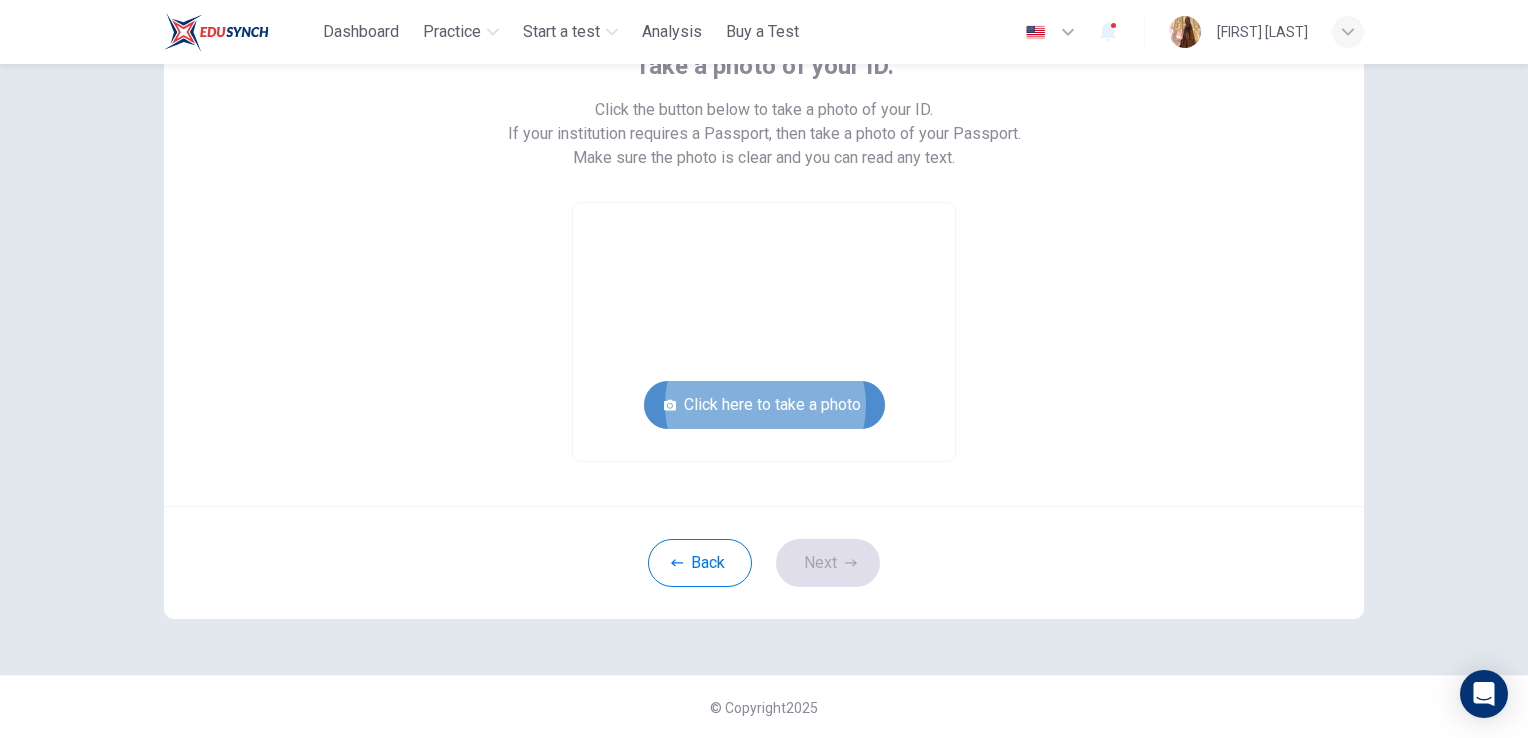 click on "Click here to take a photo" at bounding box center (764, 405) 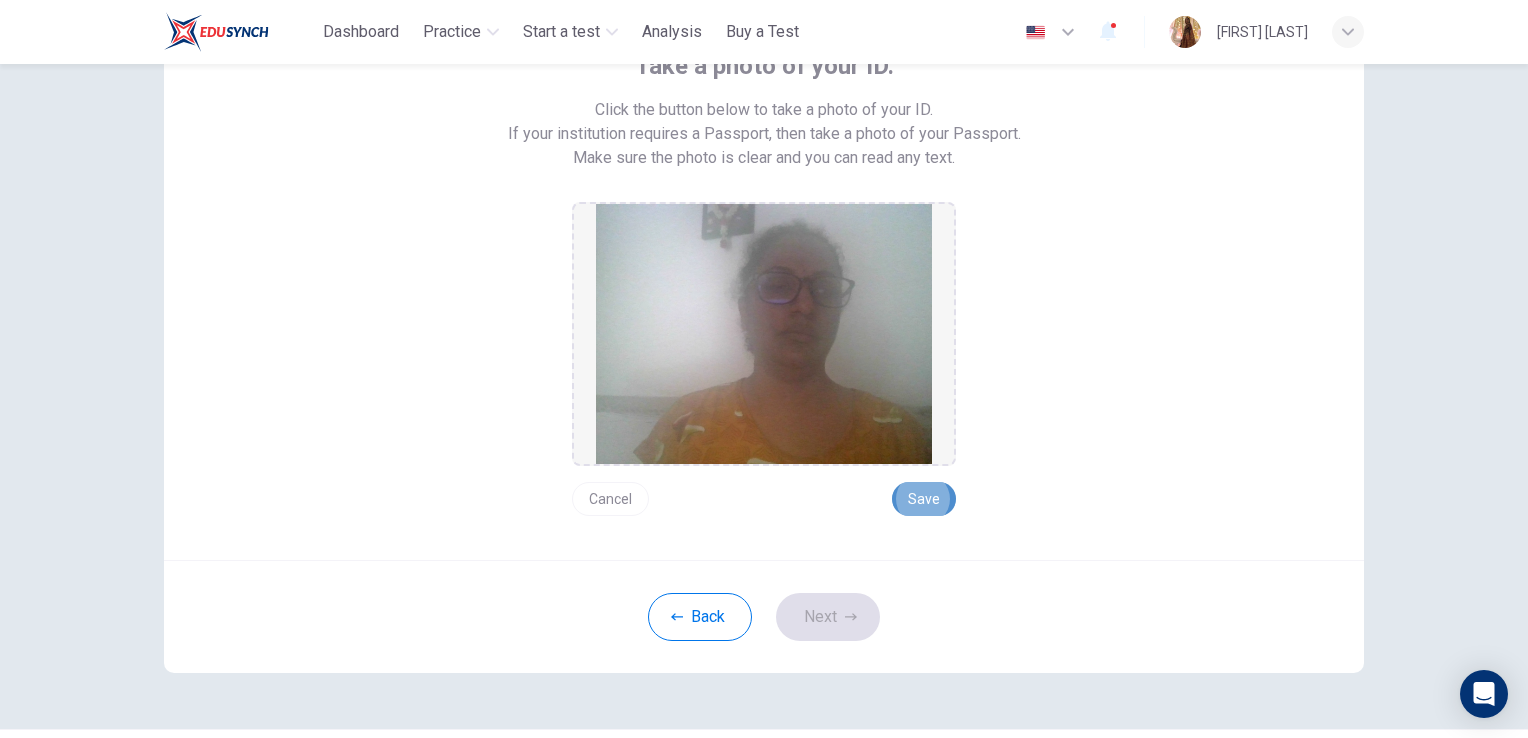 click on "Save" at bounding box center (924, 499) 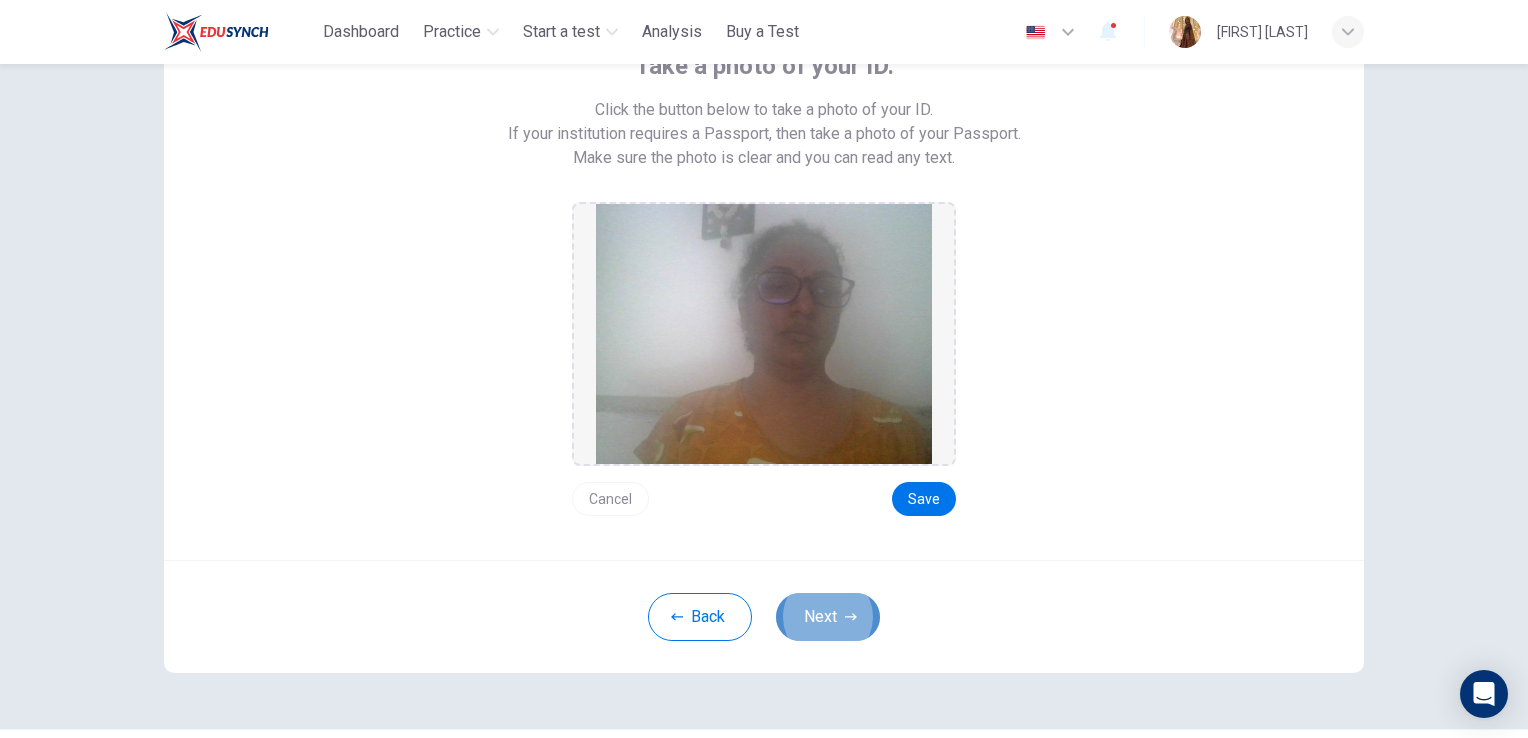 click on "Next" at bounding box center (828, 617) 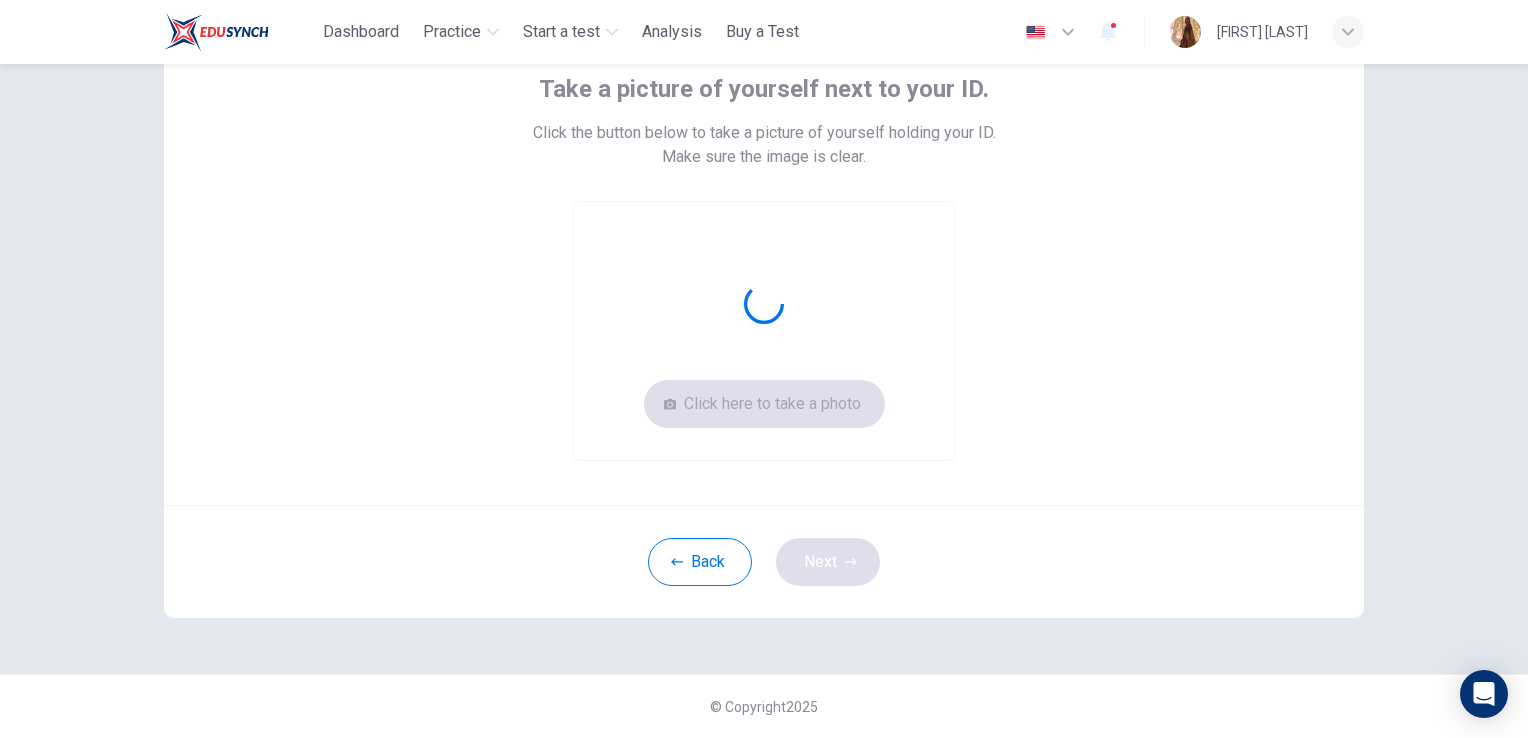 scroll, scrollTop: 126, scrollLeft: 0, axis: vertical 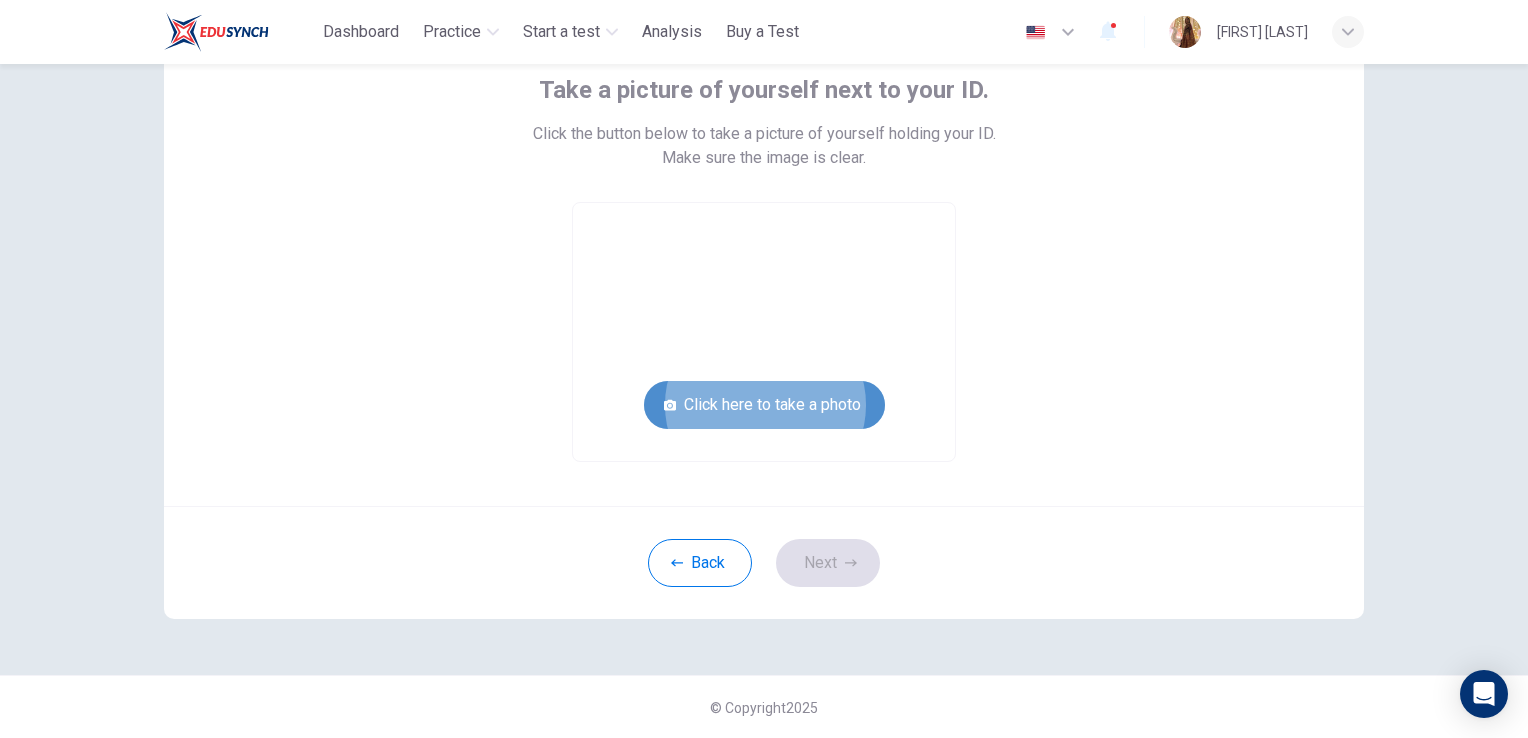 click on "Click here to take a photo" at bounding box center [764, 405] 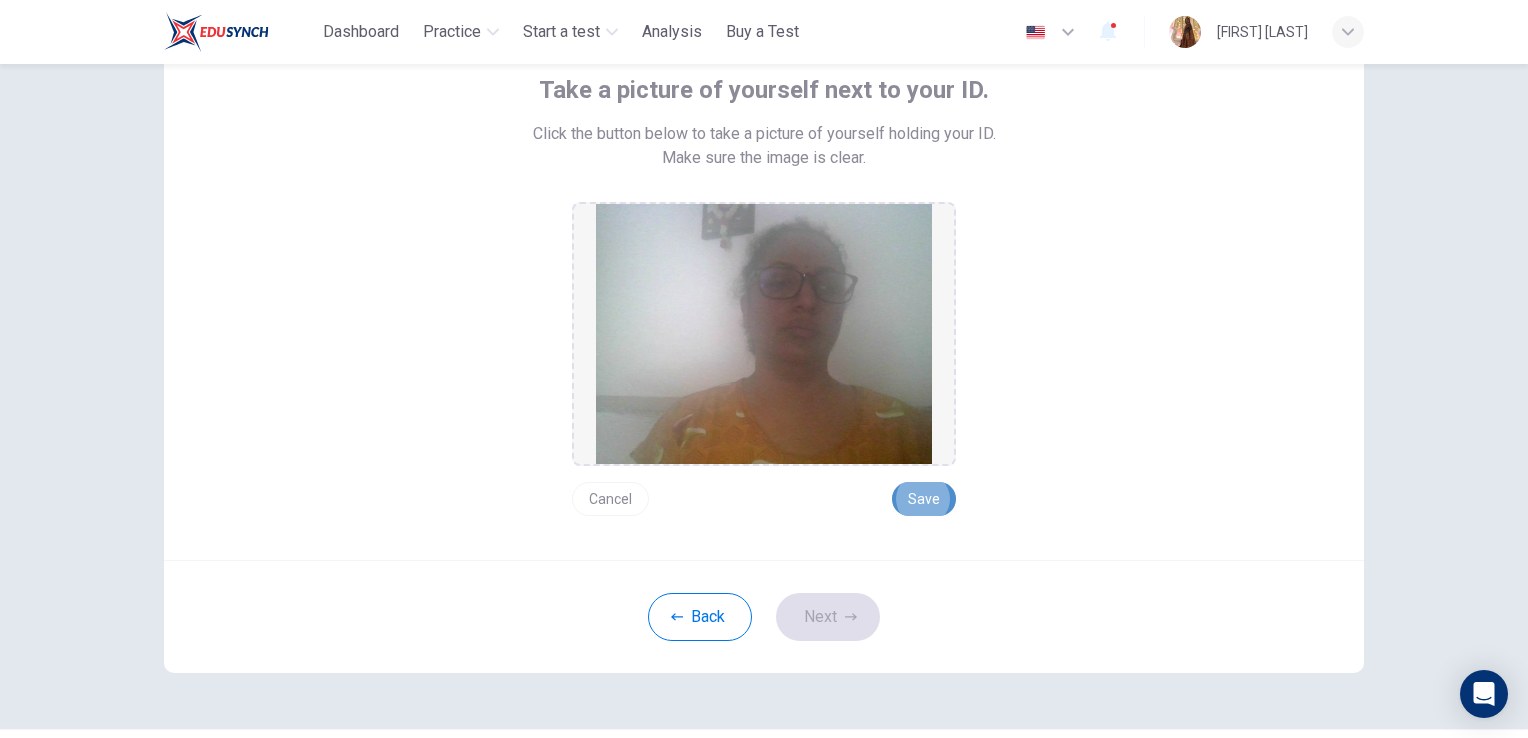 click on "Save" at bounding box center [924, 499] 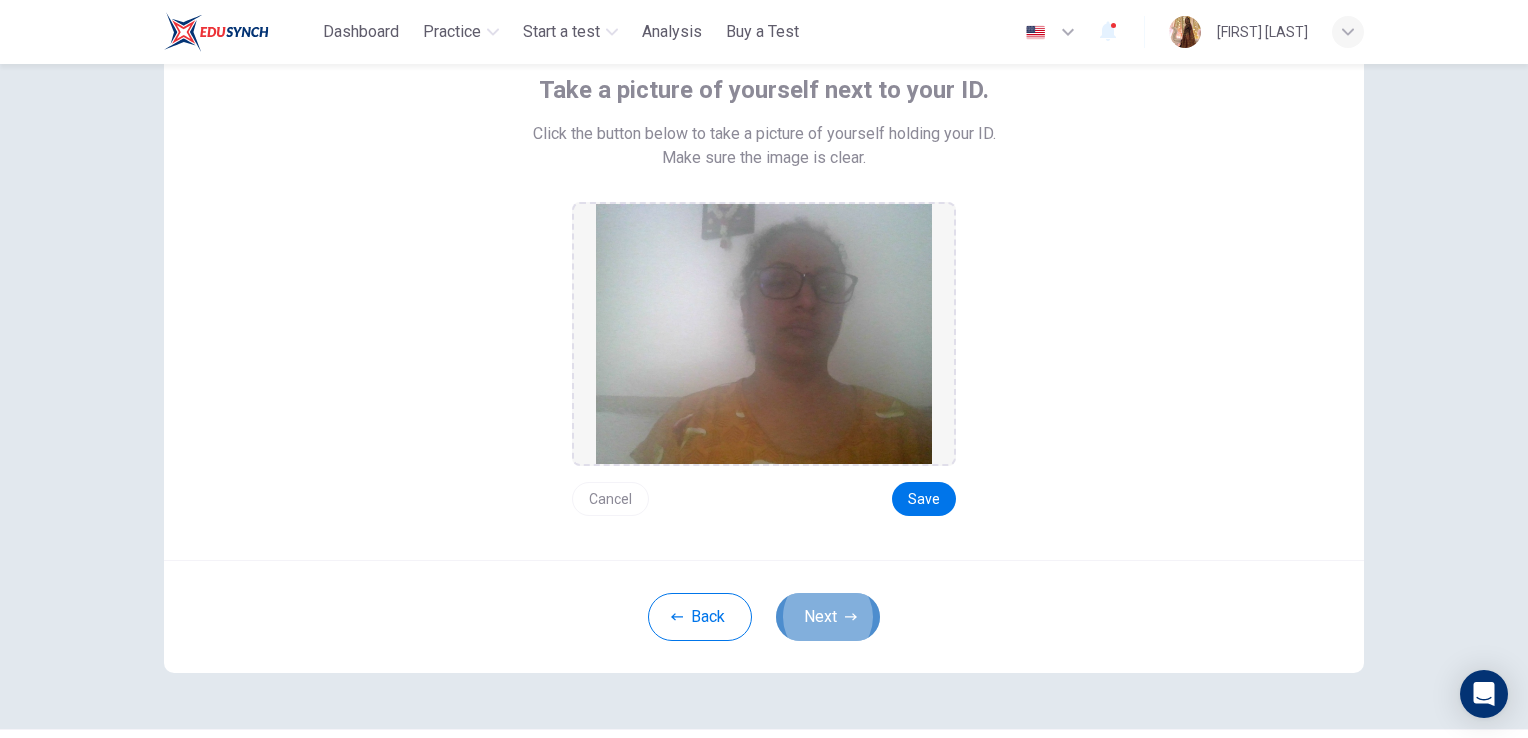 click on "Next" at bounding box center [828, 617] 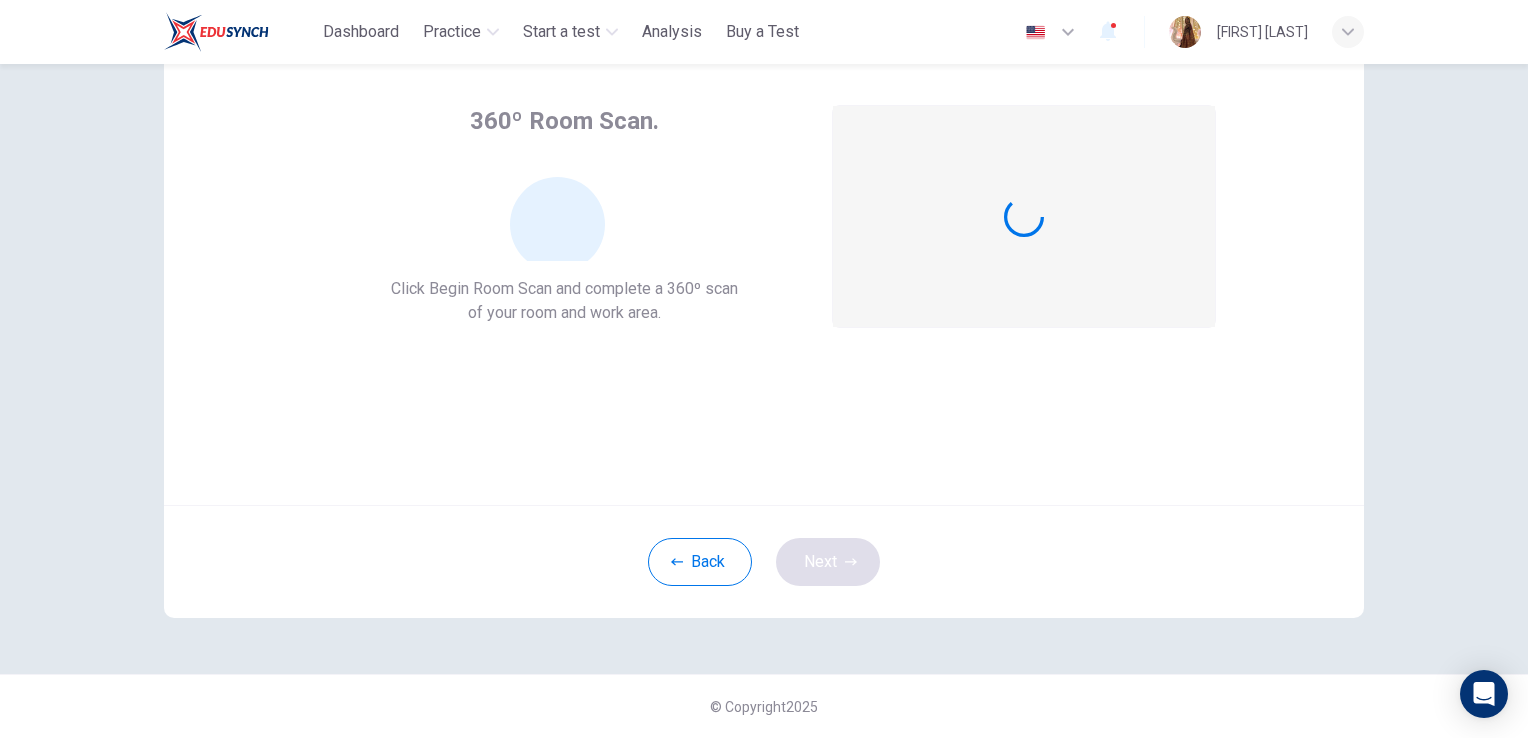 scroll, scrollTop: 94, scrollLeft: 0, axis: vertical 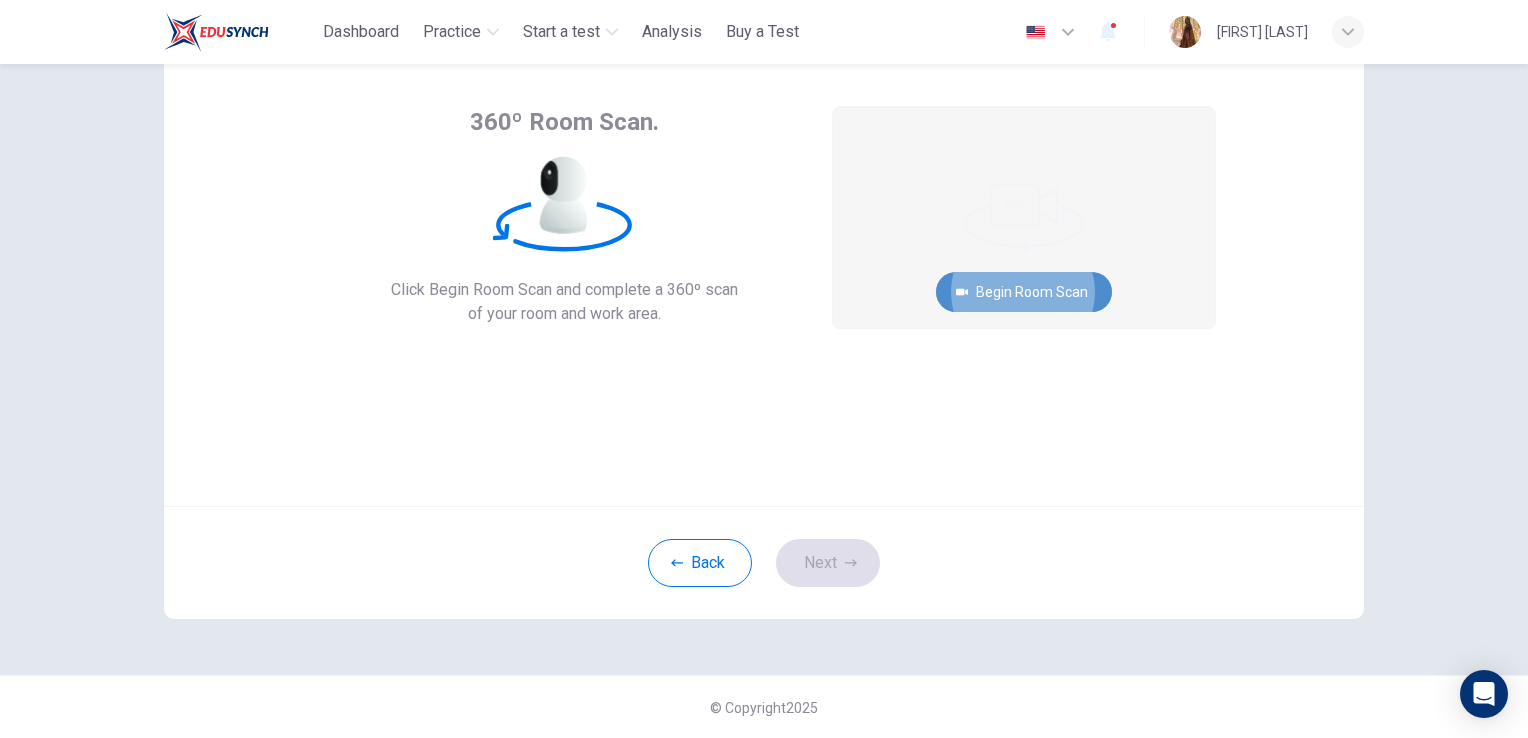 click on "Begin Room Scan" at bounding box center (1024, 292) 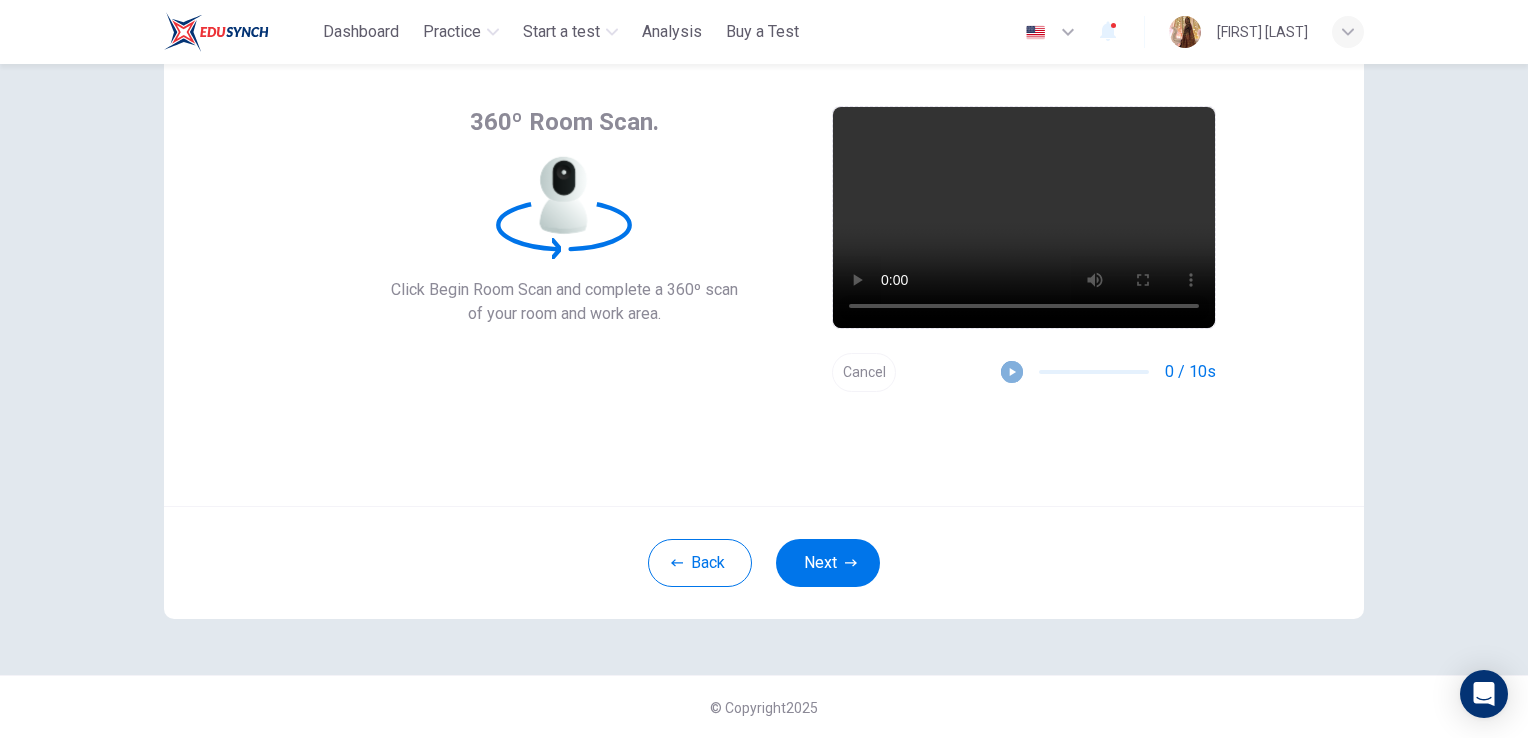 click 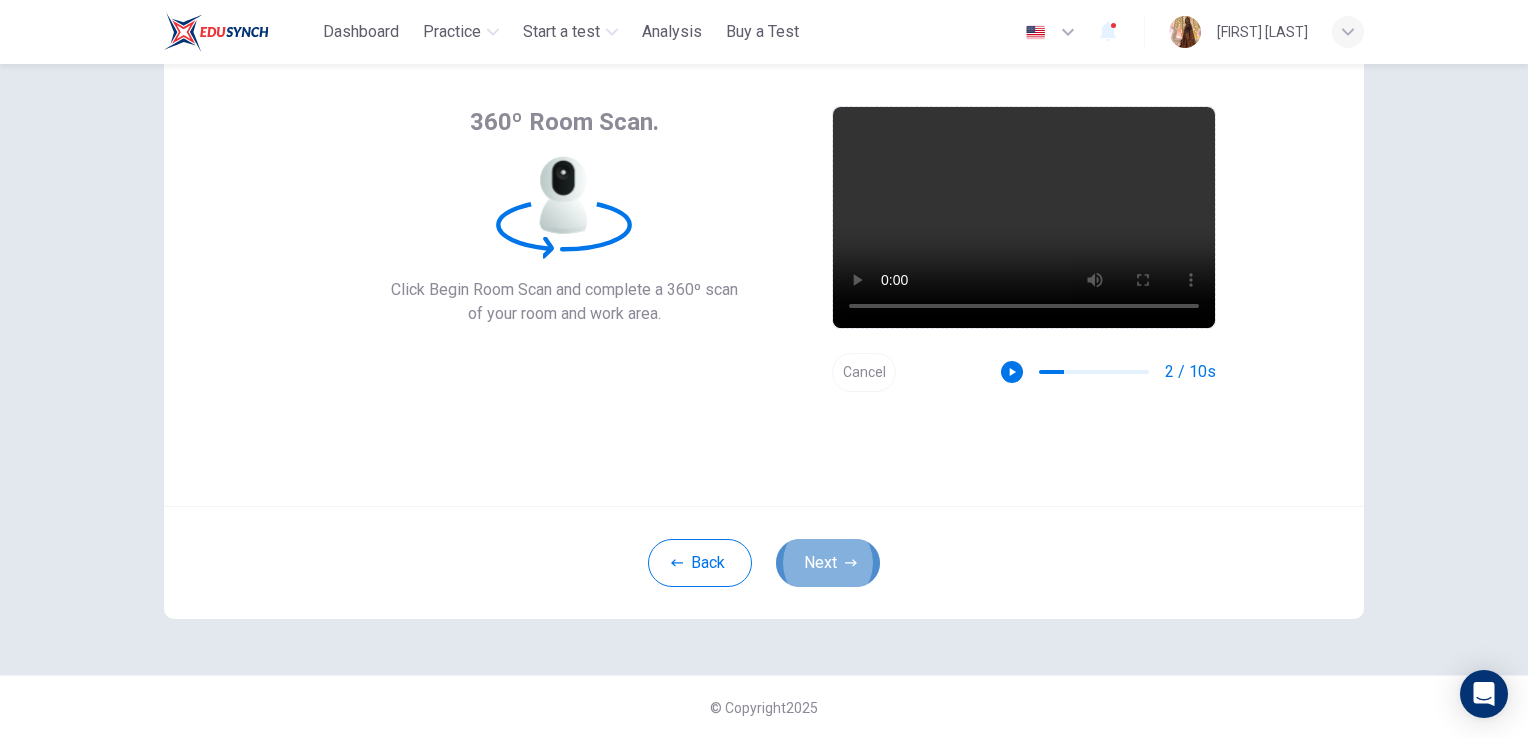 click on "Next" at bounding box center [828, 563] 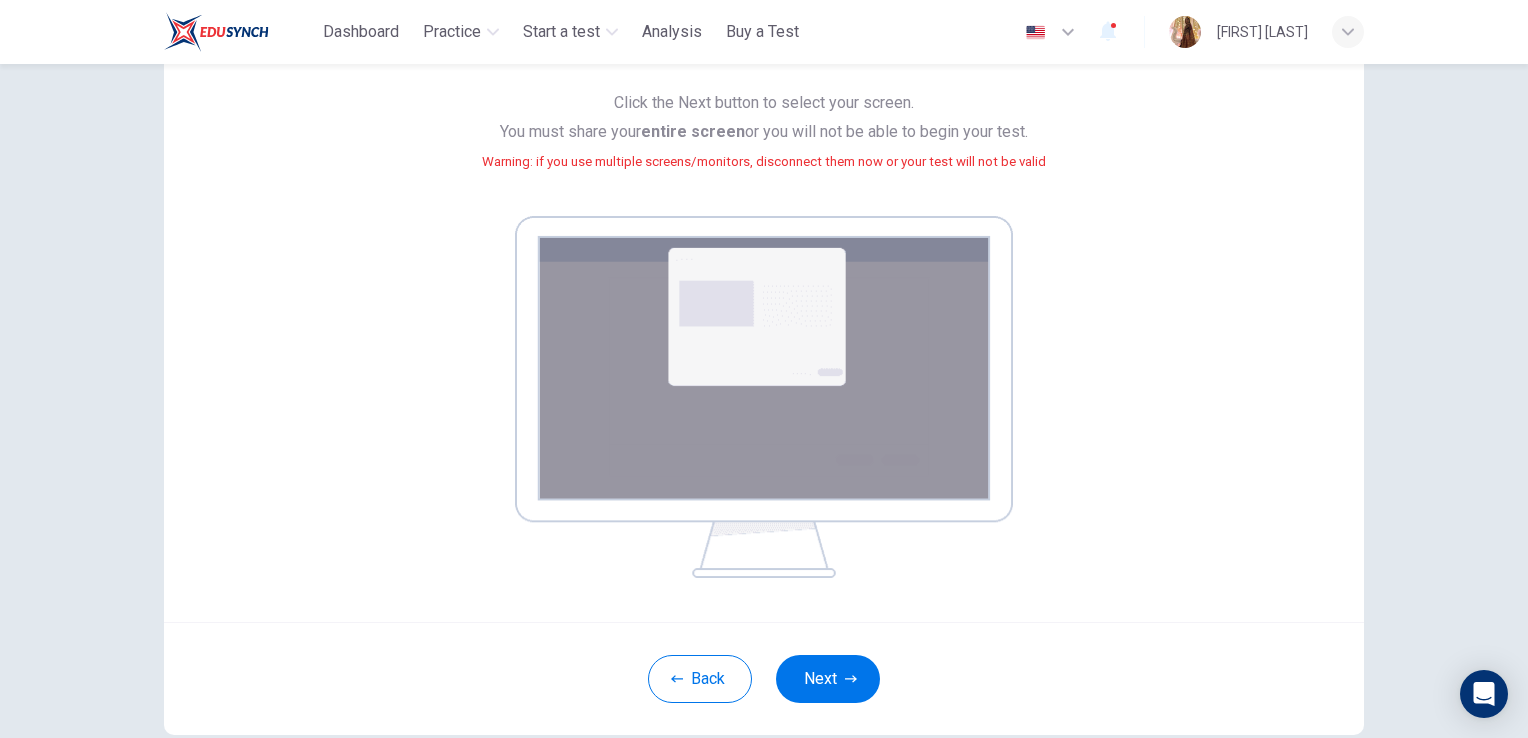 scroll, scrollTop: 188, scrollLeft: 0, axis: vertical 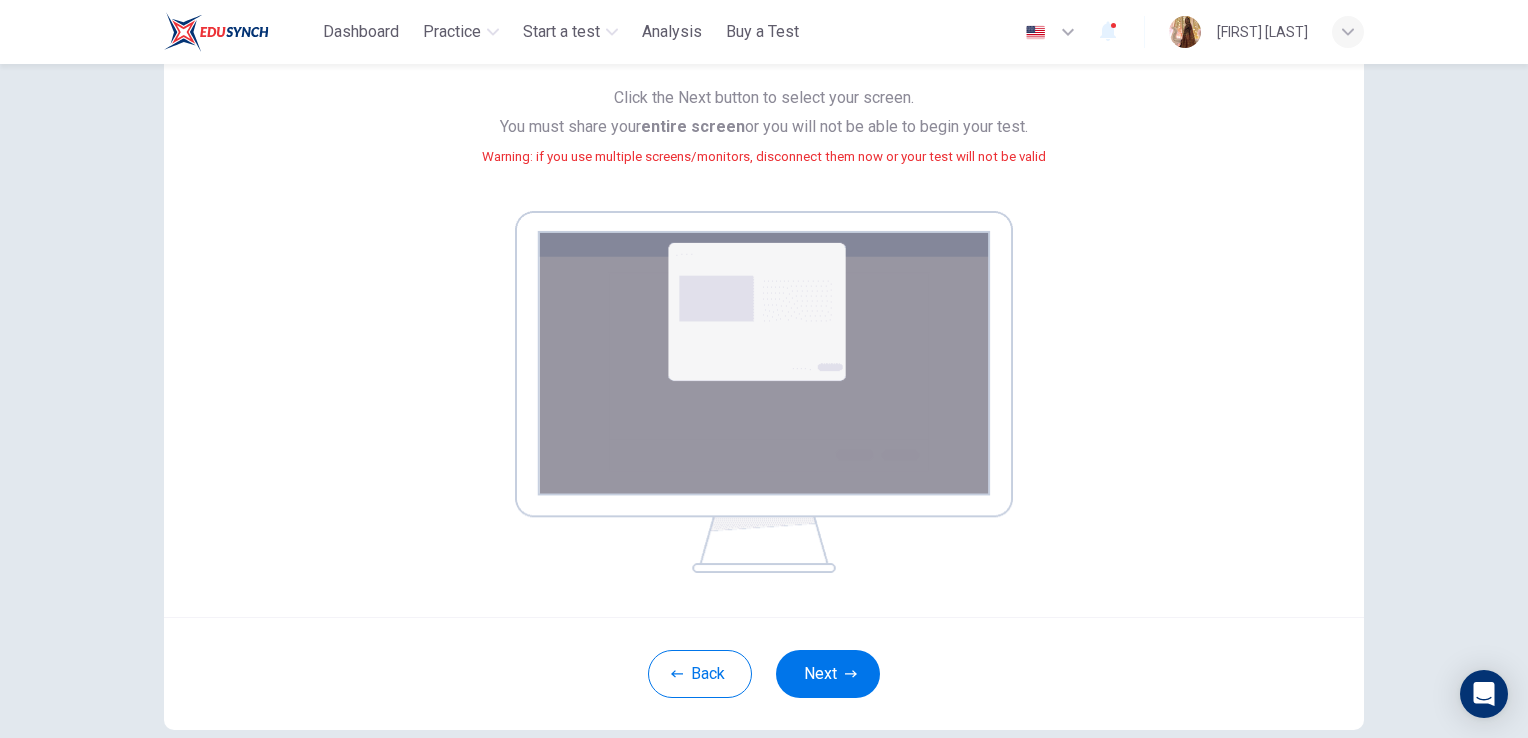 click at bounding box center (764, 392) 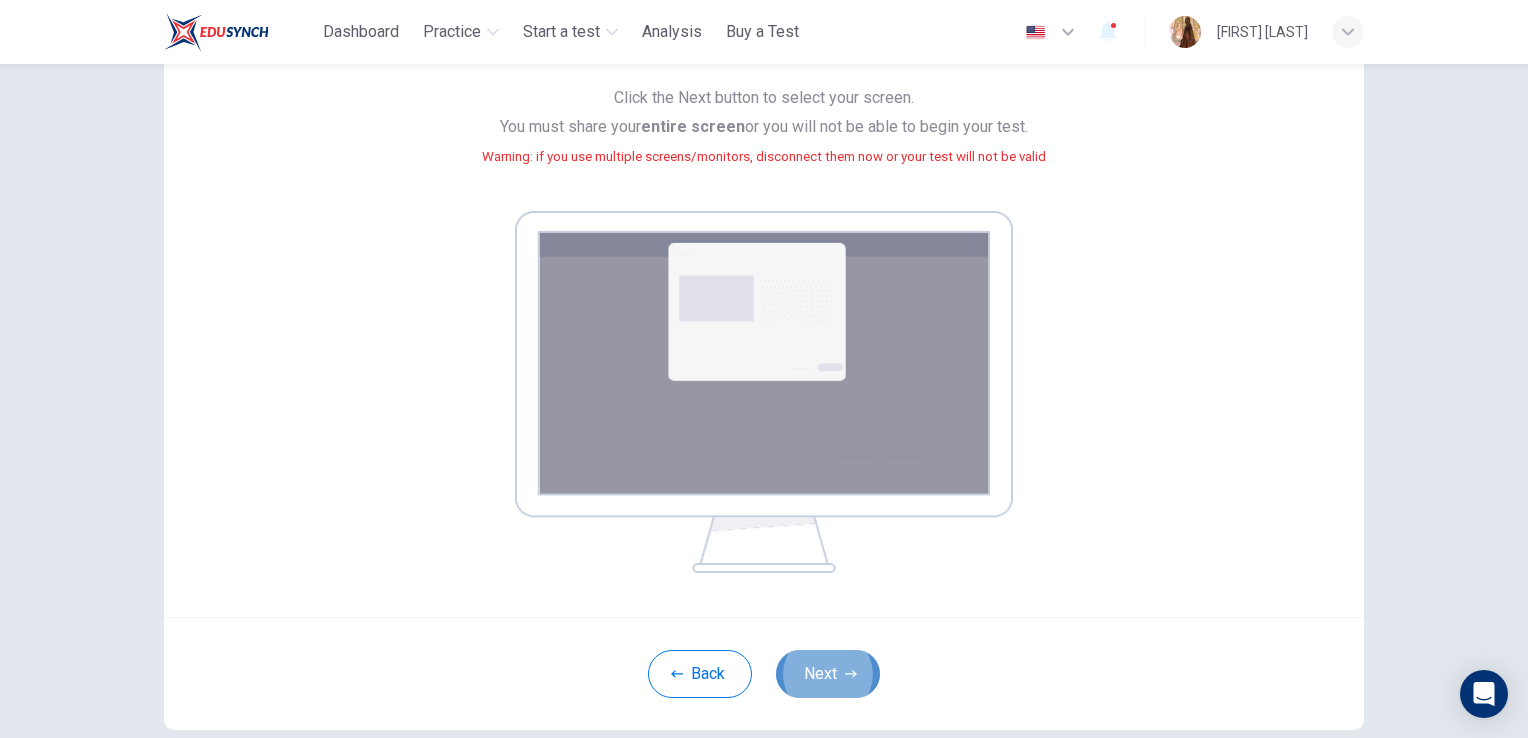 click on "Next" at bounding box center [828, 674] 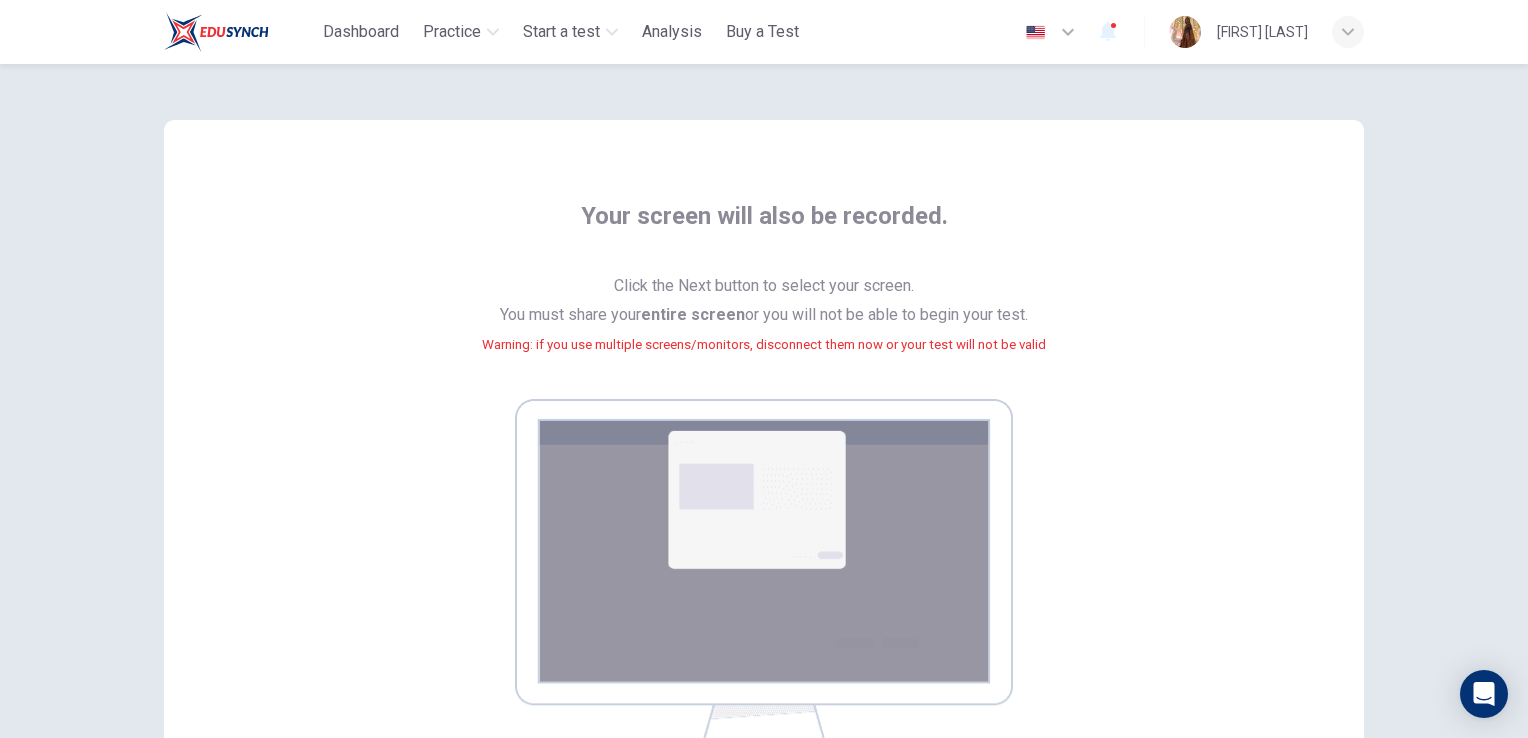 scroll, scrollTop: 0, scrollLeft: 0, axis: both 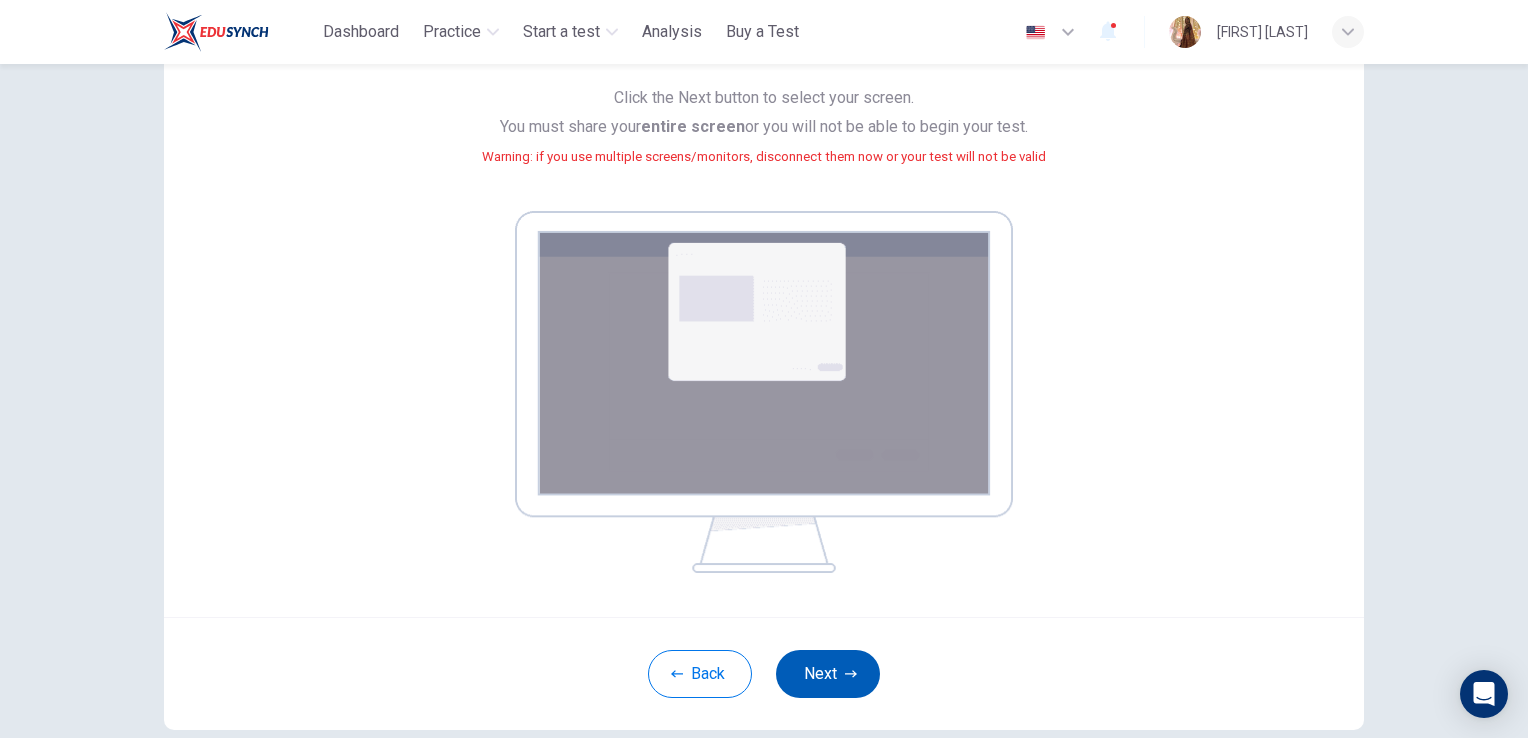 click on "Next" at bounding box center (828, 674) 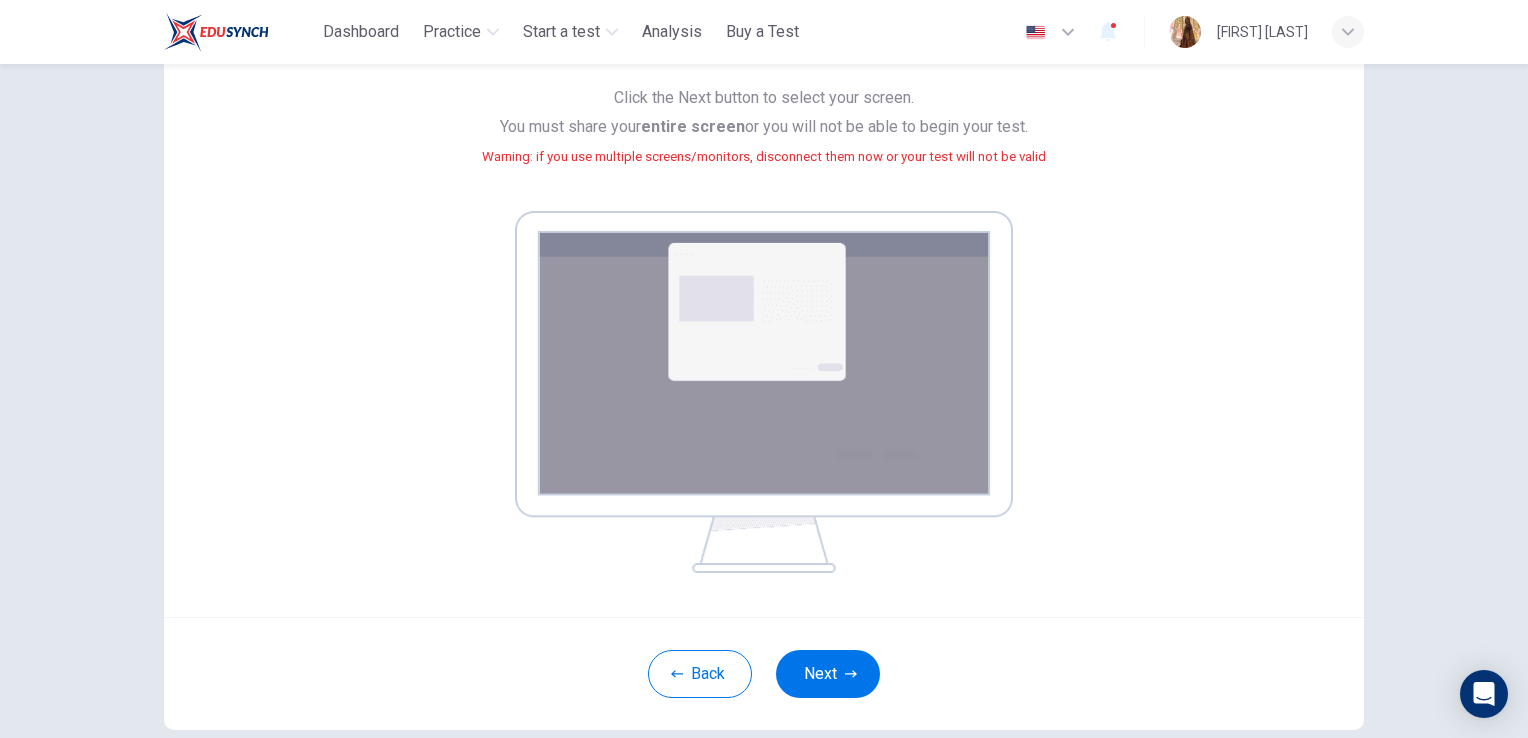 click at bounding box center [764, 392] 